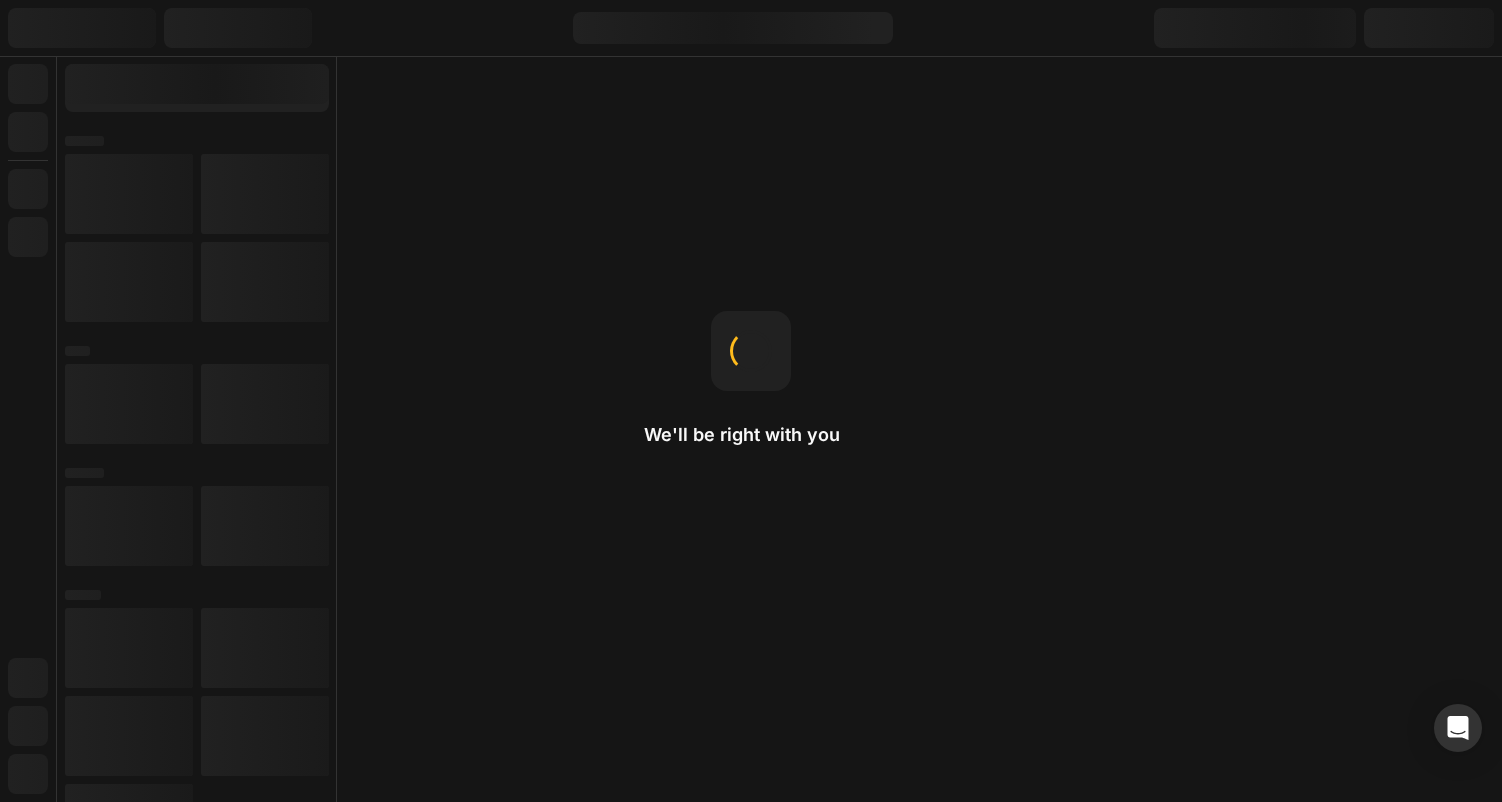 scroll, scrollTop: 0, scrollLeft: 0, axis: both 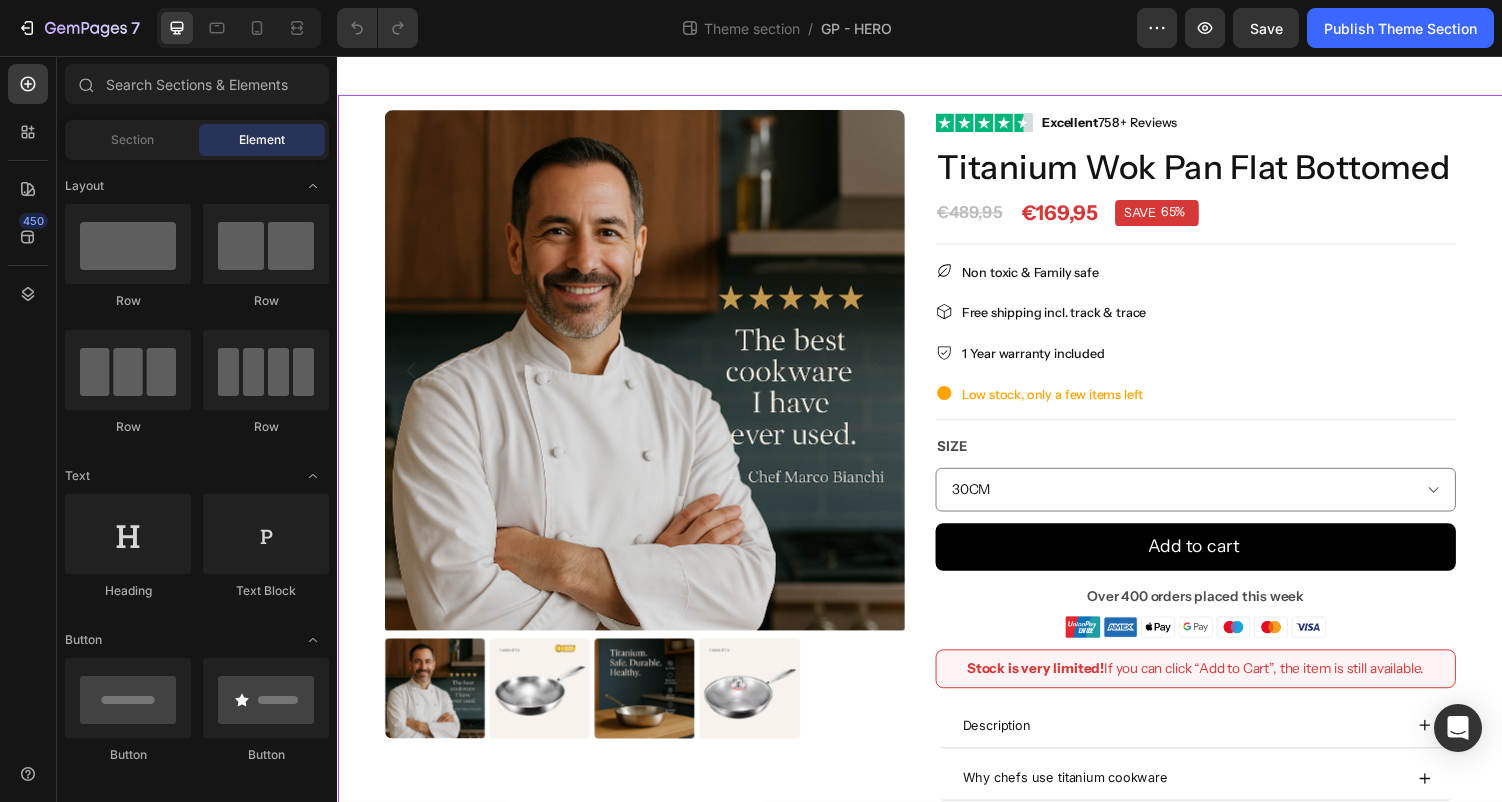 click on "Product Images Image Excellent  758+ Reviews Text block Row Titanium Wok Pan Flat Bottomed Product Title €169,95 Price Price €489,95 Price Price SAVE 65% Discount Tag Row Row                Title Line
Non toxic & Family safe Item list
Free shipping incl. track & trace Item list
1 Year warranty included Item list
Low stock, only a few items left Item list                Title Line Size   30CM 32CM 34CM 30CM With Lid 32CM With Lid 34CM With Lid Product Variants & Swatches Add to cart Product Cart Button Over 400 orders placed this week Text Block Image Row Stock is very limited!  If you can click “Add to Cart”, the item is still available. Text Block Row
Description
Why chefs use titanium cookware
Why this huge discount? Accordion Product Row" at bounding box center (937, 487) 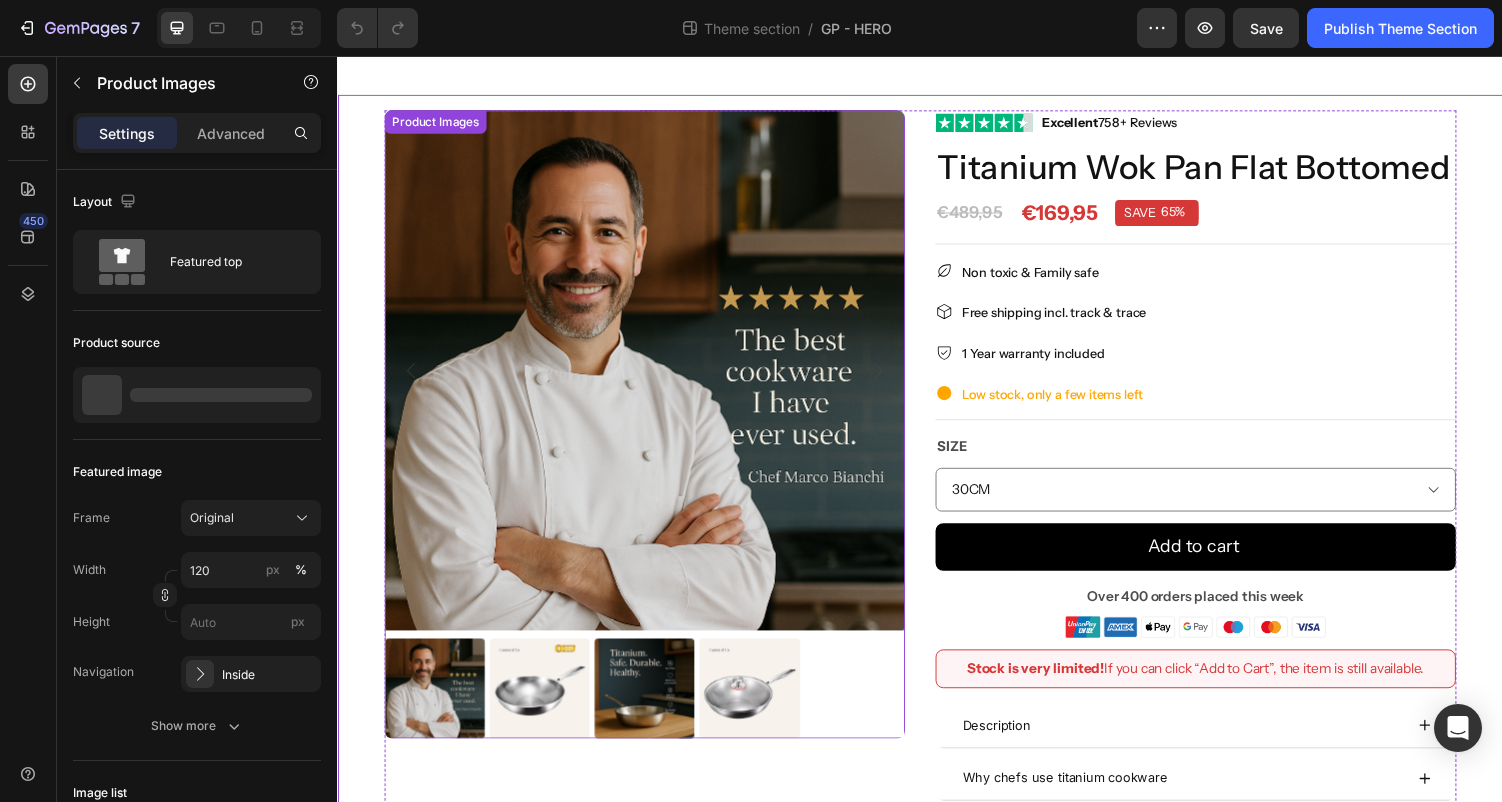 click at bounding box center (653, 380) 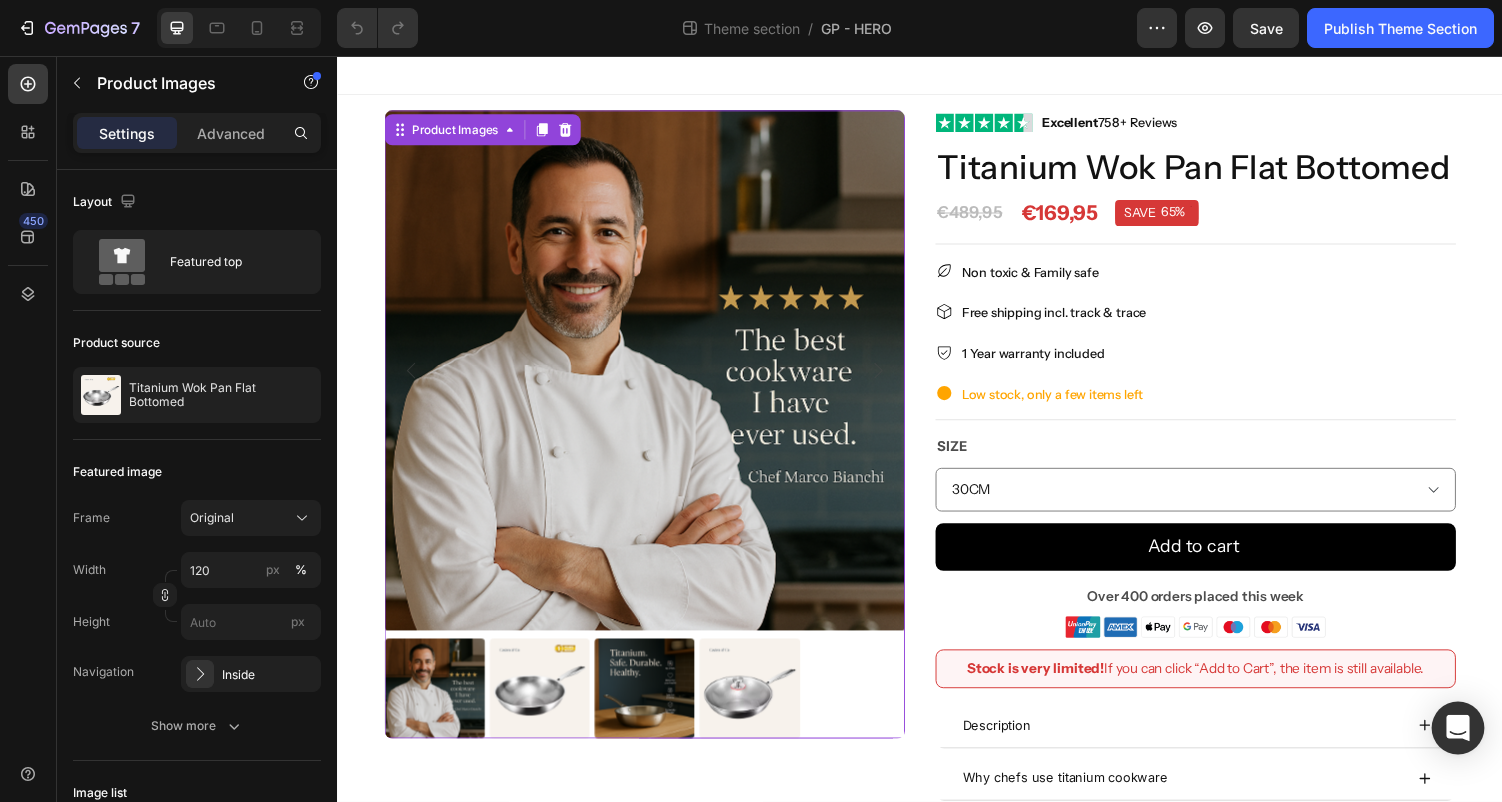 click at bounding box center (1458, 728) 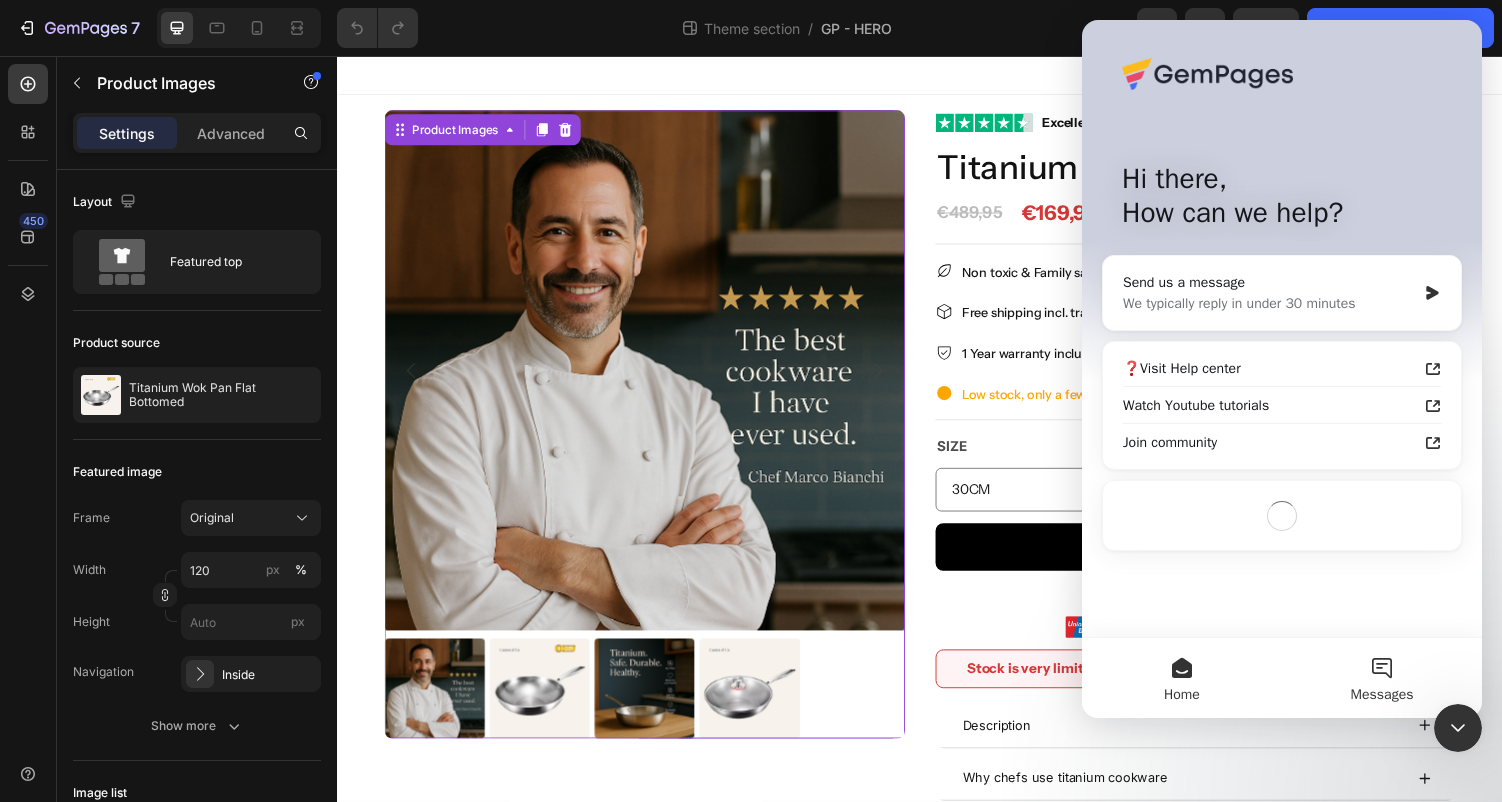 scroll, scrollTop: 0, scrollLeft: 0, axis: both 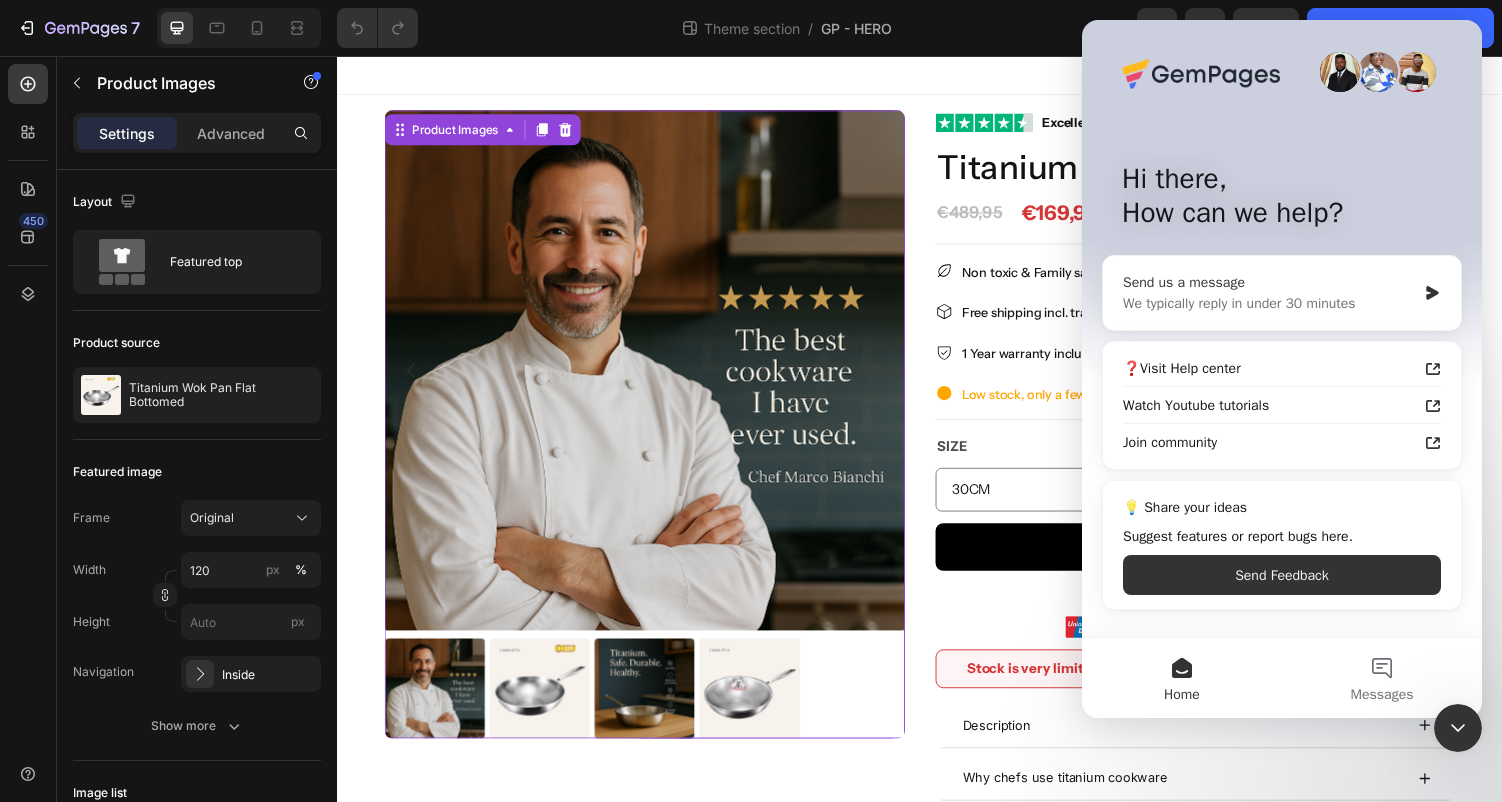 click on "Send us a message We typically reply in under 30 minutes" at bounding box center [1282, 293] 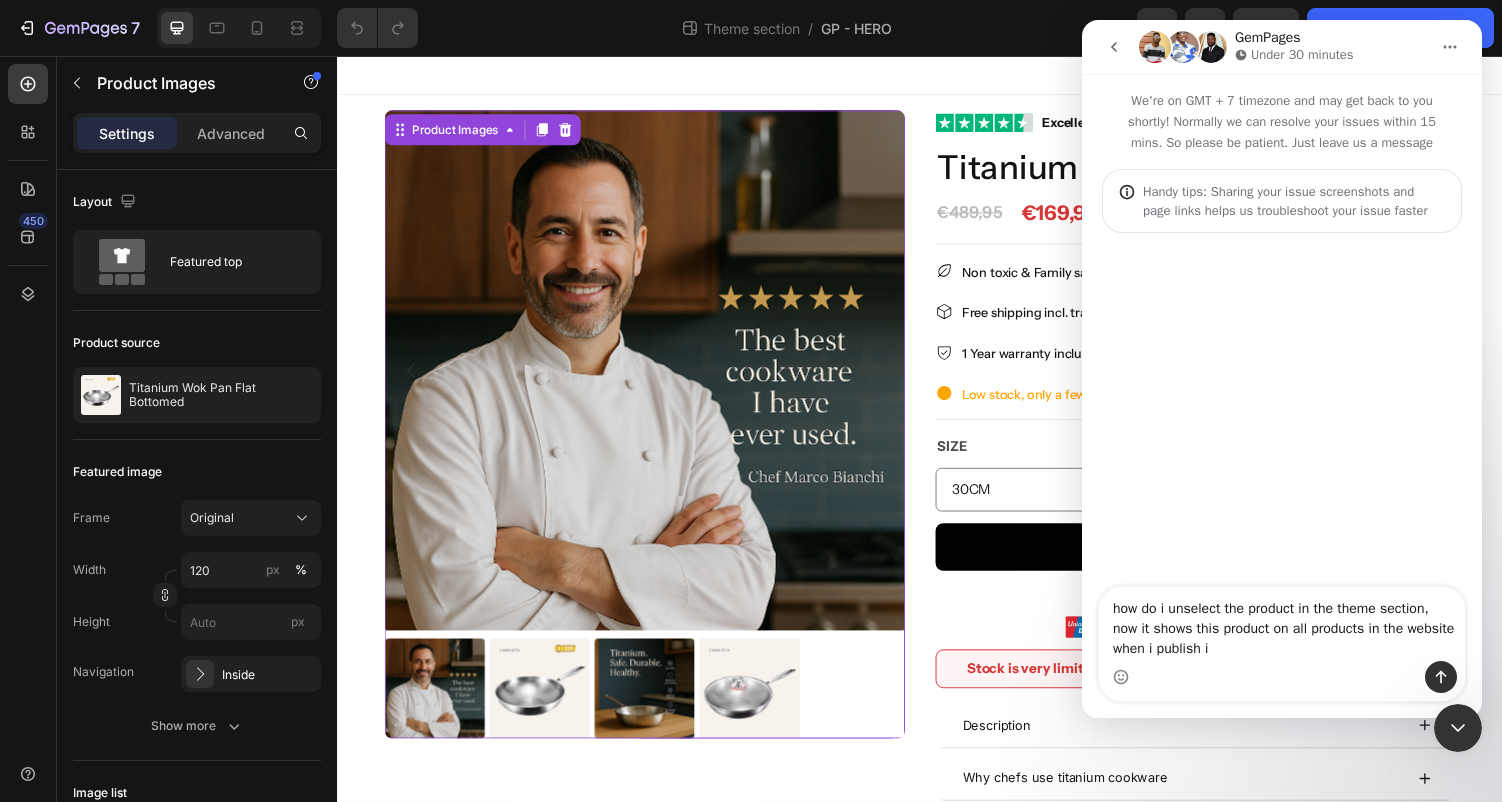 type on "how do i unselect the product in the theme section, now it shows this product on all products in the website when i publish it" 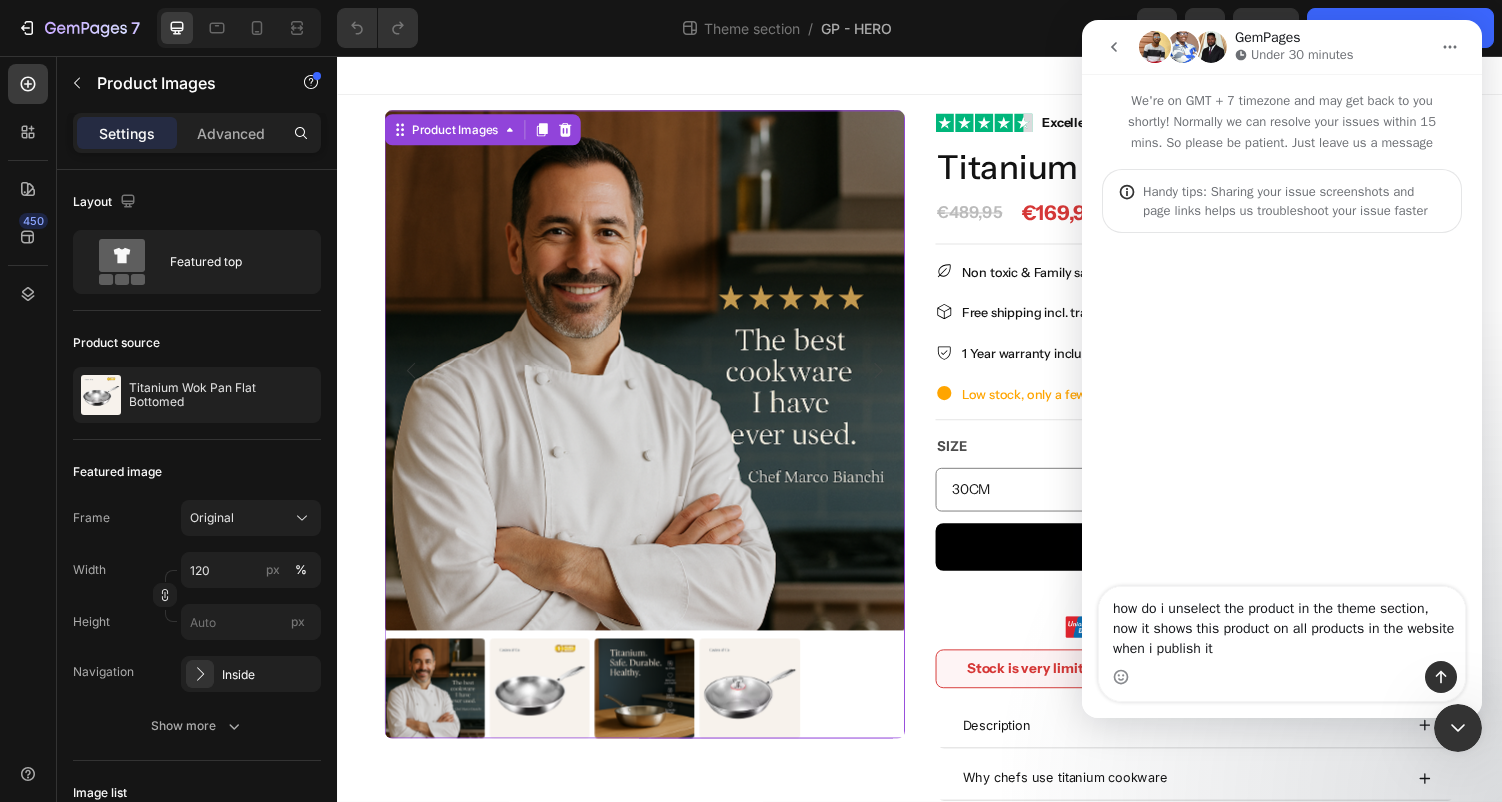 type 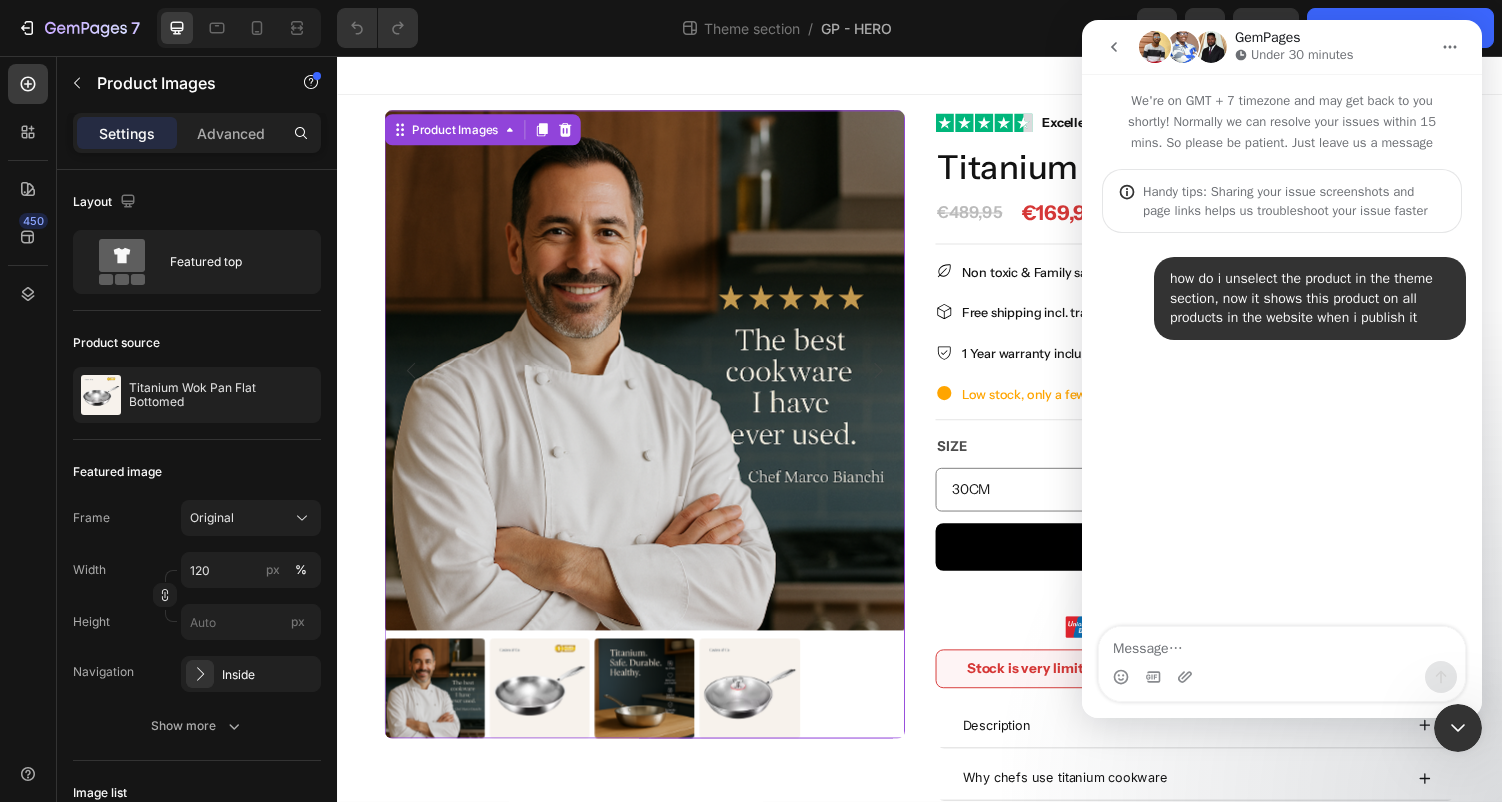 click at bounding box center (653, 380) 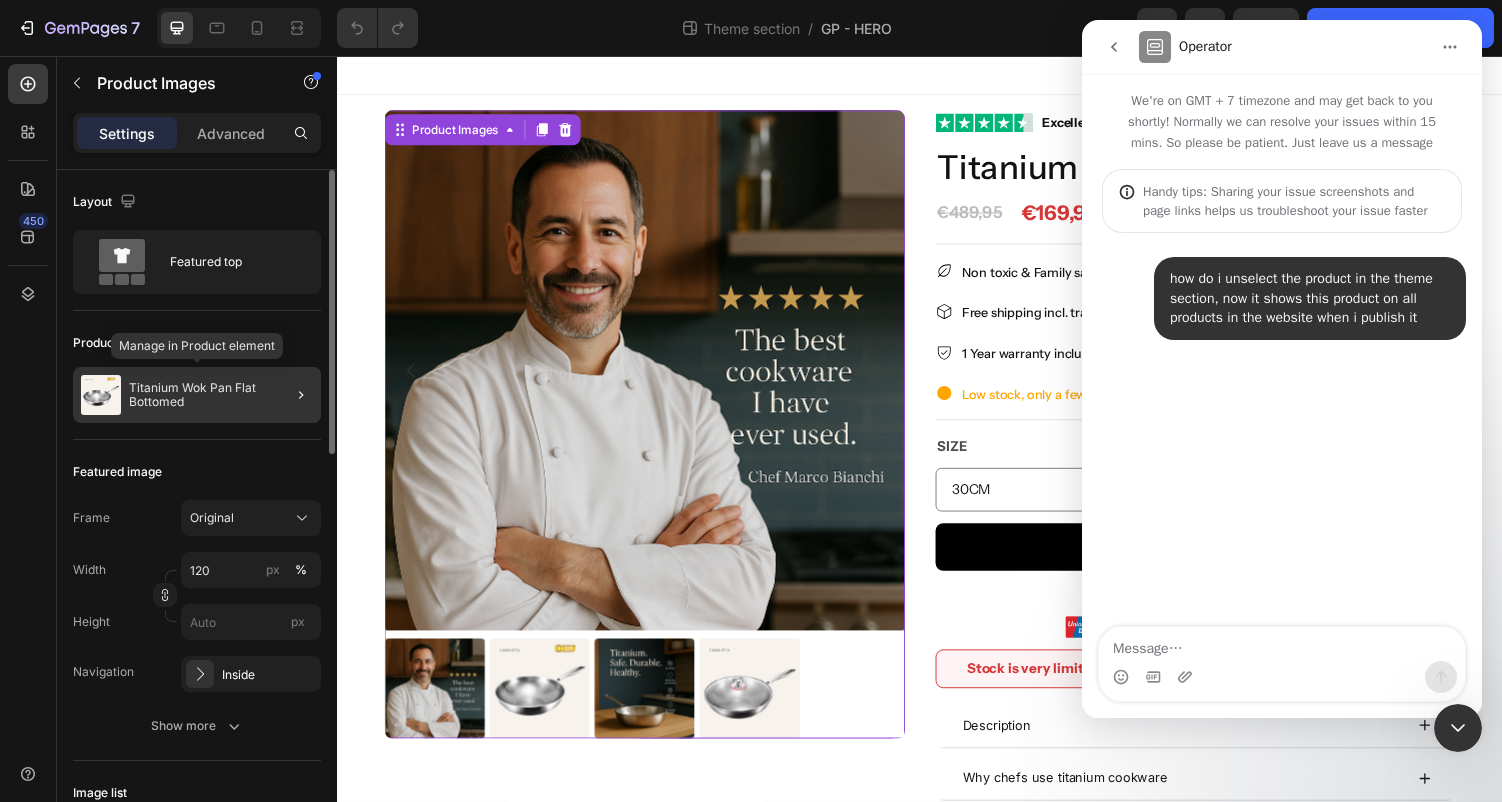 click on "Titanium Wok Pan Flat Bottomed" at bounding box center [221, 395] 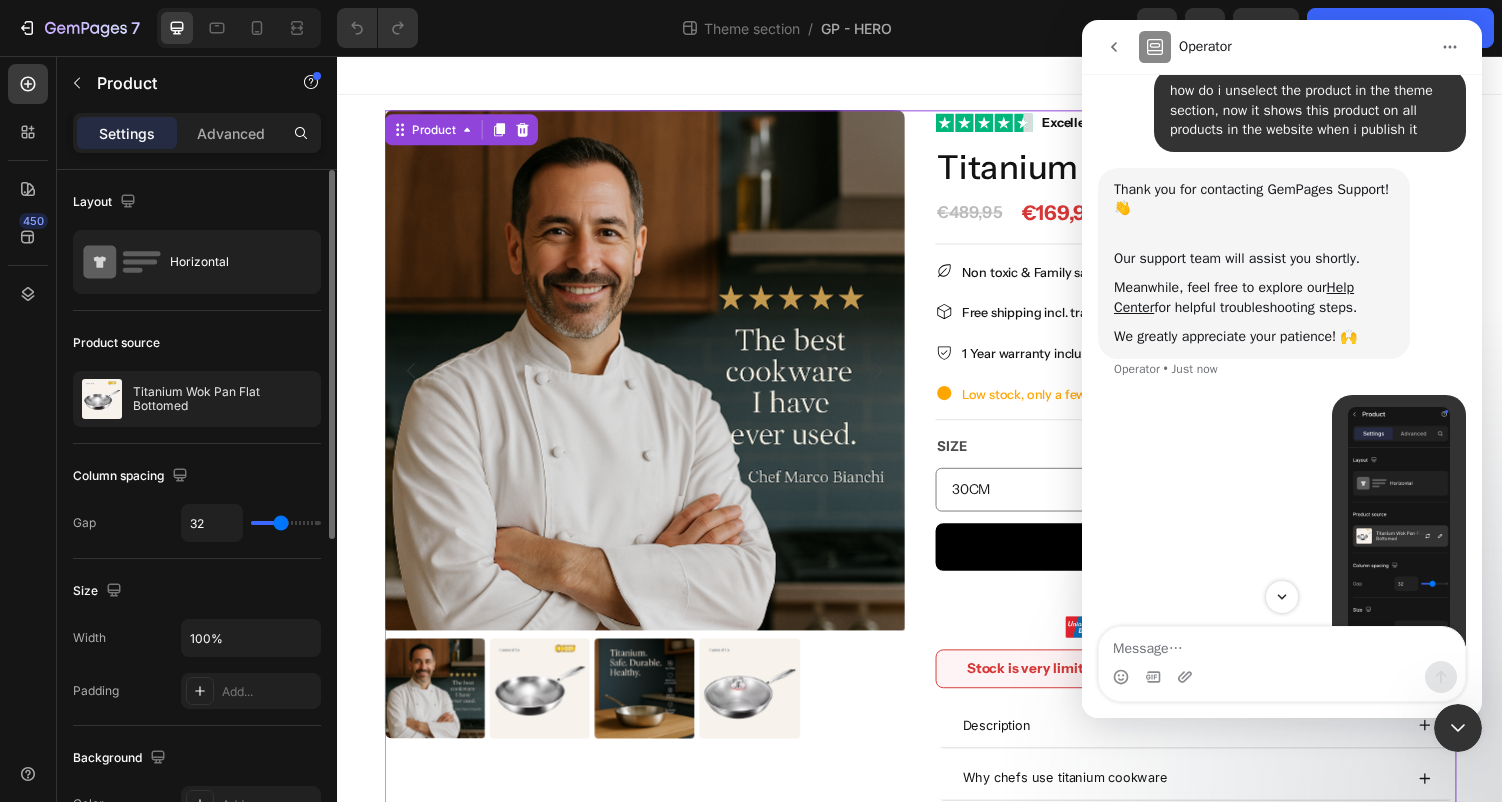 scroll, scrollTop: 270, scrollLeft: 0, axis: vertical 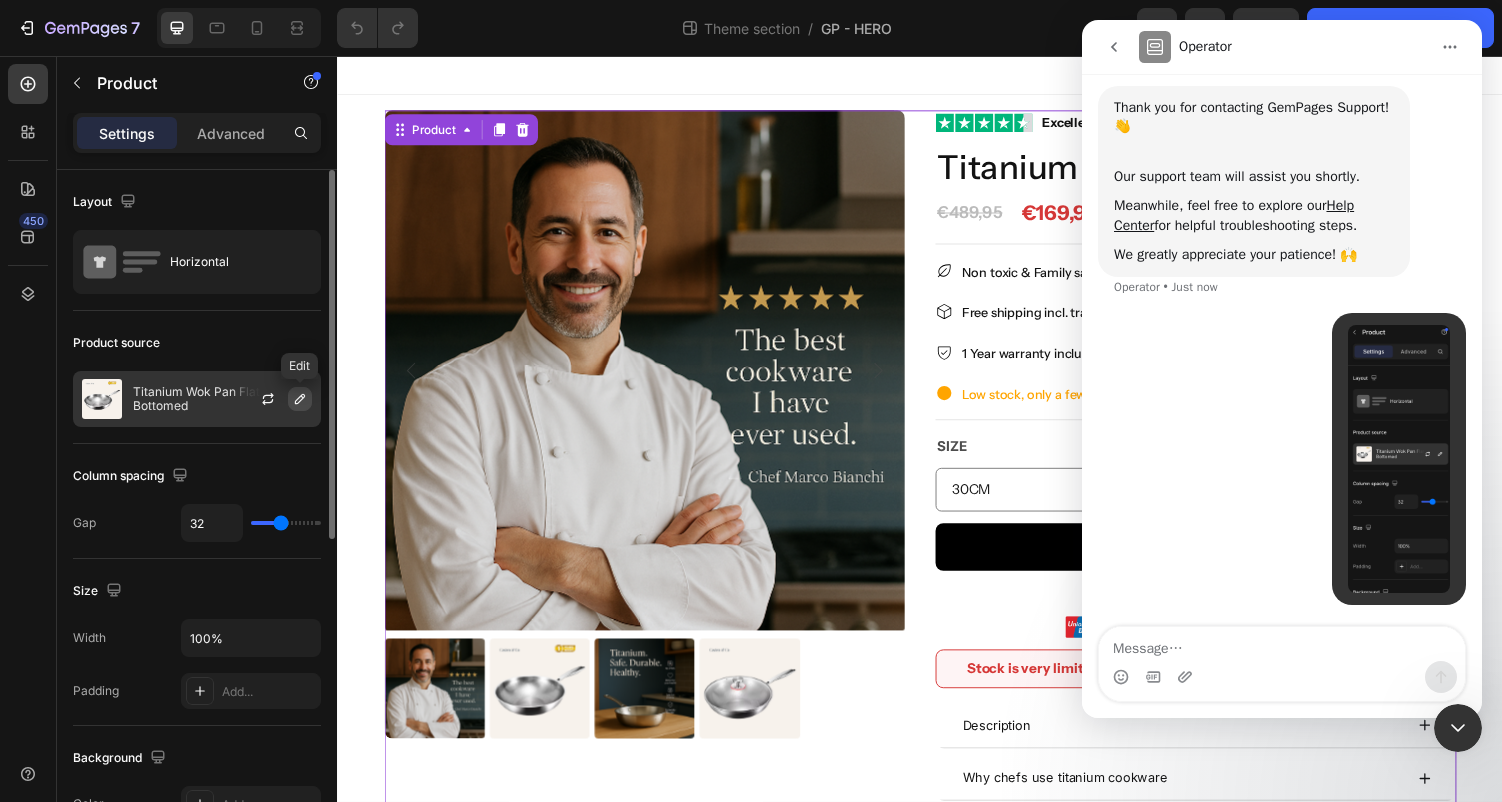click 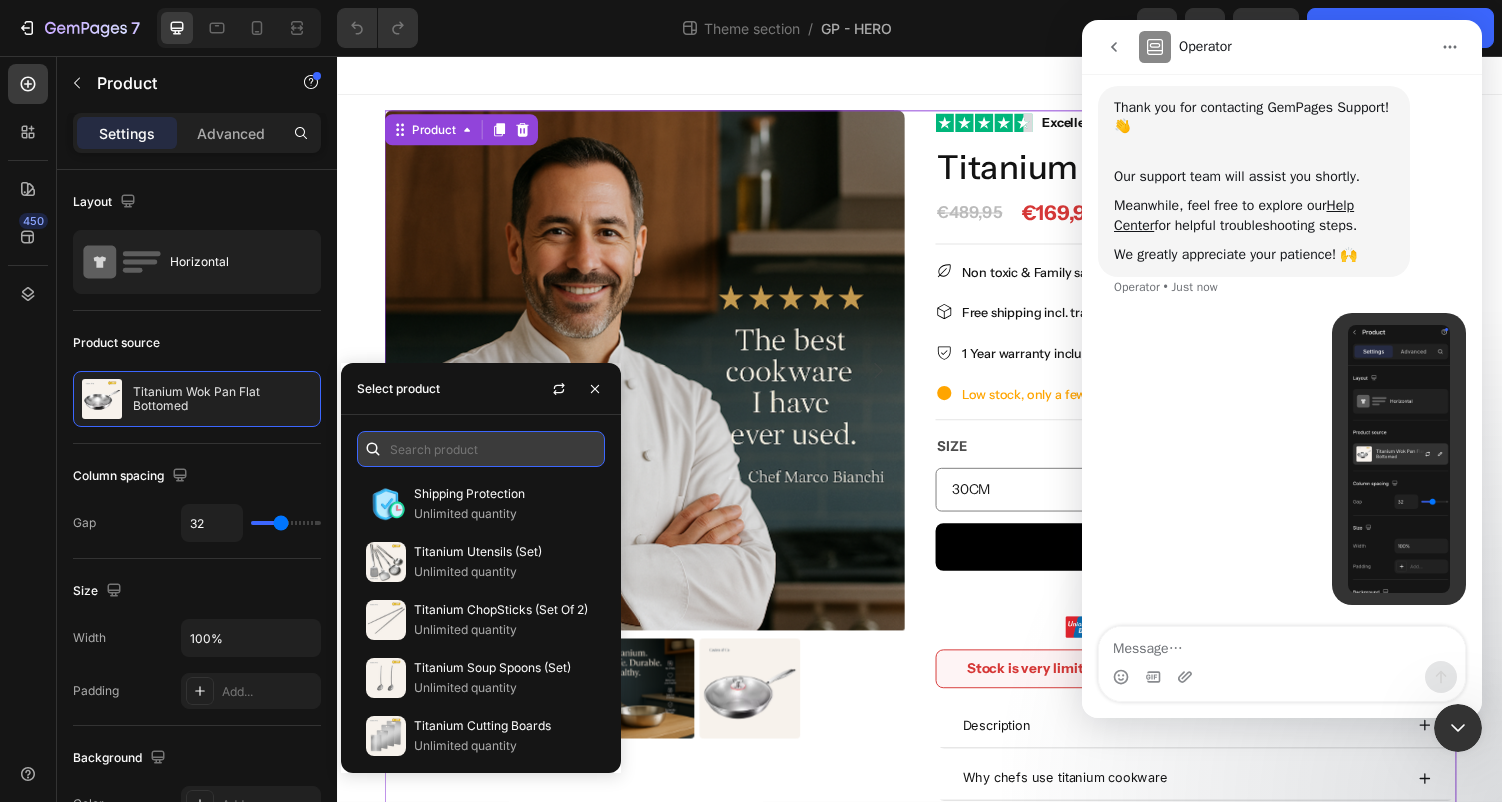 click at bounding box center (481, 449) 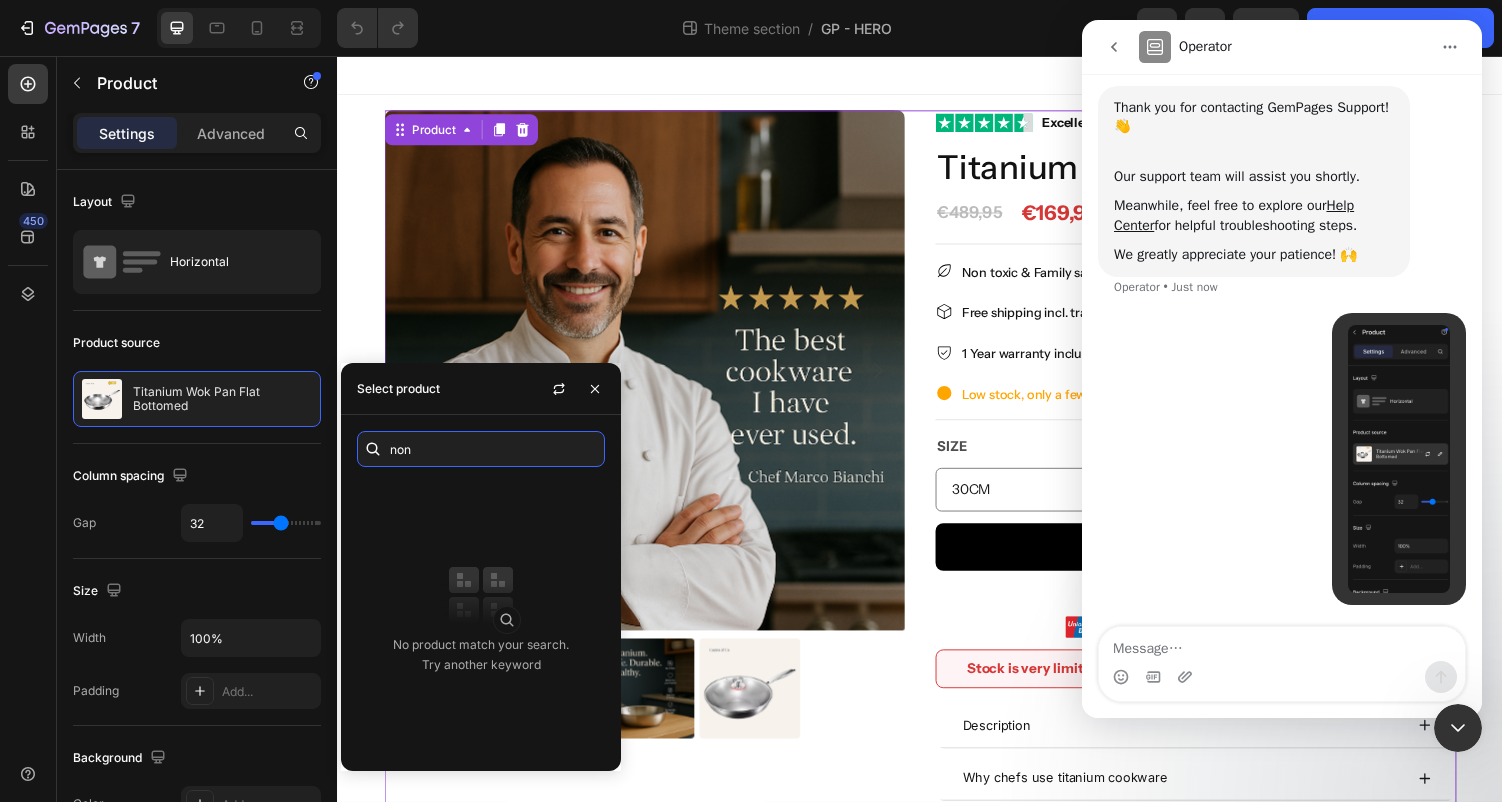 type on "non" 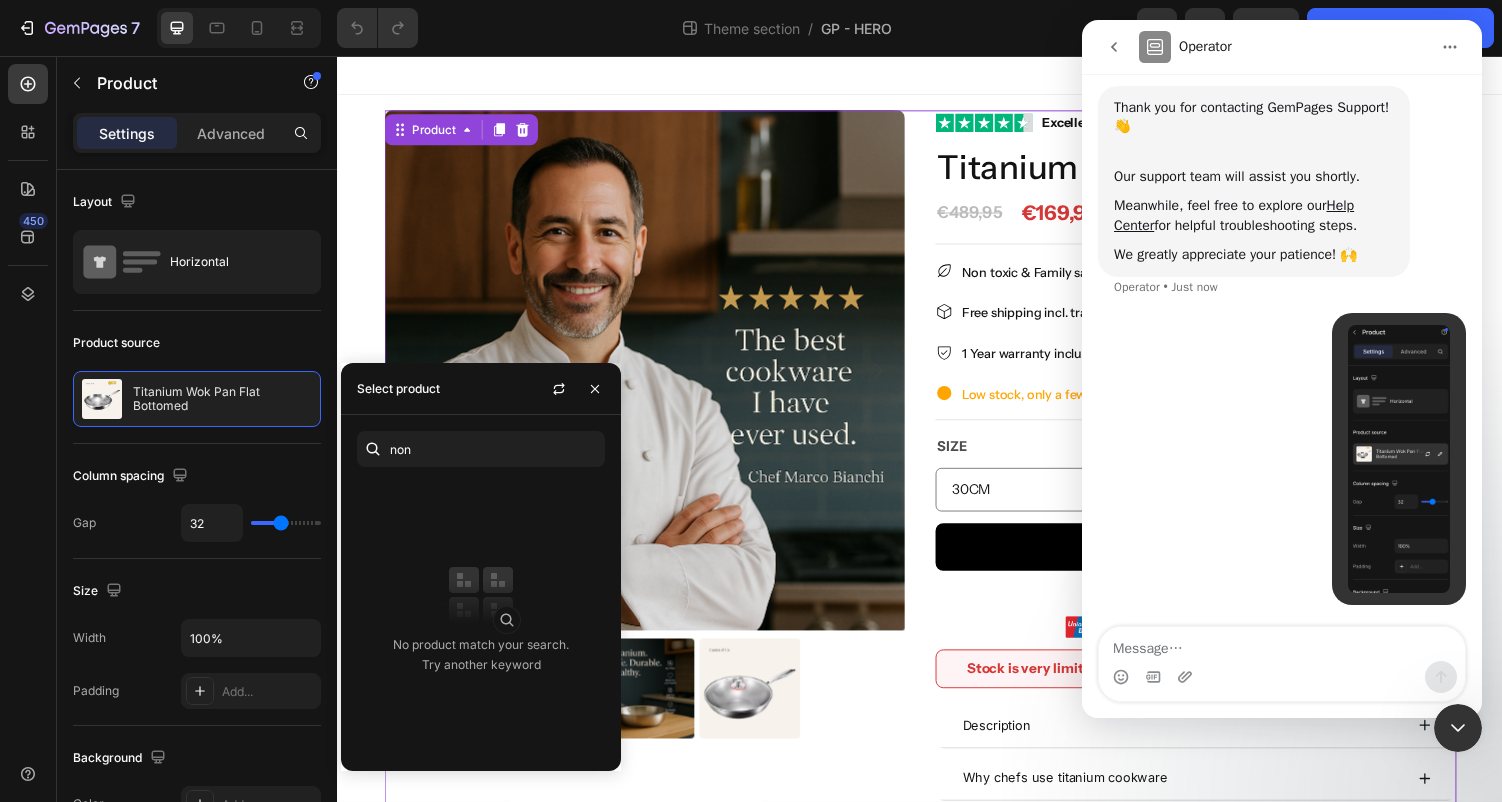 click at bounding box center [481, 595] 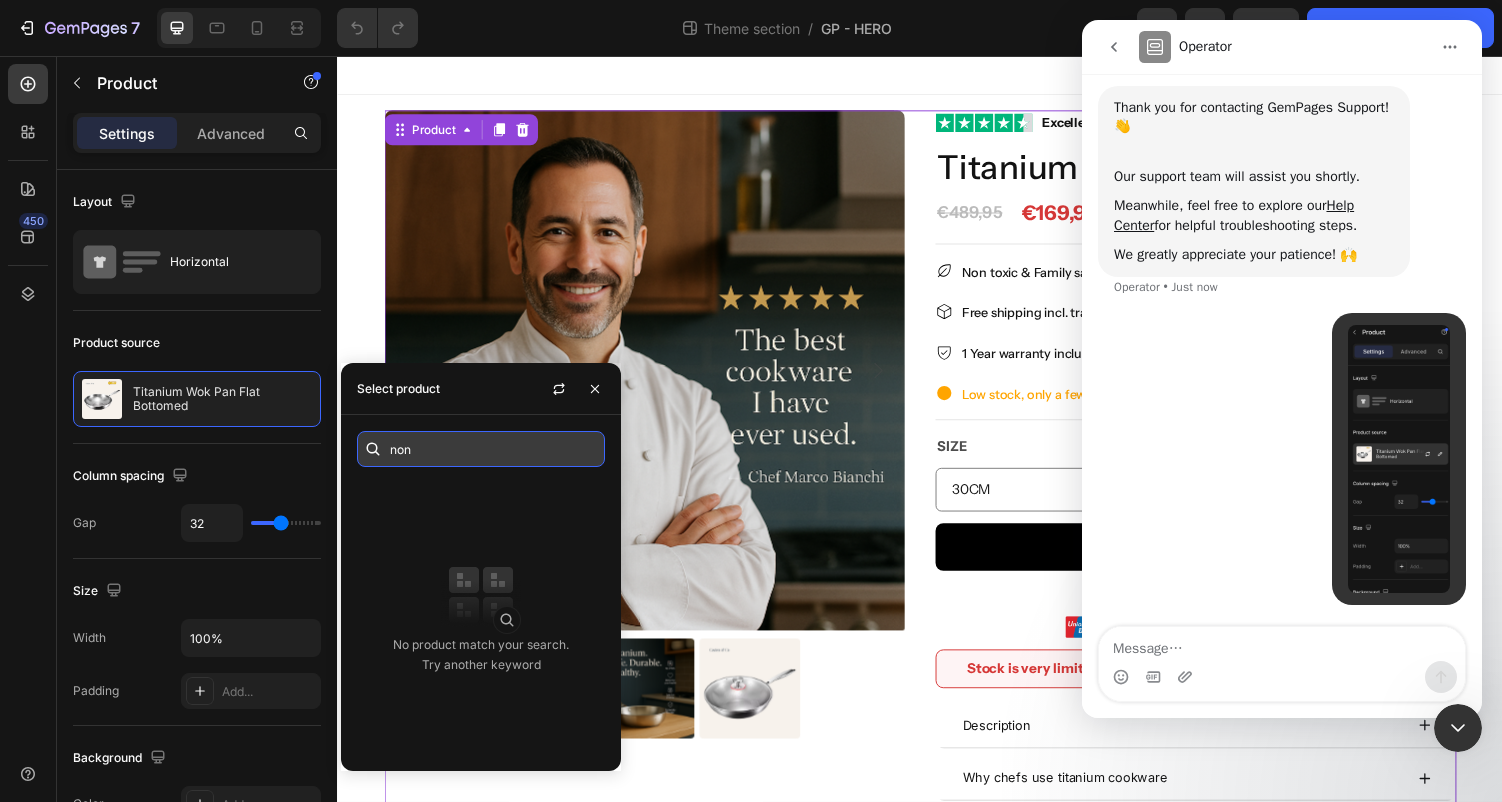 click on "non" at bounding box center (481, 449) 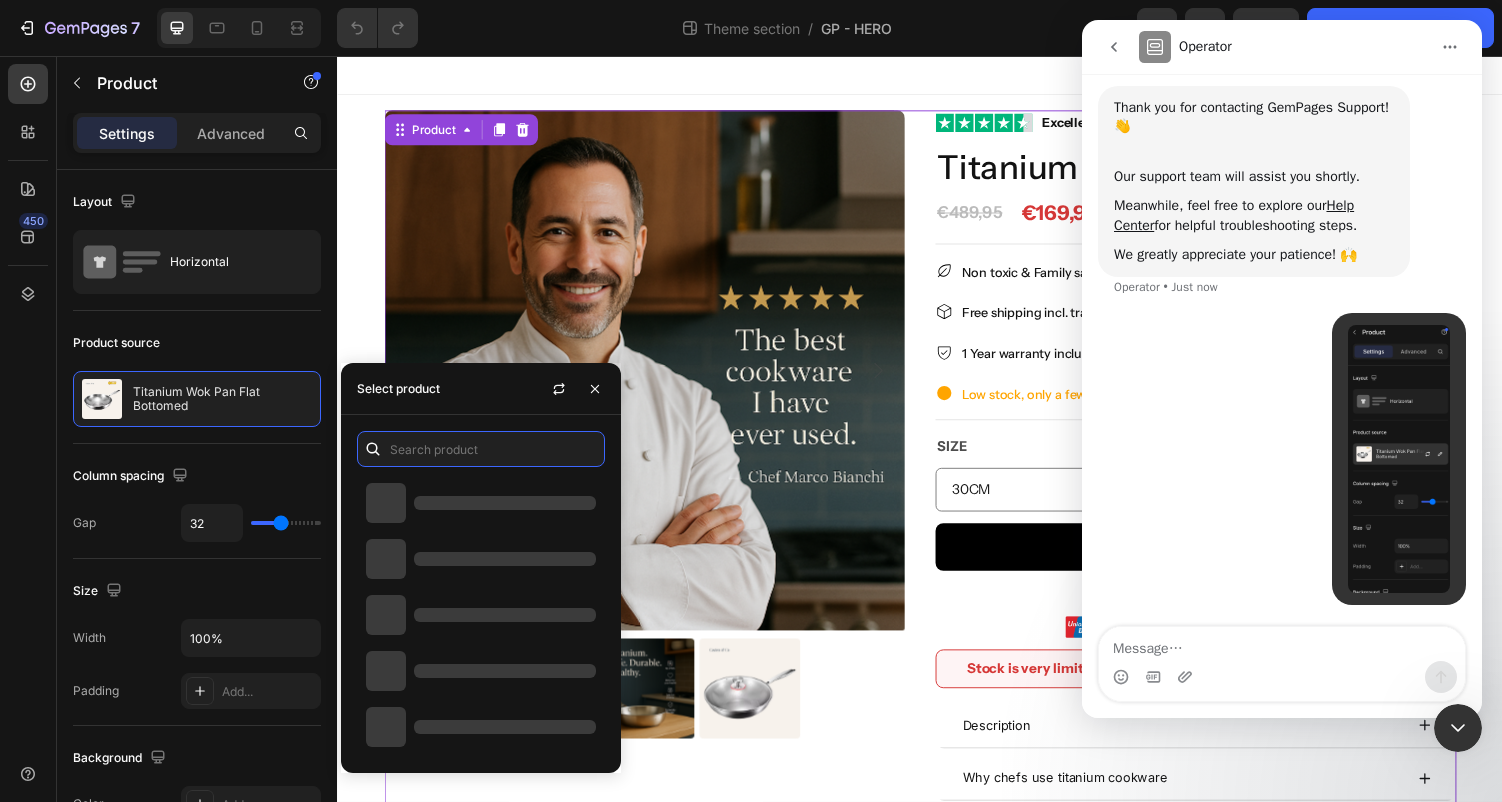 type 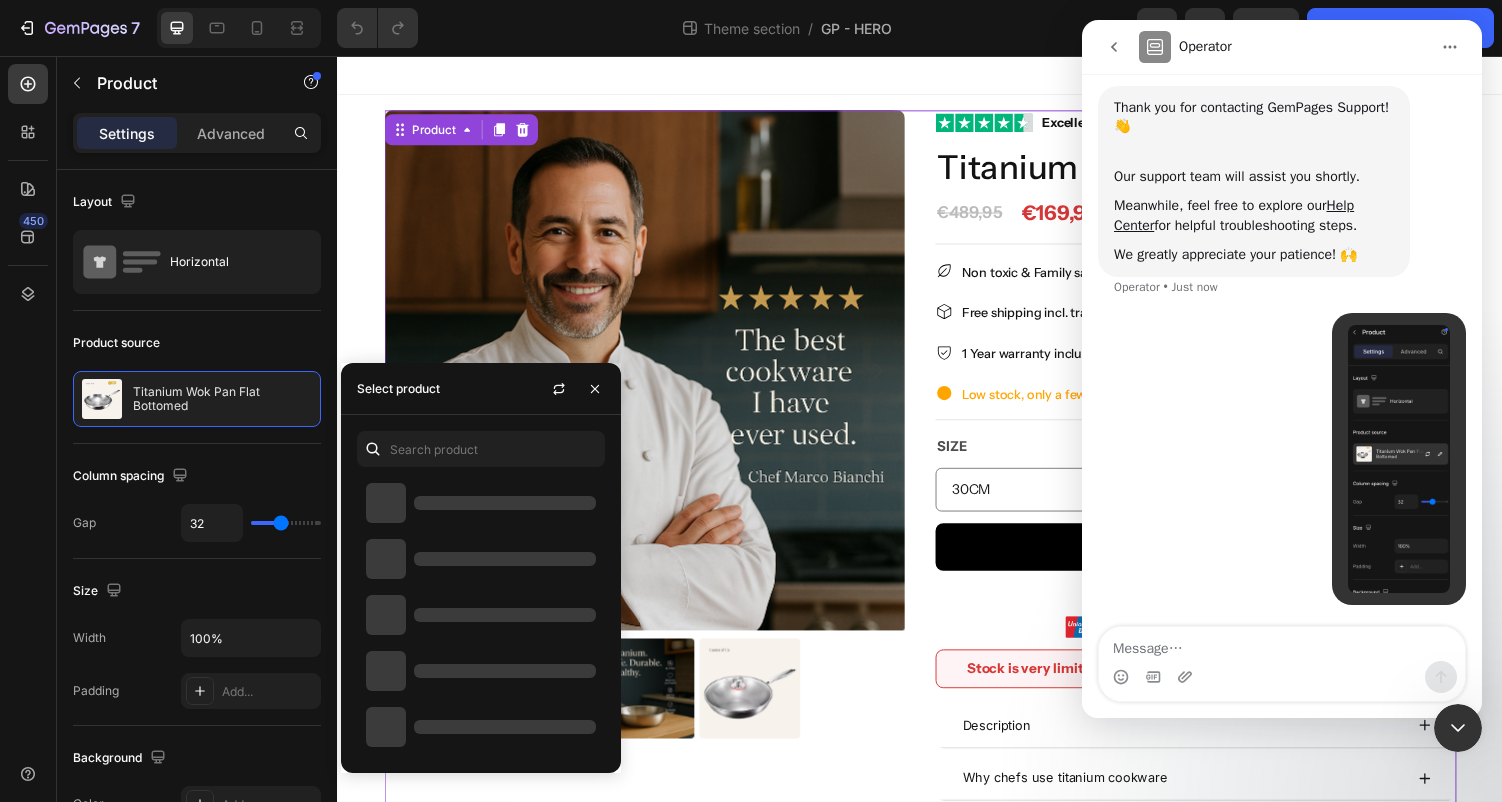 click on "Select product" at bounding box center (481, 389) 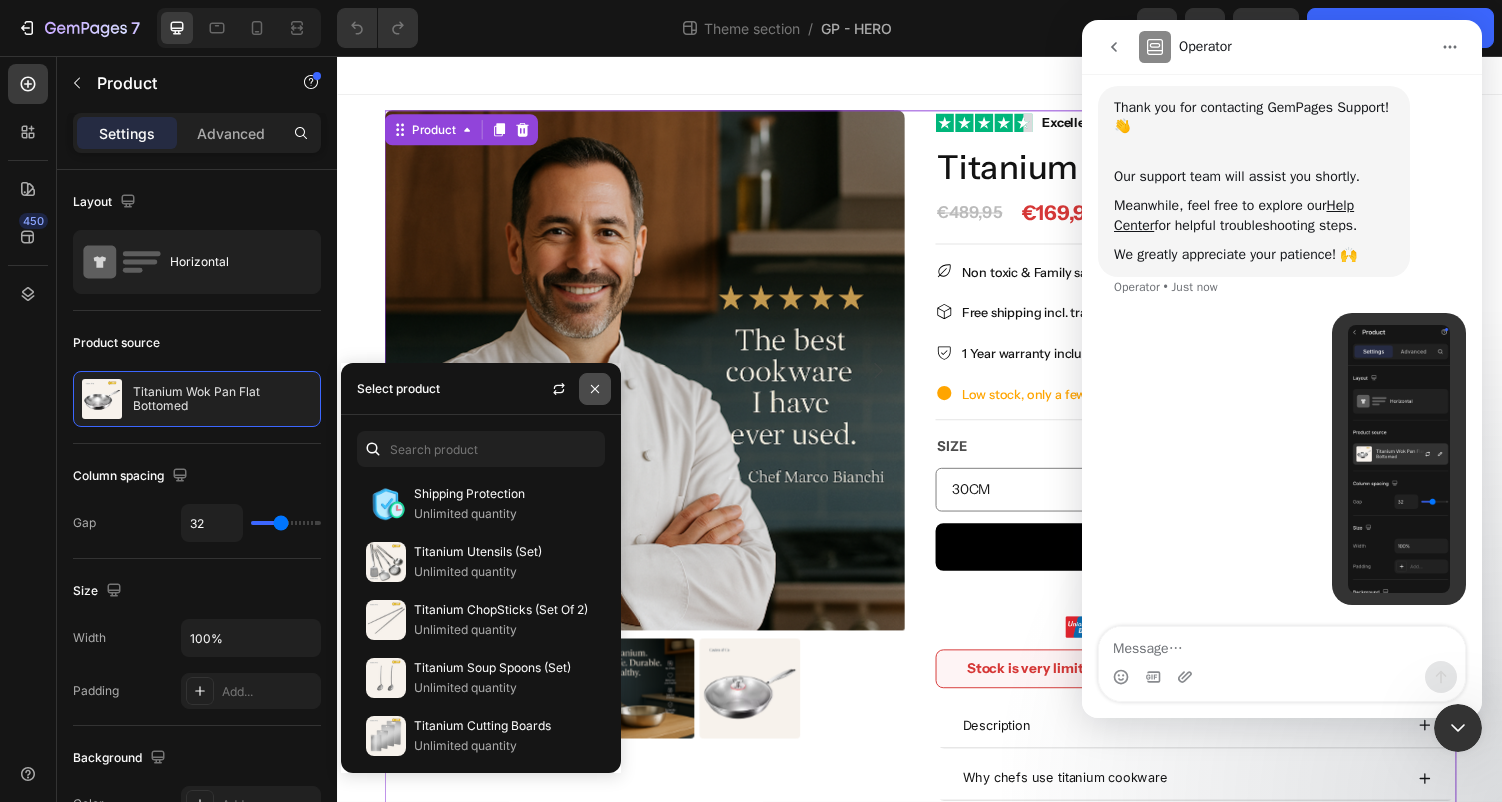 click 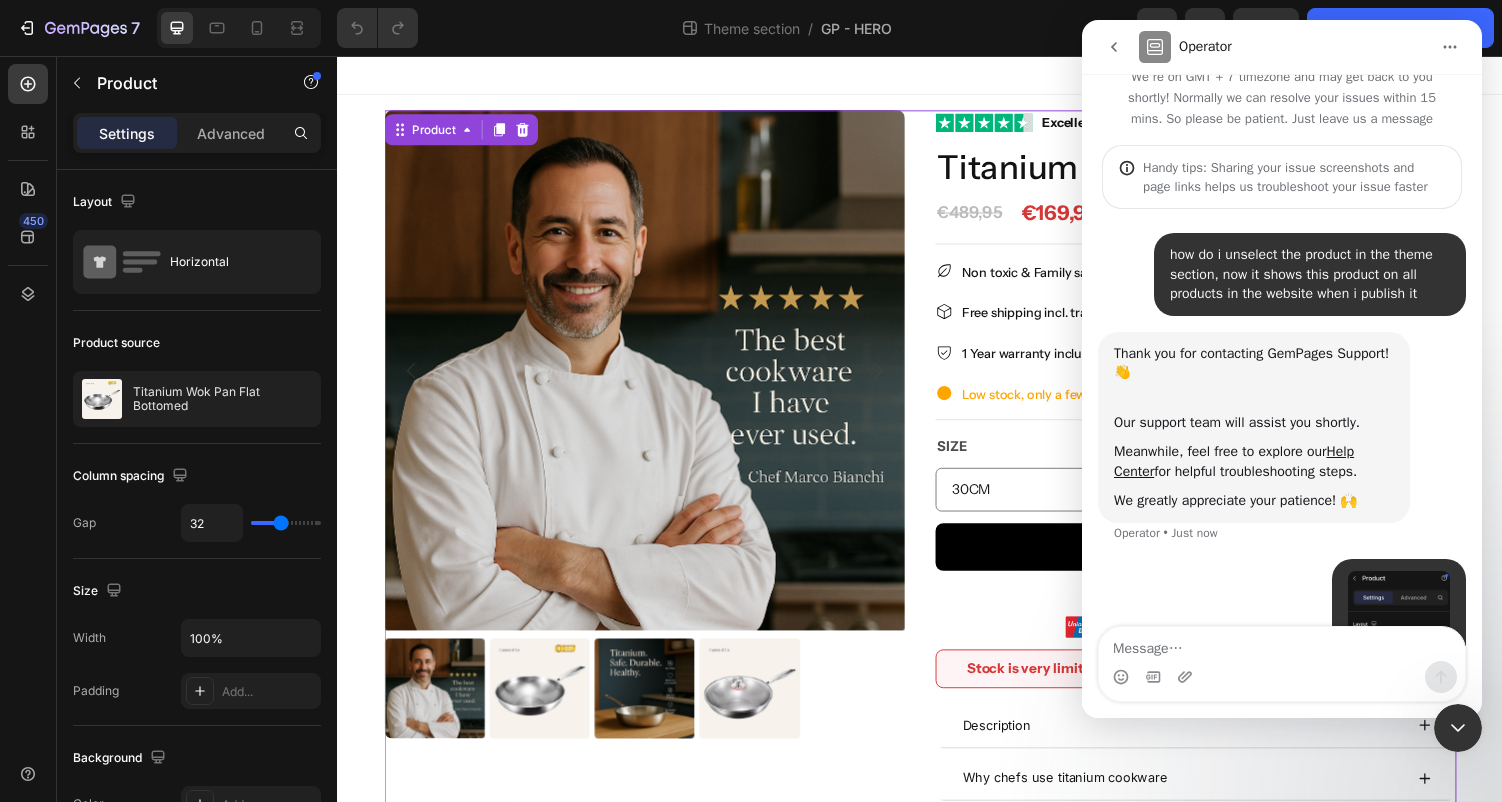 scroll, scrollTop: 0, scrollLeft: 0, axis: both 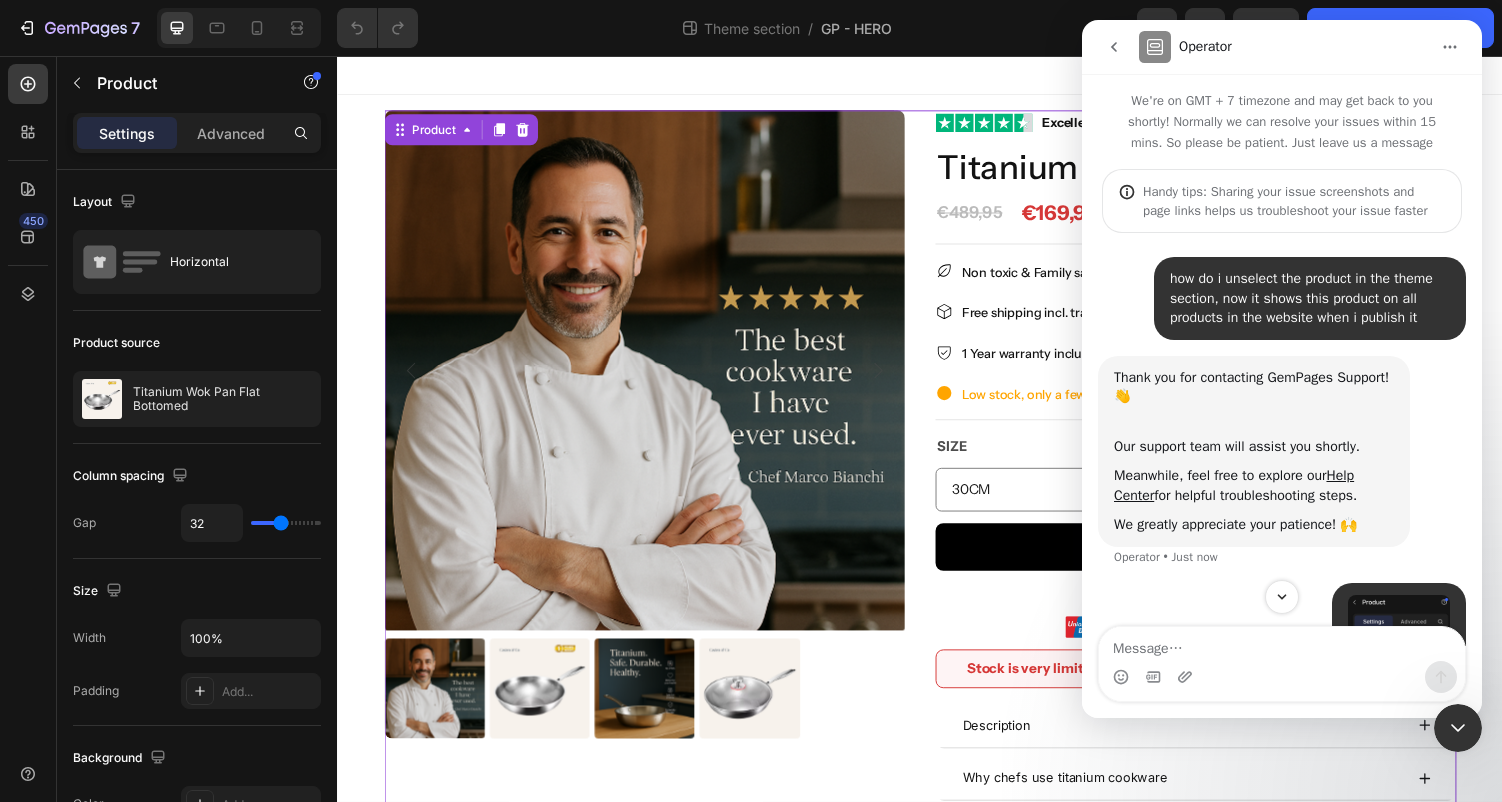 click 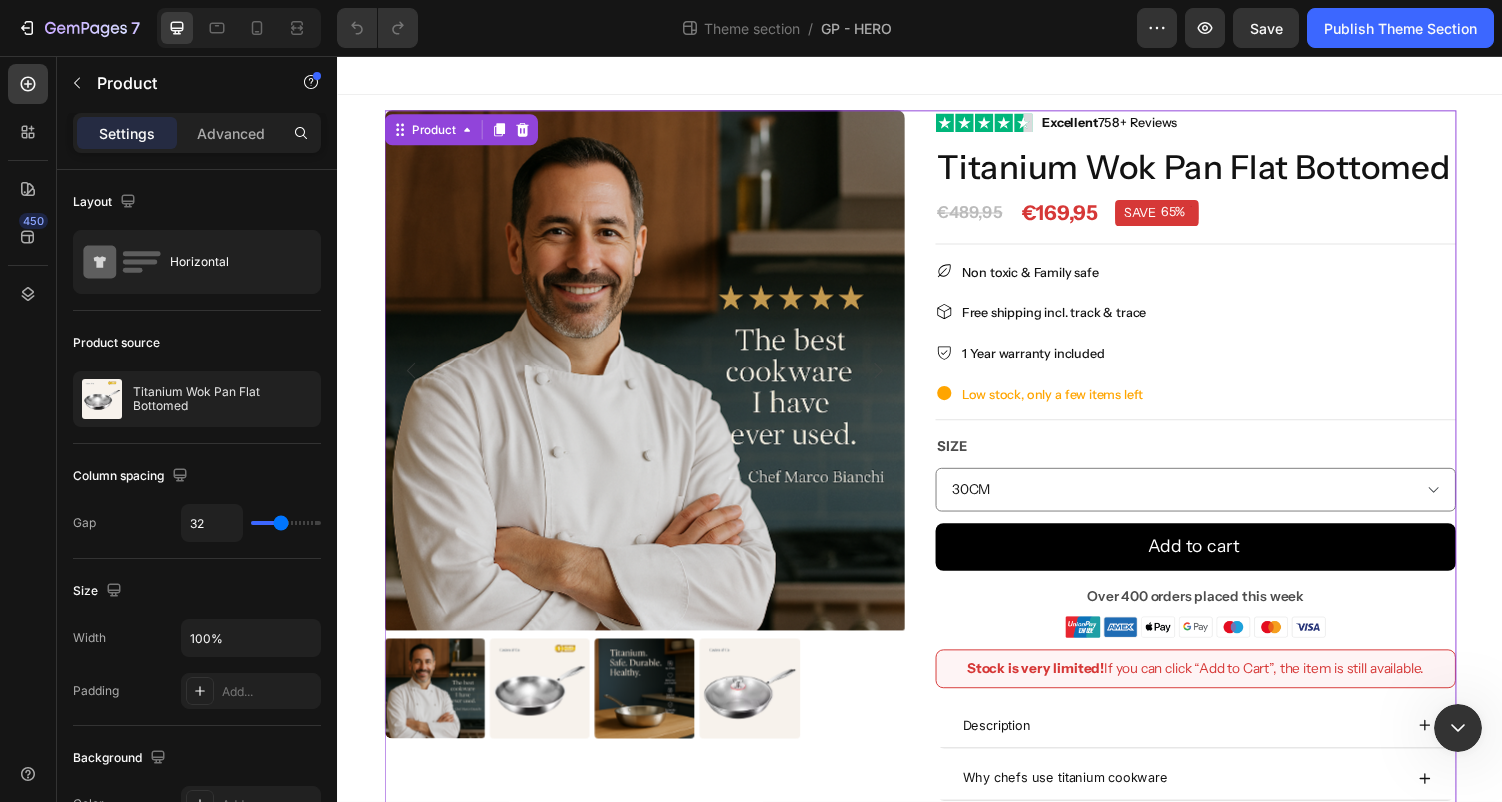 scroll, scrollTop: 0, scrollLeft: 0, axis: both 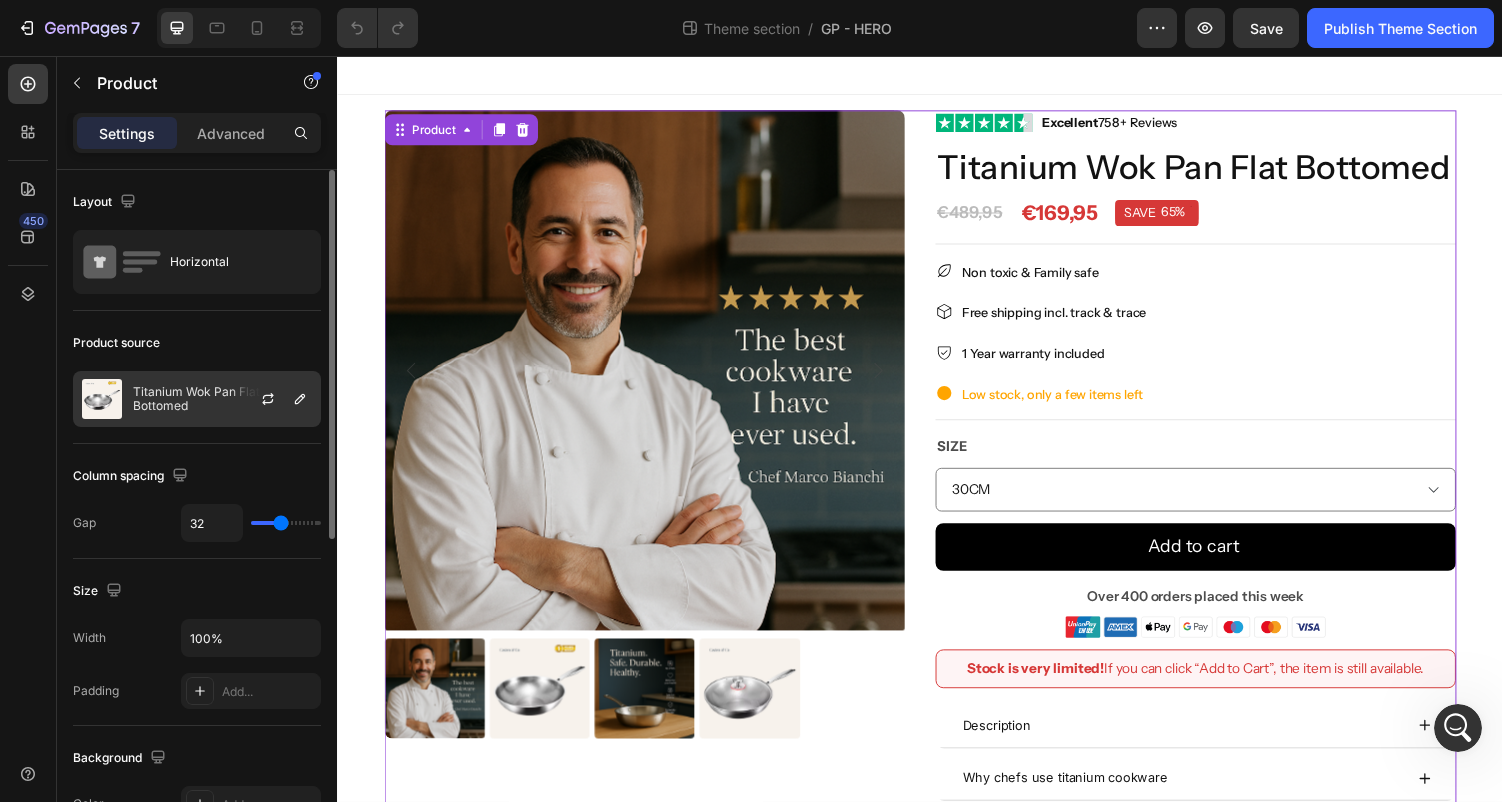 click on "Titanium Wok Pan Flat Bottomed" at bounding box center (222, 399) 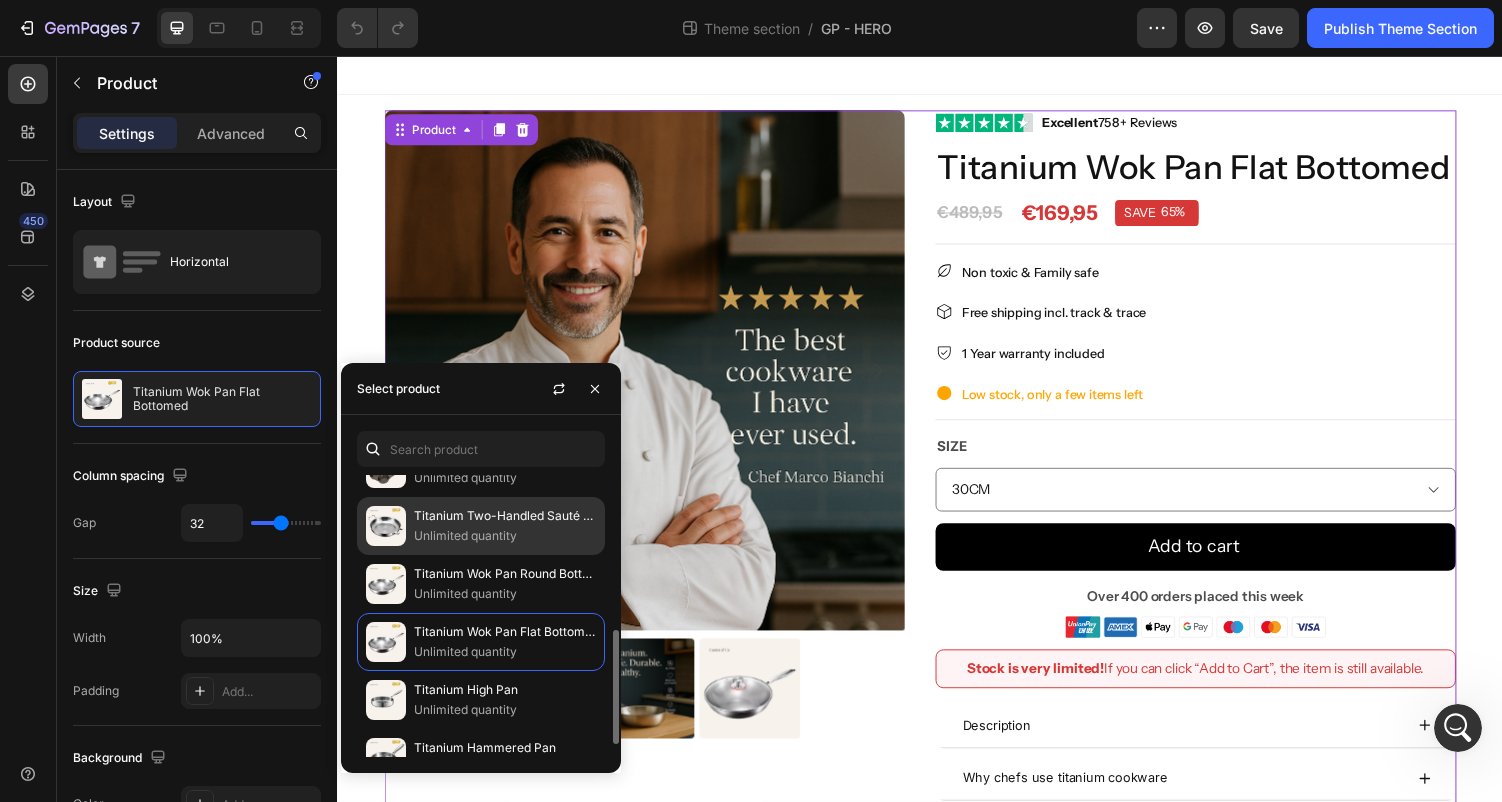 scroll, scrollTop: 414, scrollLeft: 0, axis: vertical 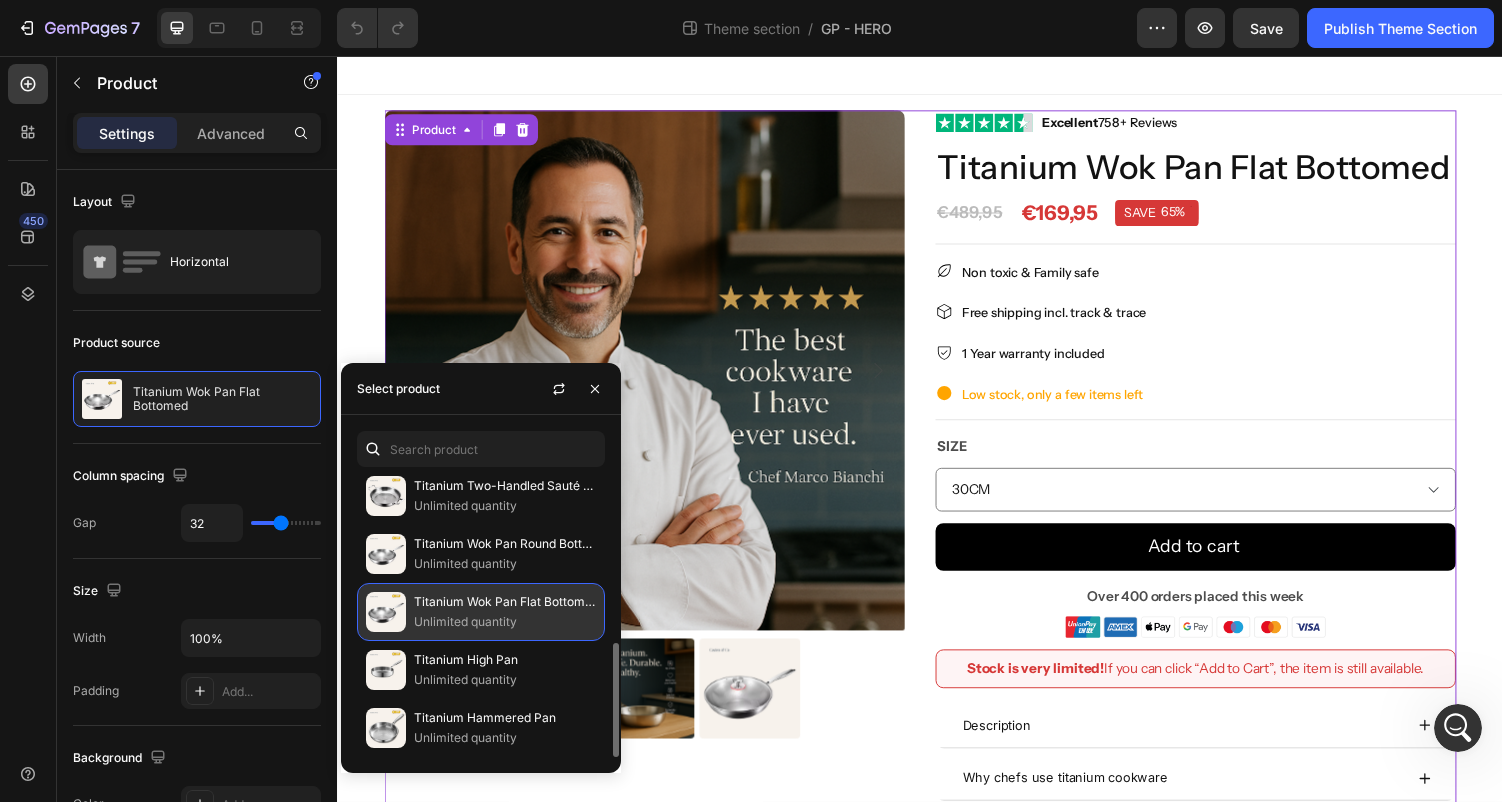 click at bounding box center [386, 612] 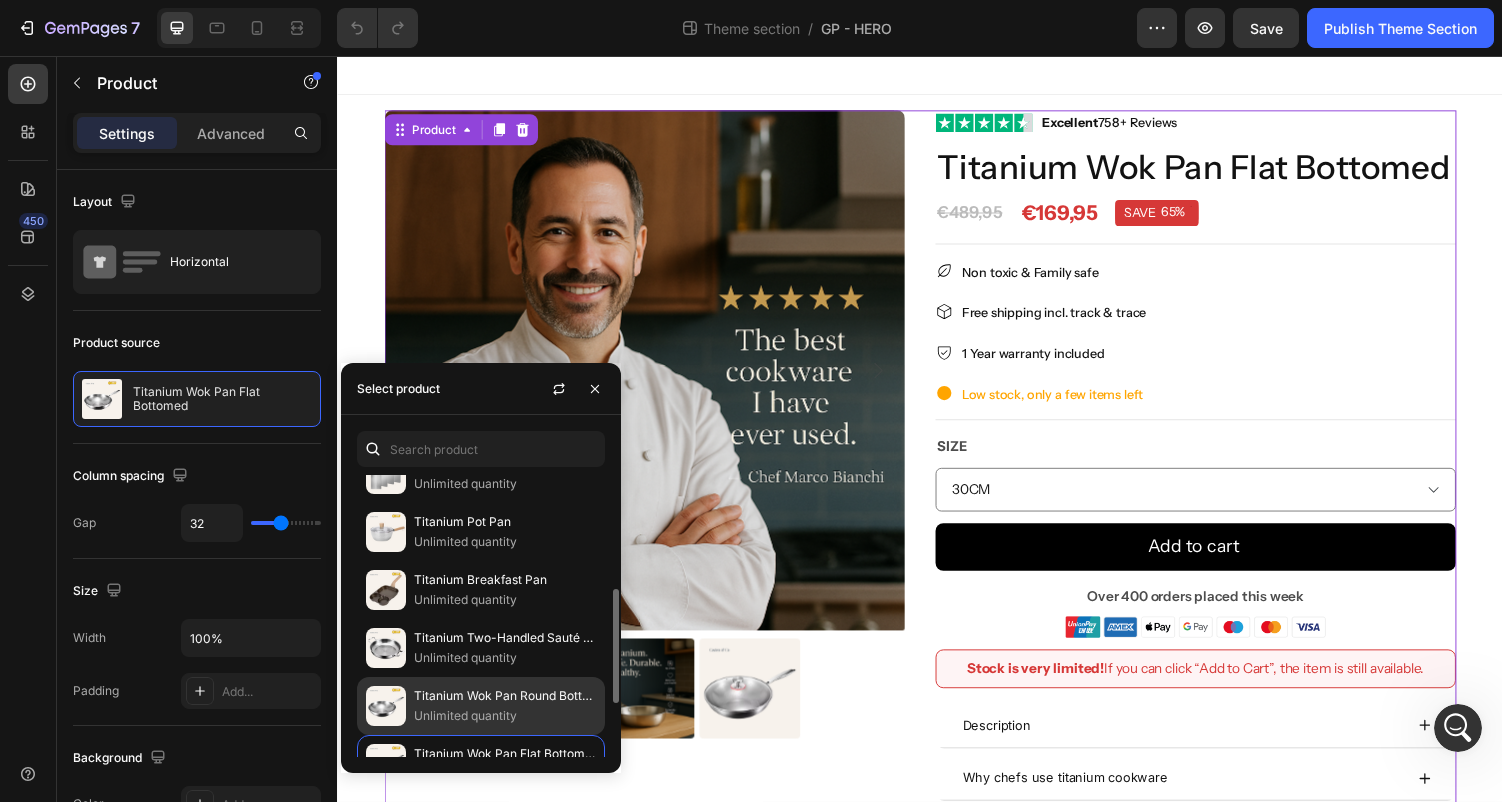 scroll, scrollTop: 234, scrollLeft: 0, axis: vertical 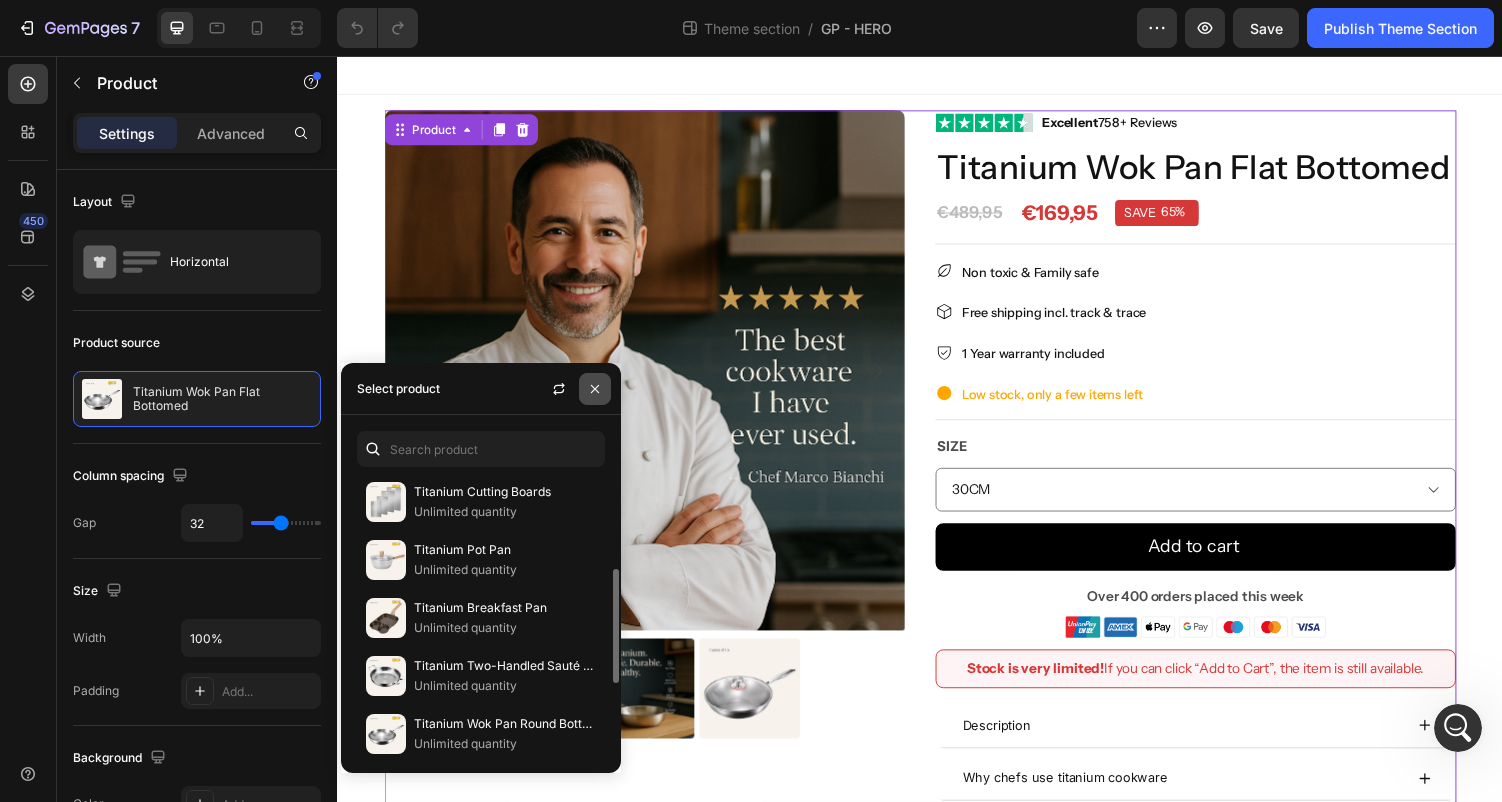 click 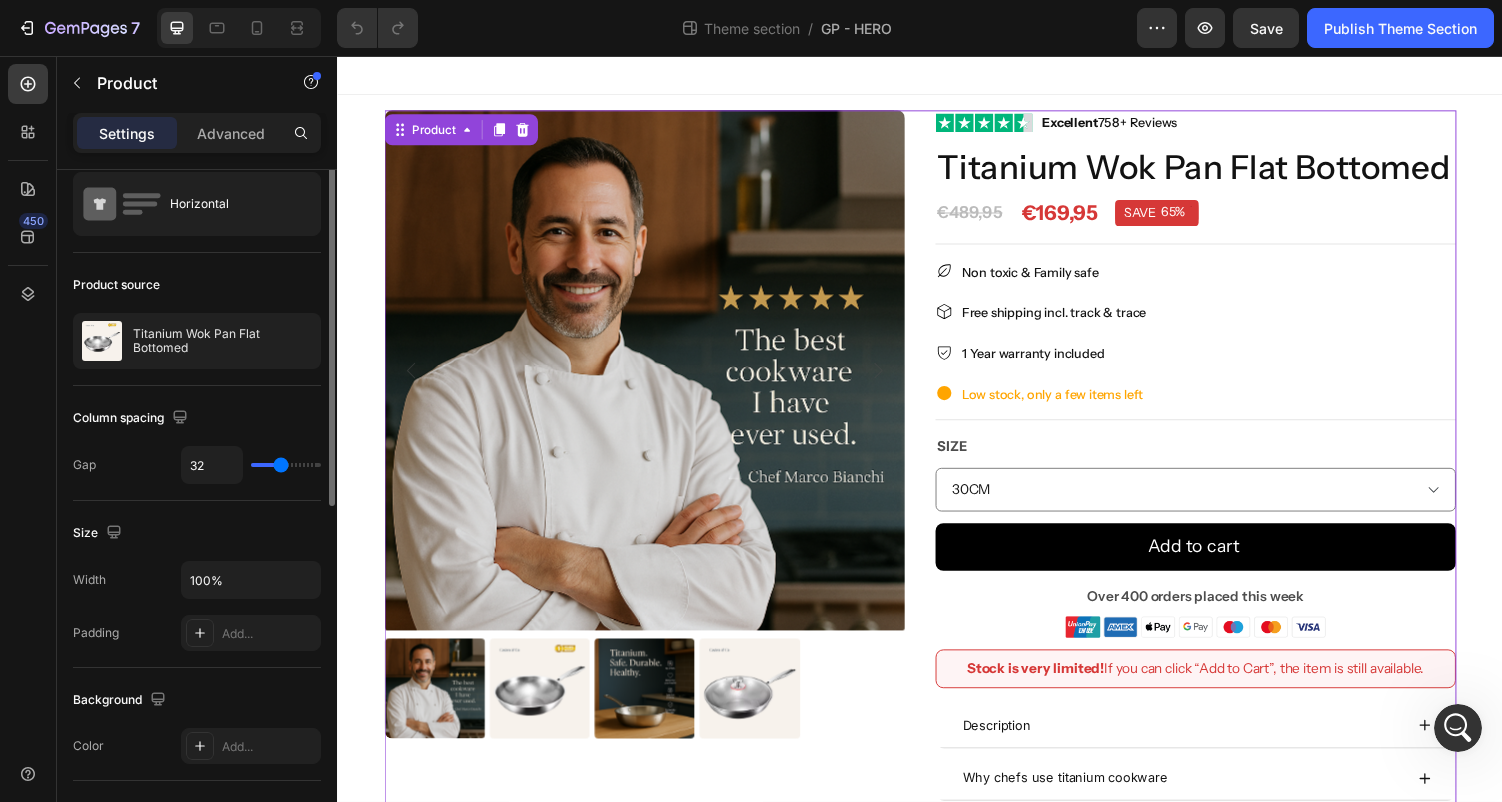scroll, scrollTop: 0, scrollLeft: 0, axis: both 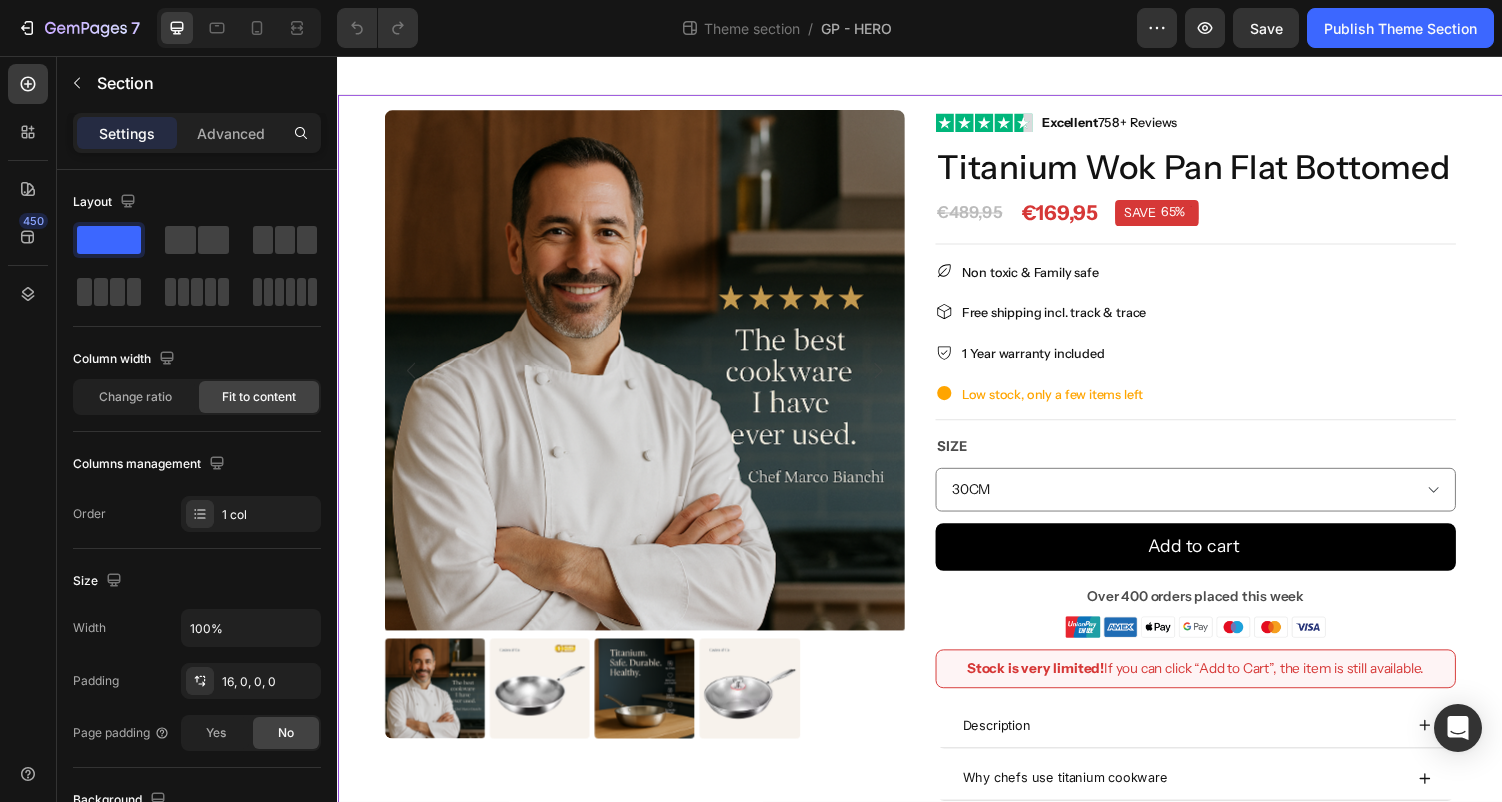 click on "Product Images Image Excellent  758+ Reviews Text block Row Titanium Wok Pan Flat Bottomed Product Title €169,95 Price Price €489,95 Price Price SAVE 65% Discount Tag Row Row                Title Line
Non toxic & Family safe Item list
Free shipping incl. track & trace Item list
1 Year warranty included Item list
Low stock, only a few items left Item list                Title Line Size   30CM 32CM 34CM 30CM With Lid 32CM With Lid 34CM With Lid Product Variants & Swatches Add to cart Product Cart Button Over 400 orders placed this week Text Block Image Row Stock is very limited!  If you can click “Add to Cart”, the item is still available. Text Block Row
Description
Why chefs use titanium cookware
Why this huge discount? Accordion Product Row" at bounding box center (937, 487) 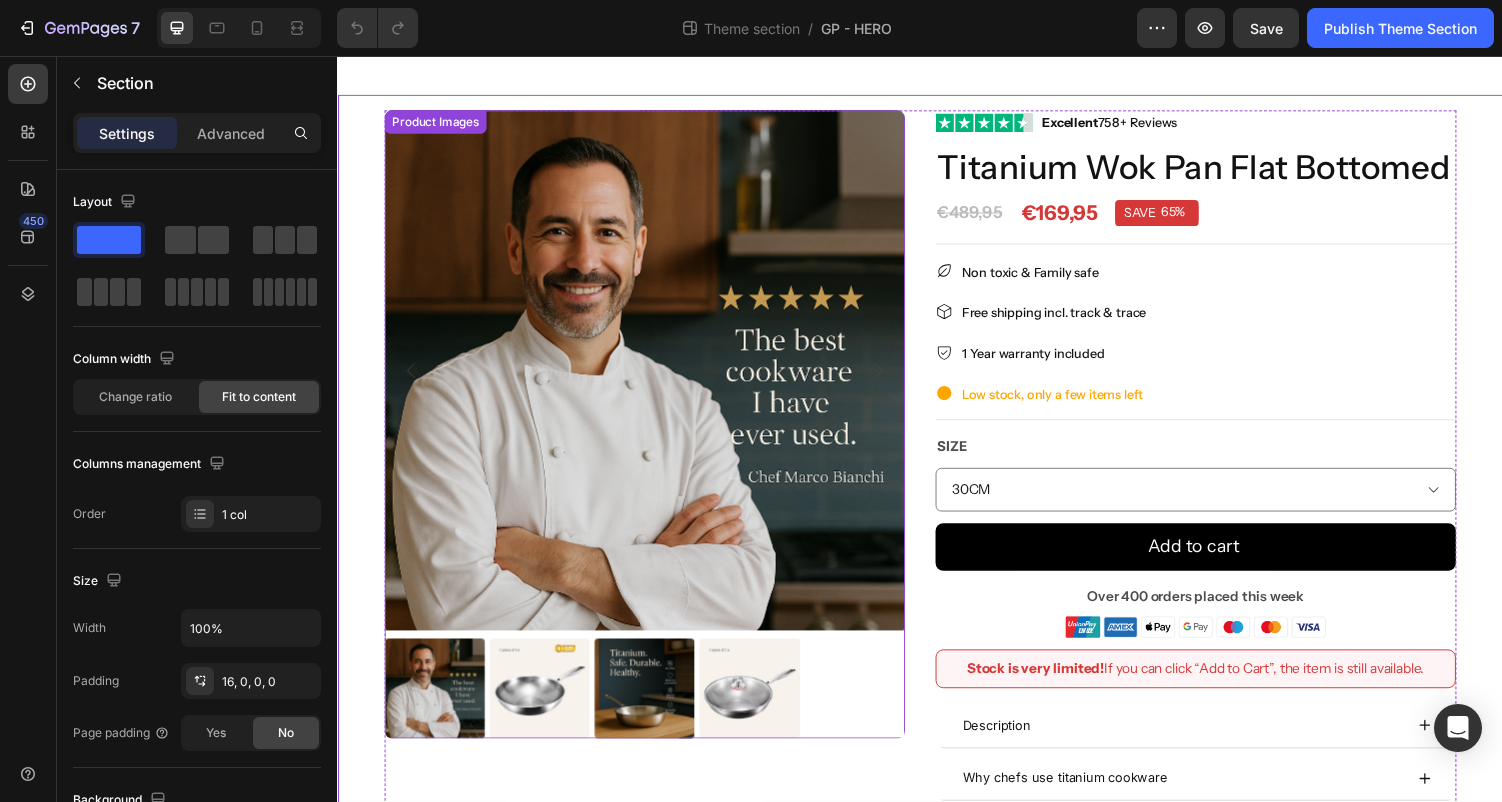 click at bounding box center (653, 380) 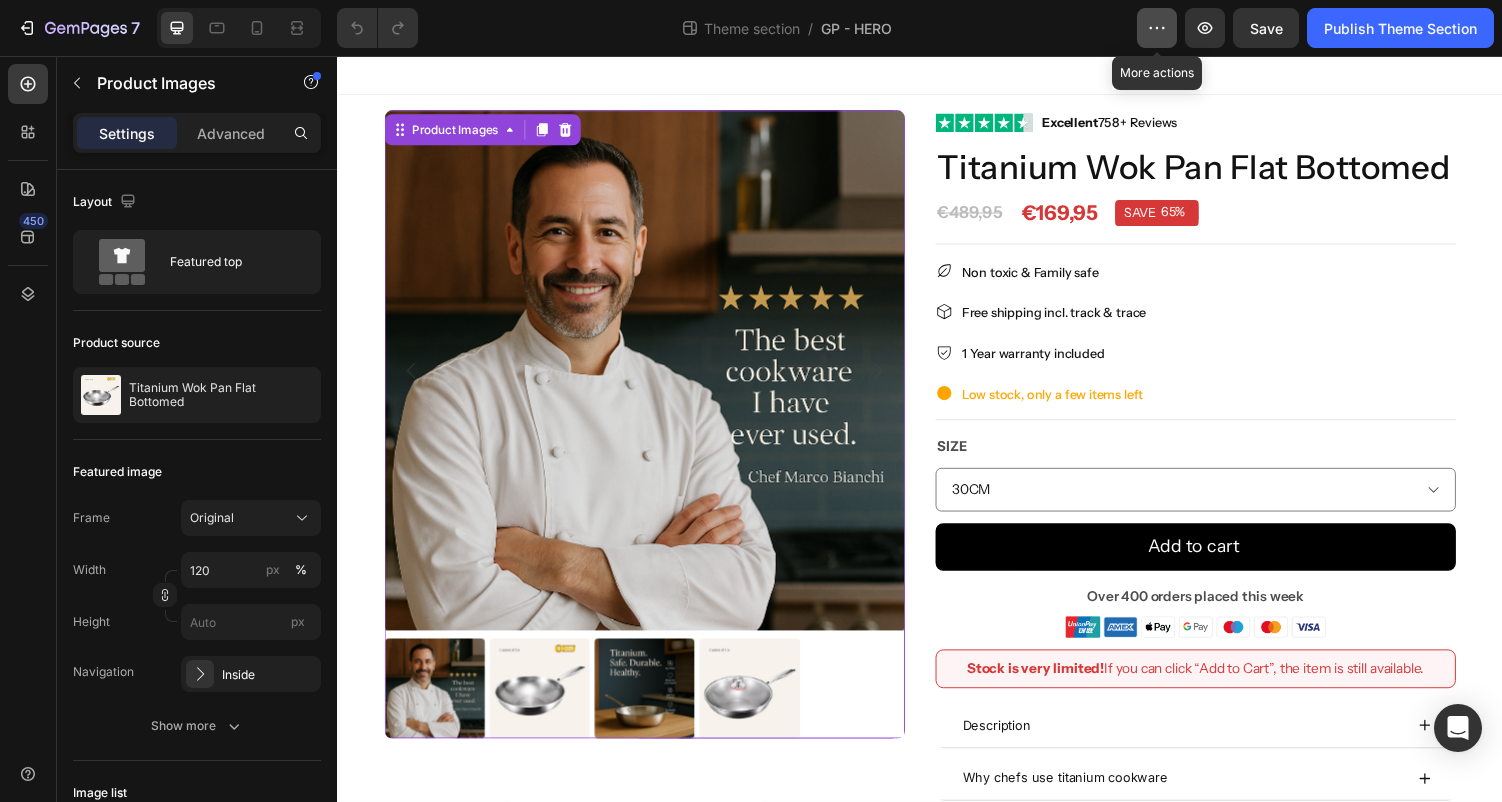 click 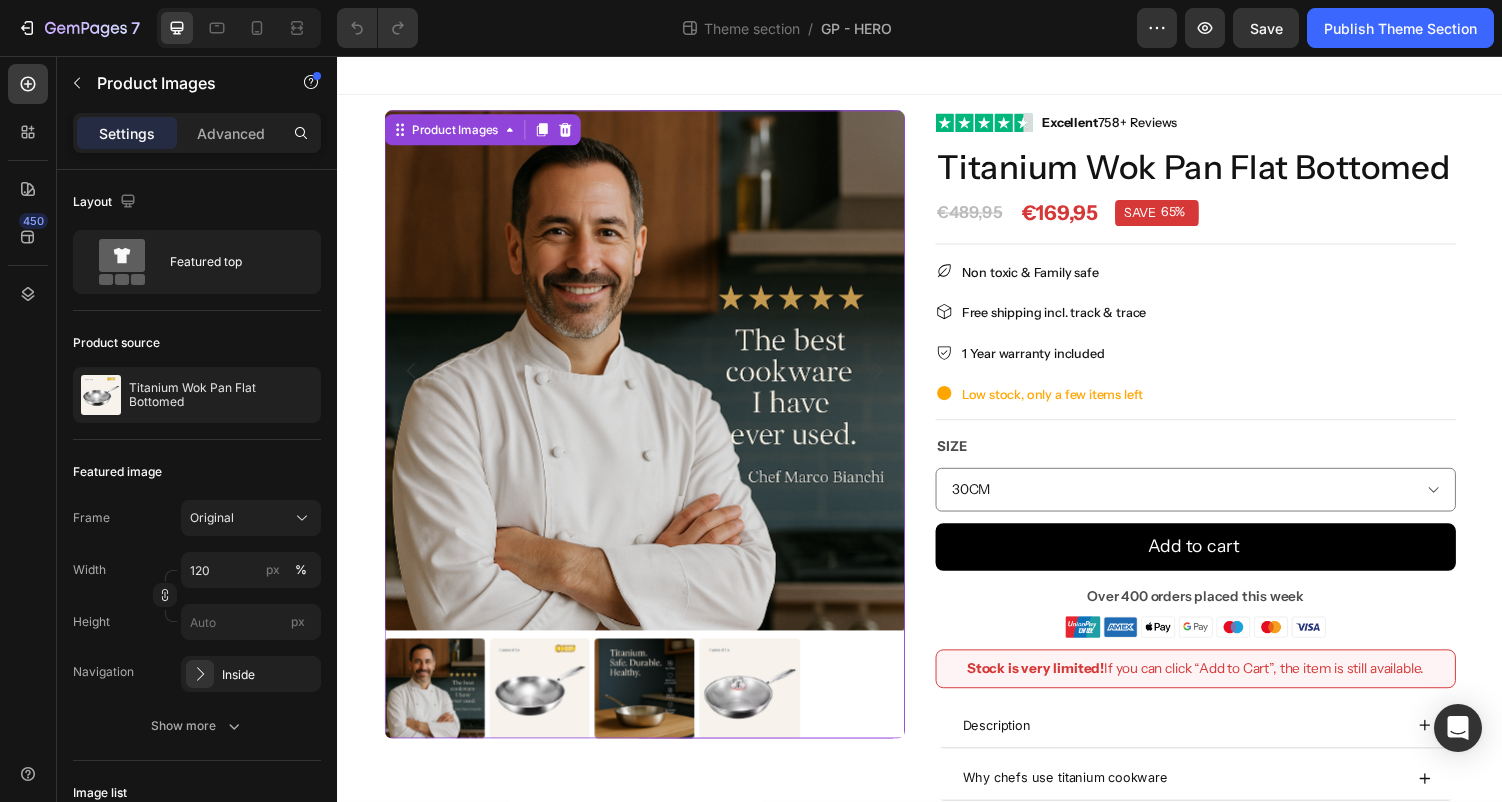 click at bounding box center [653, 380] 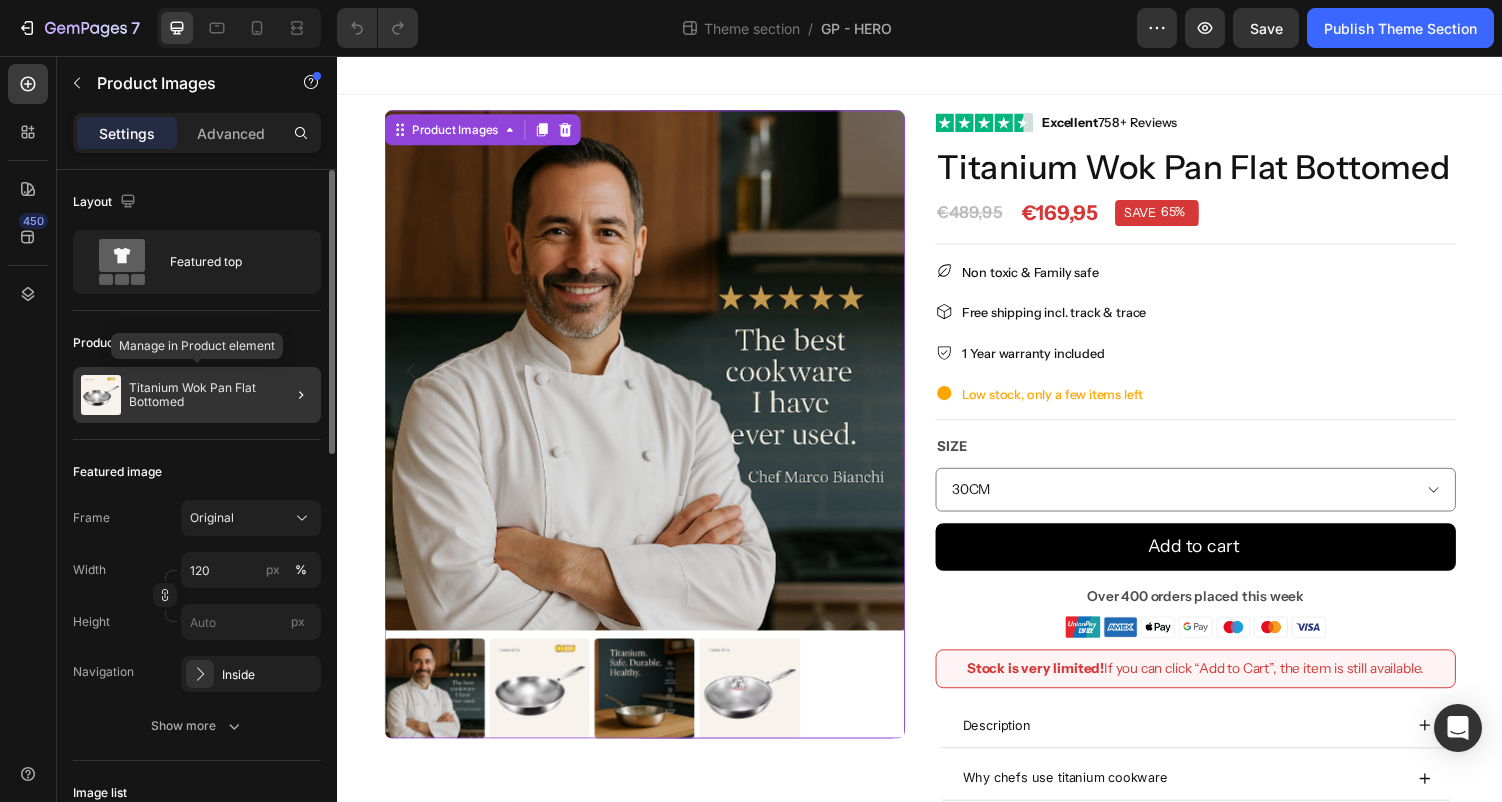 click on "Titanium Wok Pan Flat Bottomed" 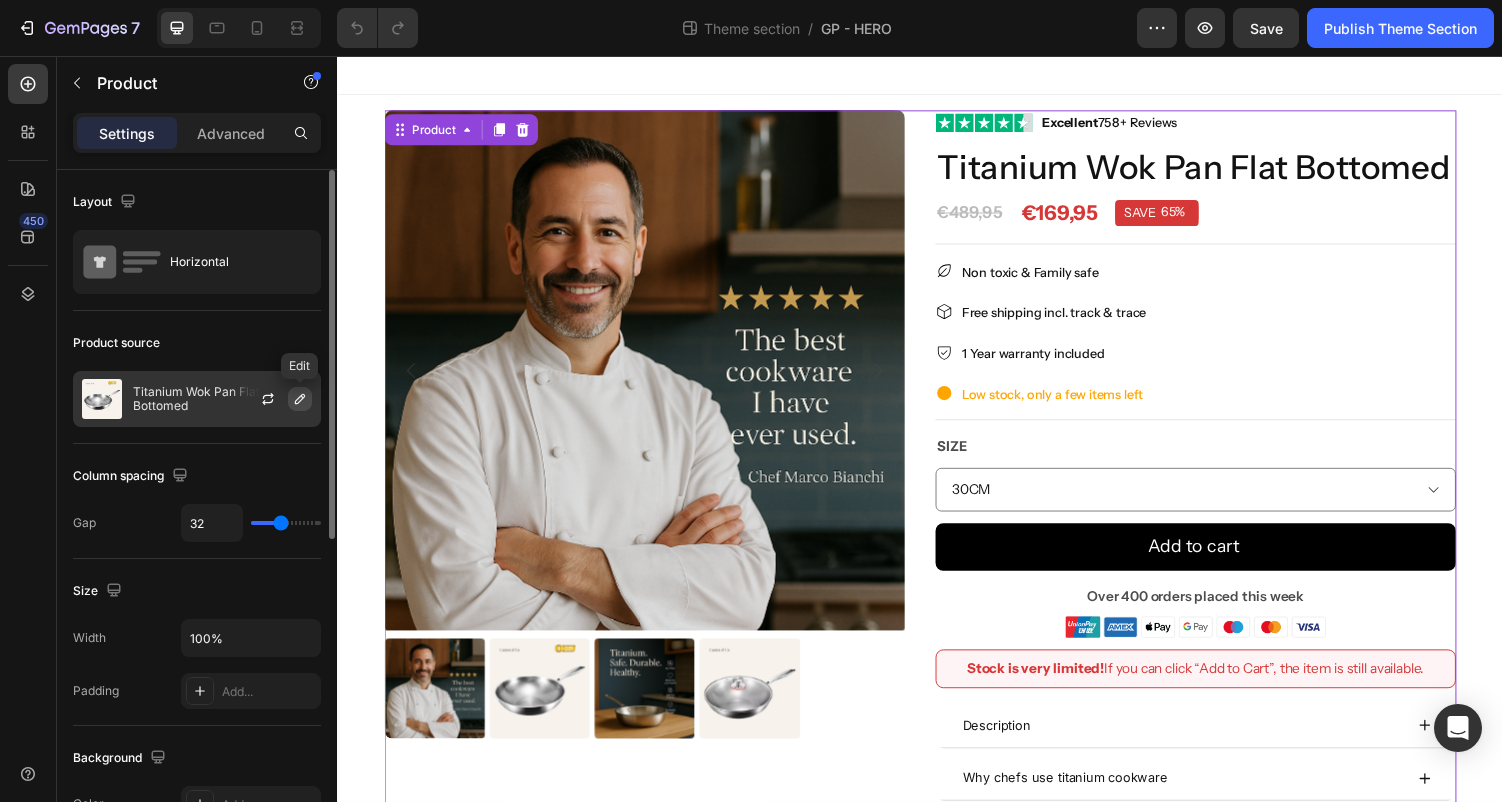 click 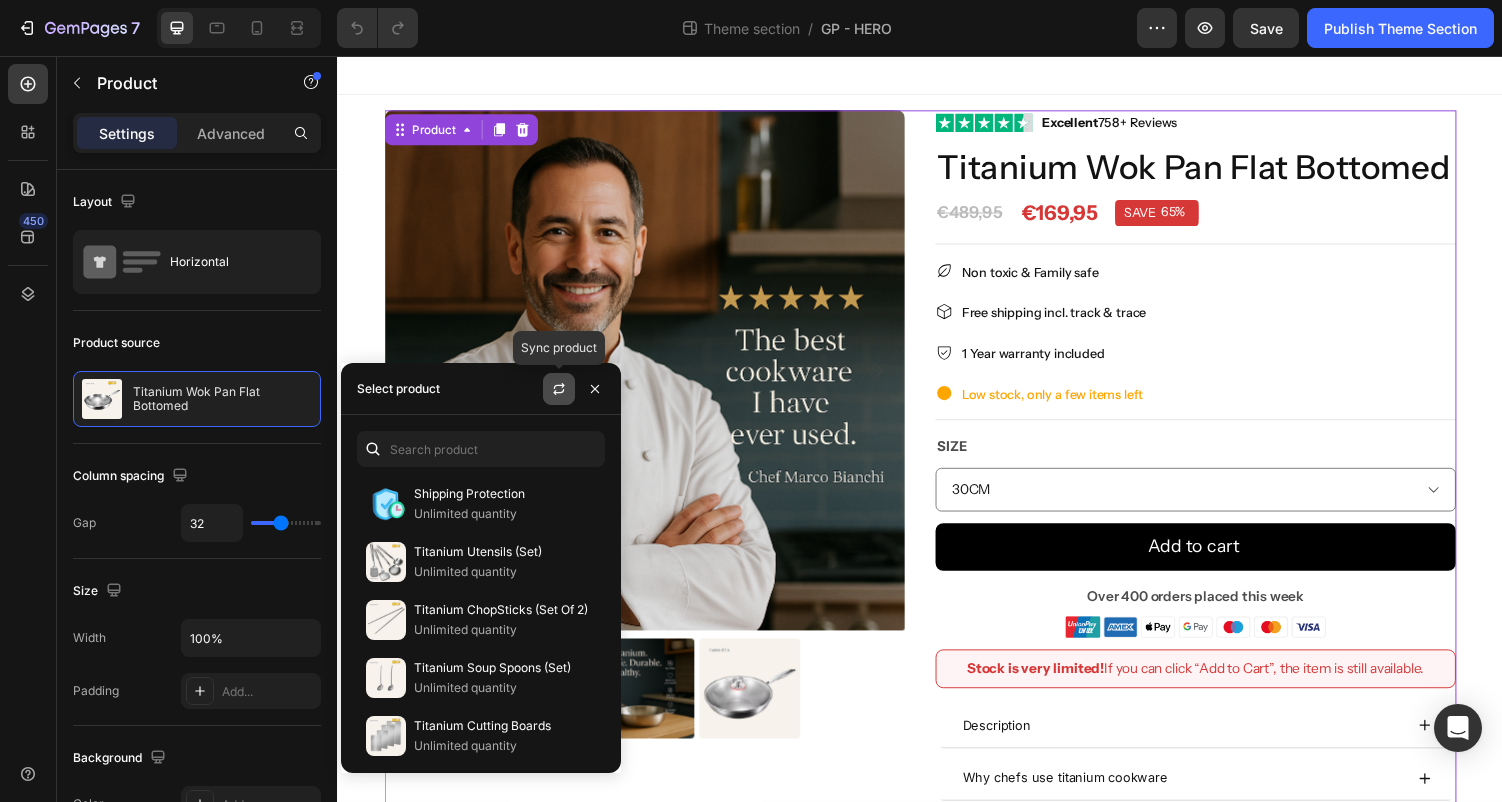 click 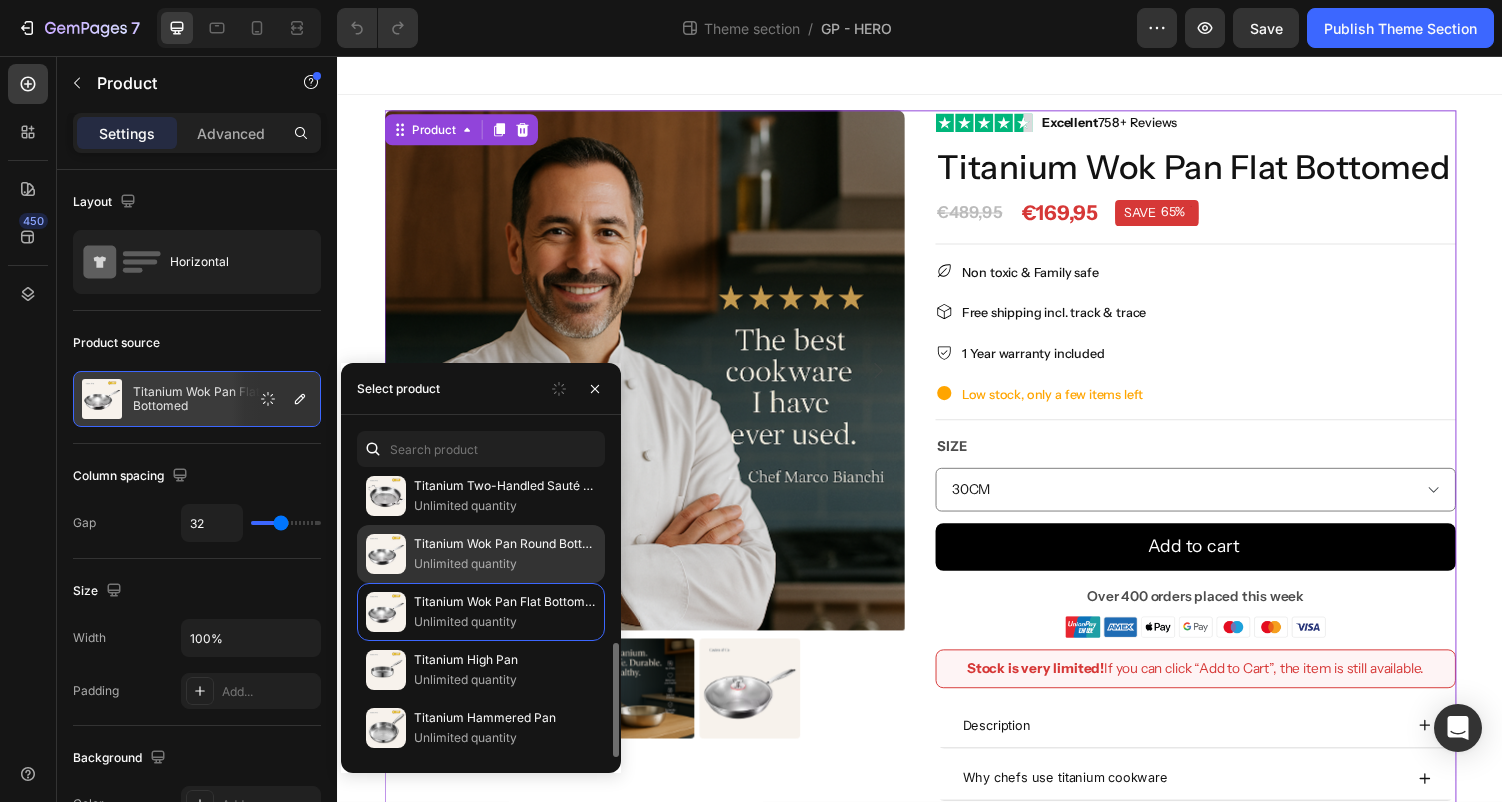 scroll, scrollTop: 401, scrollLeft: 0, axis: vertical 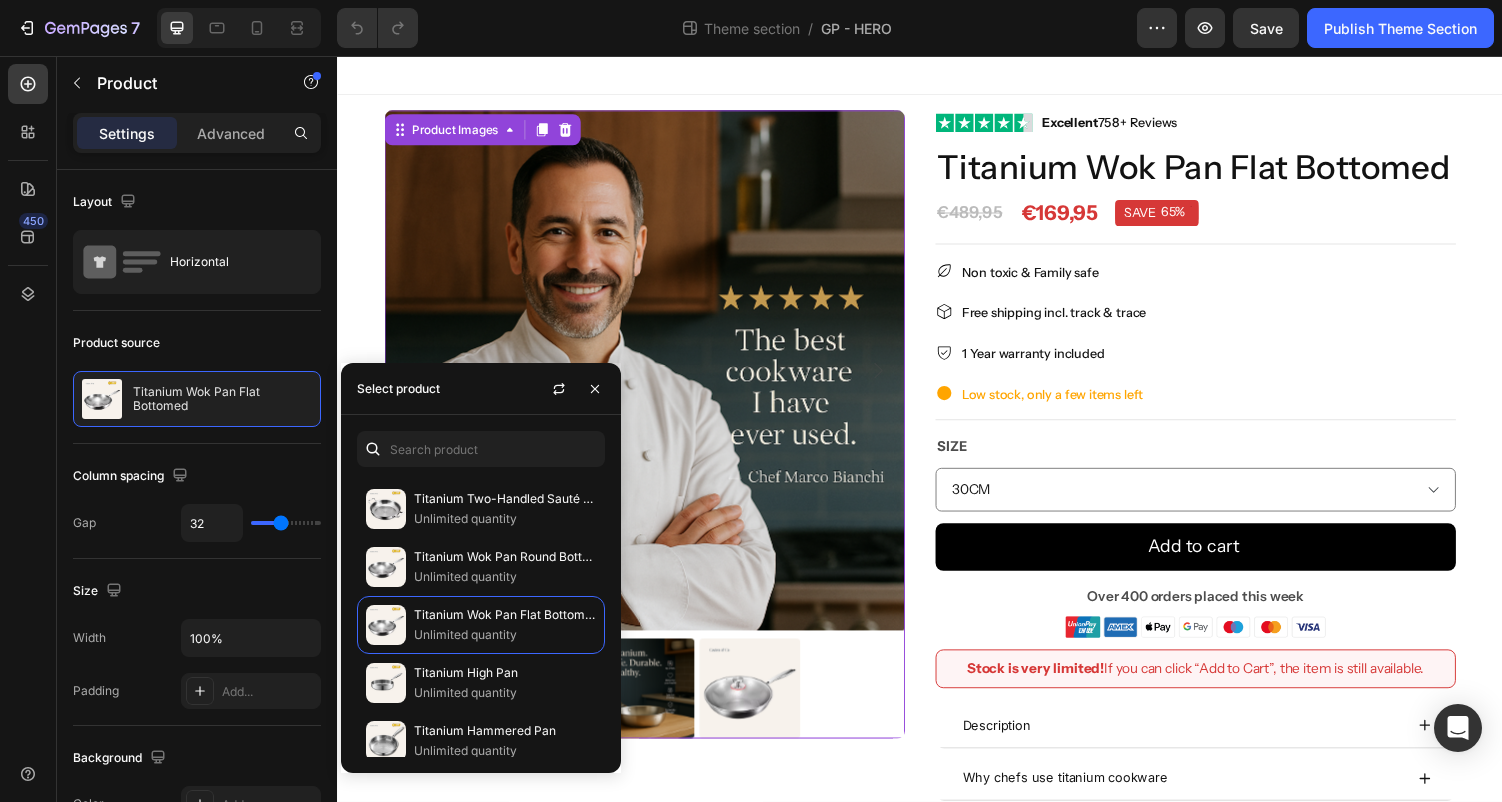 click at bounding box center [653, 380] 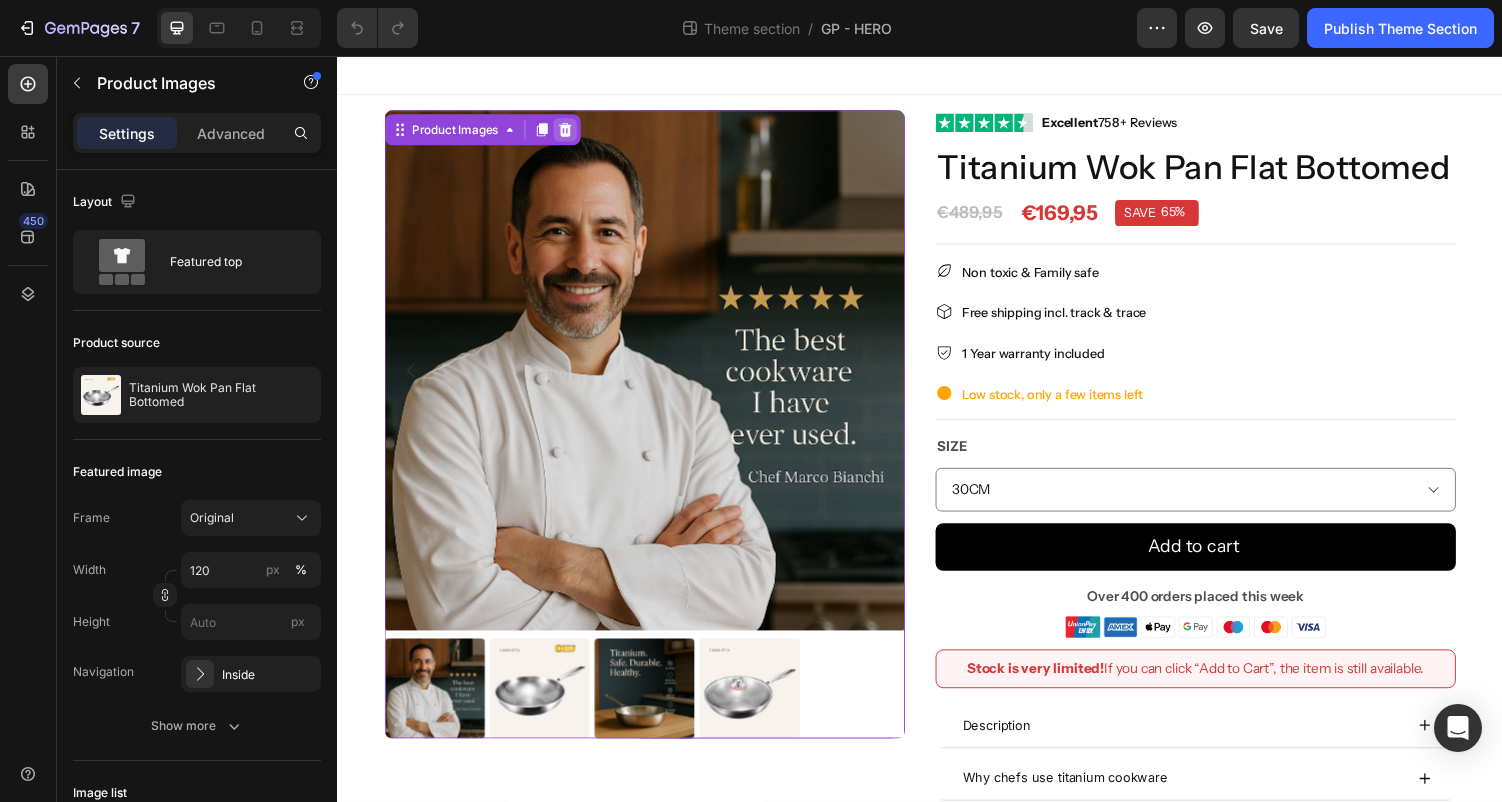 click at bounding box center [571, 132] 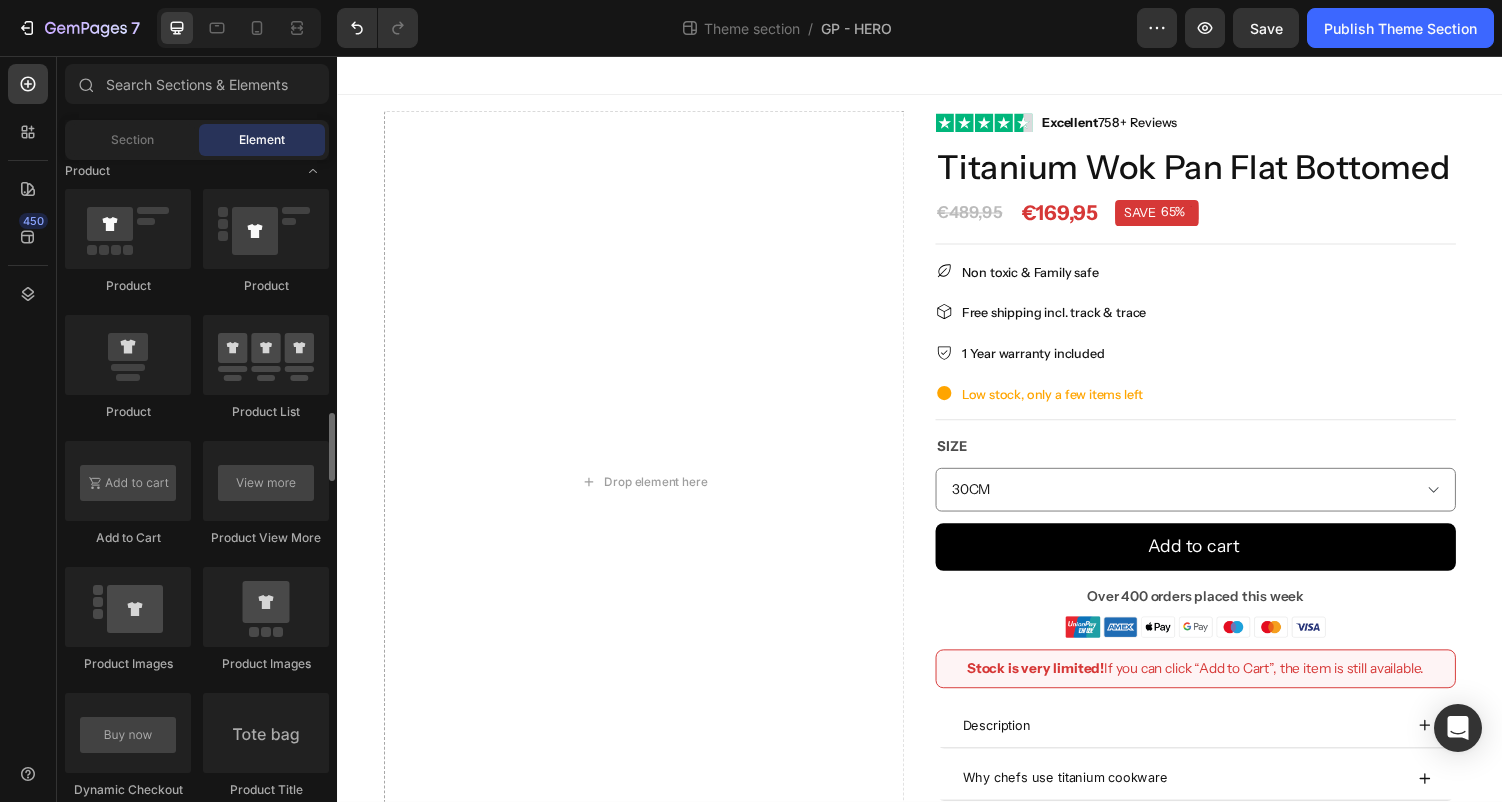 scroll, scrollTop: 2636, scrollLeft: 0, axis: vertical 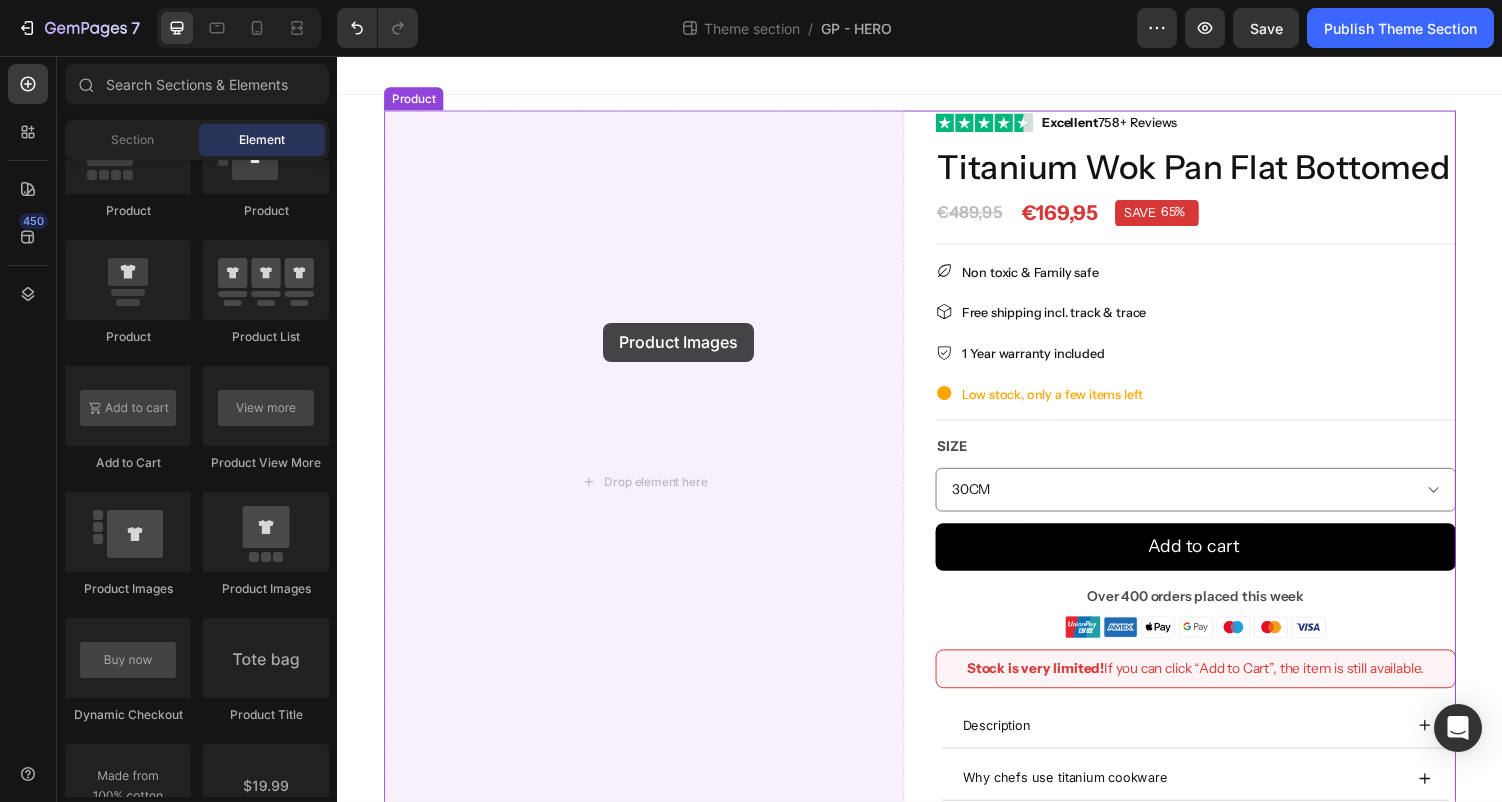drag, startPoint x: 452, startPoint y: 608, endPoint x: 611, endPoint y: 331, distance: 319.39005 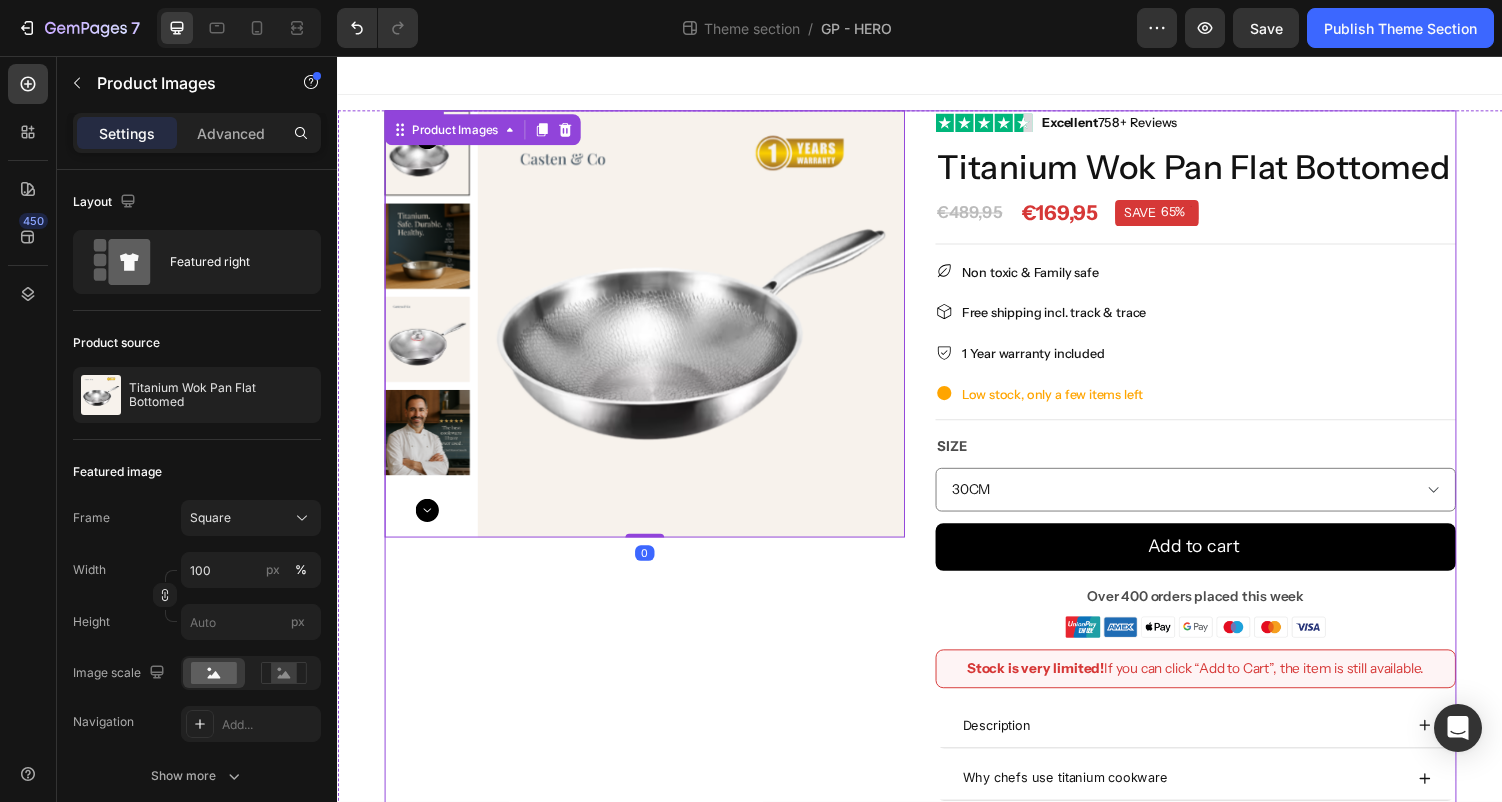 click on "Product Images   0" at bounding box center [653, 495] 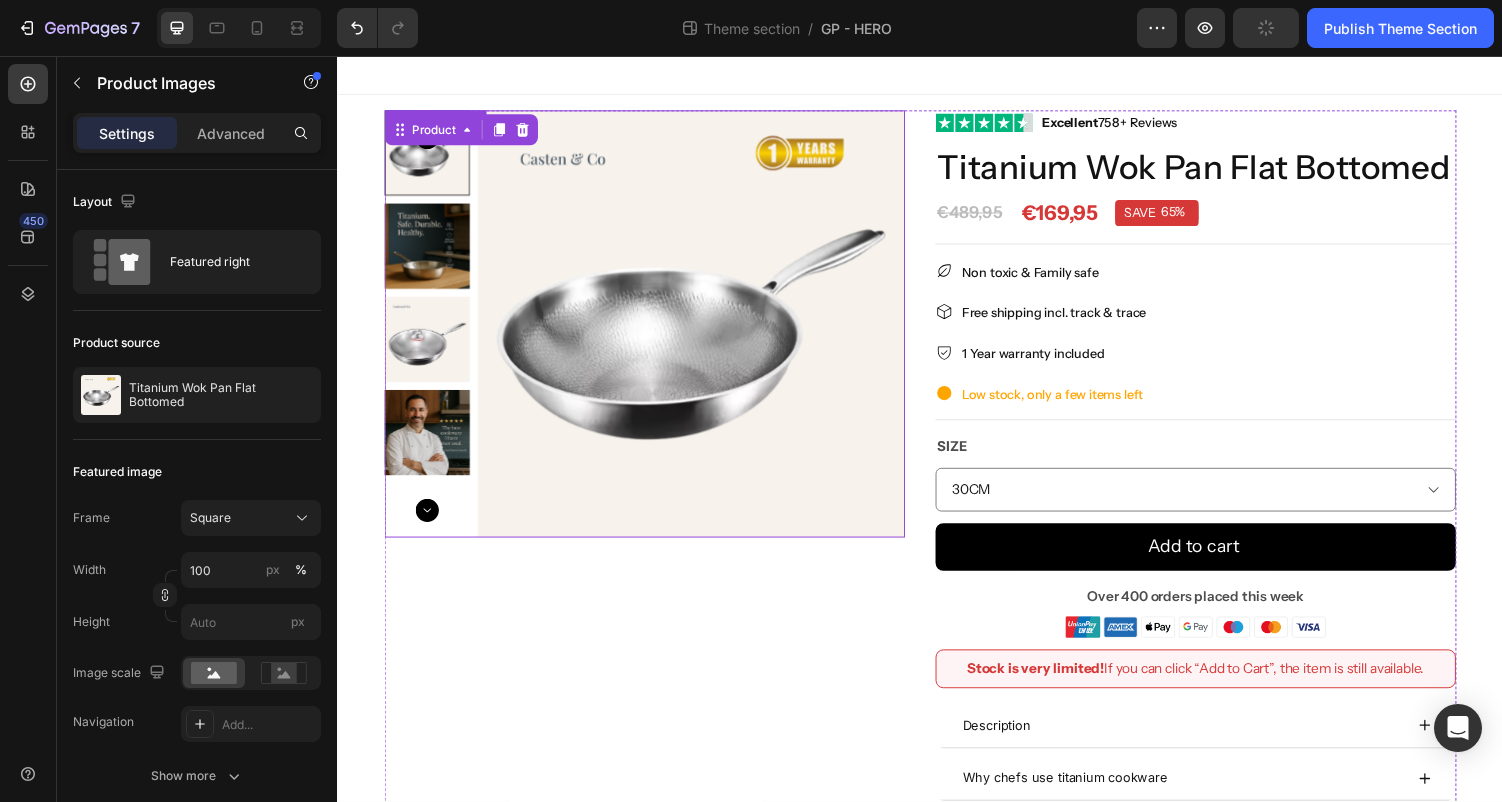 click at bounding box center [701, 332] 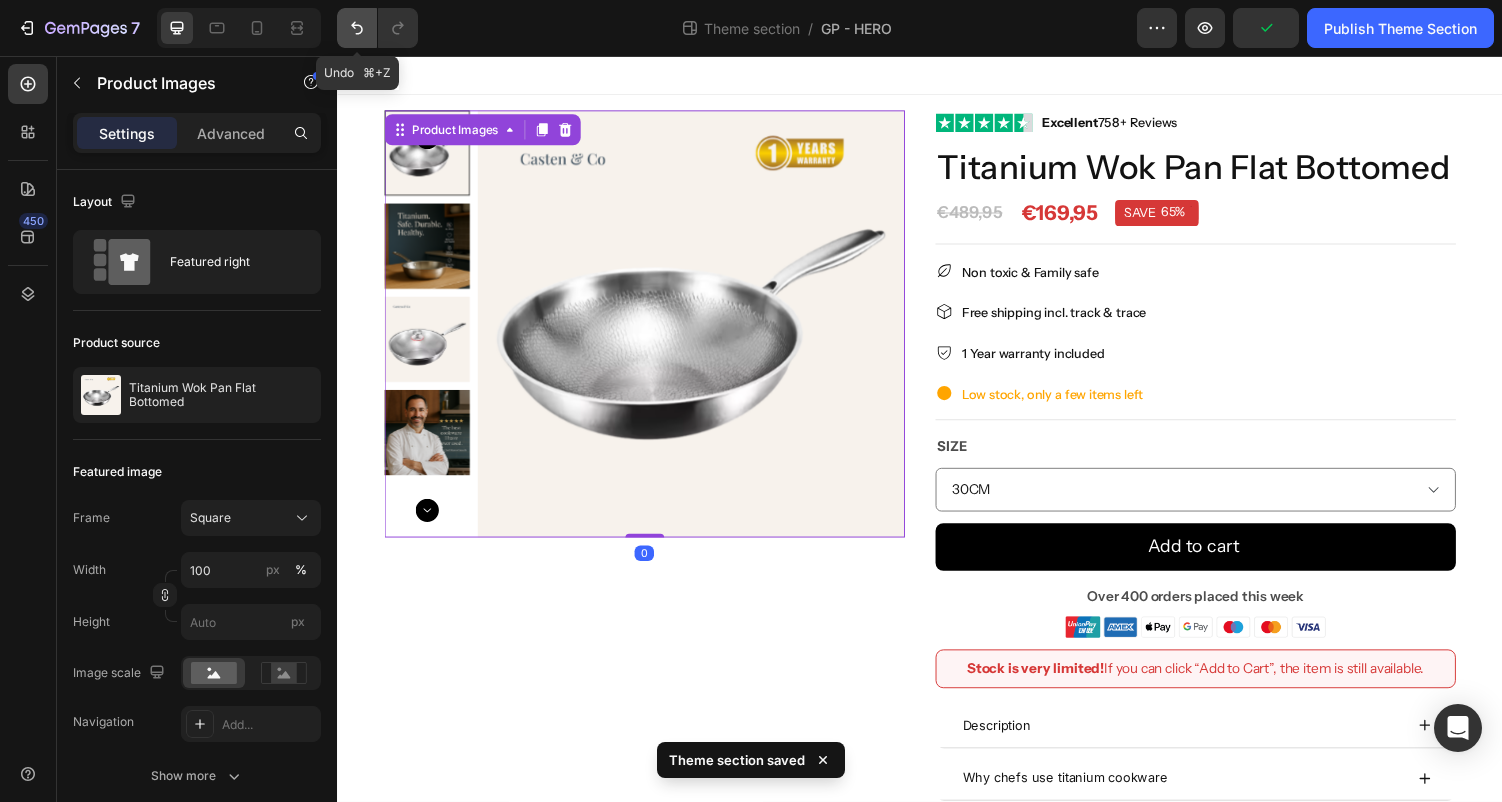 click 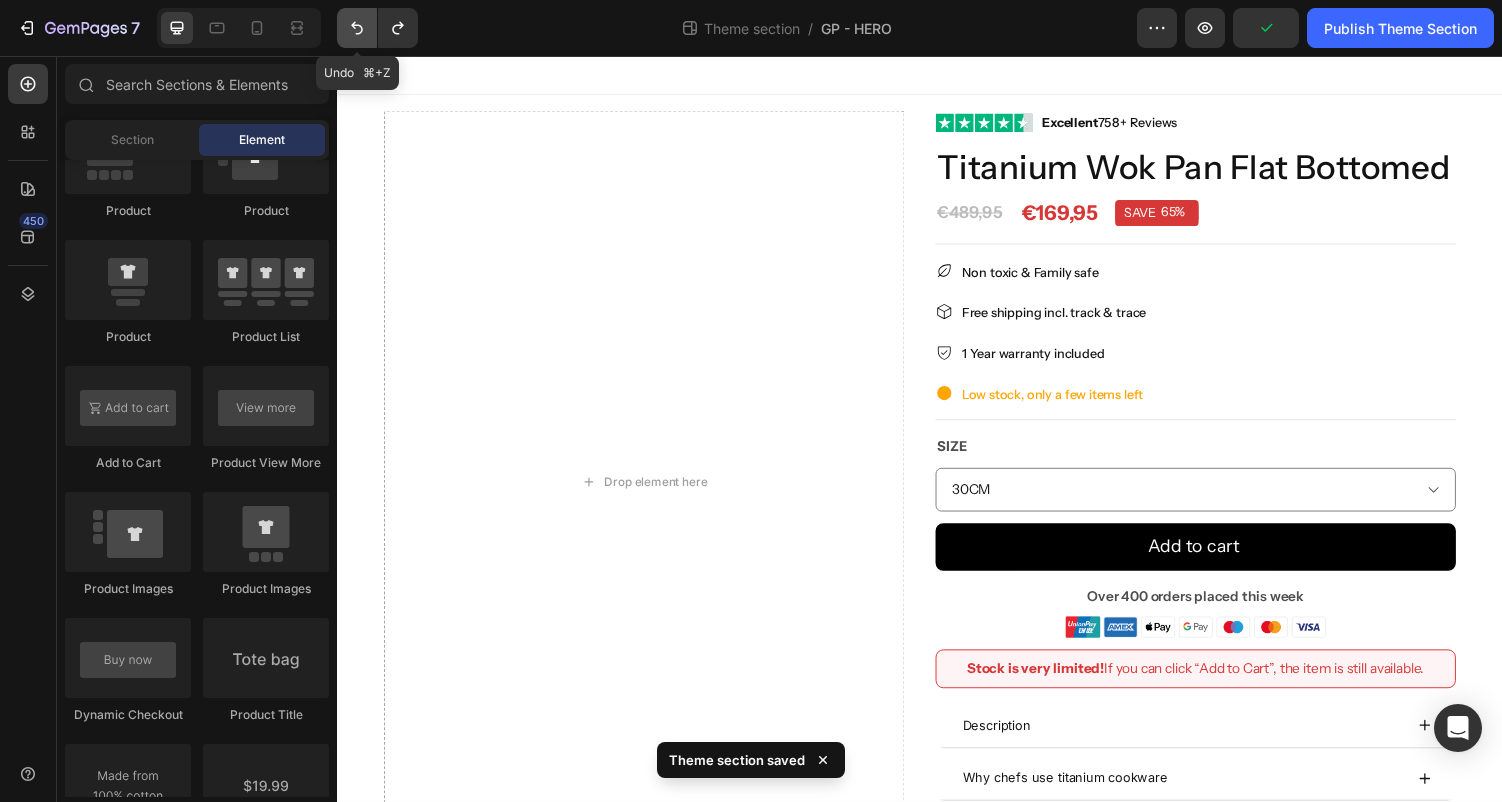 click 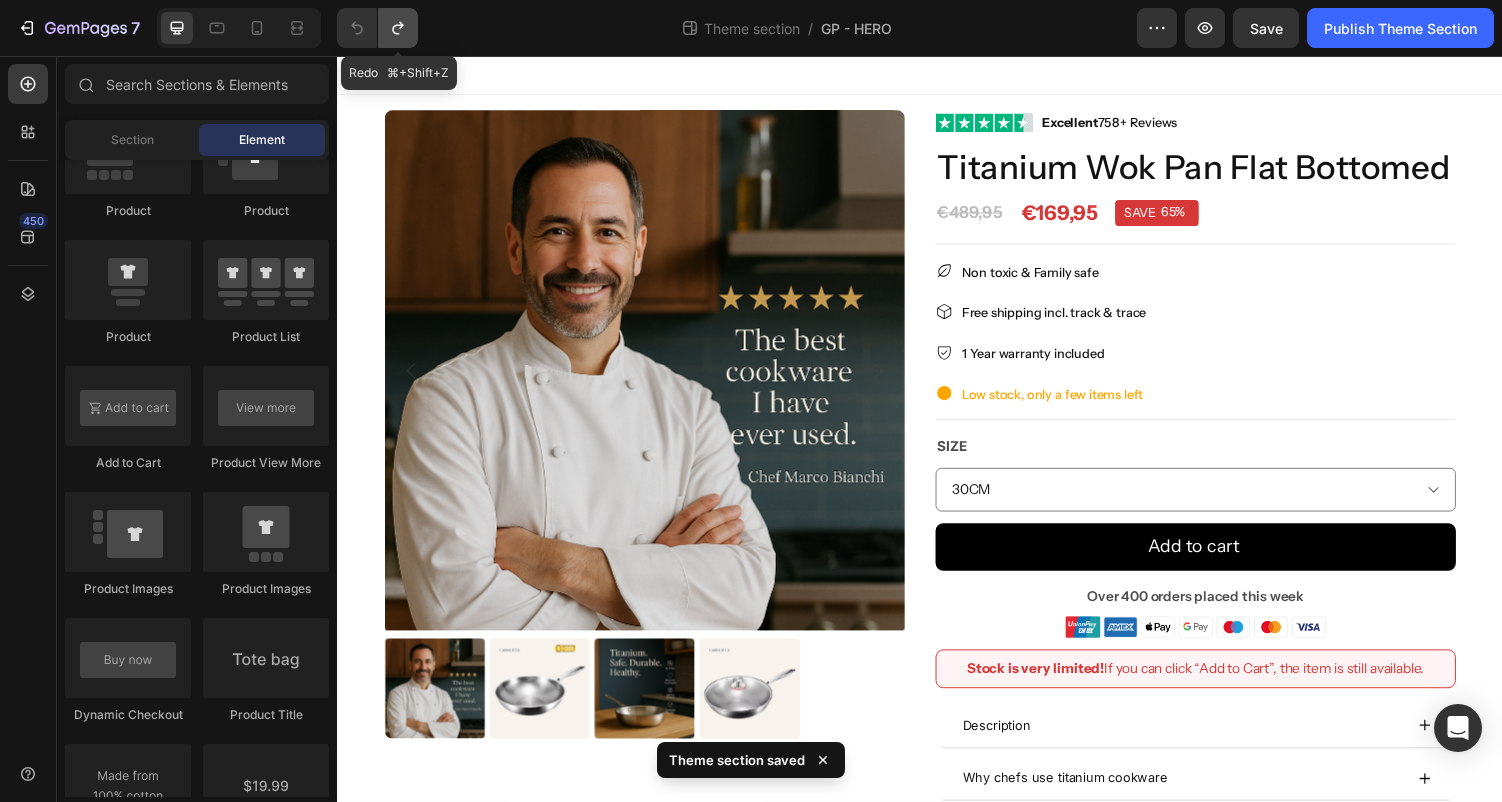 click 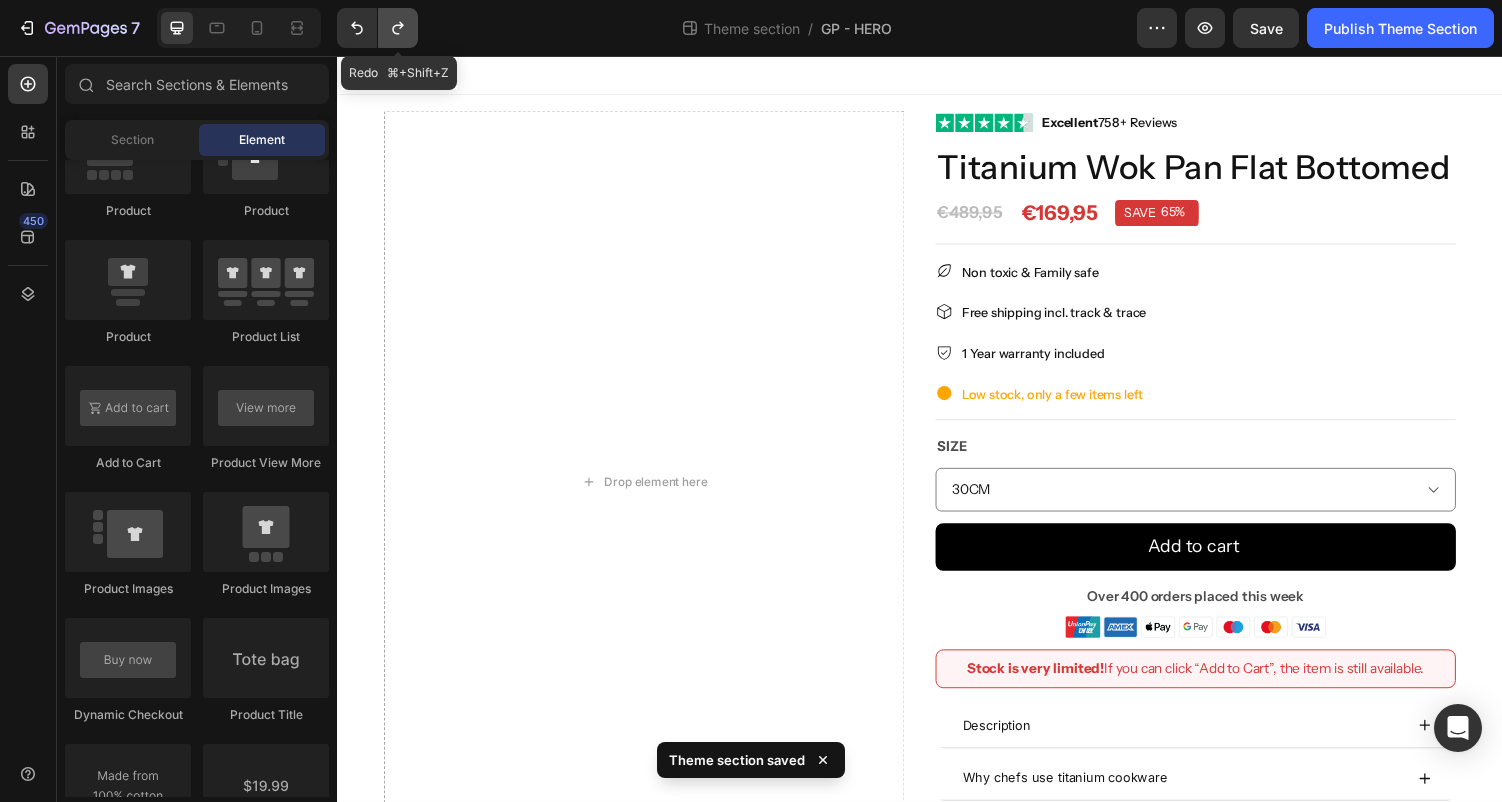 click 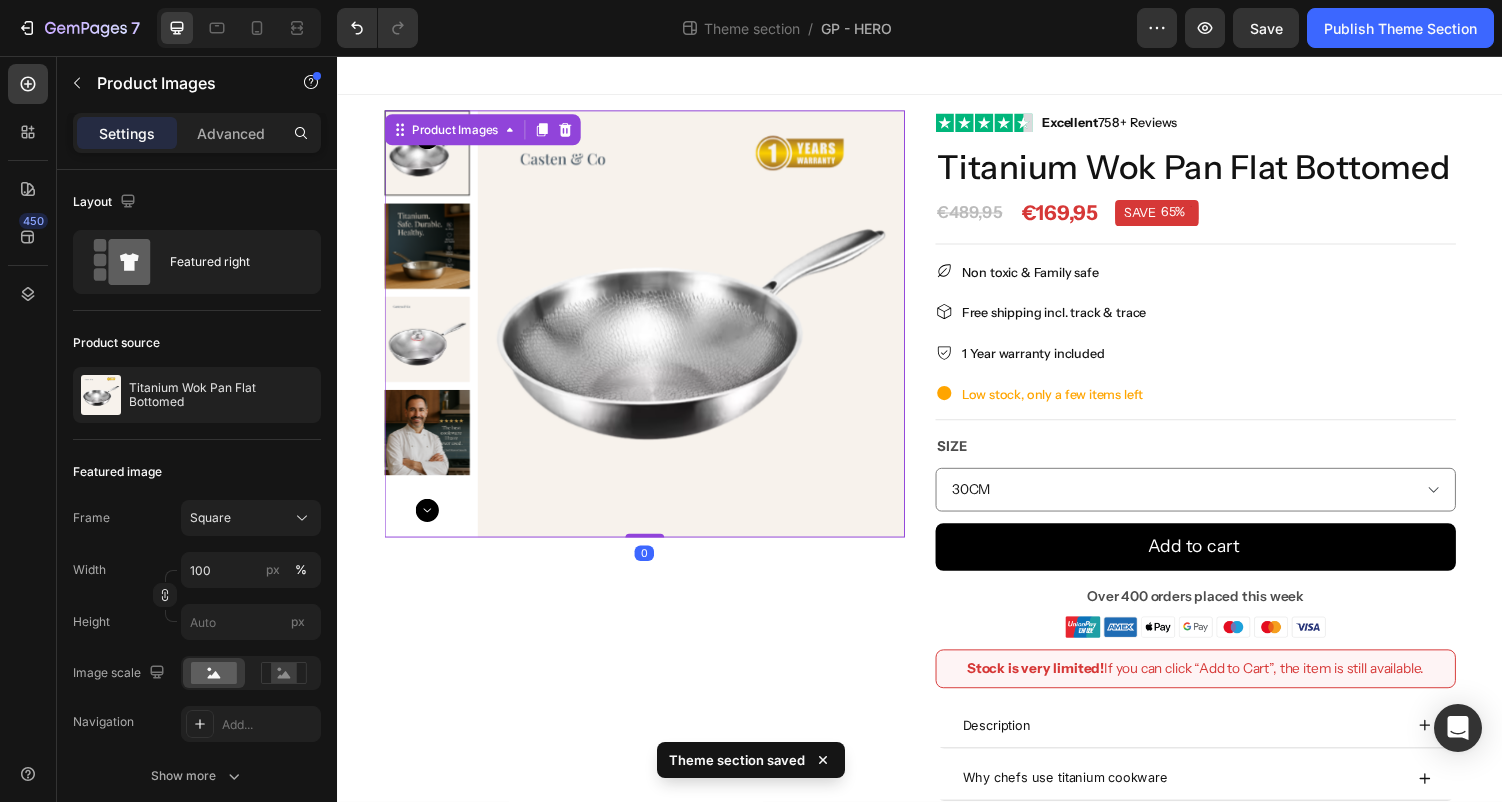 click at bounding box center (701, 332) 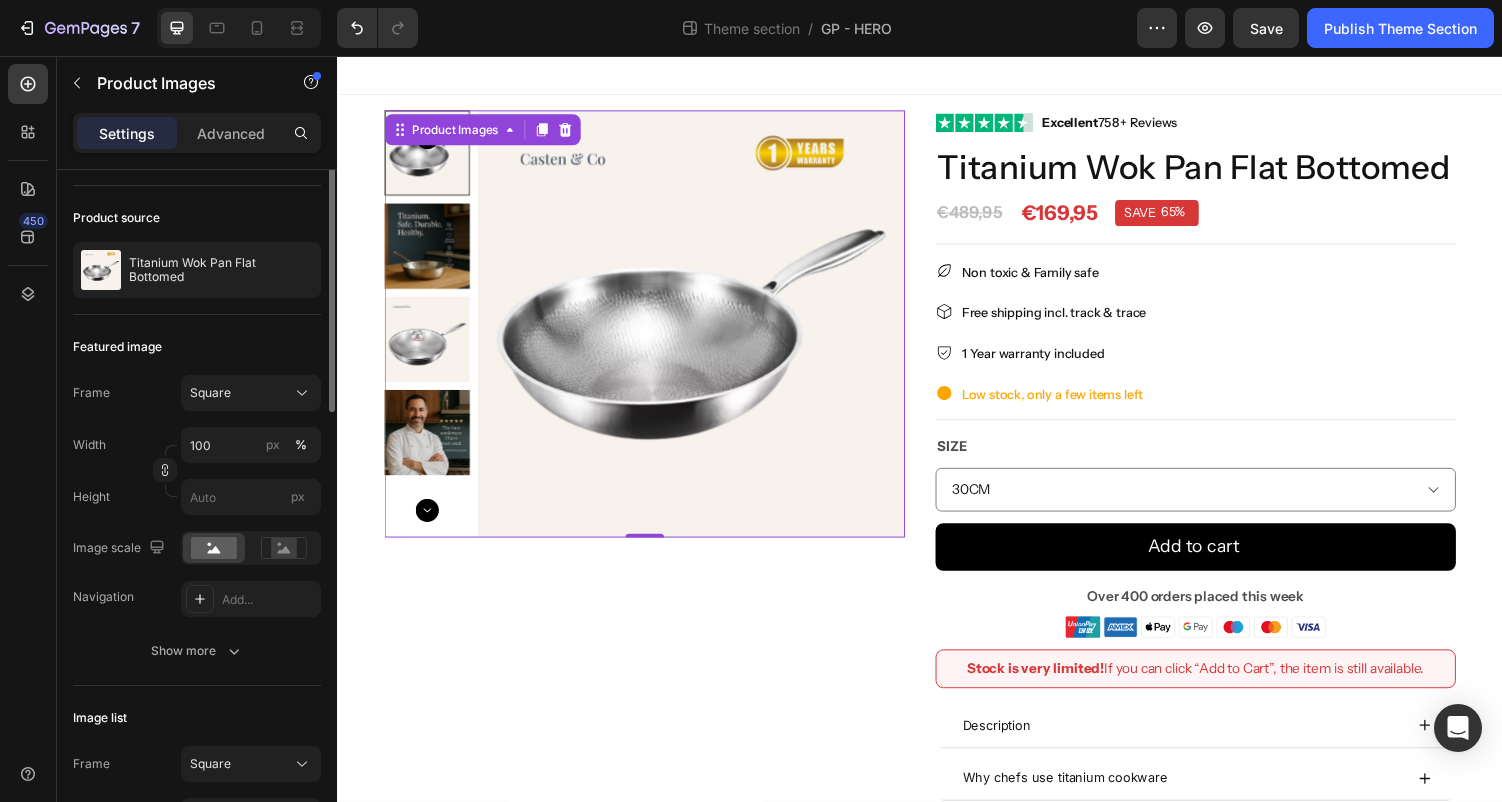 scroll, scrollTop: 2, scrollLeft: 0, axis: vertical 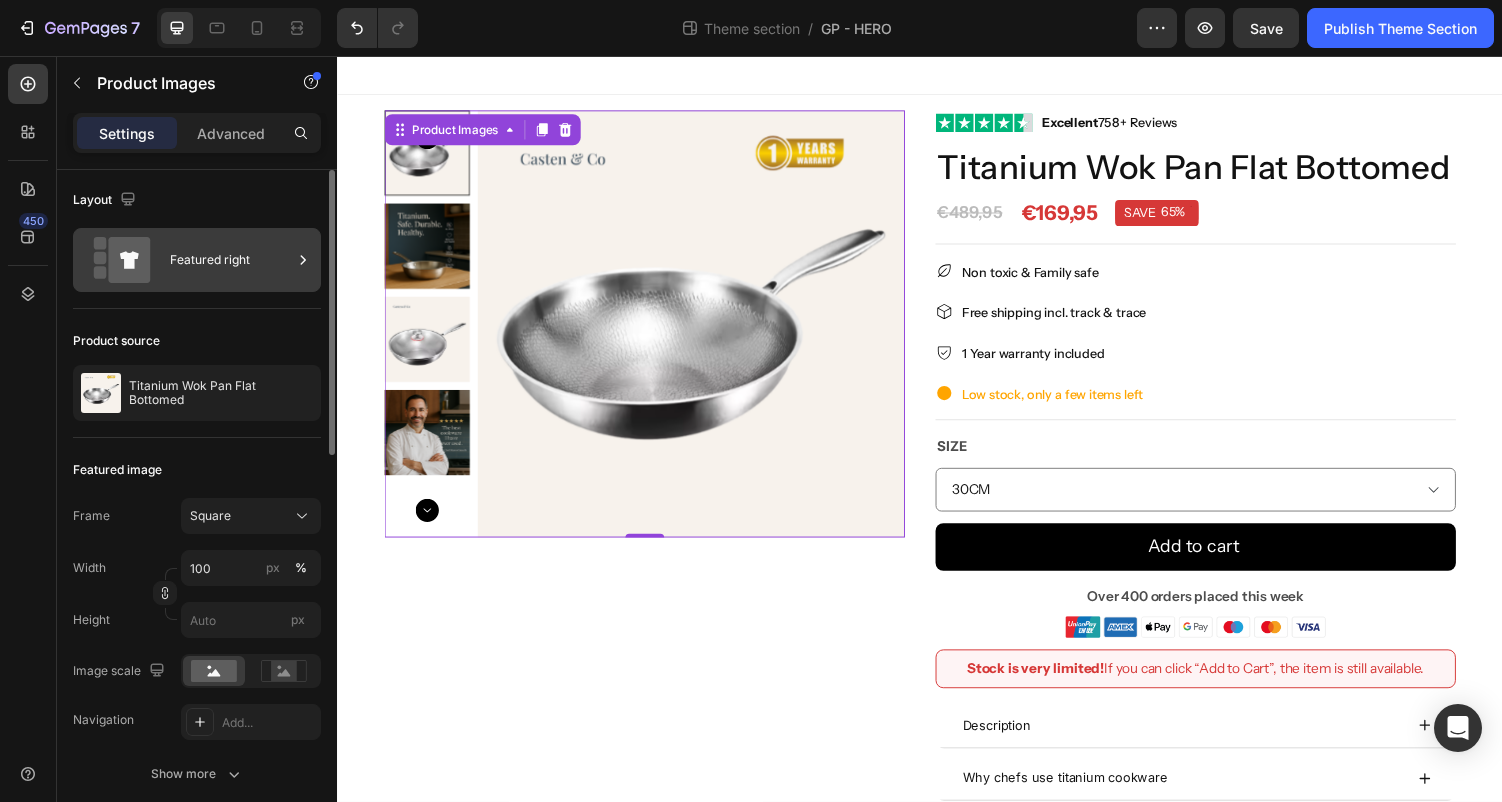 click on "Featured right" at bounding box center [231, 260] 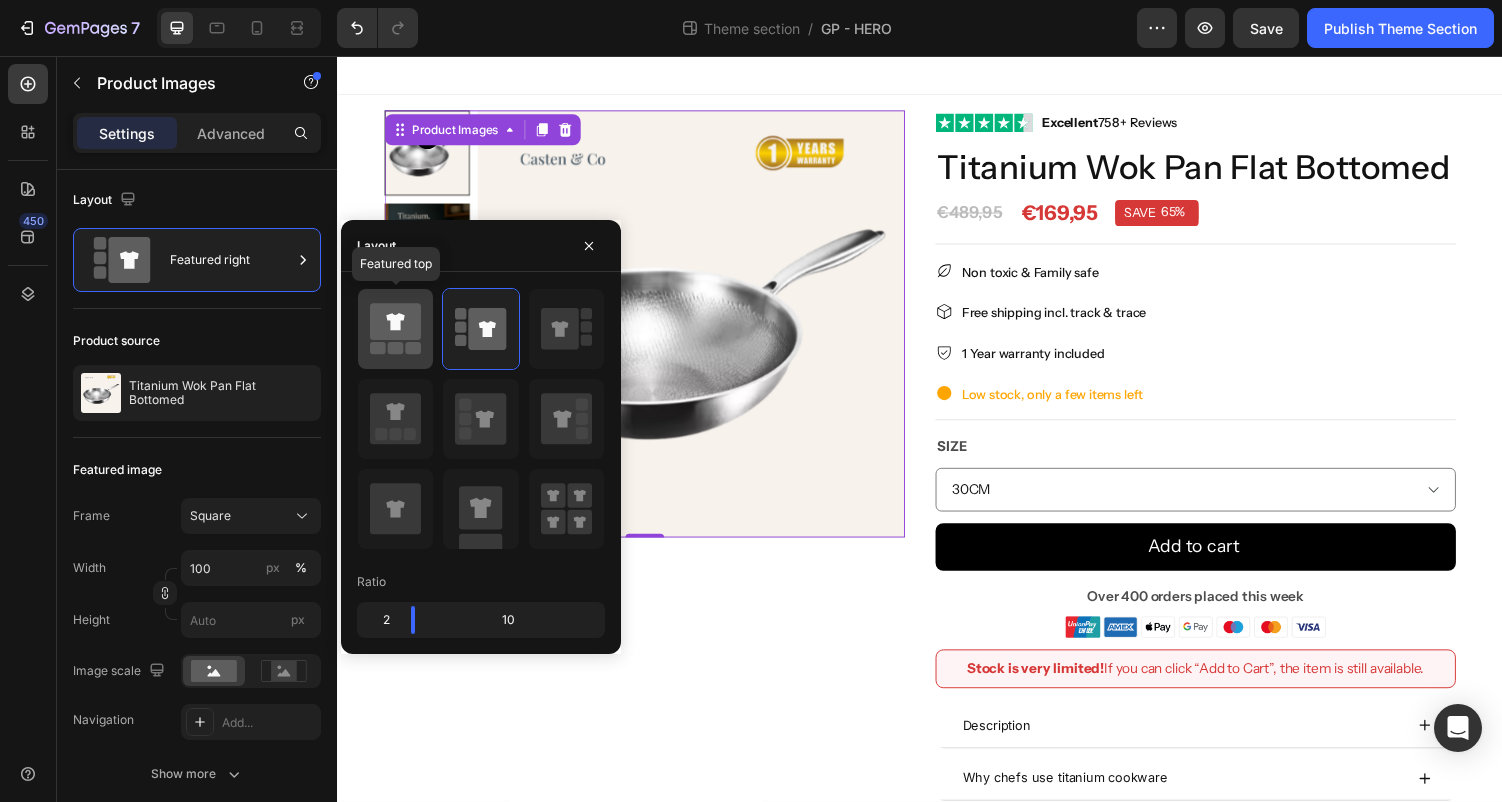 click 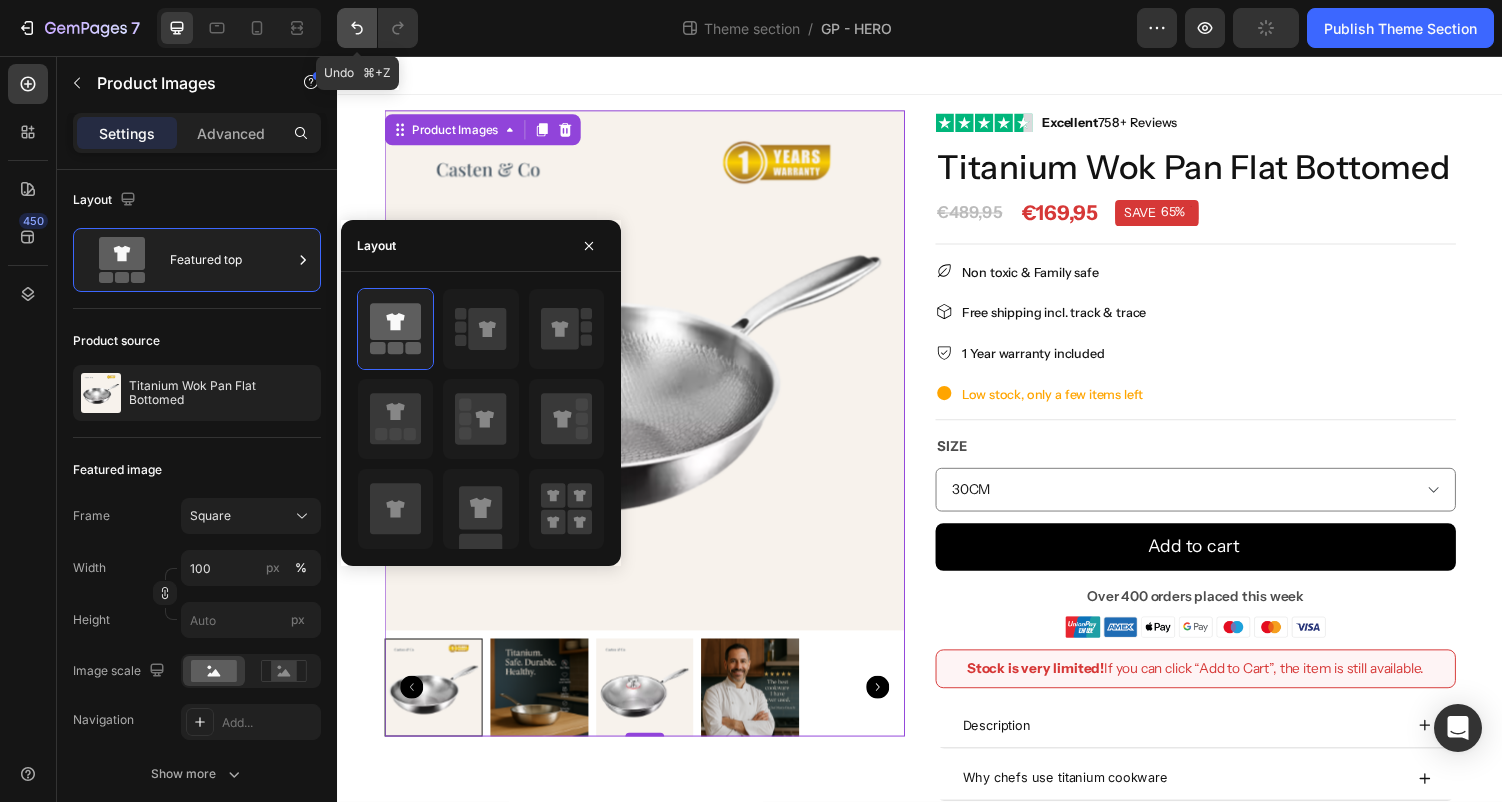 click 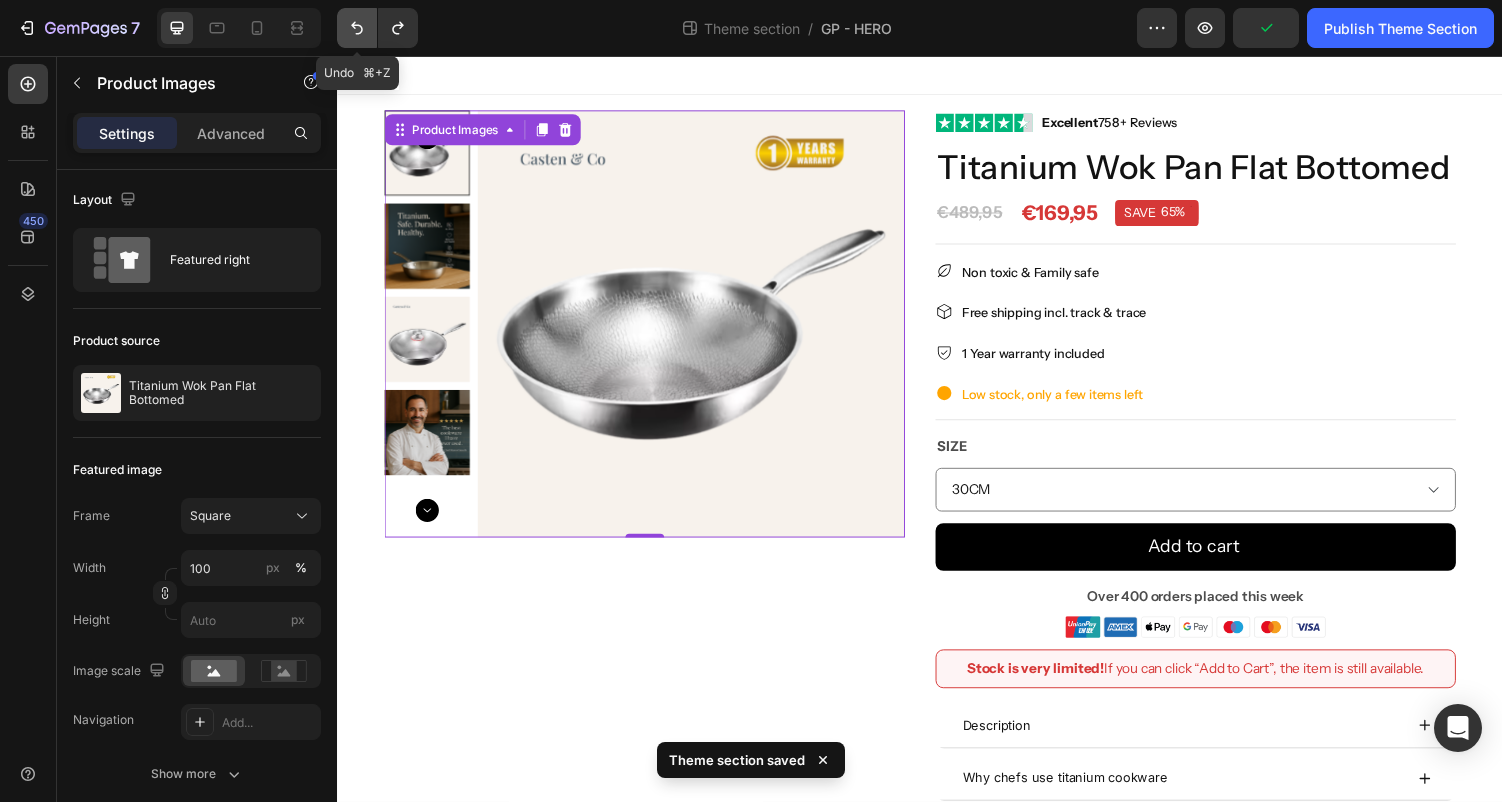 click 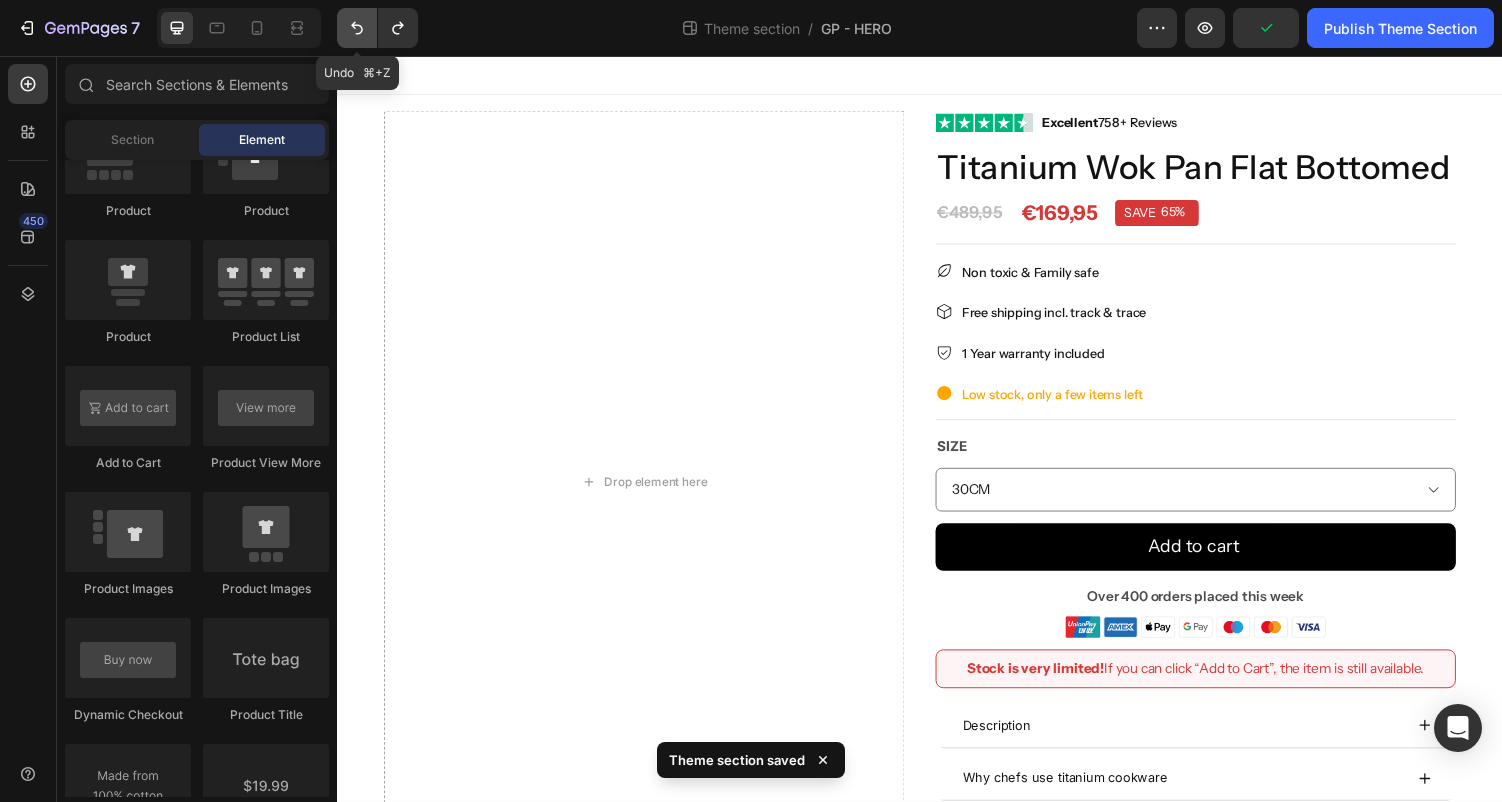 click 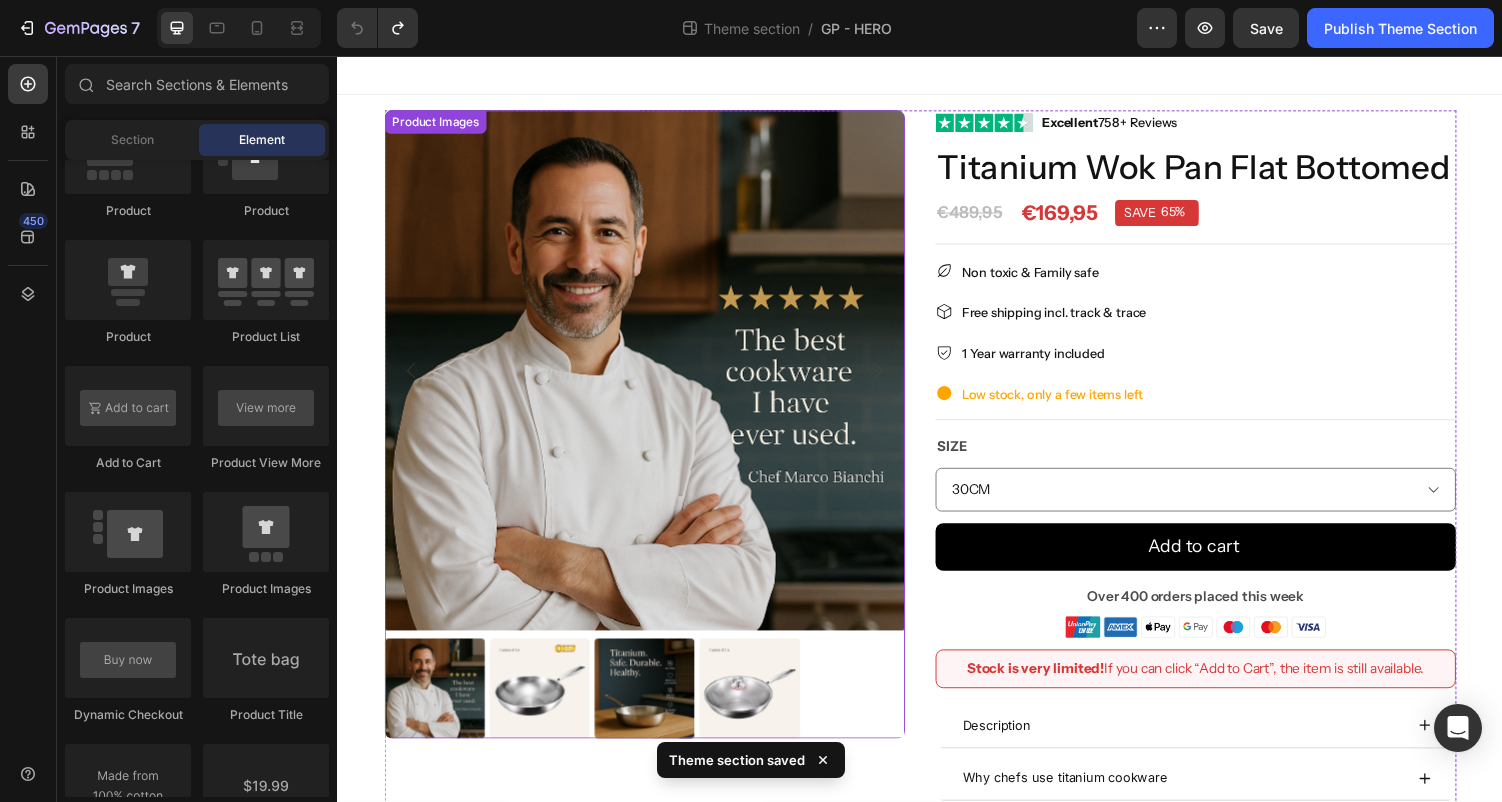 click at bounding box center (653, 707) 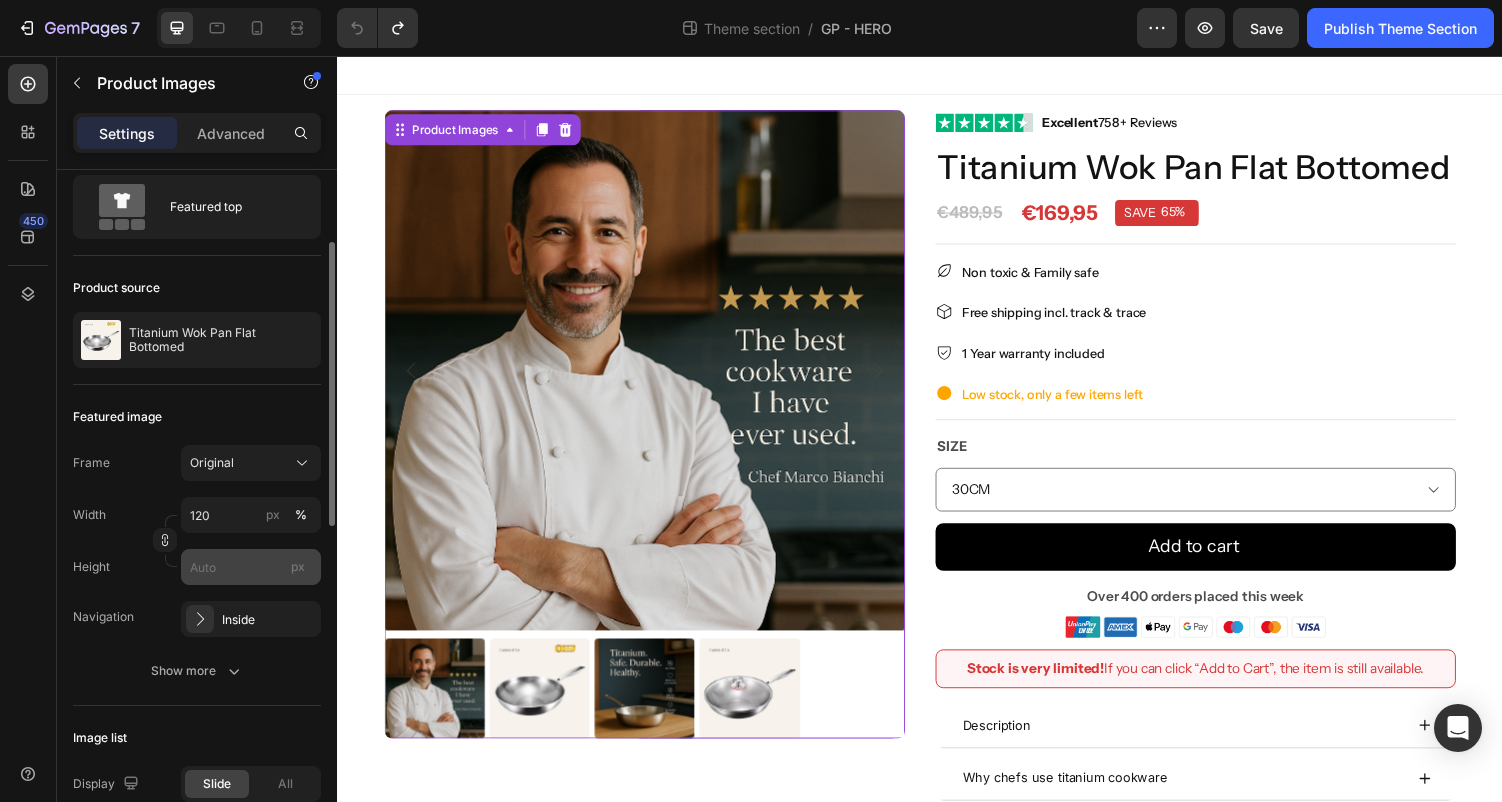 scroll, scrollTop: 0, scrollLeft: 0, axis: both 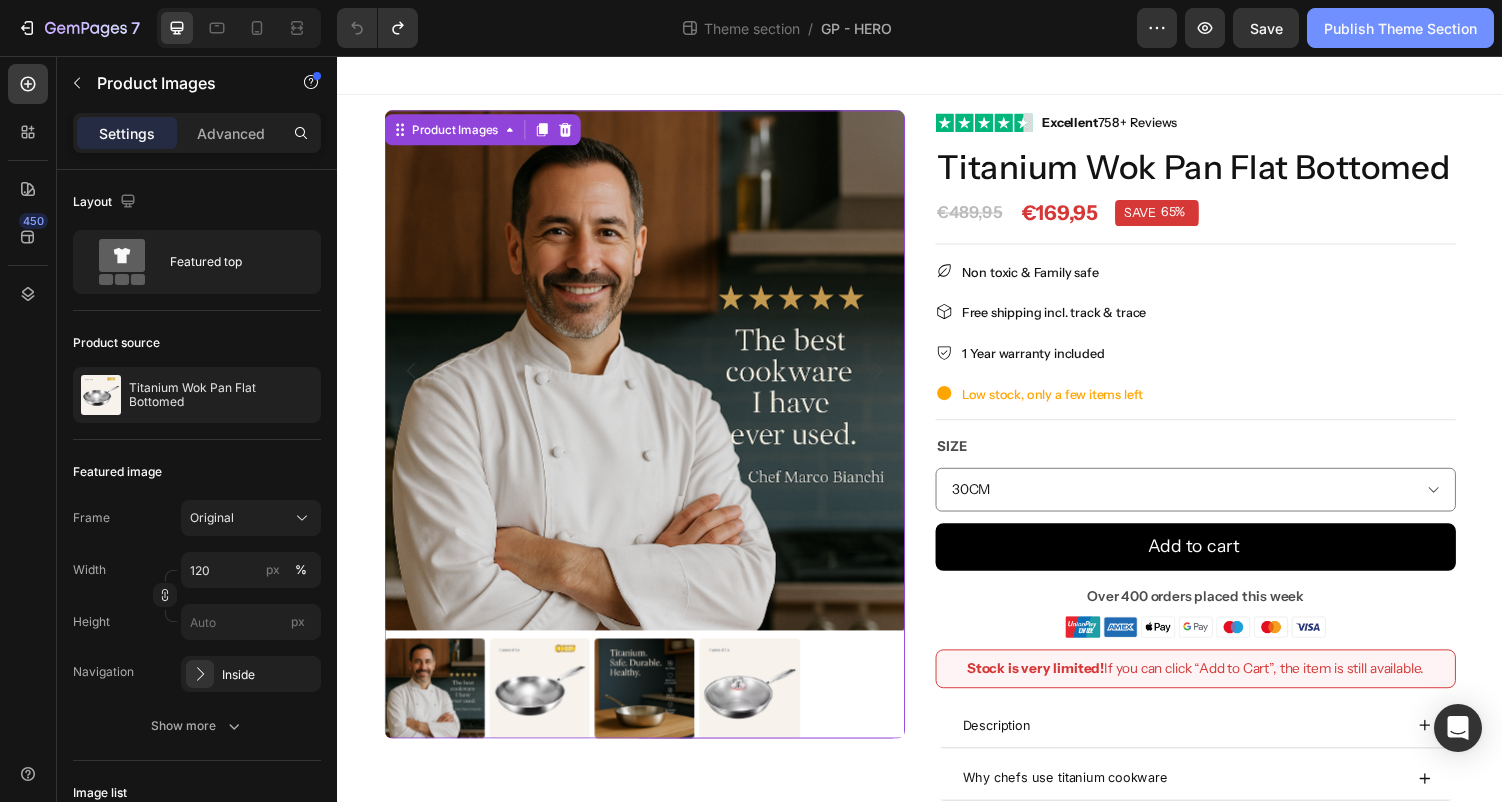 click on "Publish Theme Section" 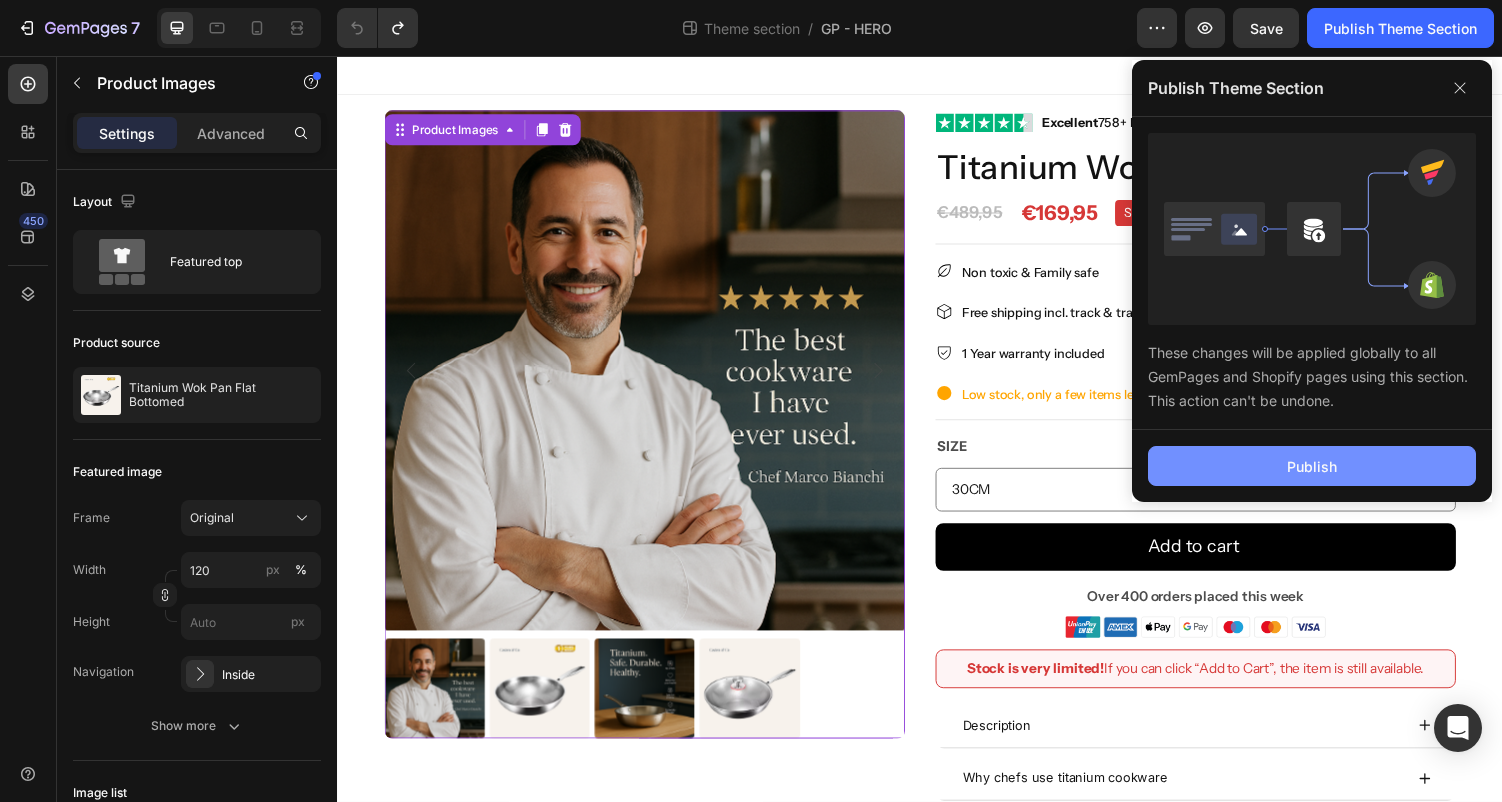 click on "Publish" 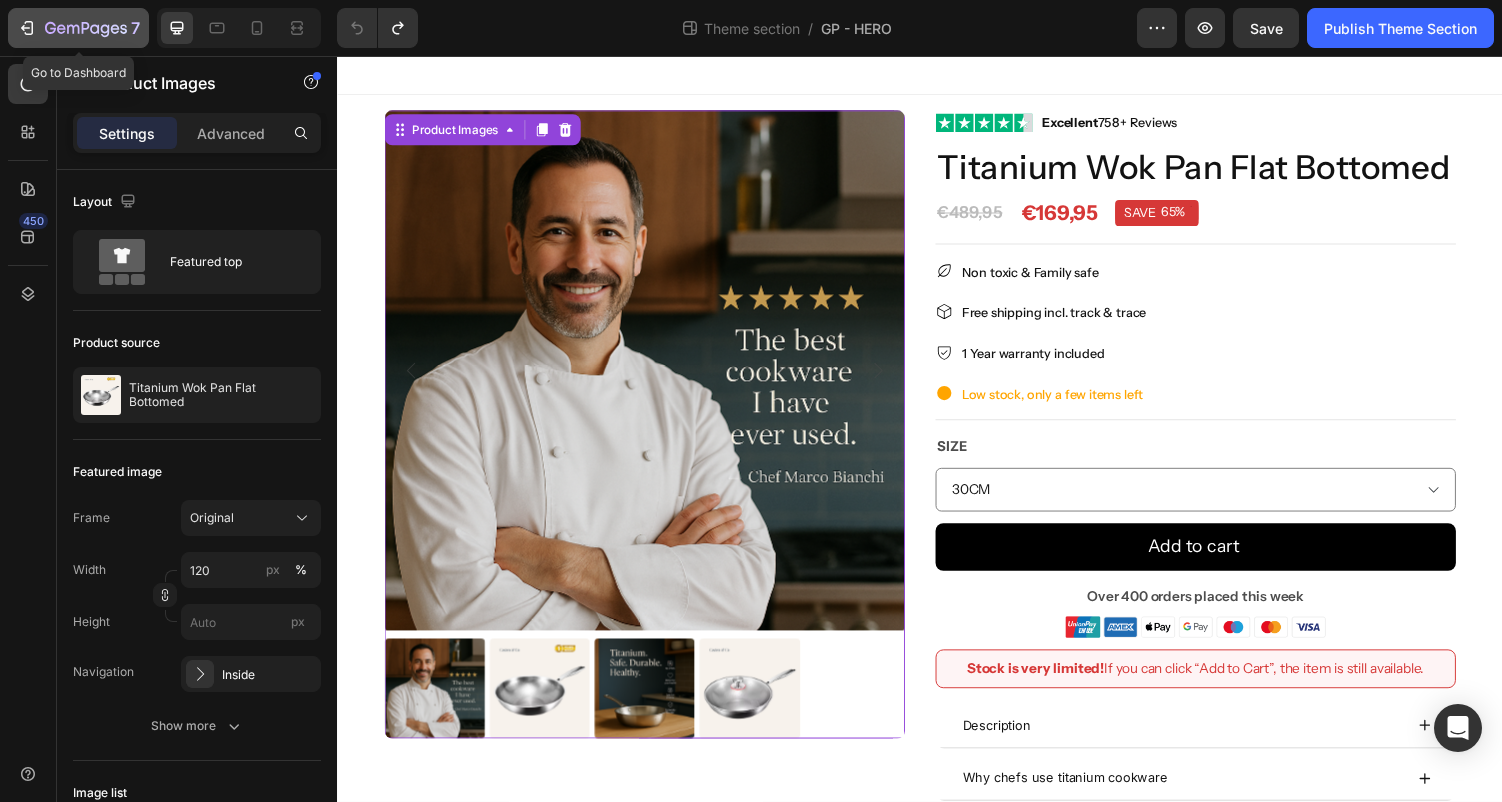 click on "7" 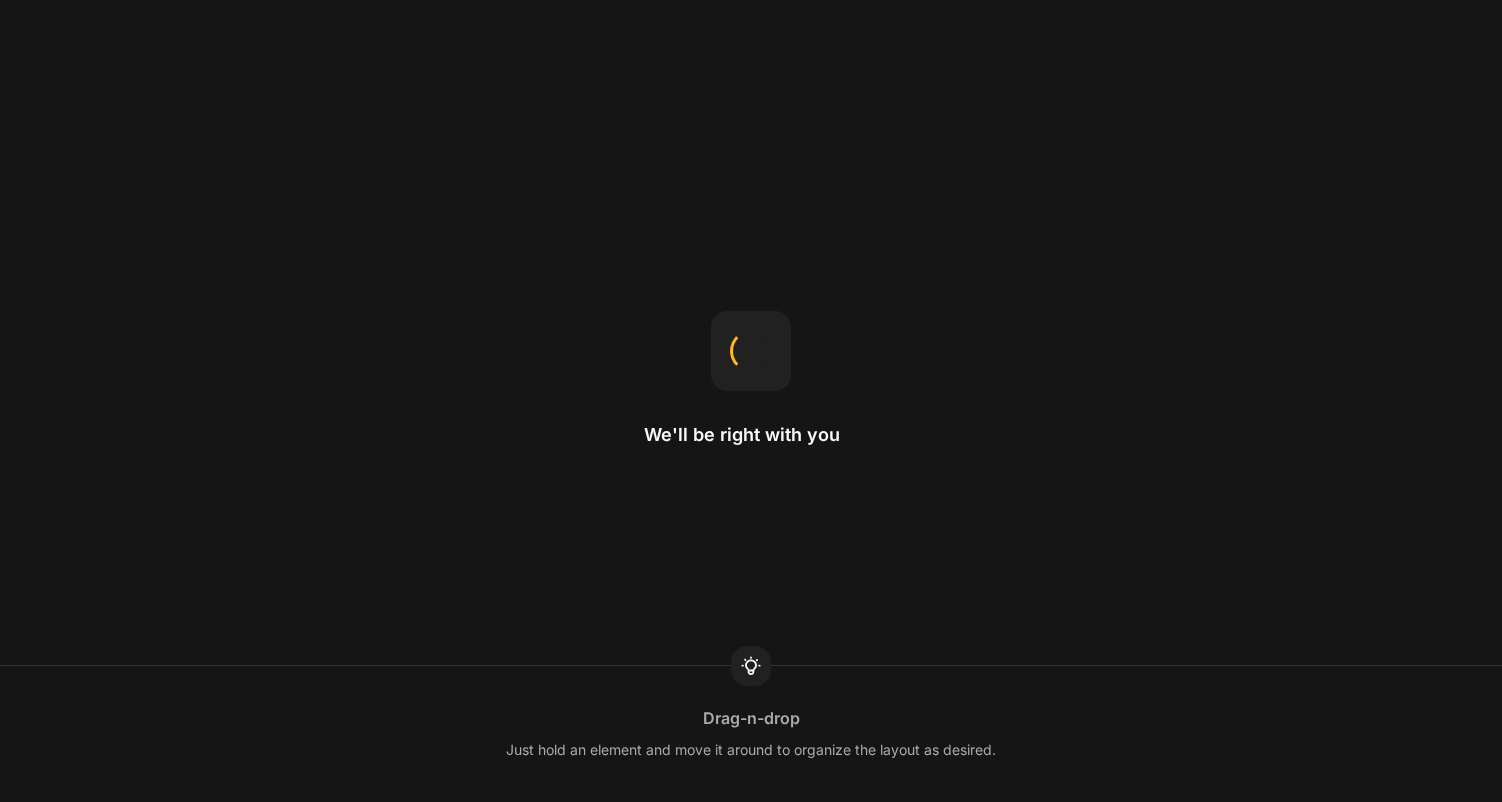 scroll, scrollTop: 0, scrollLeft: 0, axis: both 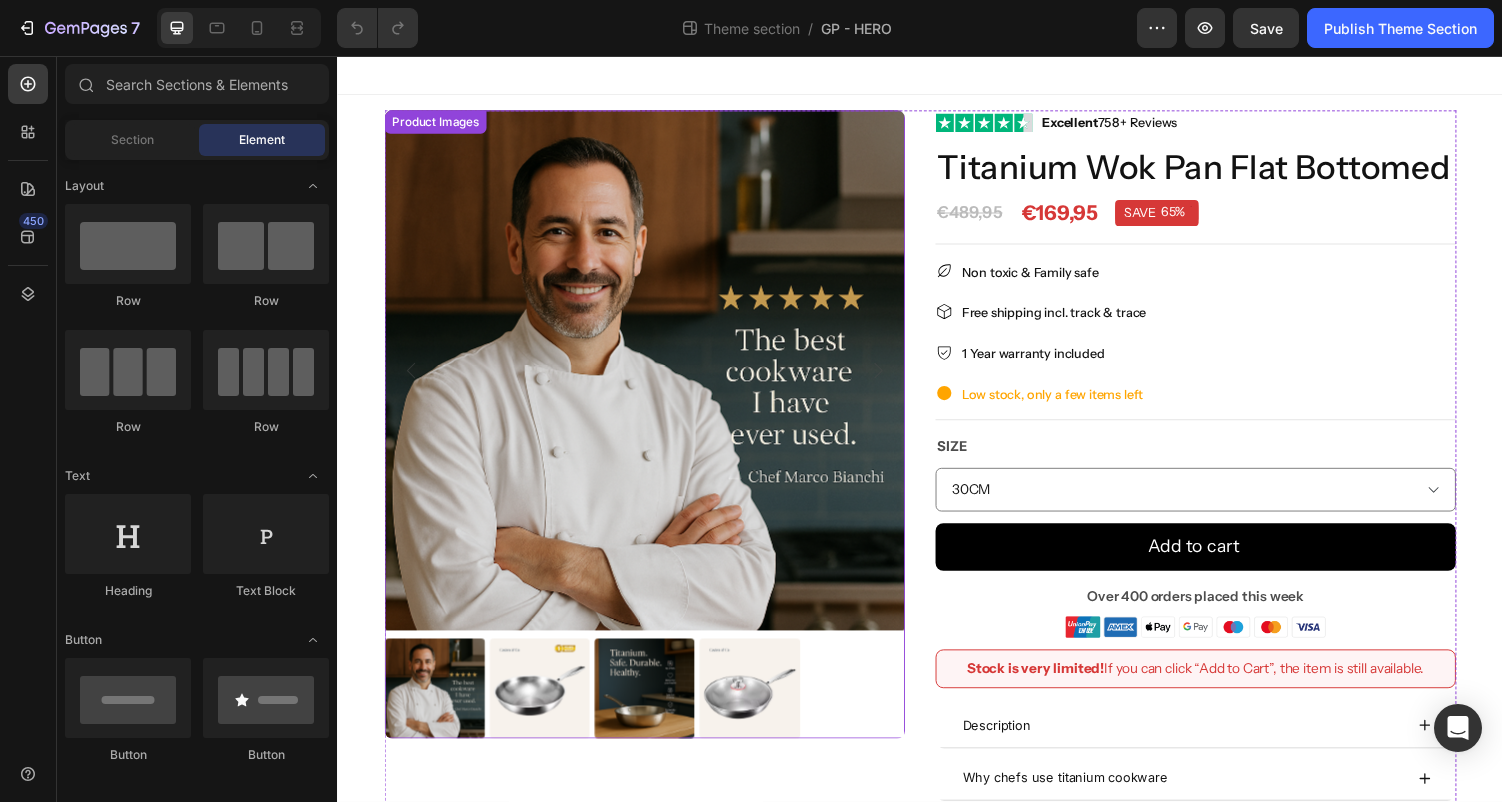 click at bounding box center [653, 380] 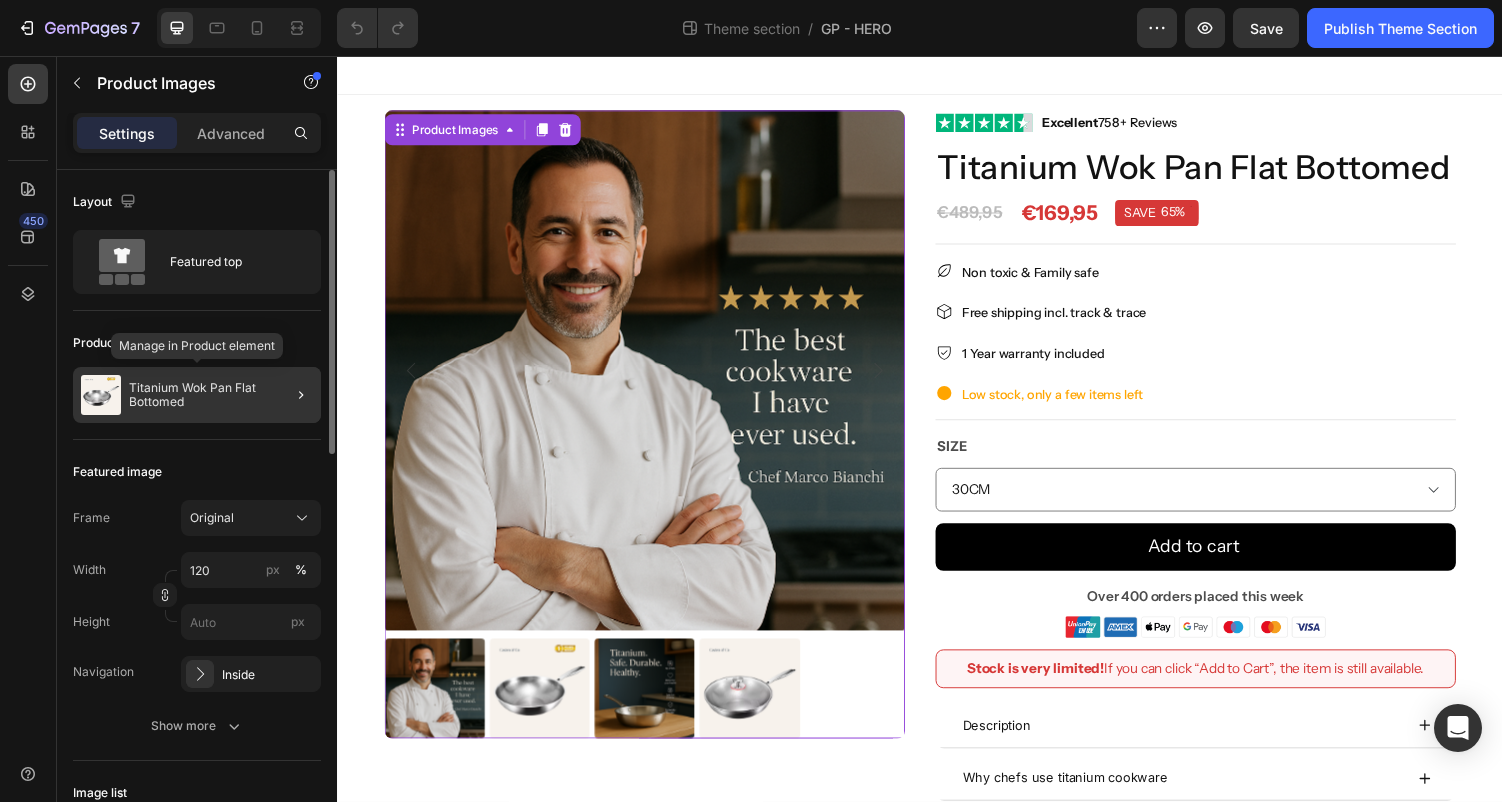 click on "Titanium Wok Pan Flat Bottomed" 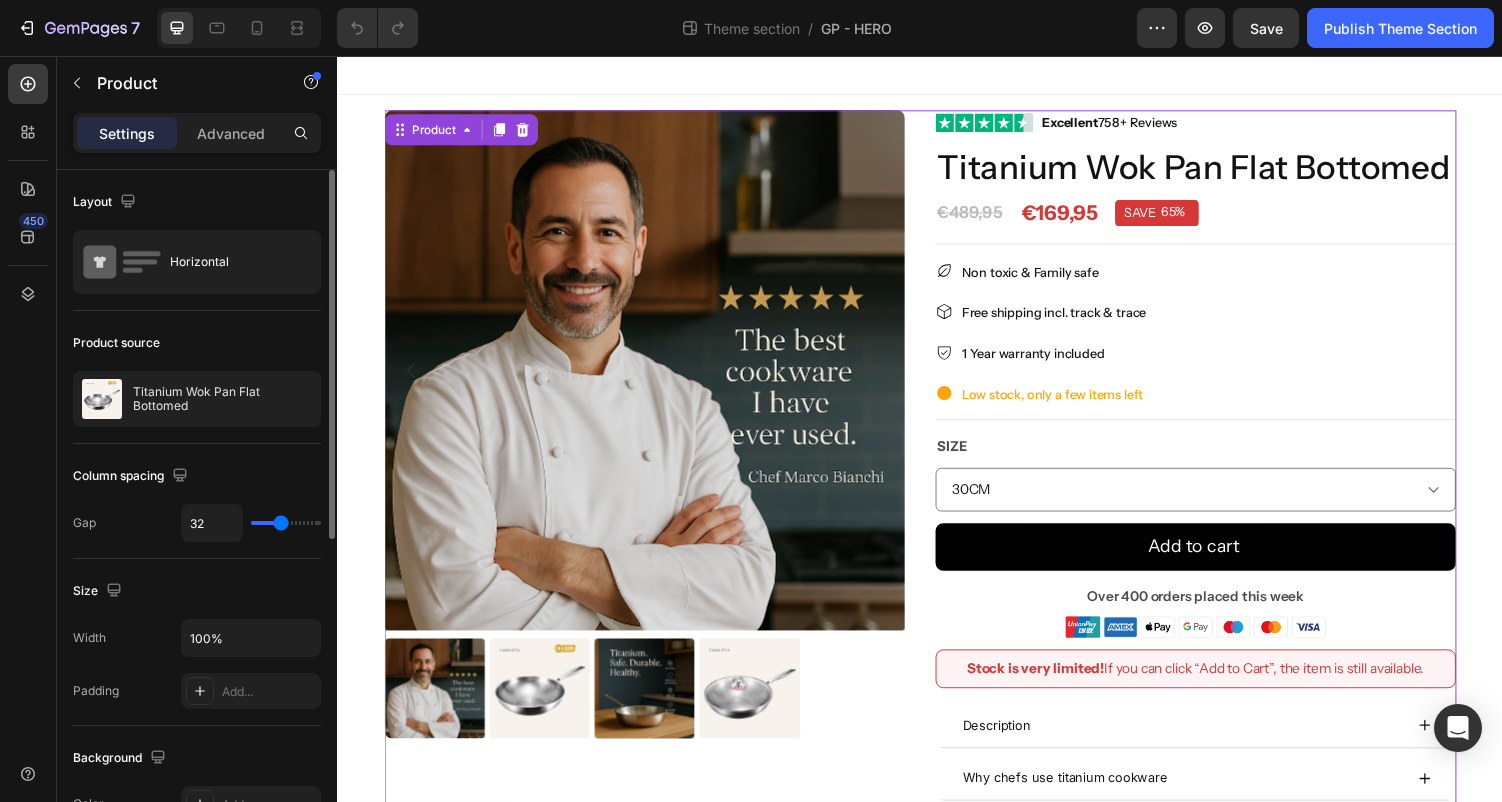 click at bounding box center (937, 76) 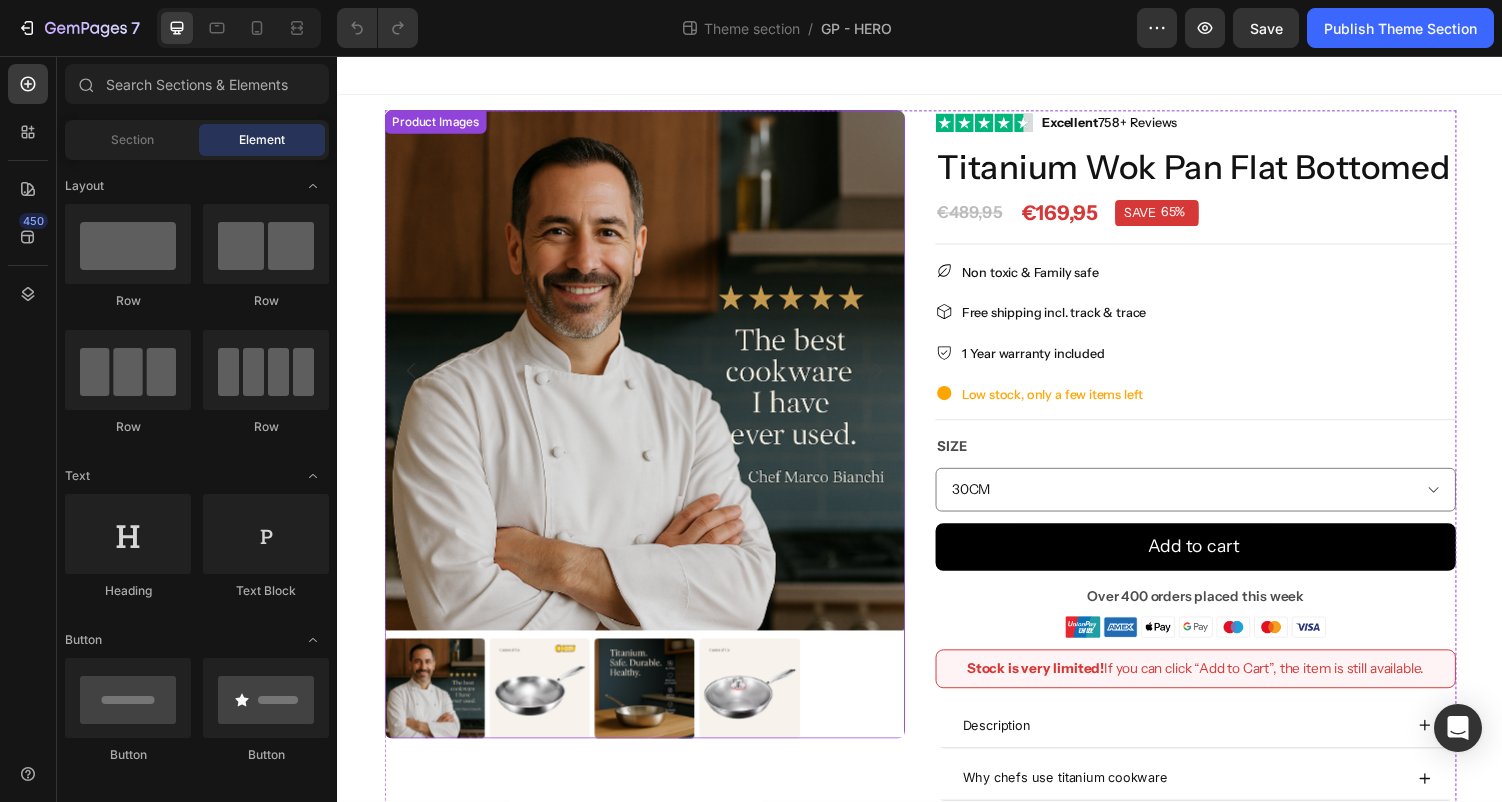 click at bounding box center (653, 380) 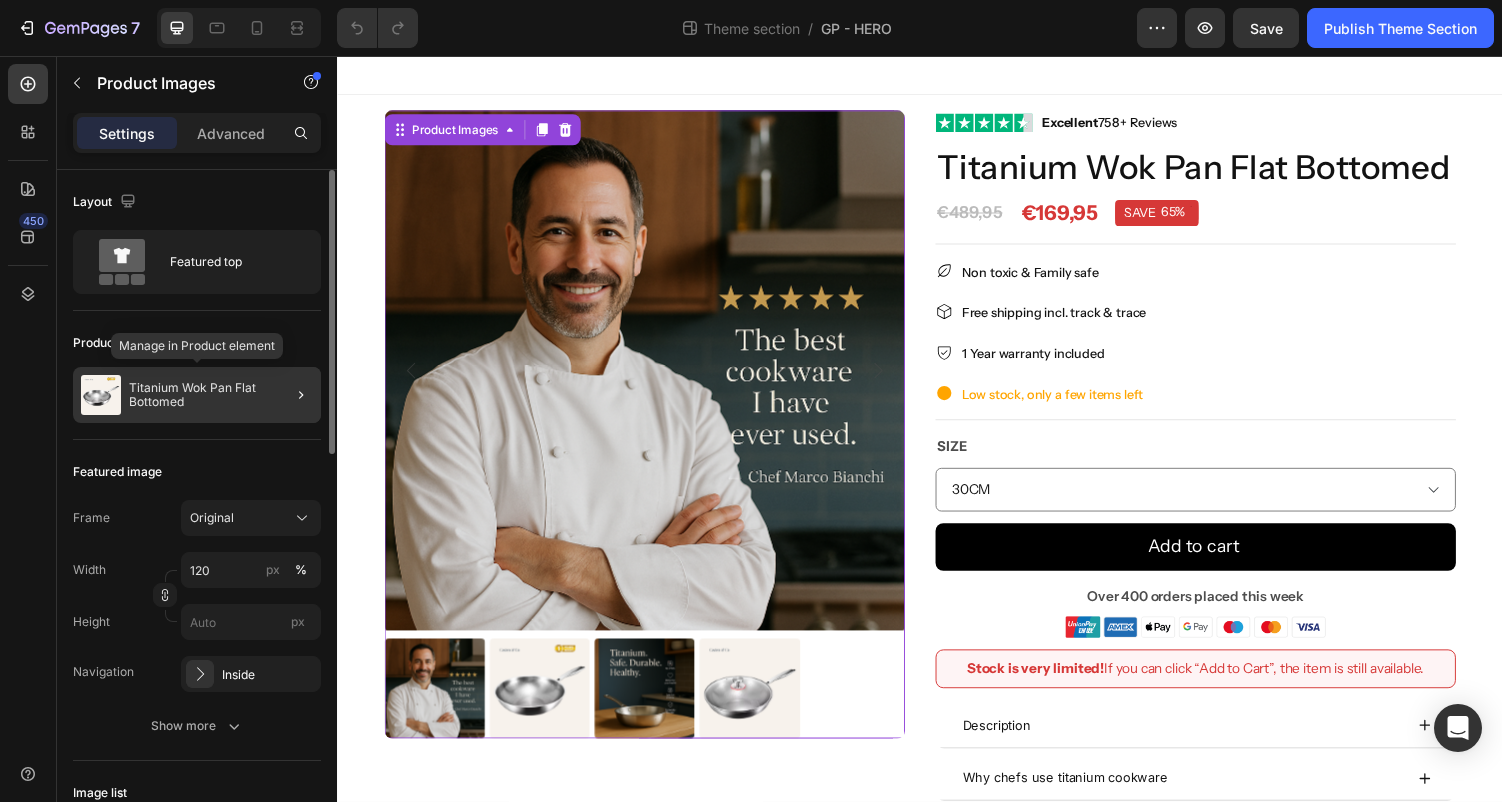 click on "Titanium Wok Pan Flat Bottomed" 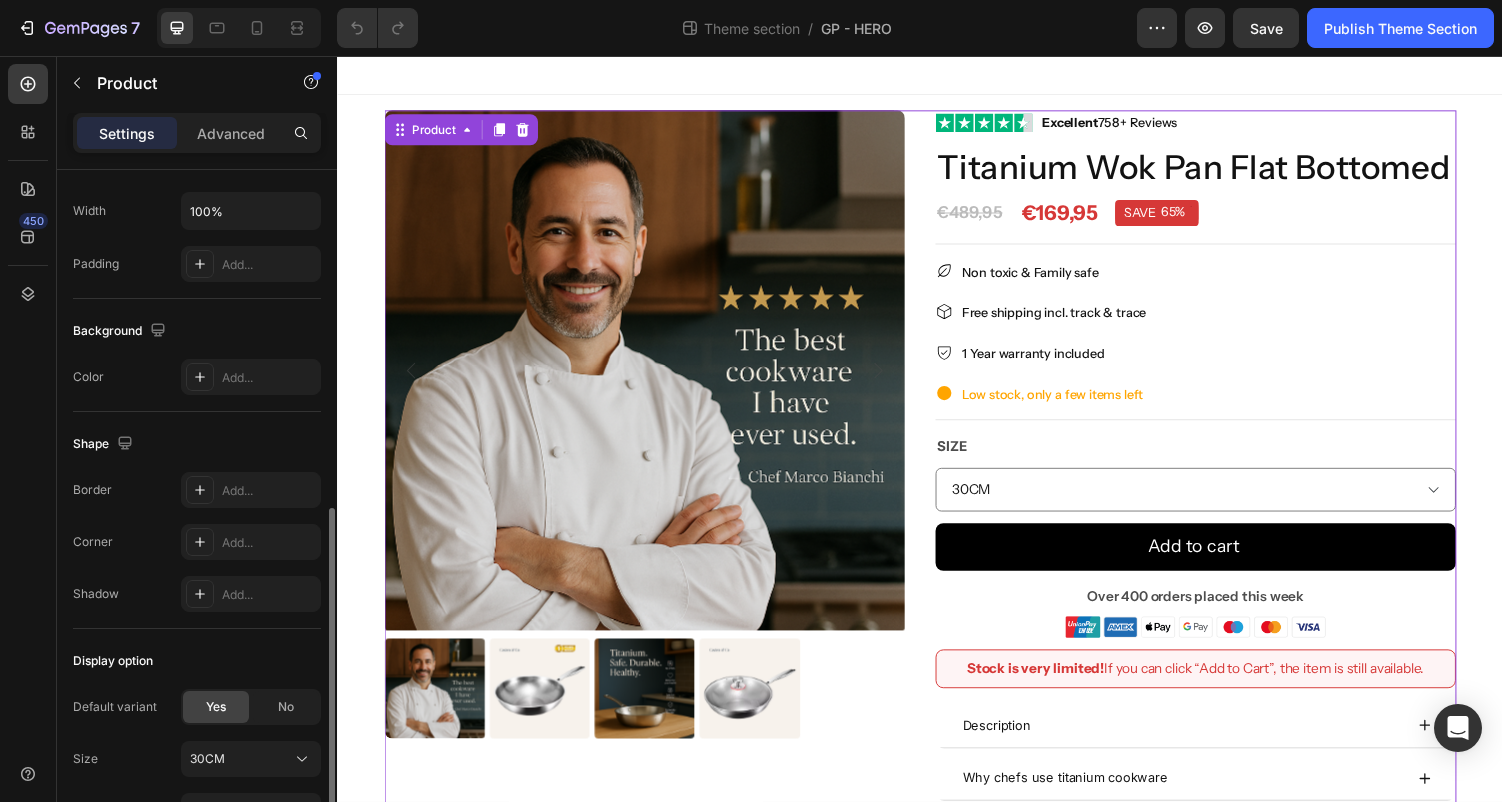 scroll, scrollTop: 0, scrollLeft: 0, axis: both 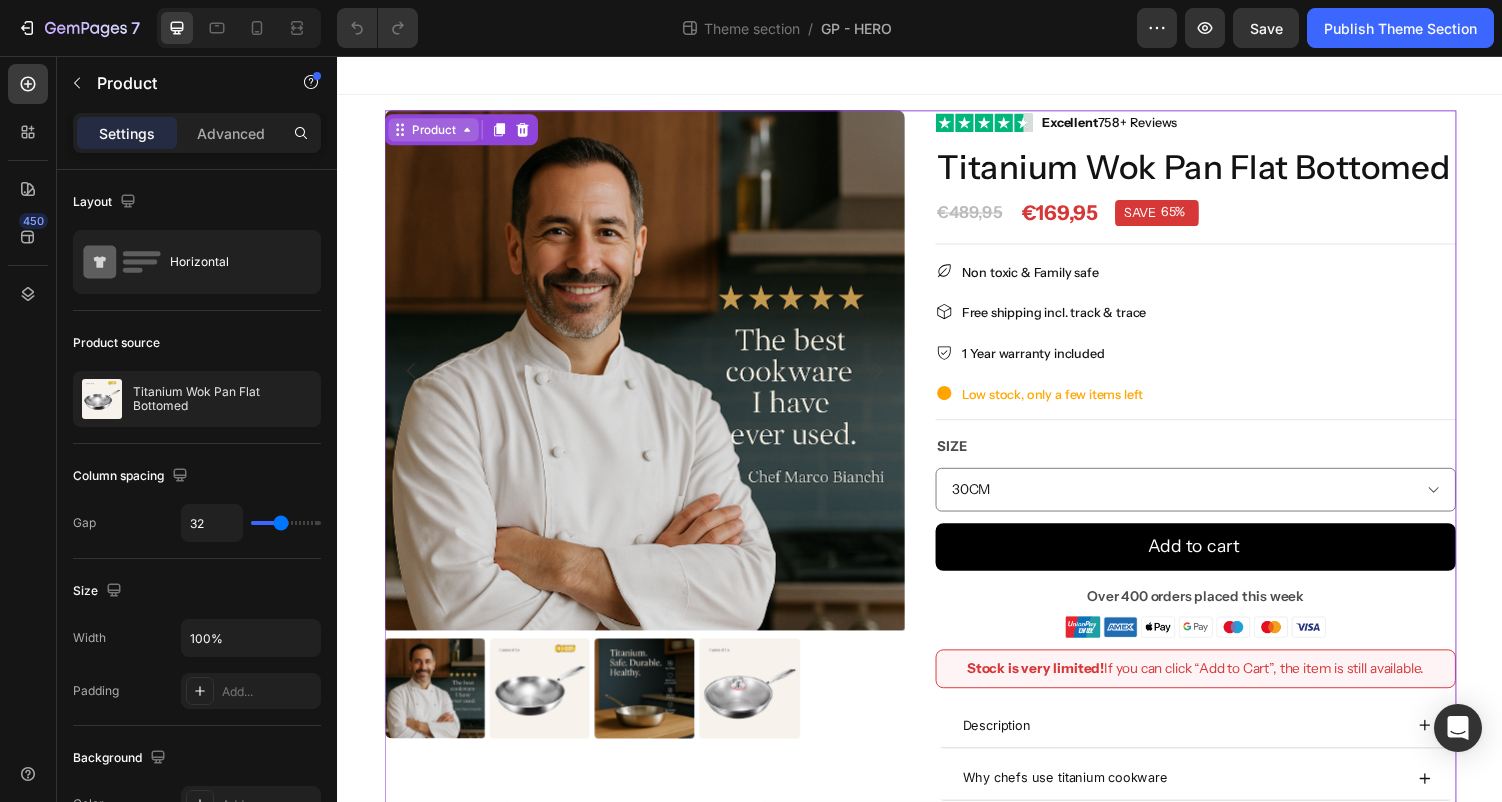 click on "Product" at bounding box center (435, 132) 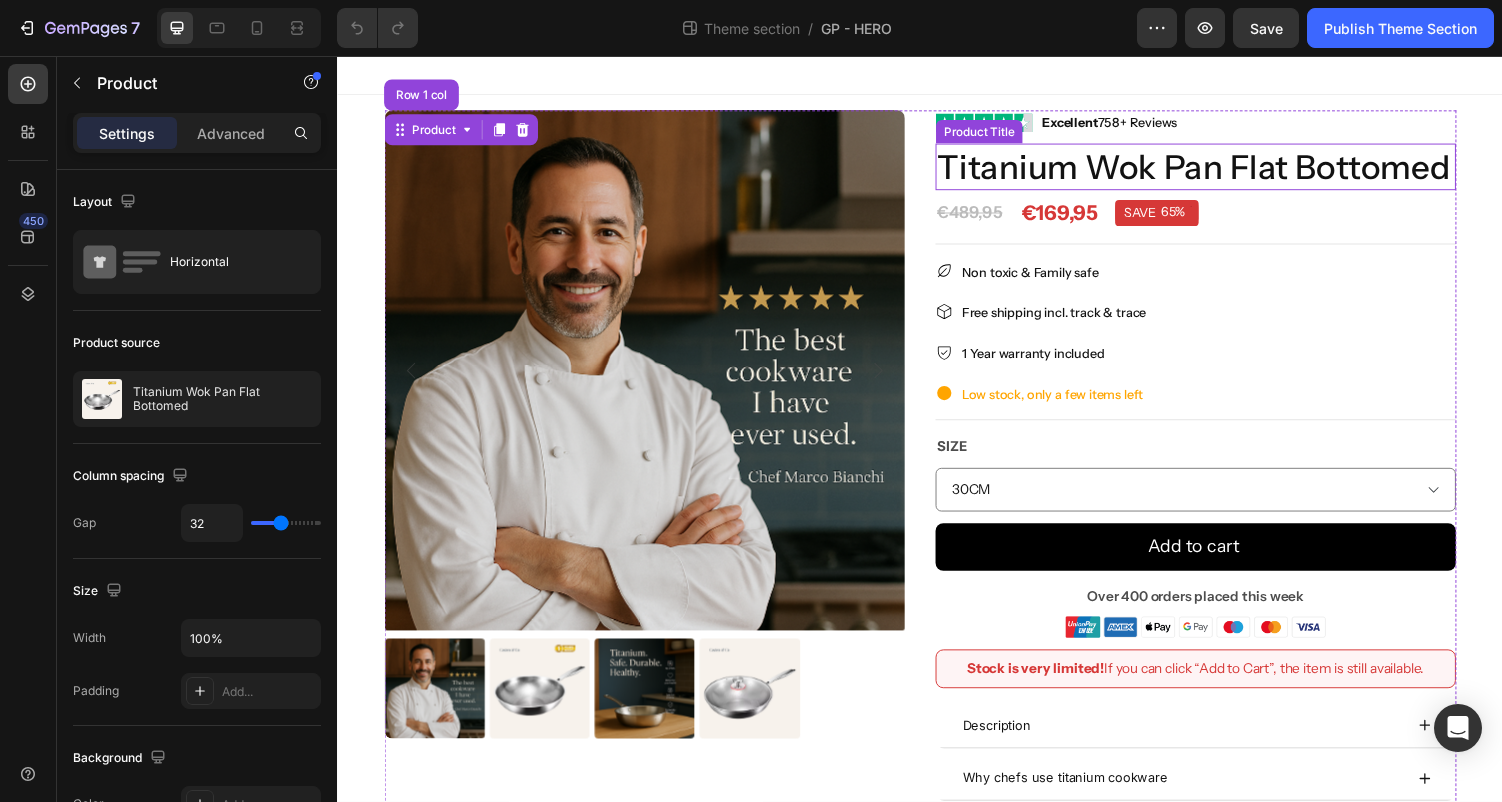 click on "Titanium Wok Pan Flat Bottomed" at bounding box center (1221, 170) 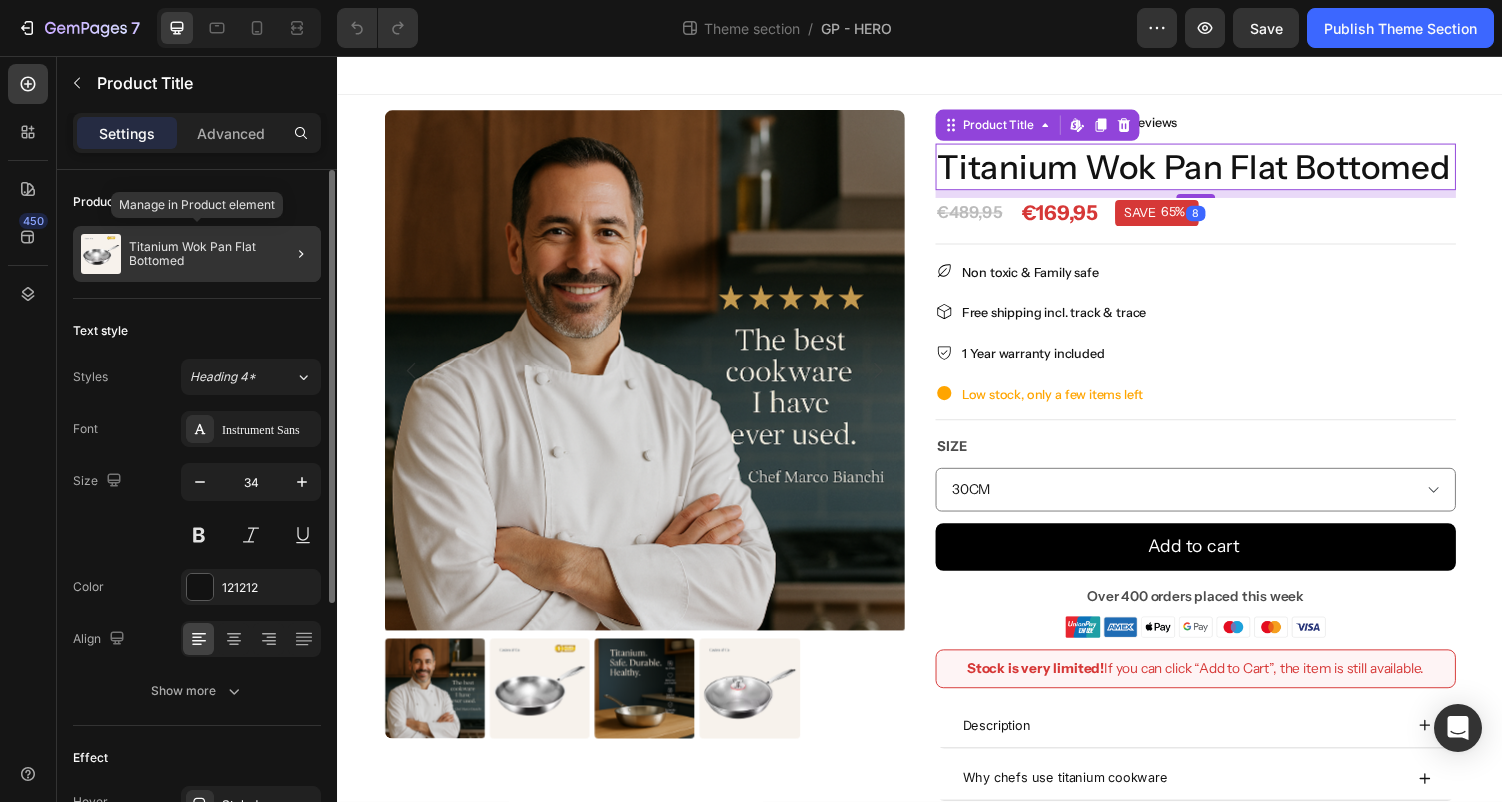 click on "Titanium Wok Pan Flat Bottomed" at bounding box center (221, 254) 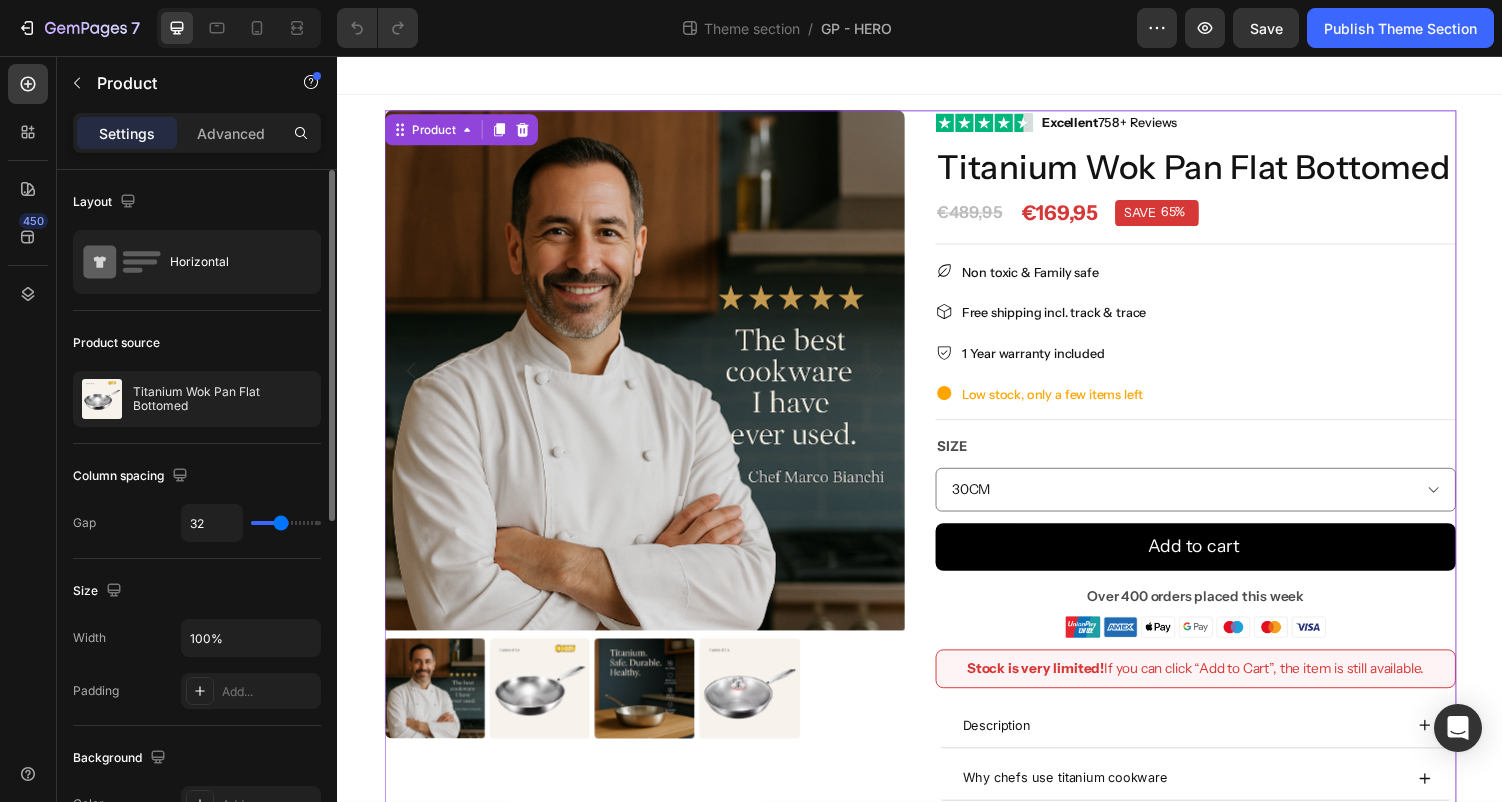 click on "Settings Advanced" at bounding box center (197, 141) 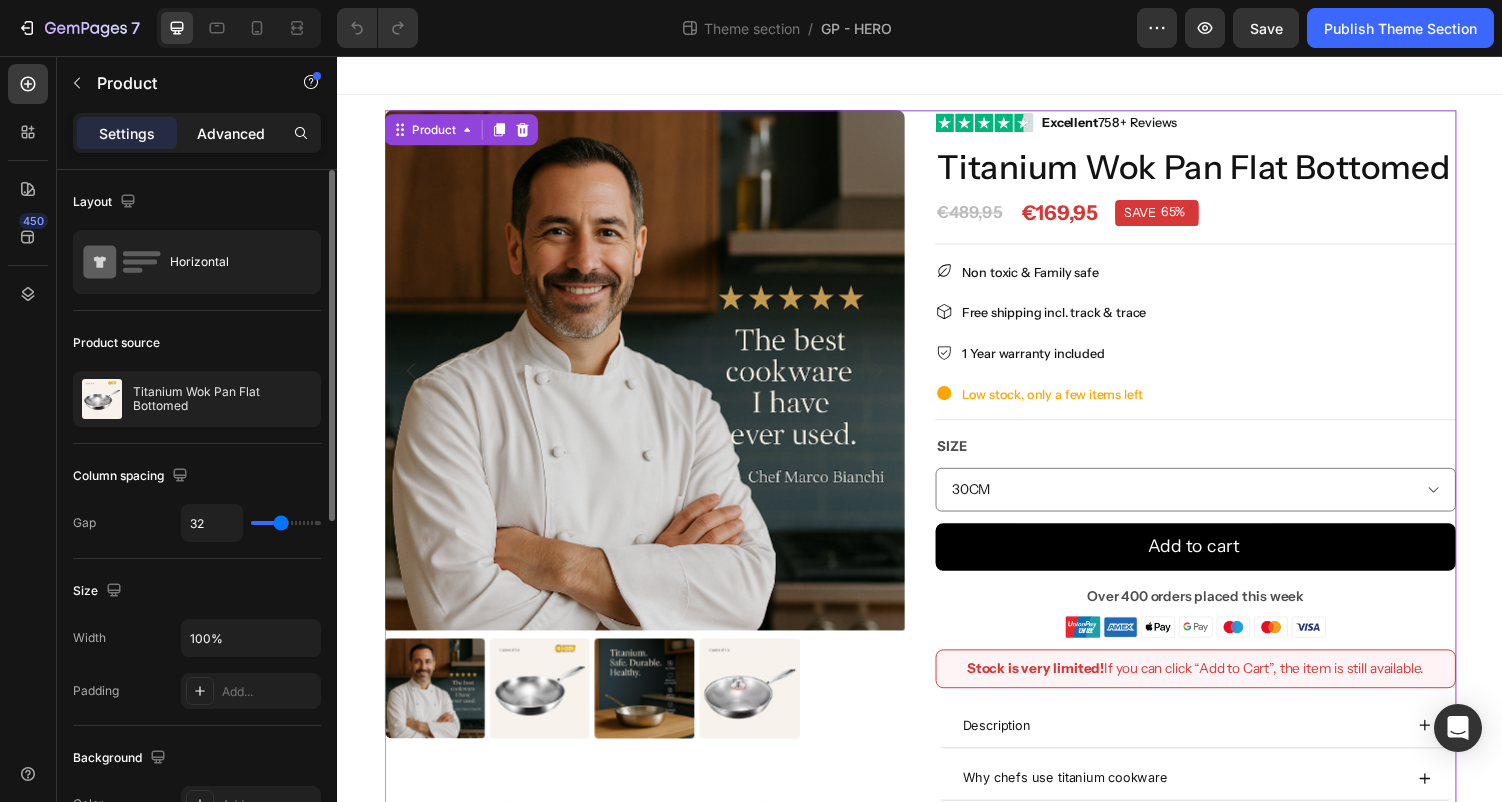 click on "Advanced" at bounding box center (231, 133) 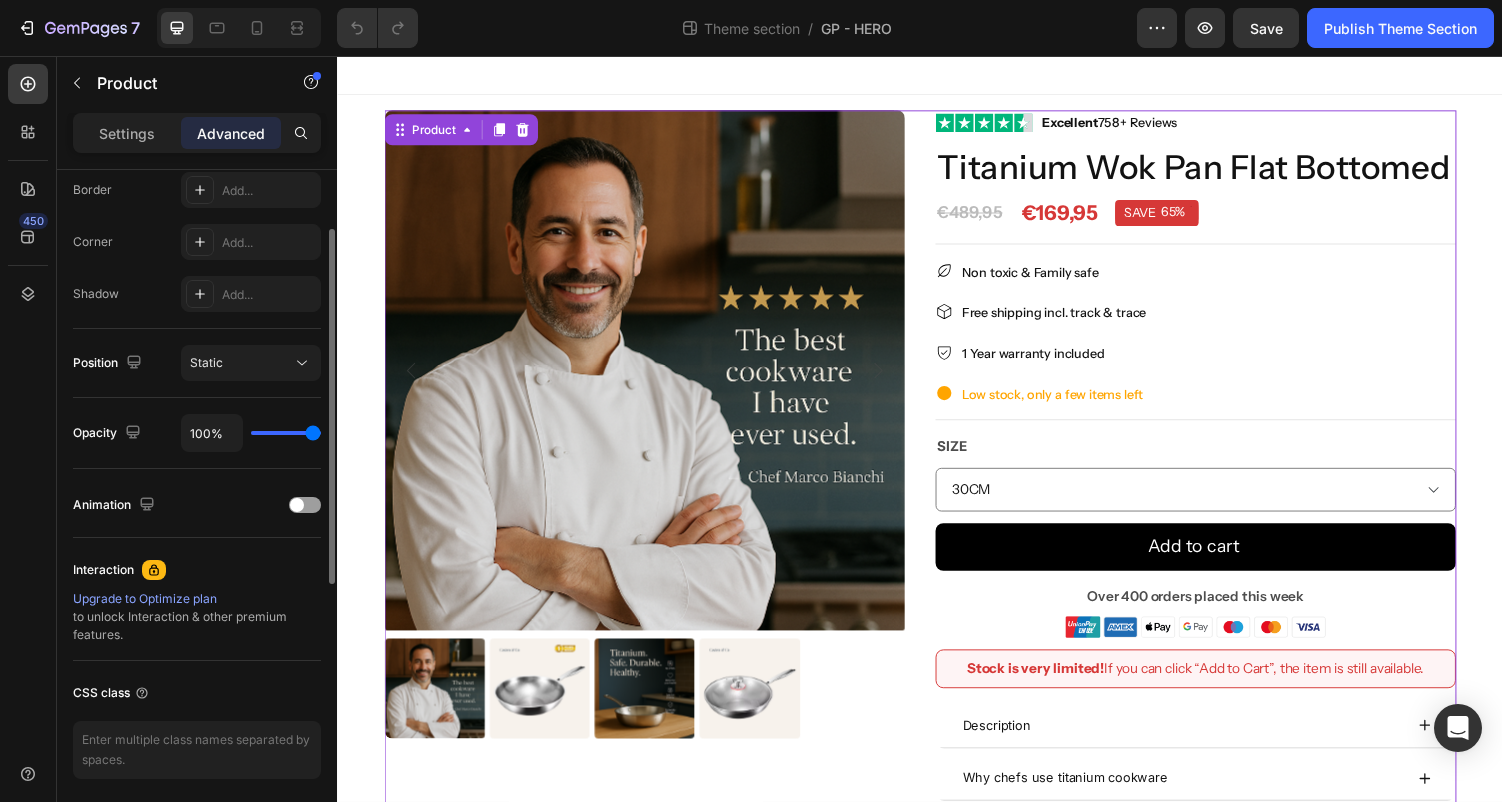 scroll, scrollTop: 645, scrollLeft: 0, axis: vertical 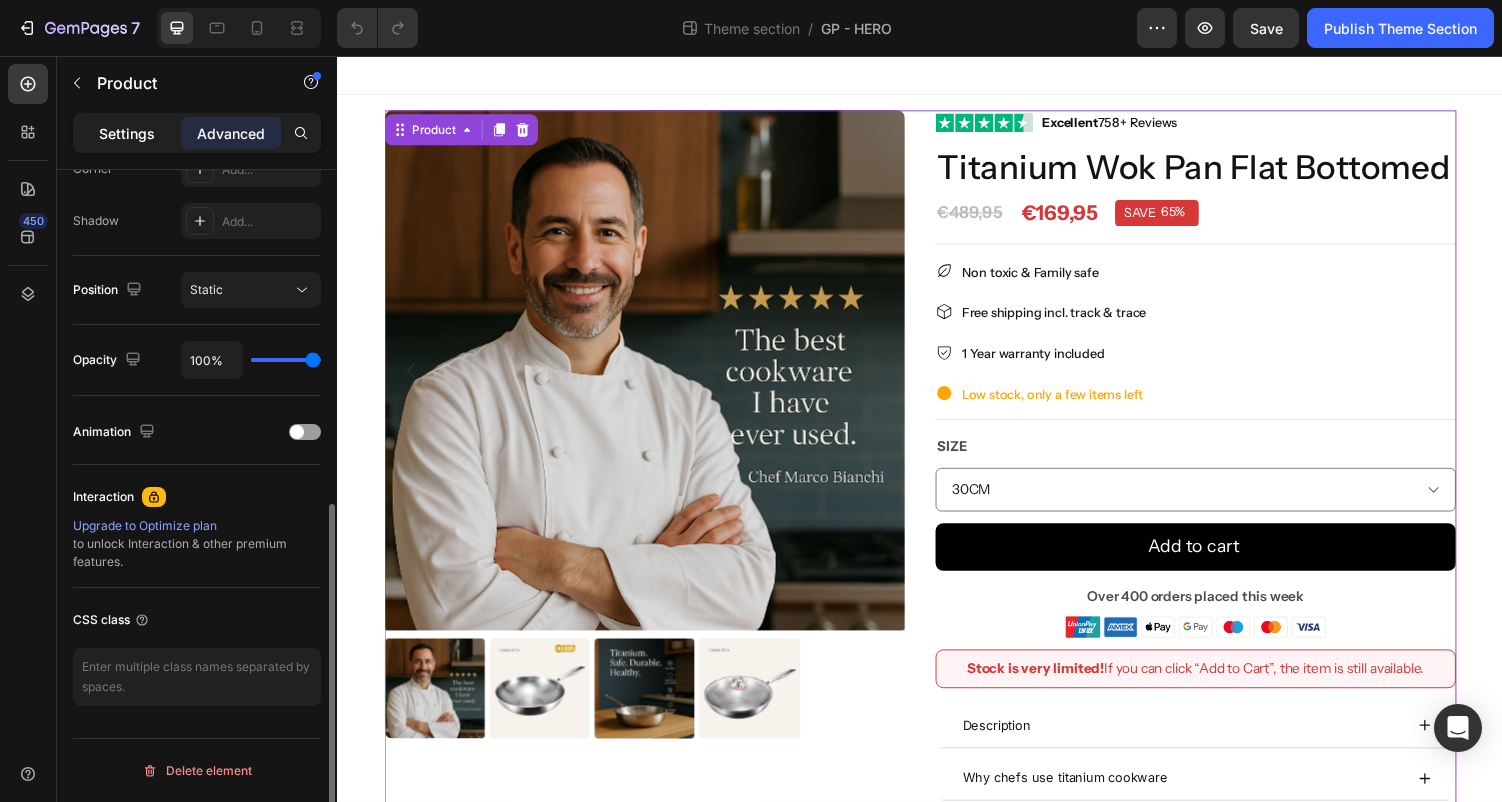 click on "Settings" at bounding box center (127, 133) 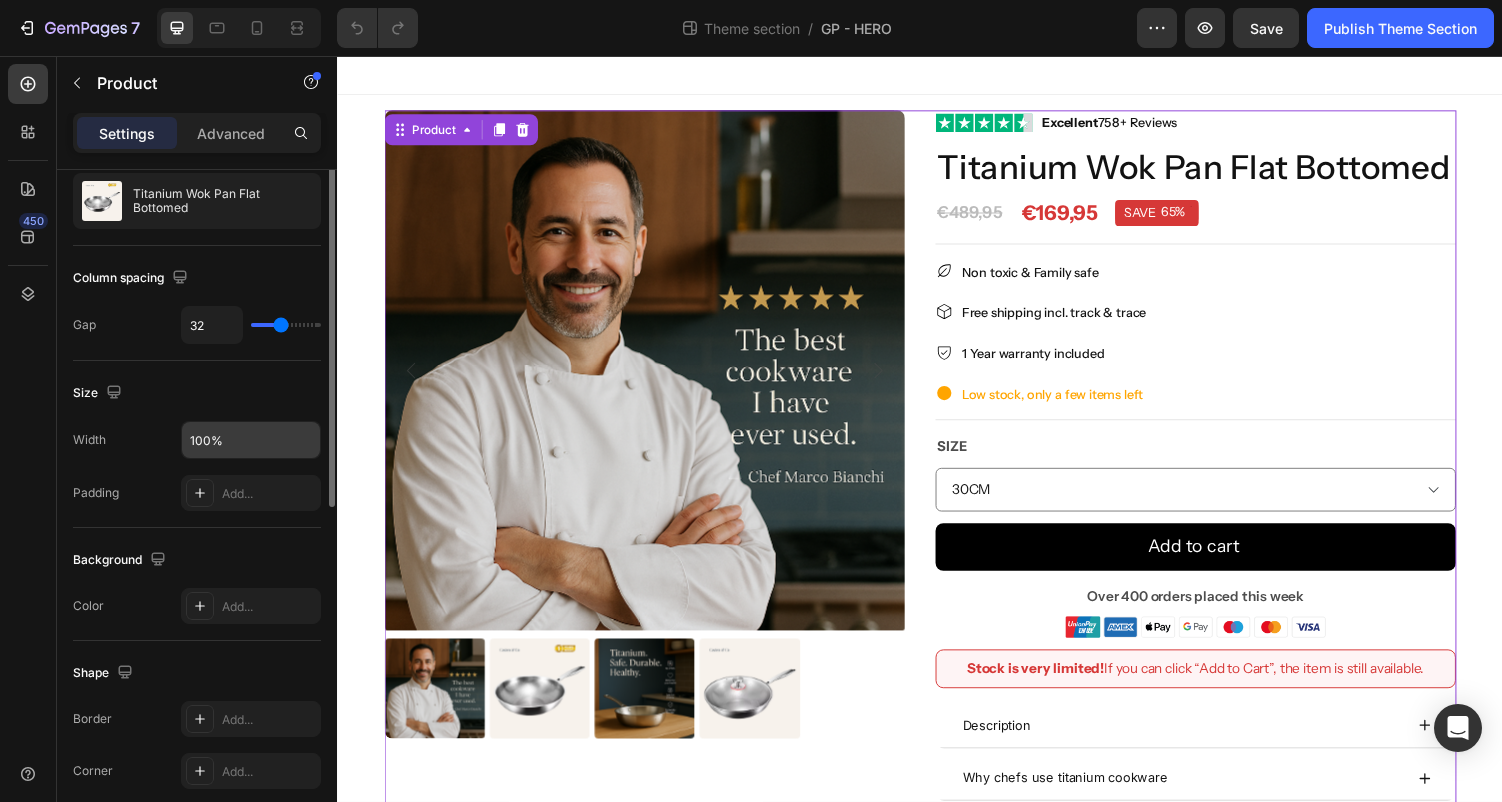 scroll, scrollTop: 0, scrollLeft: 0, axis: both 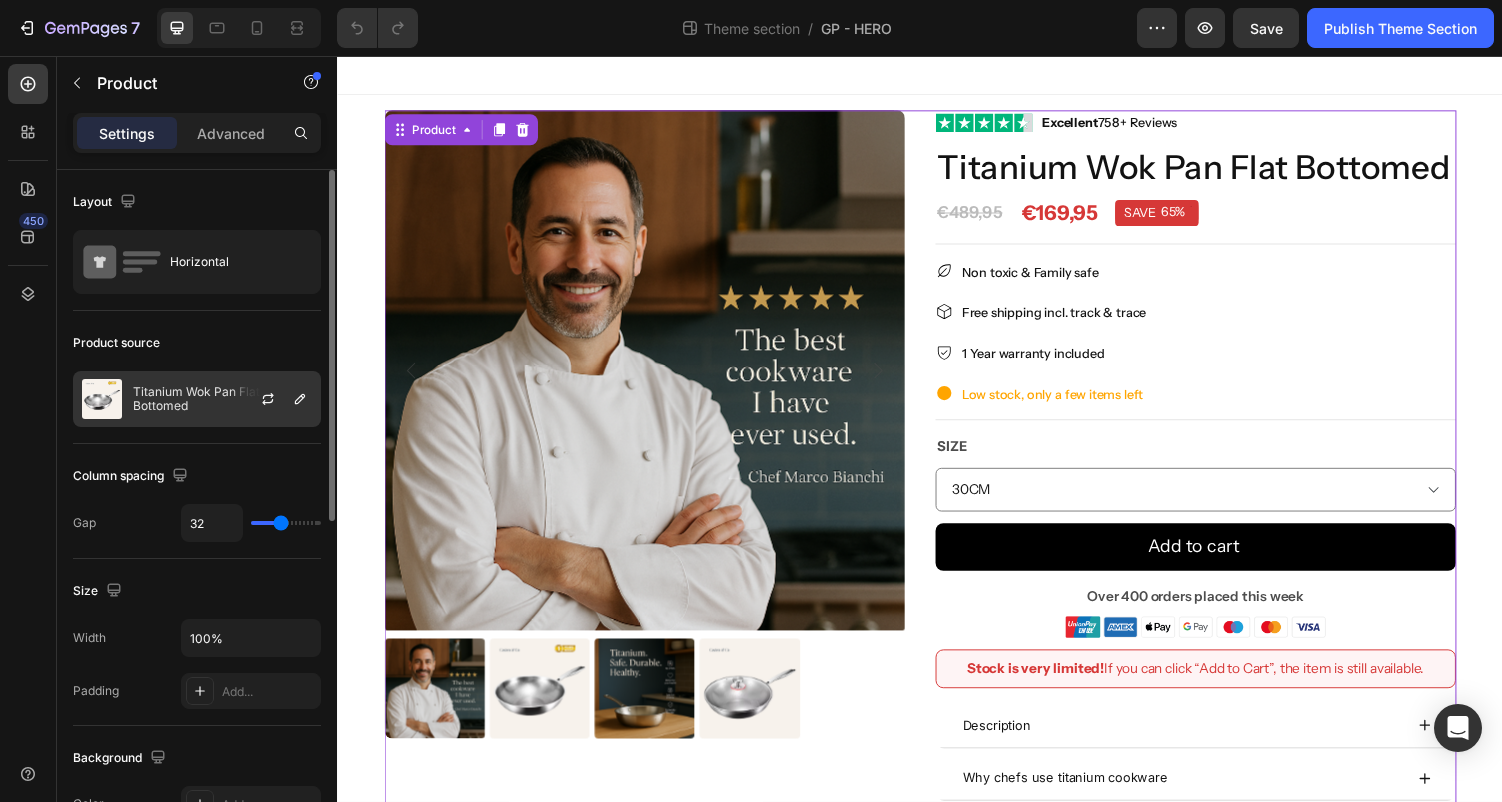click on "Titanium Wok Pan Flat Bottomed" at bounding box center [222, 399] 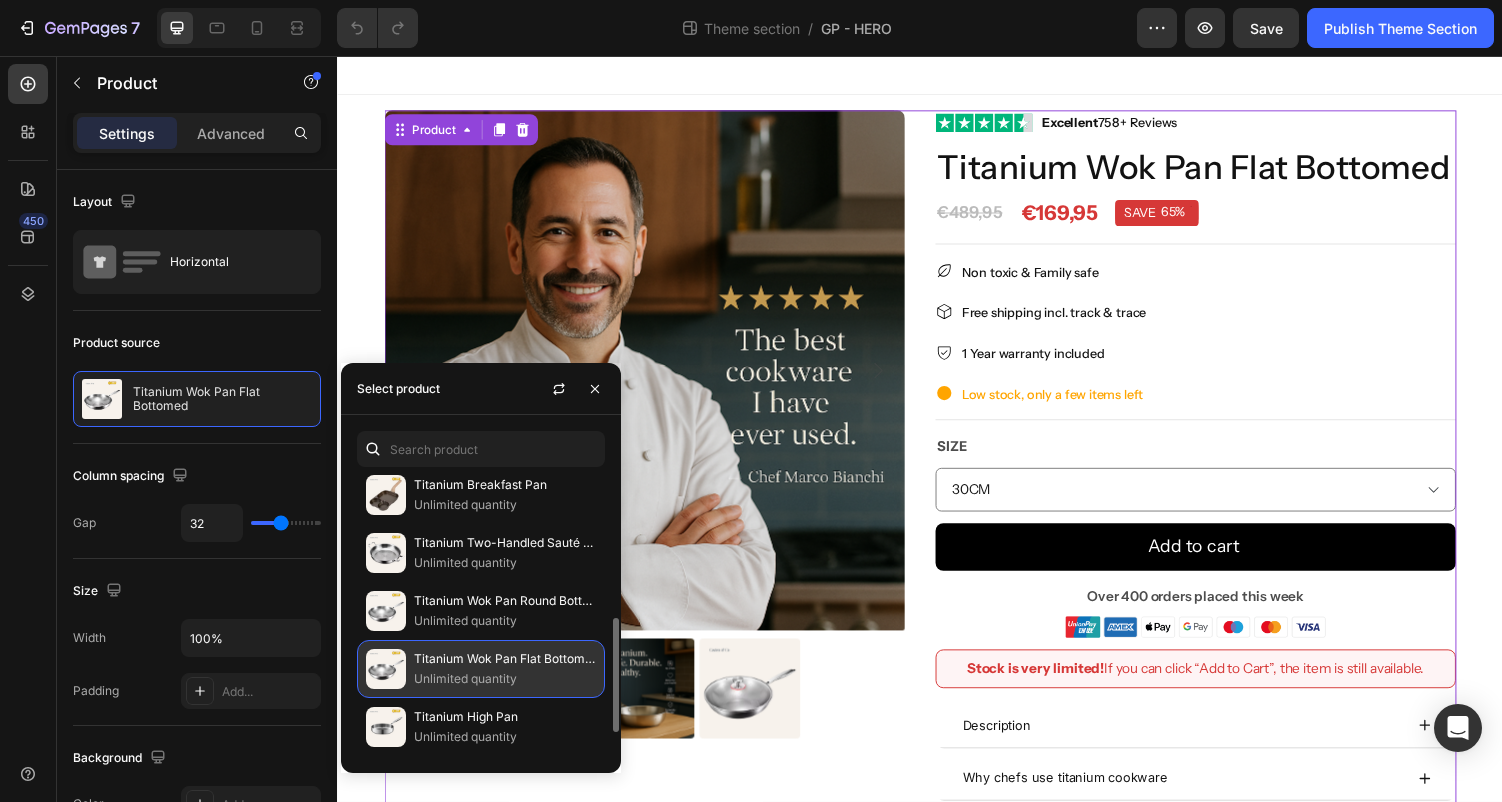 scroll, scrollTop: 358, scrollLeft: 0, axis: vertical 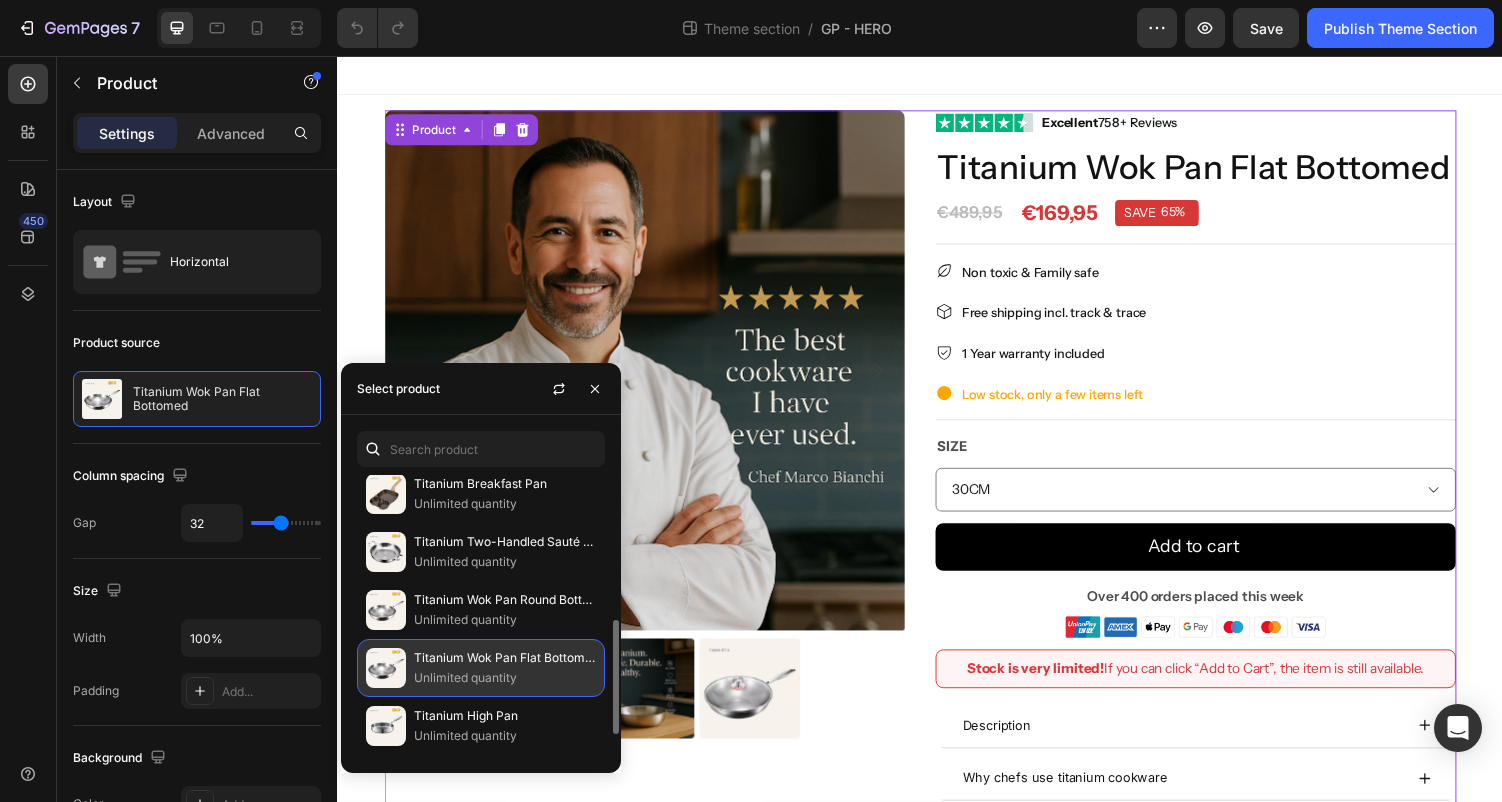 click on "Titanium Wok Pan Flat Bottomed Unlimited quantity" 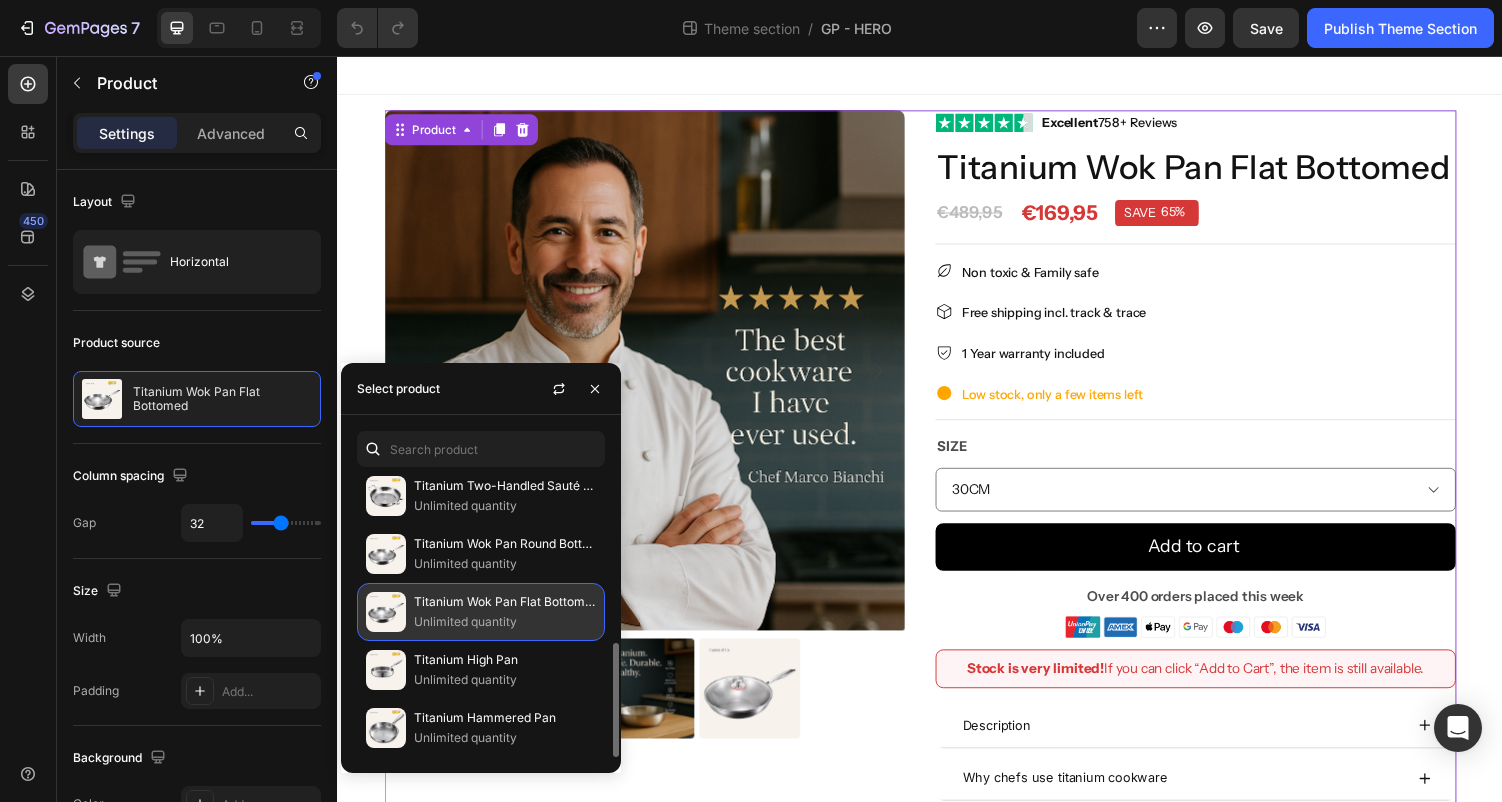 click on "Unlimited quantity" at bounding box center (505, 622) 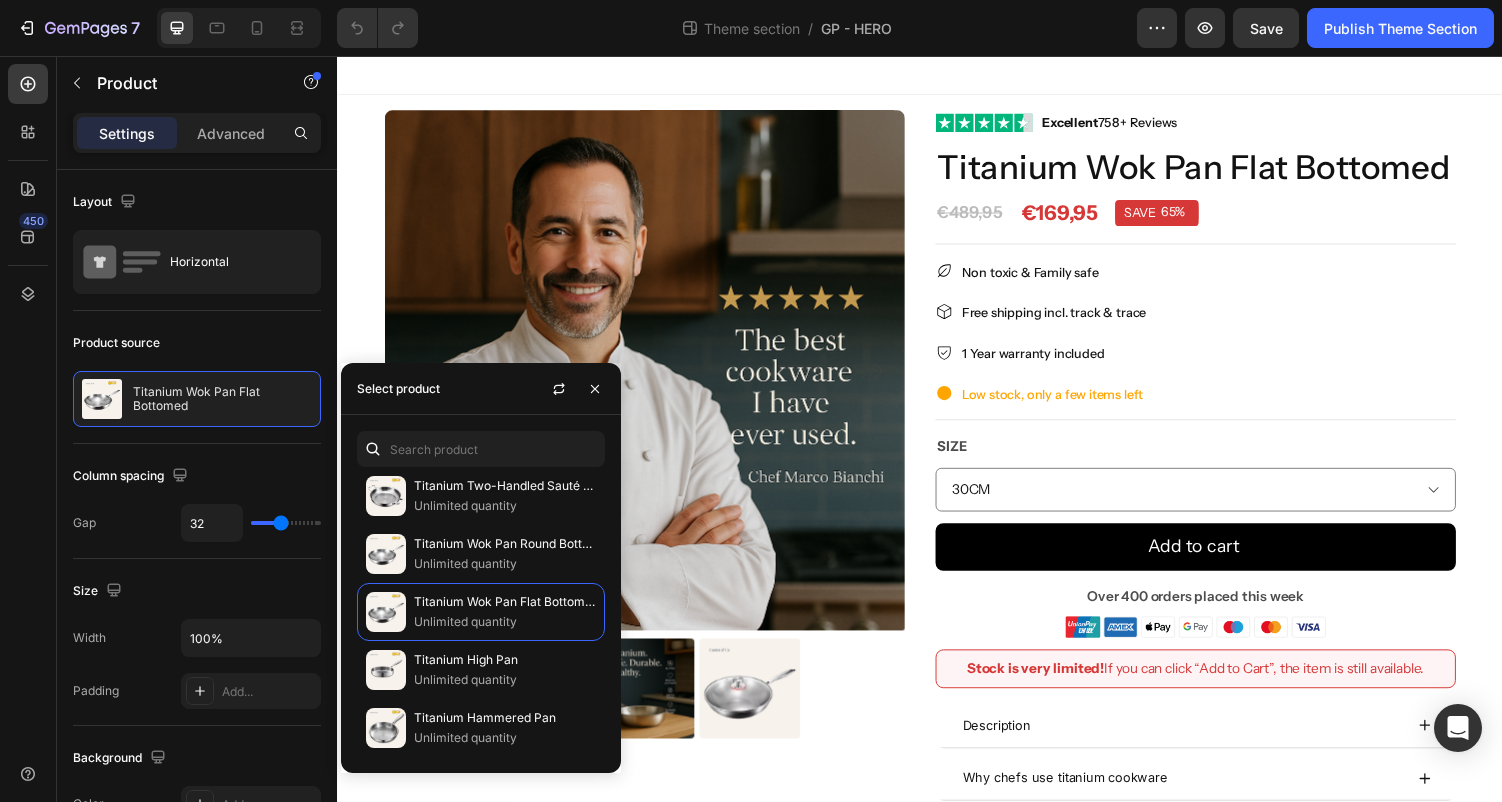 click at bounding box center (937, 76) 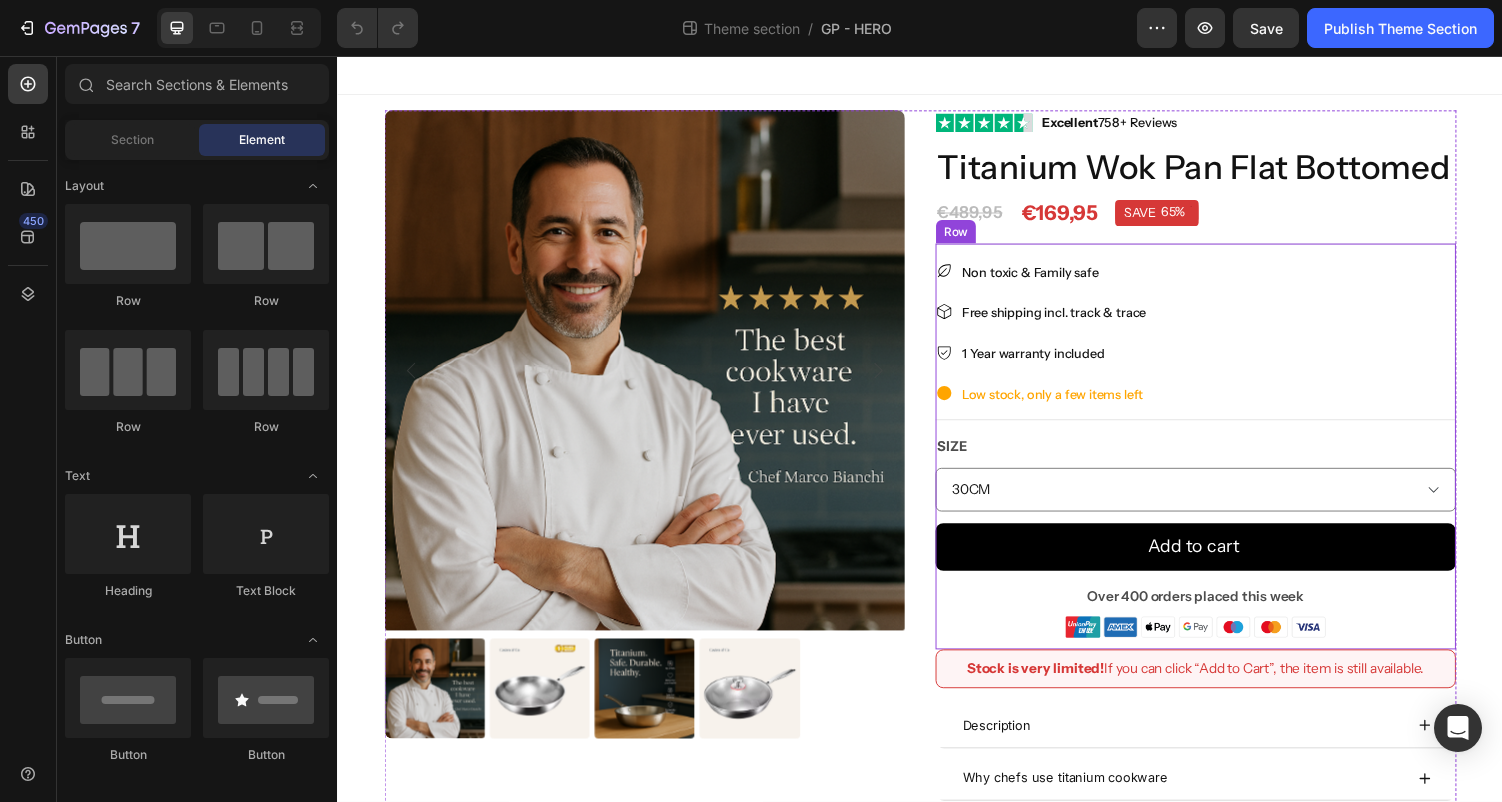 scroll, scrollTop: 53, scrollLeft: 0, axis: vertical 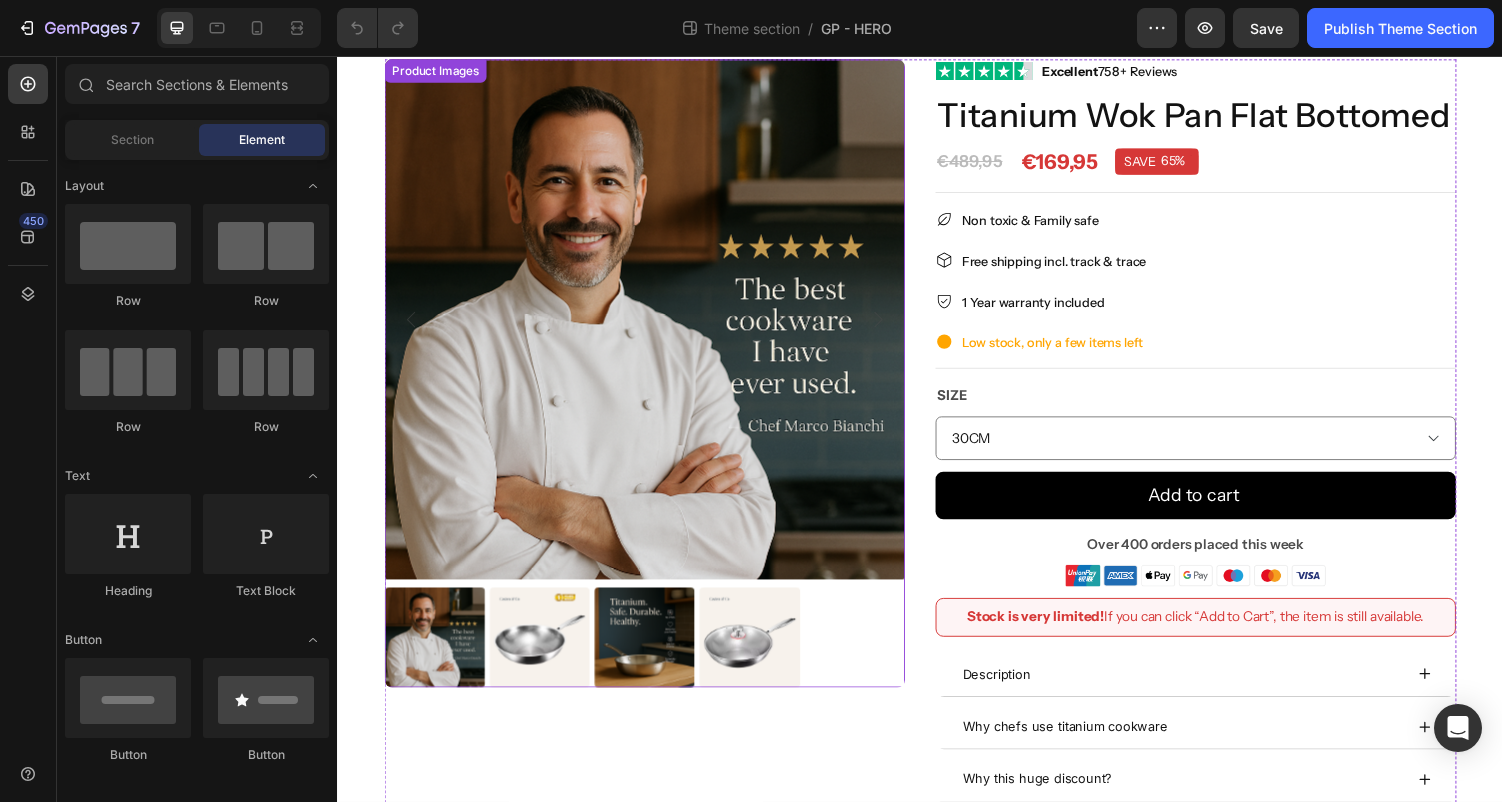 click at bounding box center [653, 654] 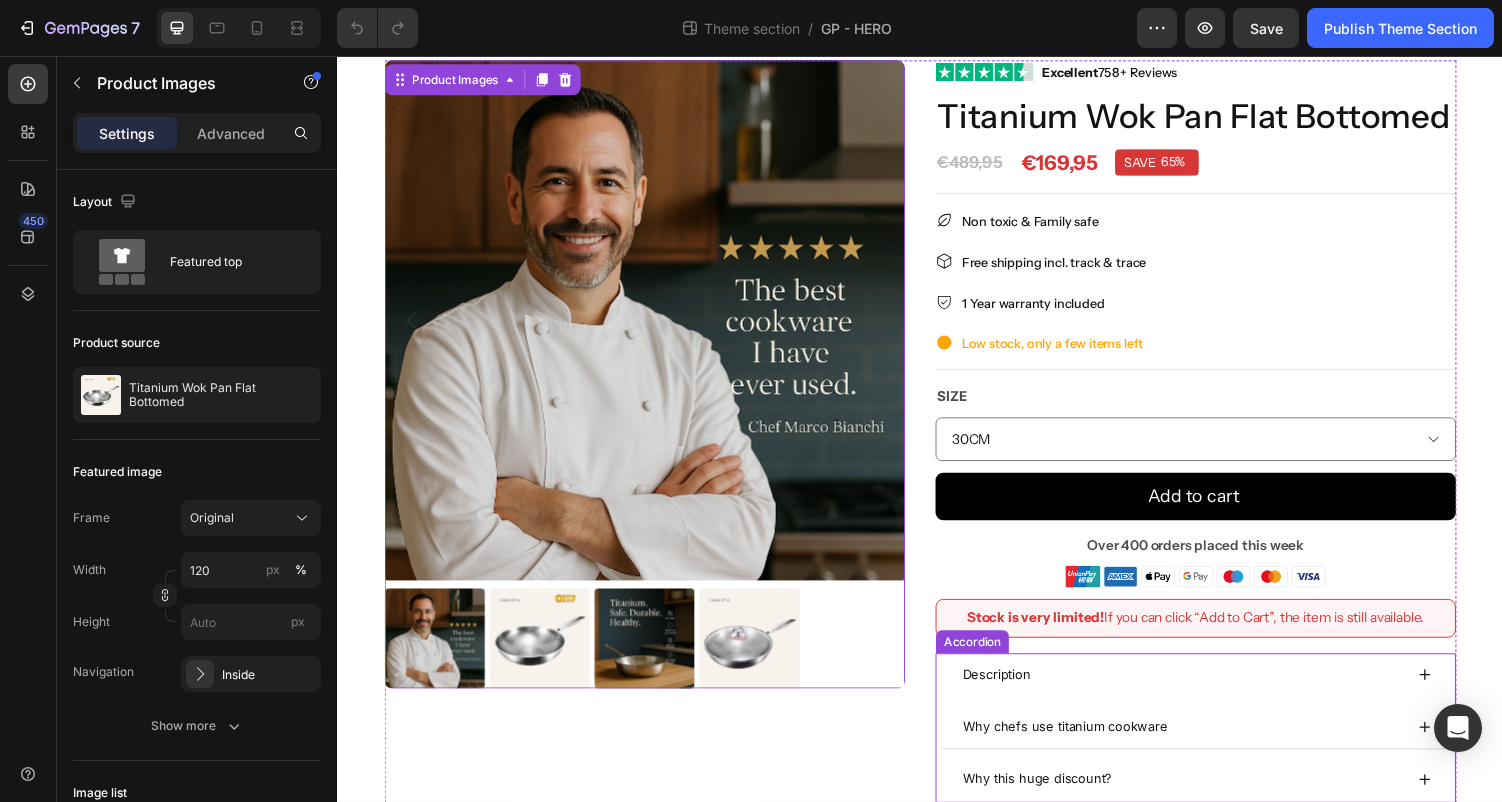 scroll, scrollTop: 53, scrollLeft: 0, axis: vertical 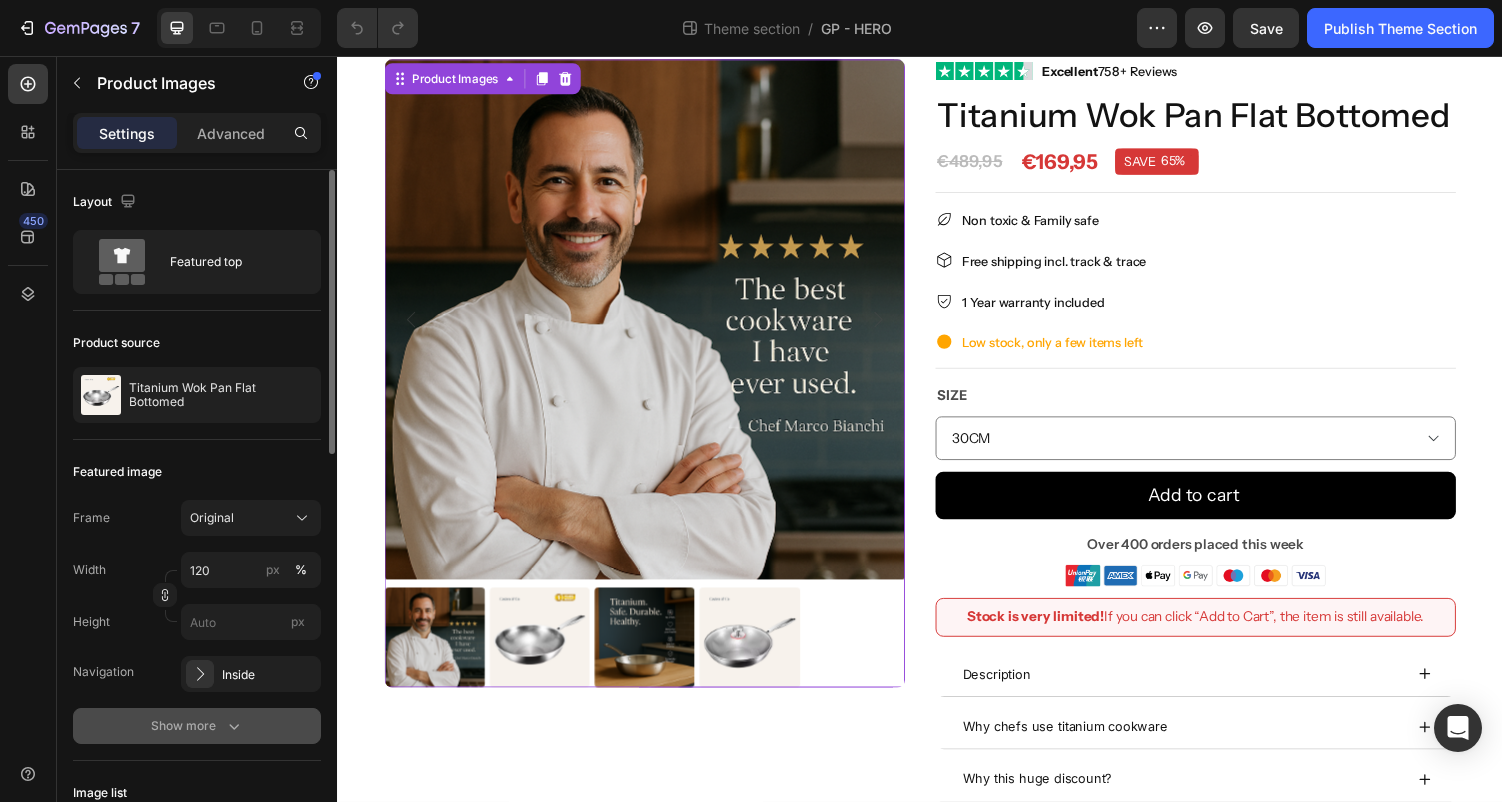 click on "Show more" at bounding box center [197, 726] 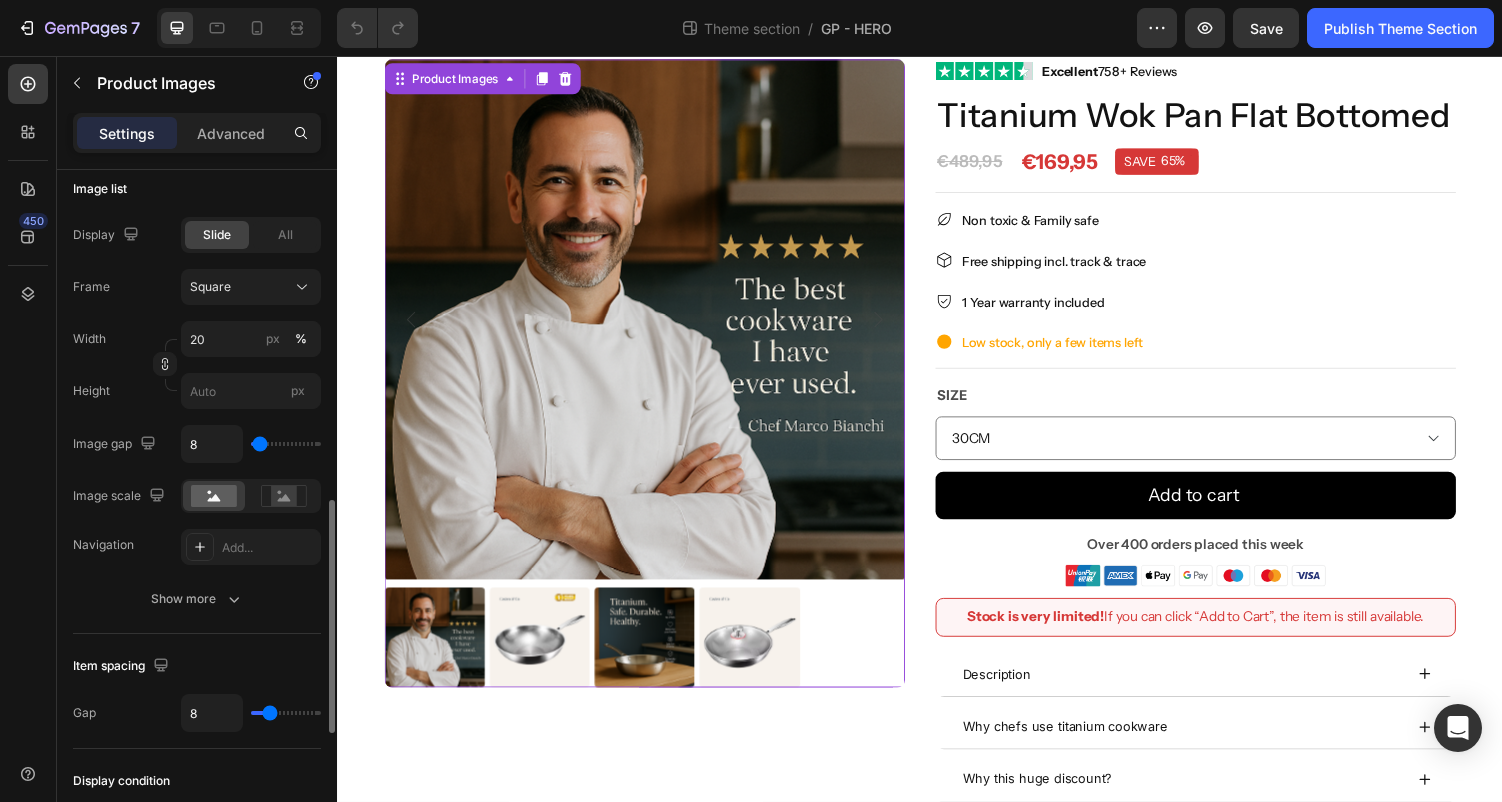 scroll, scrollTop: 971, scrollLeft: 0, axis: vertical 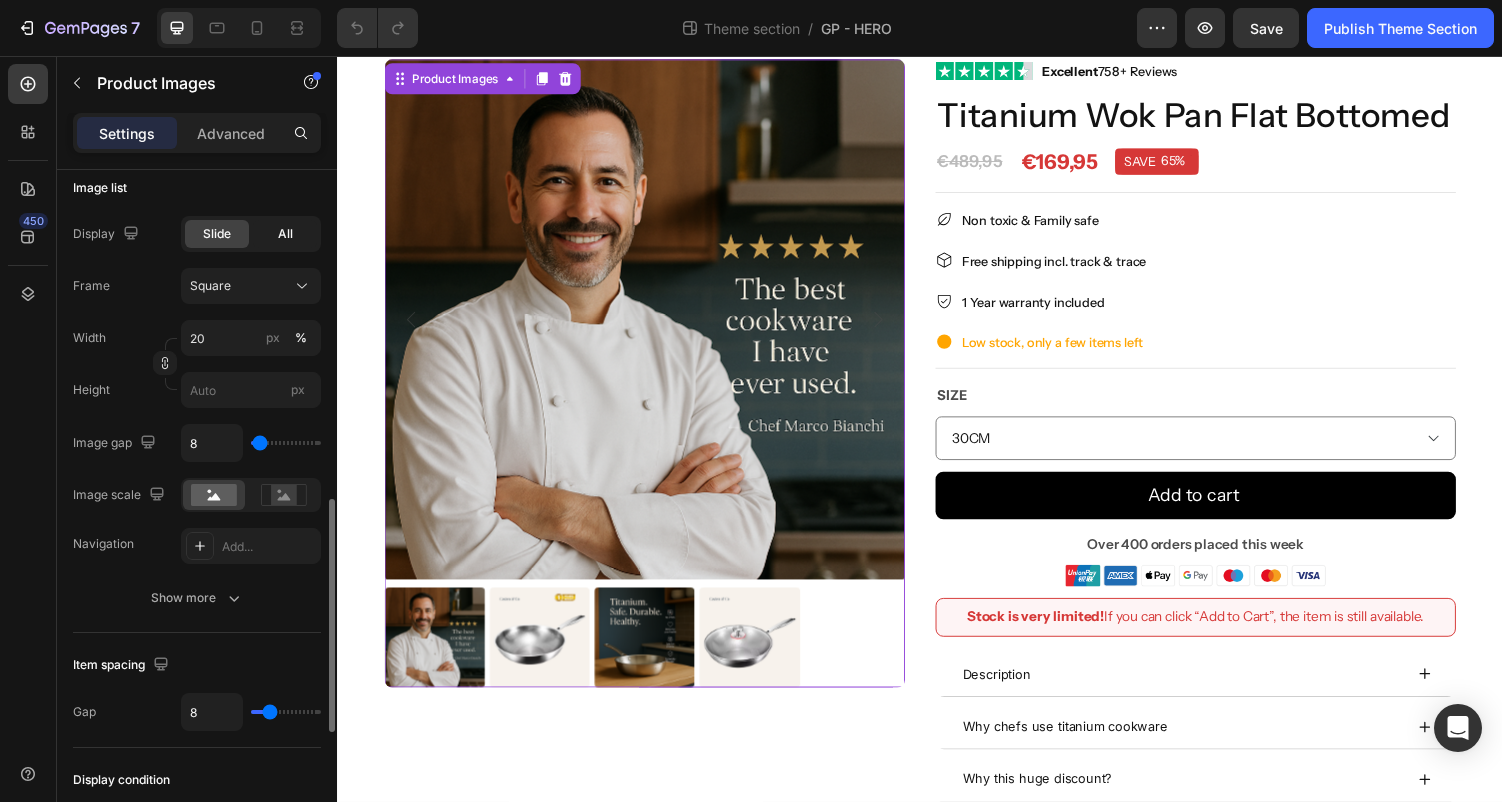 click on "All" 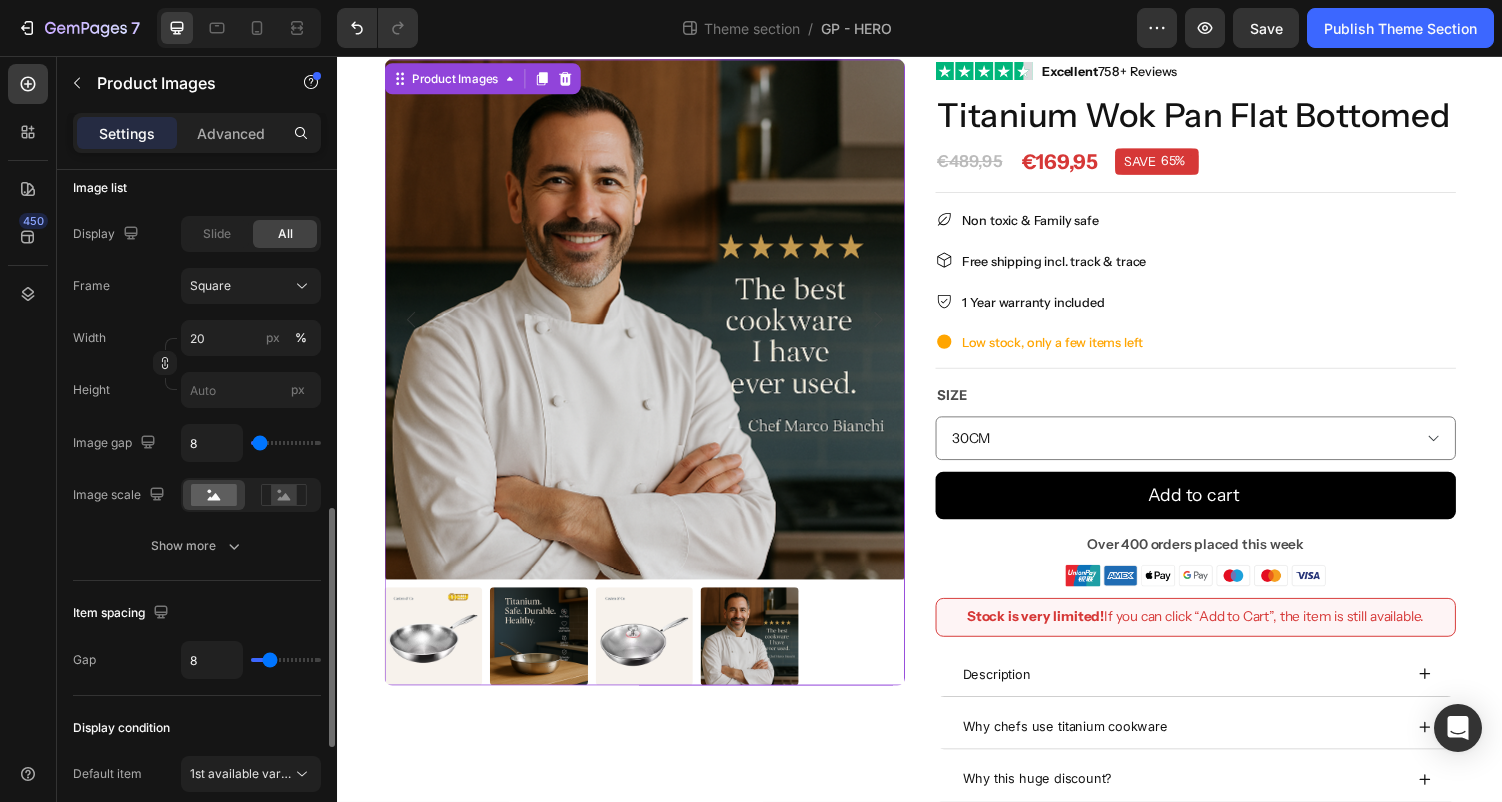 click on "Slide All" 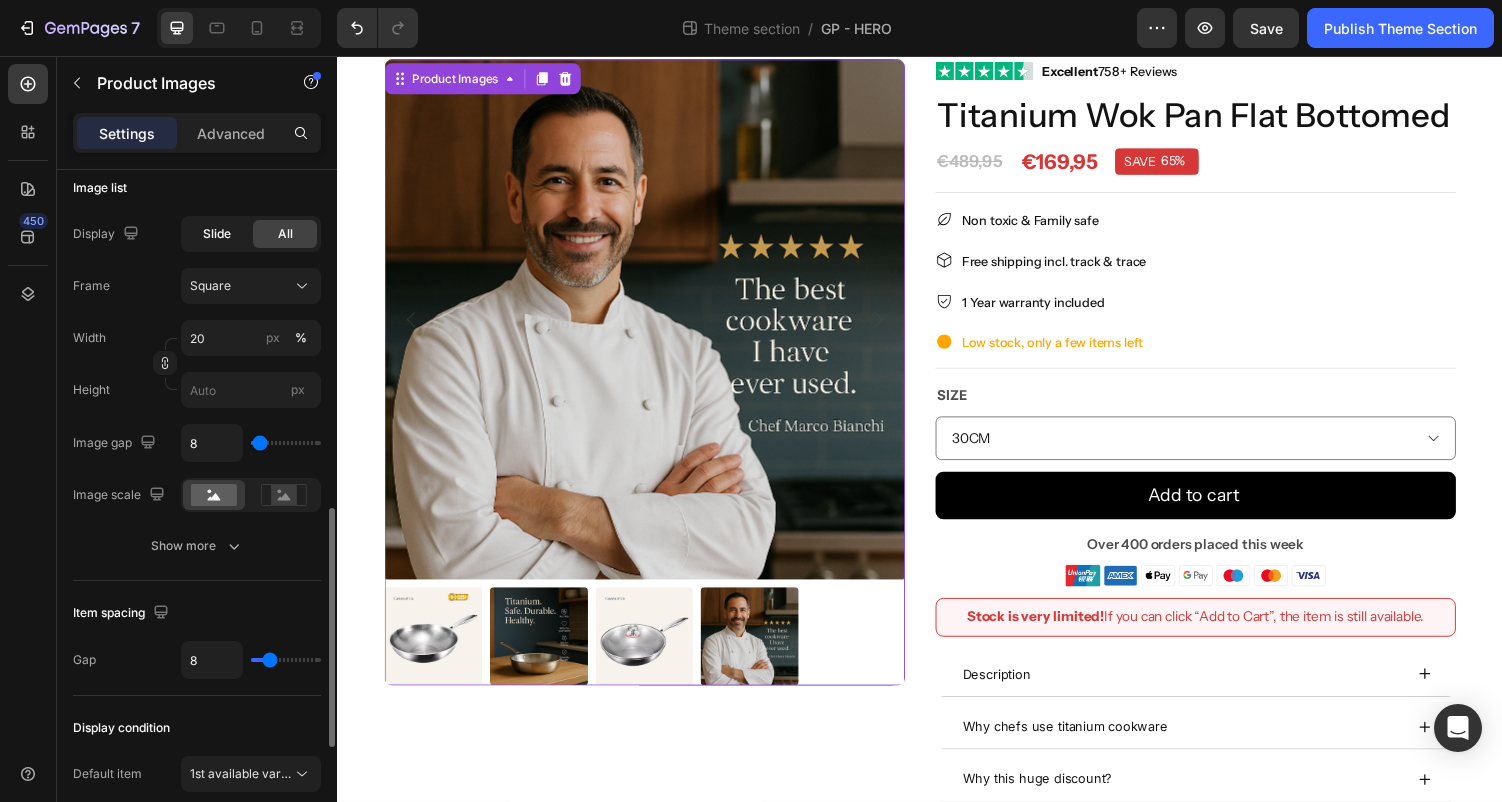 click on "Slide" 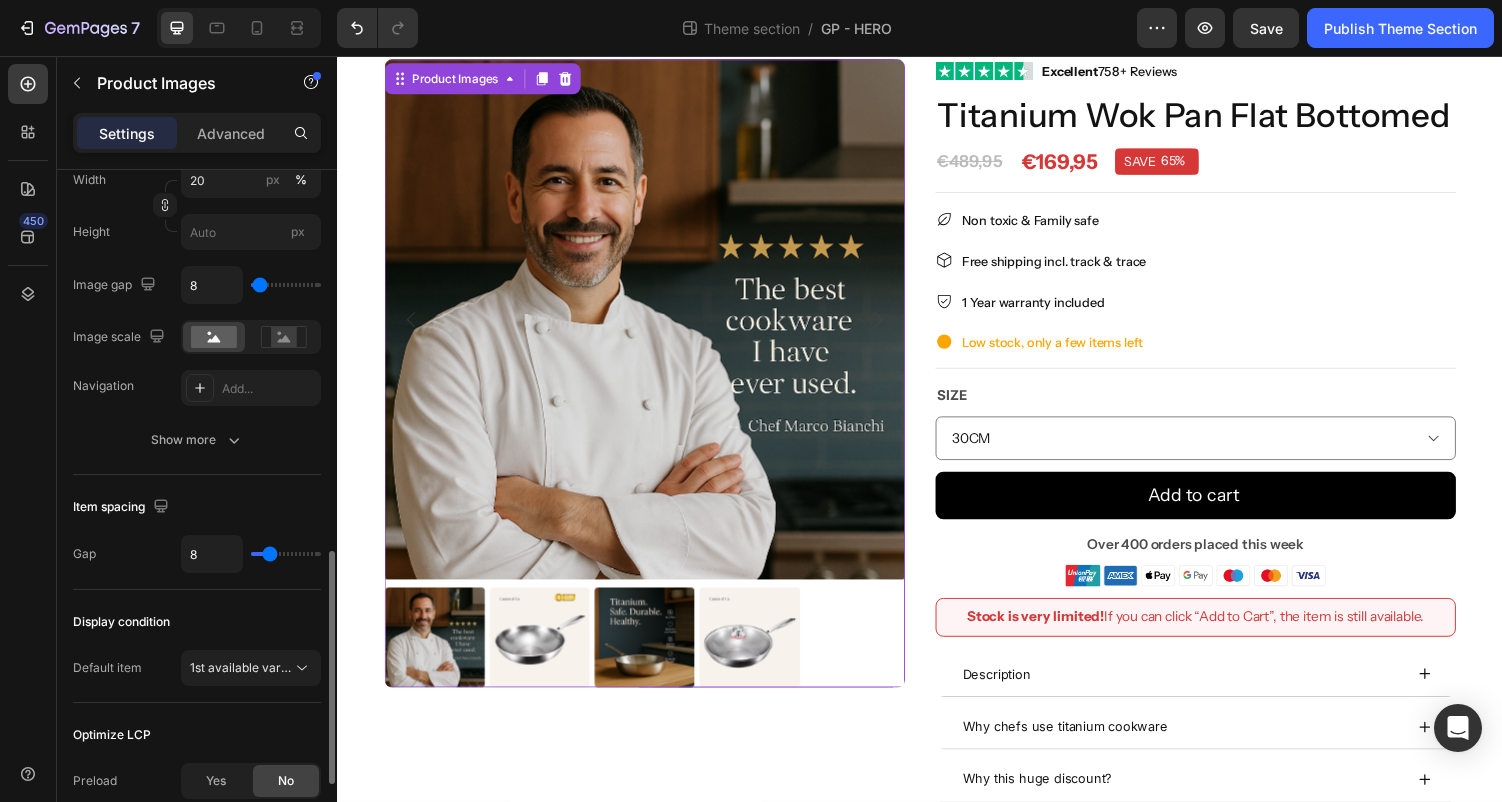 scroll, scrollTop: 1130, scrollLeft: 0, axis: vertical 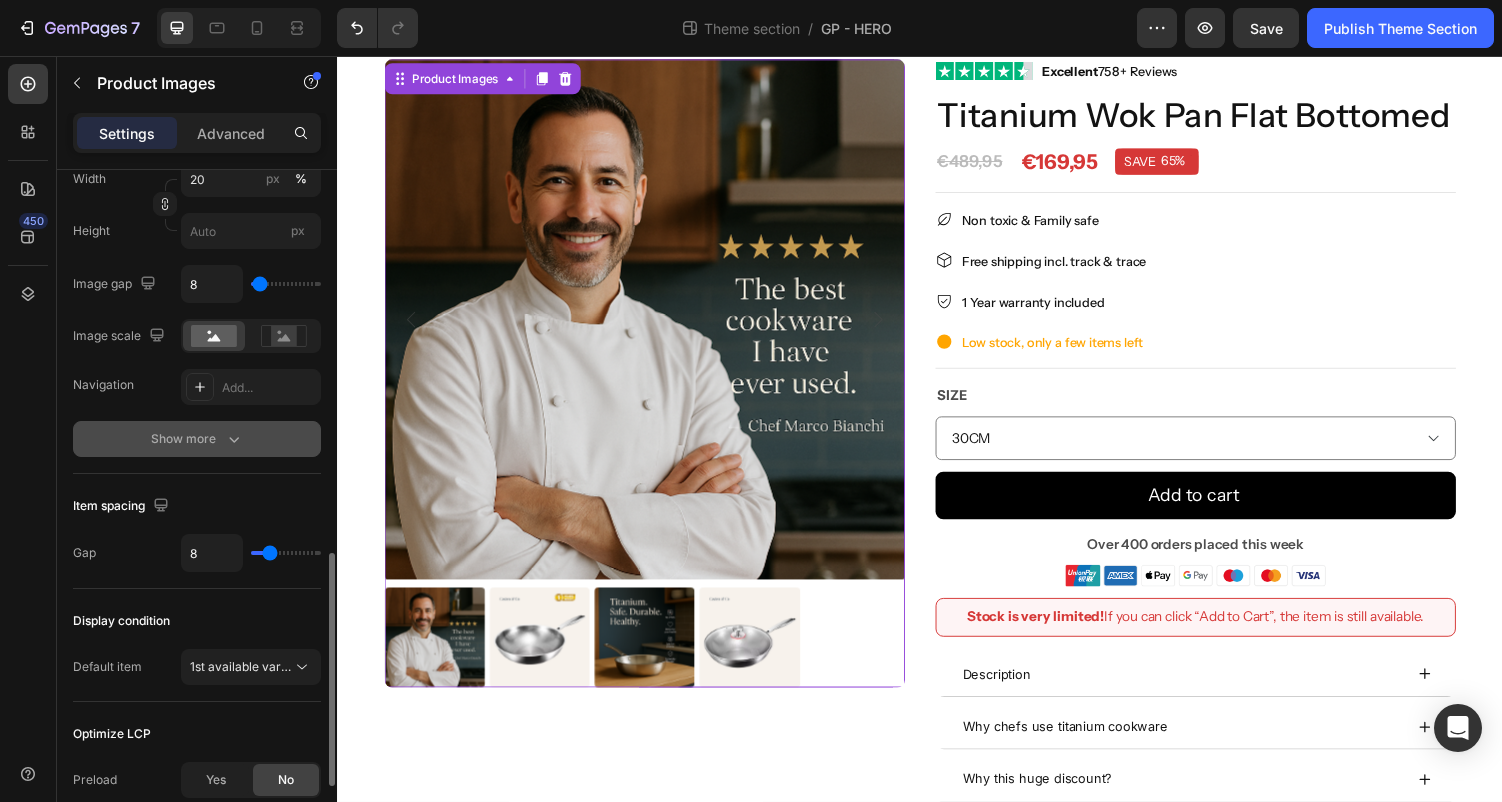 click 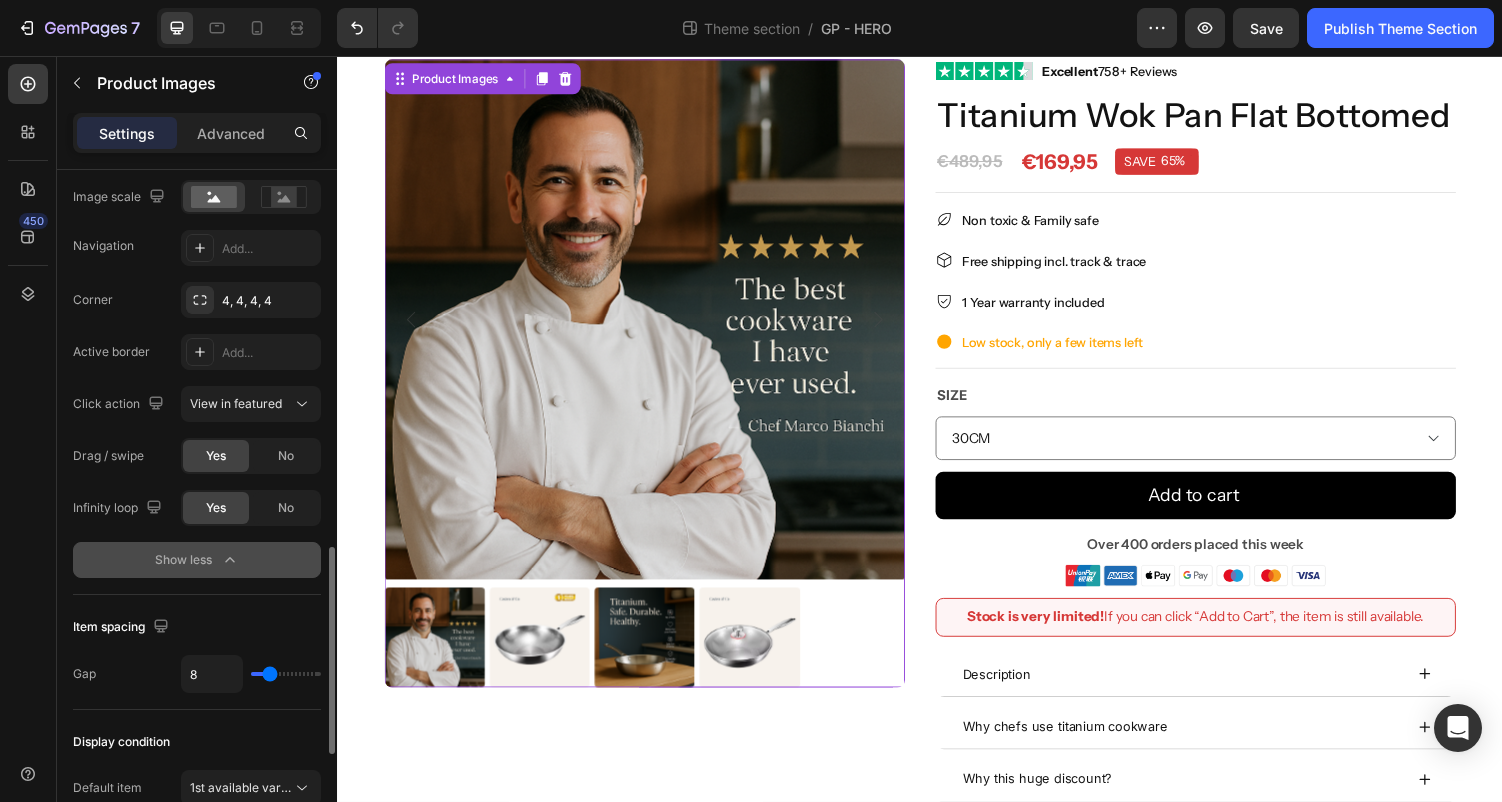 scroll, scrollTop: 1270, scrollLeft: 0, axis: vertical 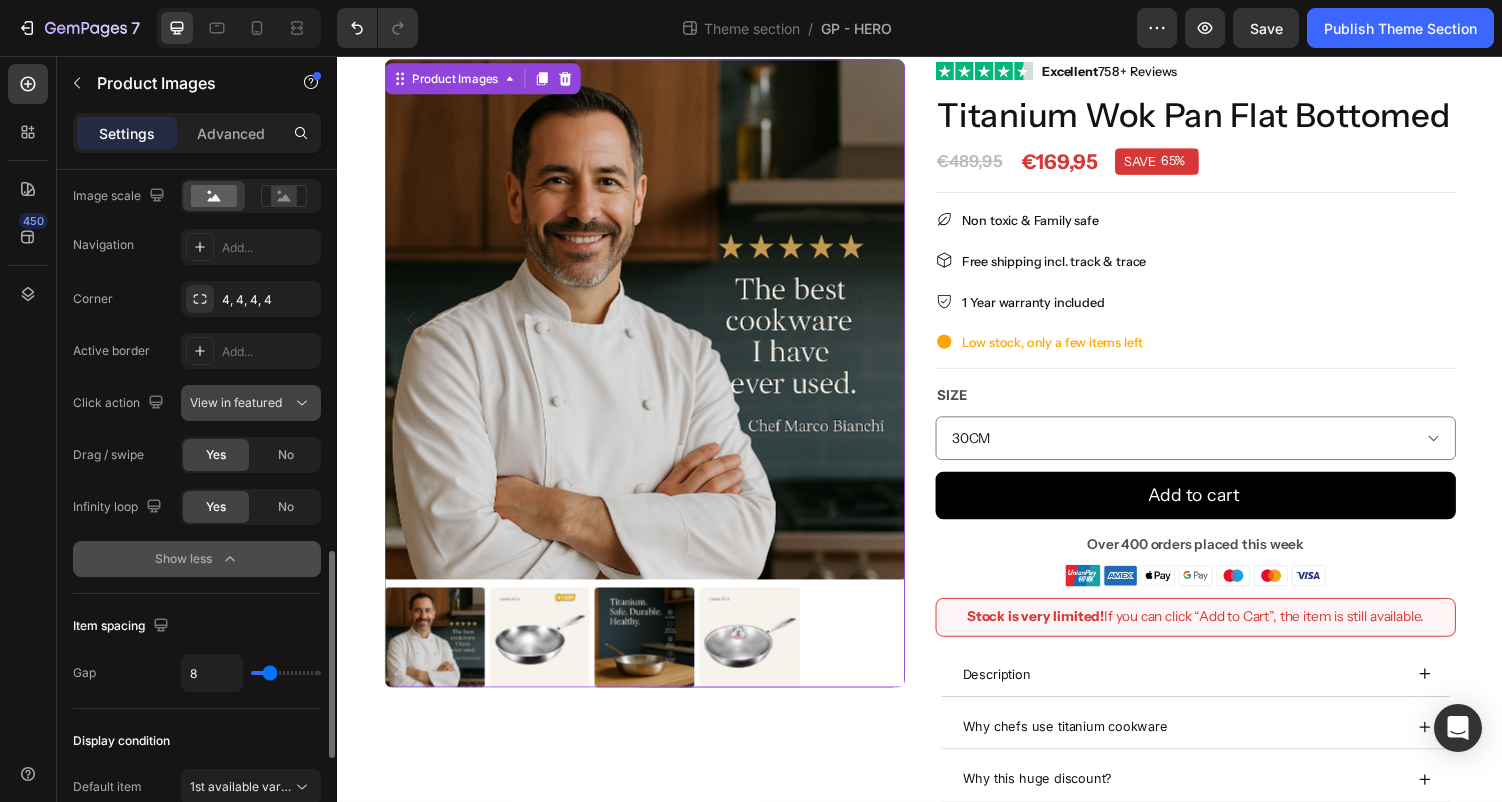 click on "View in featured" at bounding box center [236, 402] 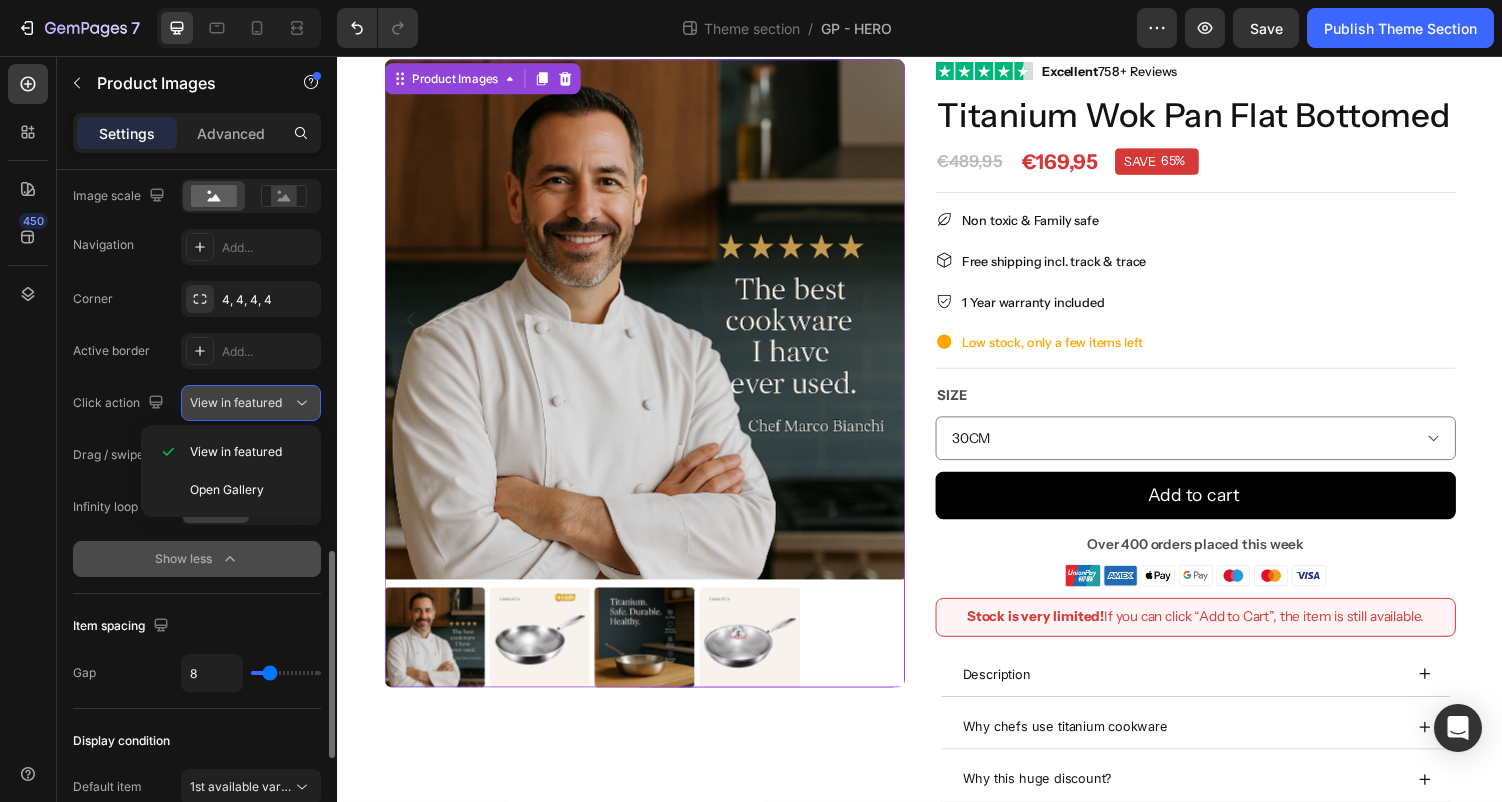 click on "View in featured" at bounding box center (236, 402) 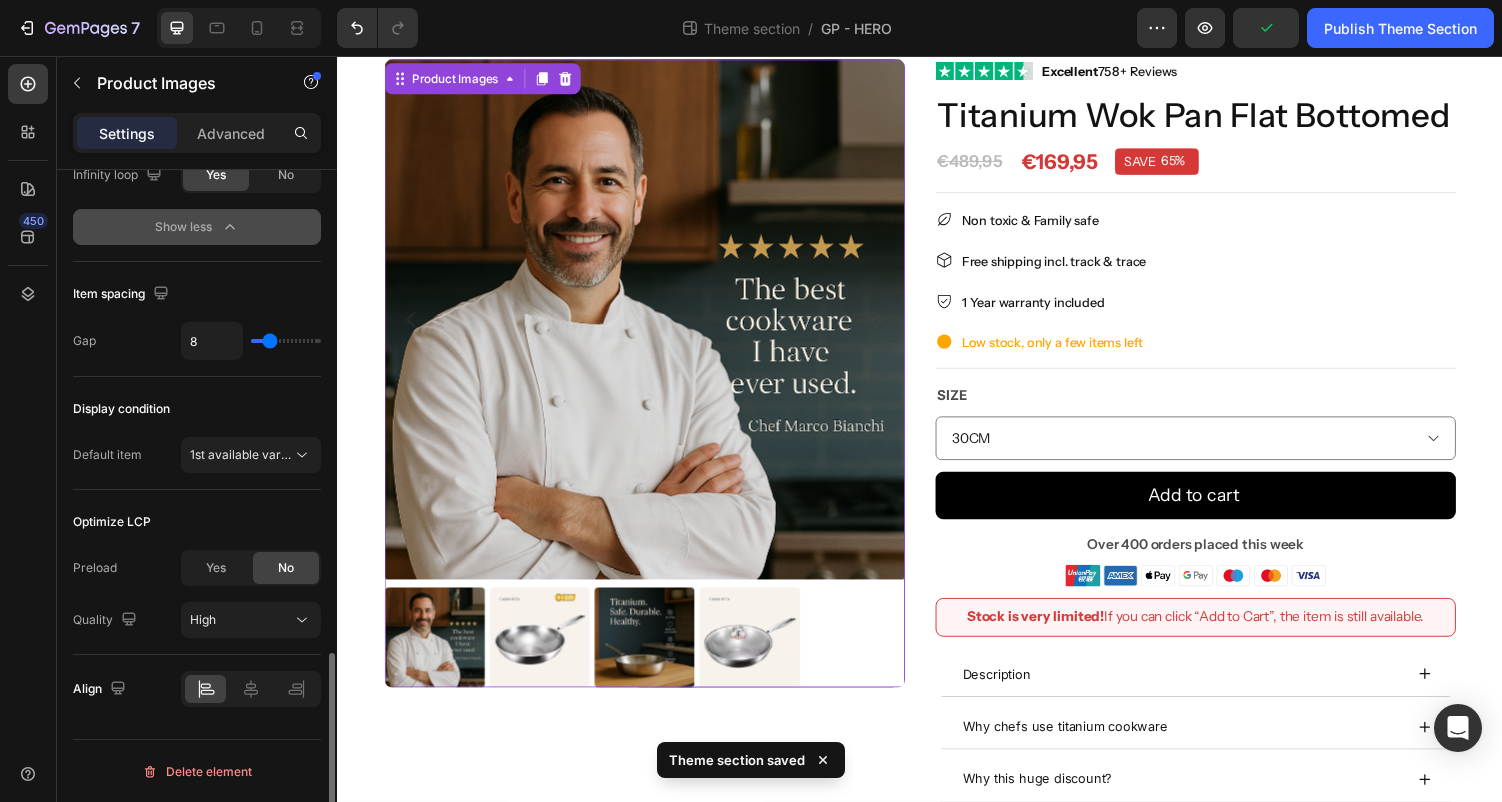 scroll, scrollTop: 1603, scrollLeft: 0, axis: vertical 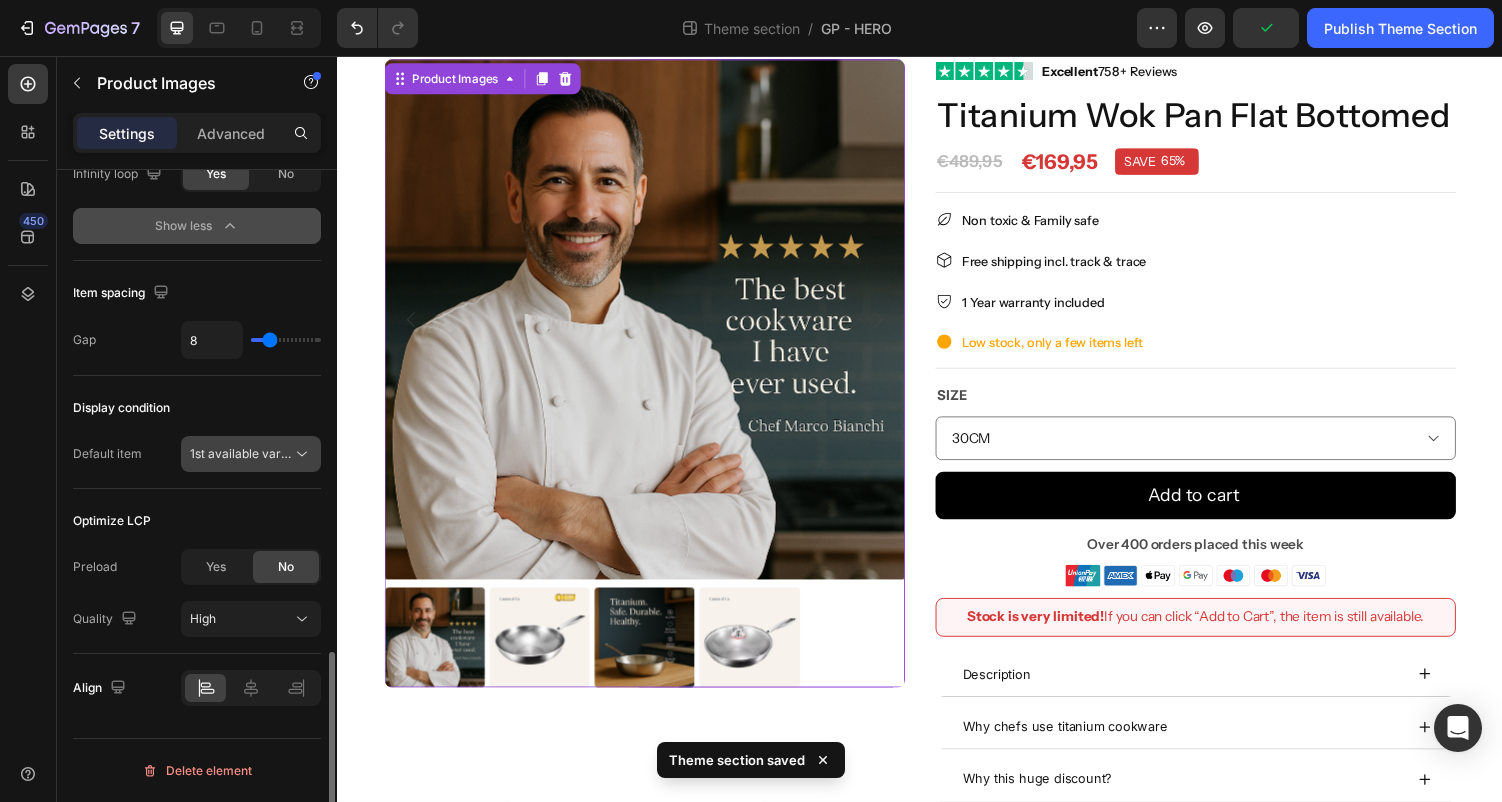 click on "1st available variant" at bounding box center [246, 453] 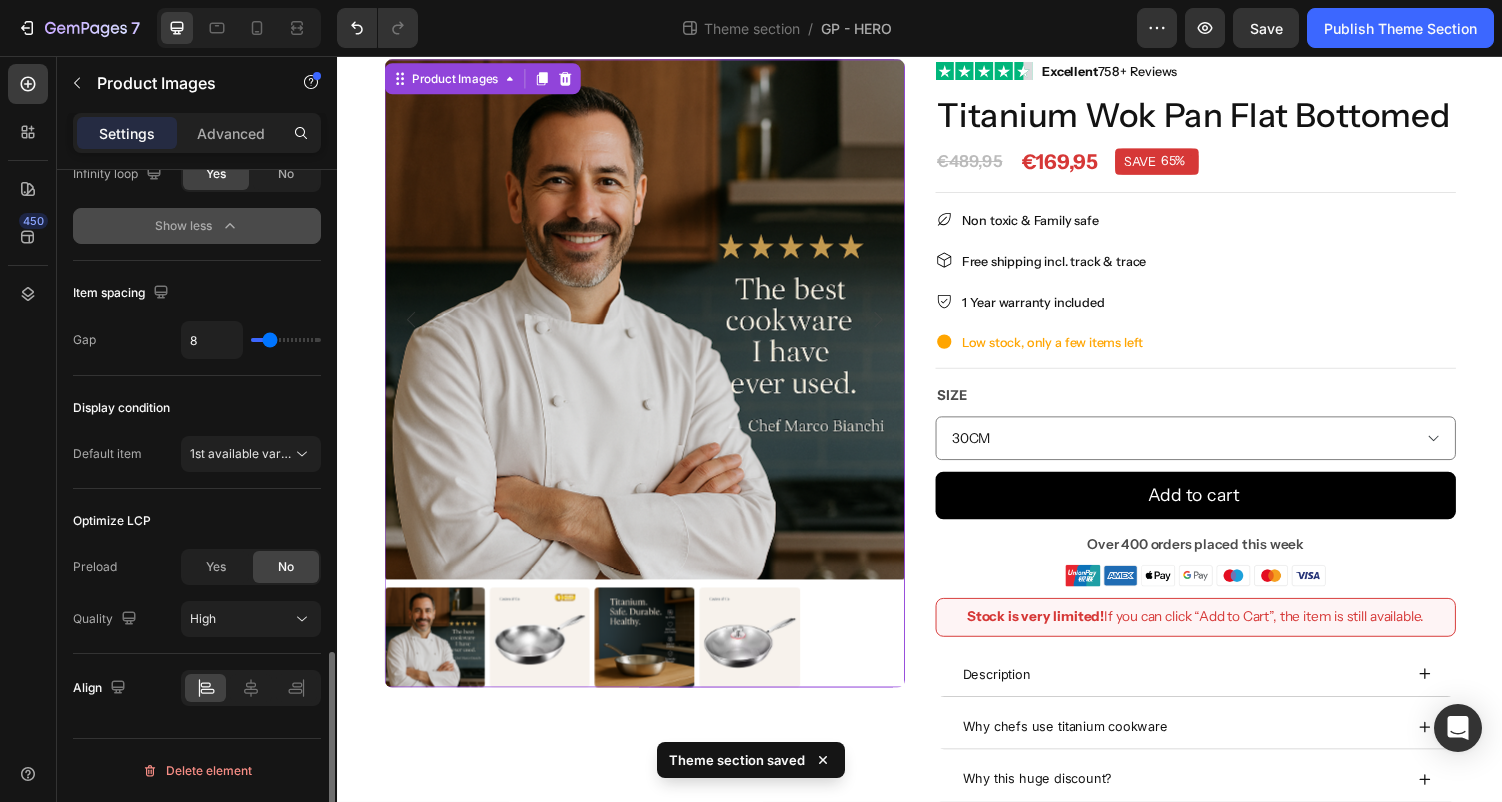 click on "Display condition" at bounding box center [197, 408] 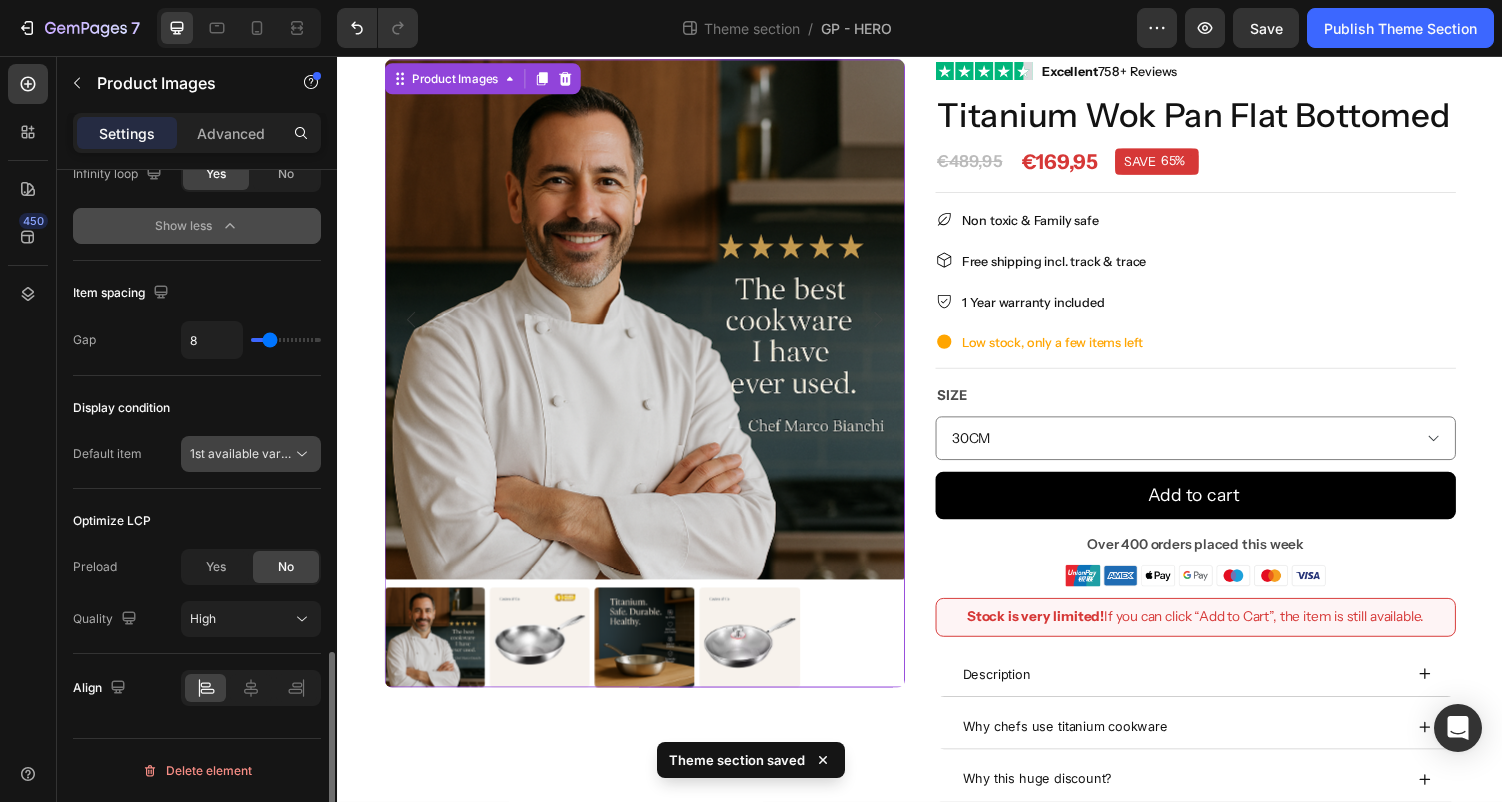 click on "1st available variant" at bounding box center (246, 453) 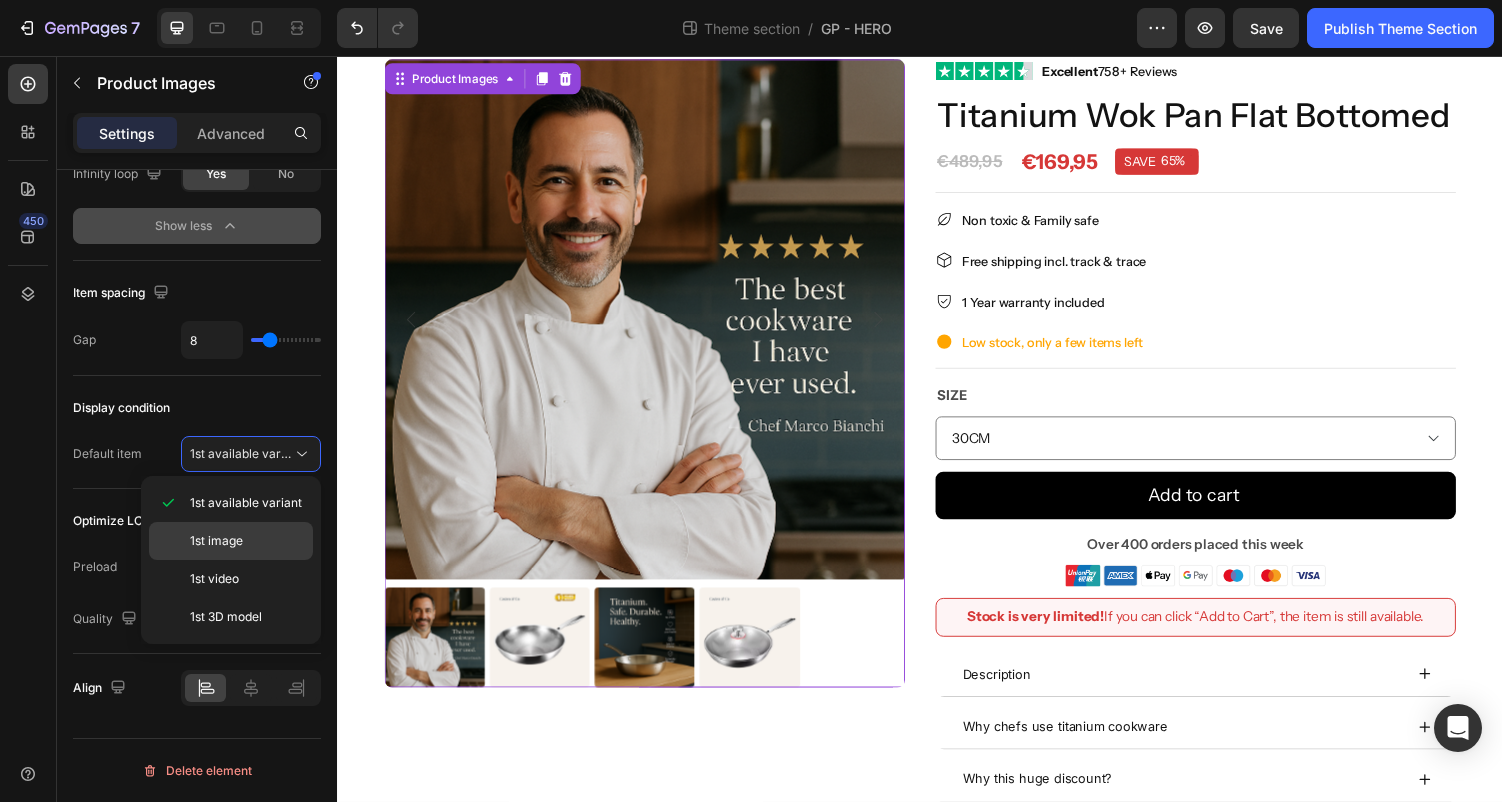 click on "1st image" at bounding box center (247, 541) 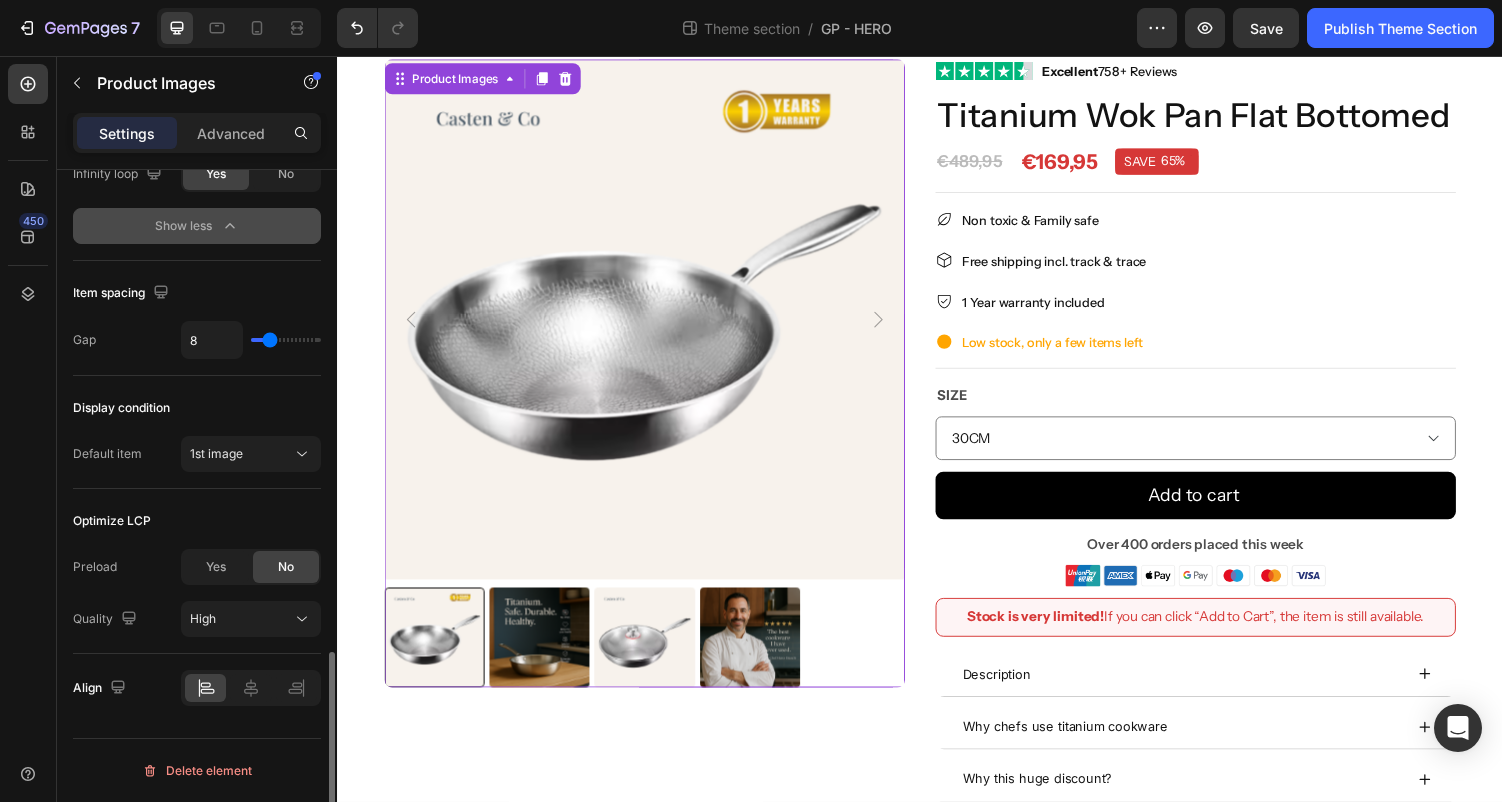 click on "Display condition" at bounding box center [197, 408] 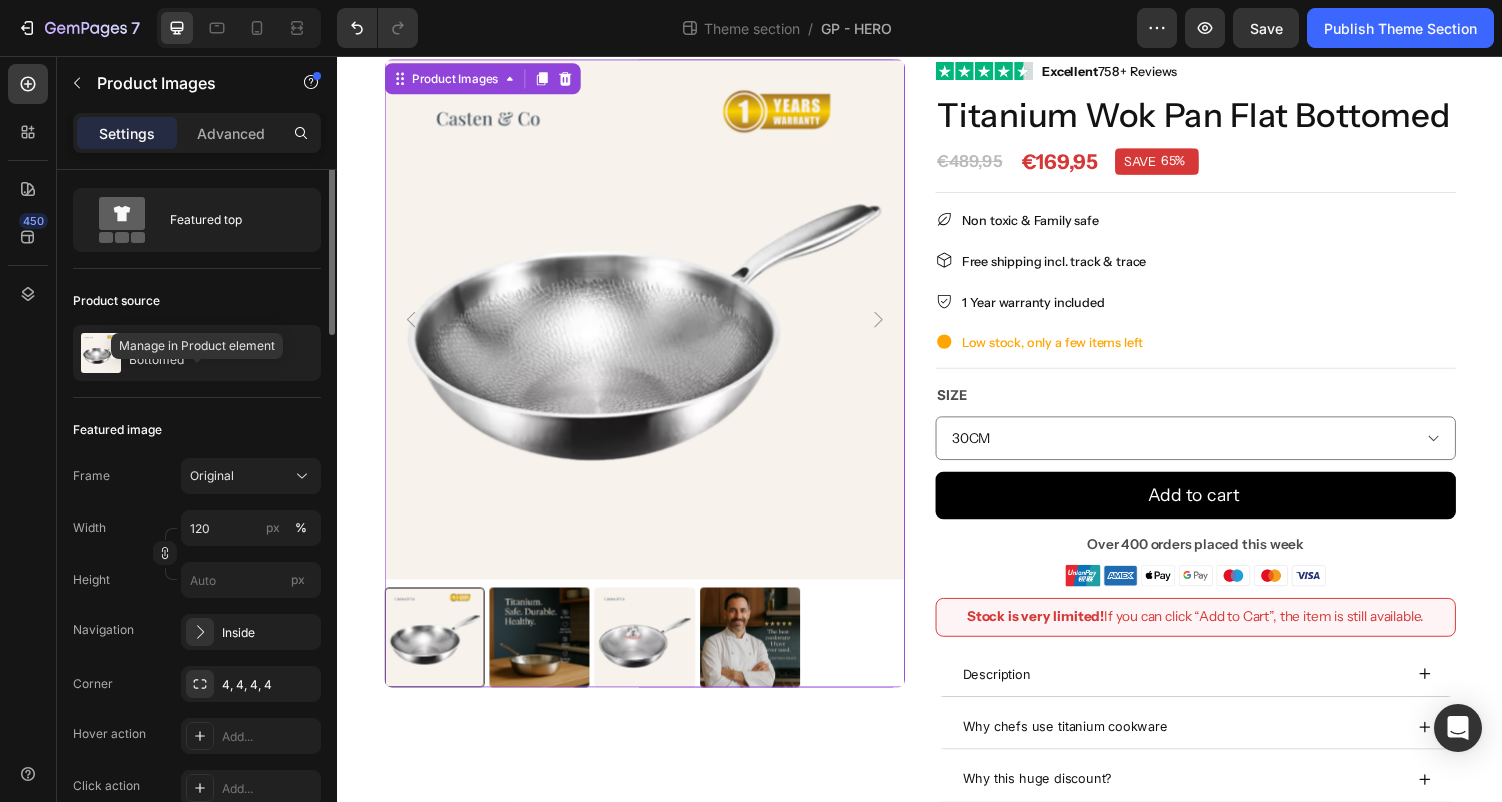 scroll, scrollTop: 0, scrollLeft: 0, axis: both 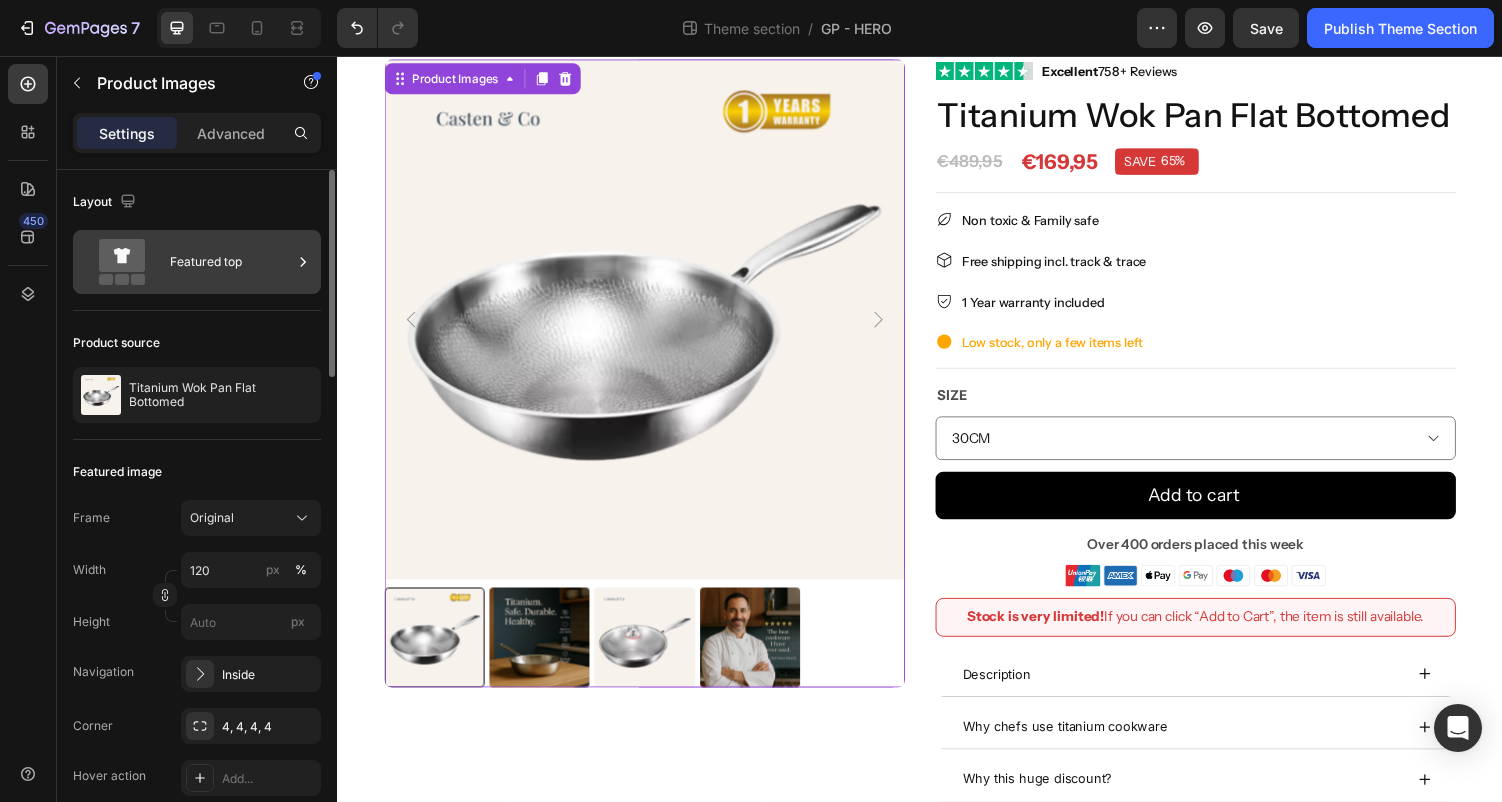 click on "Featured top" at bounding box center (231, 262) 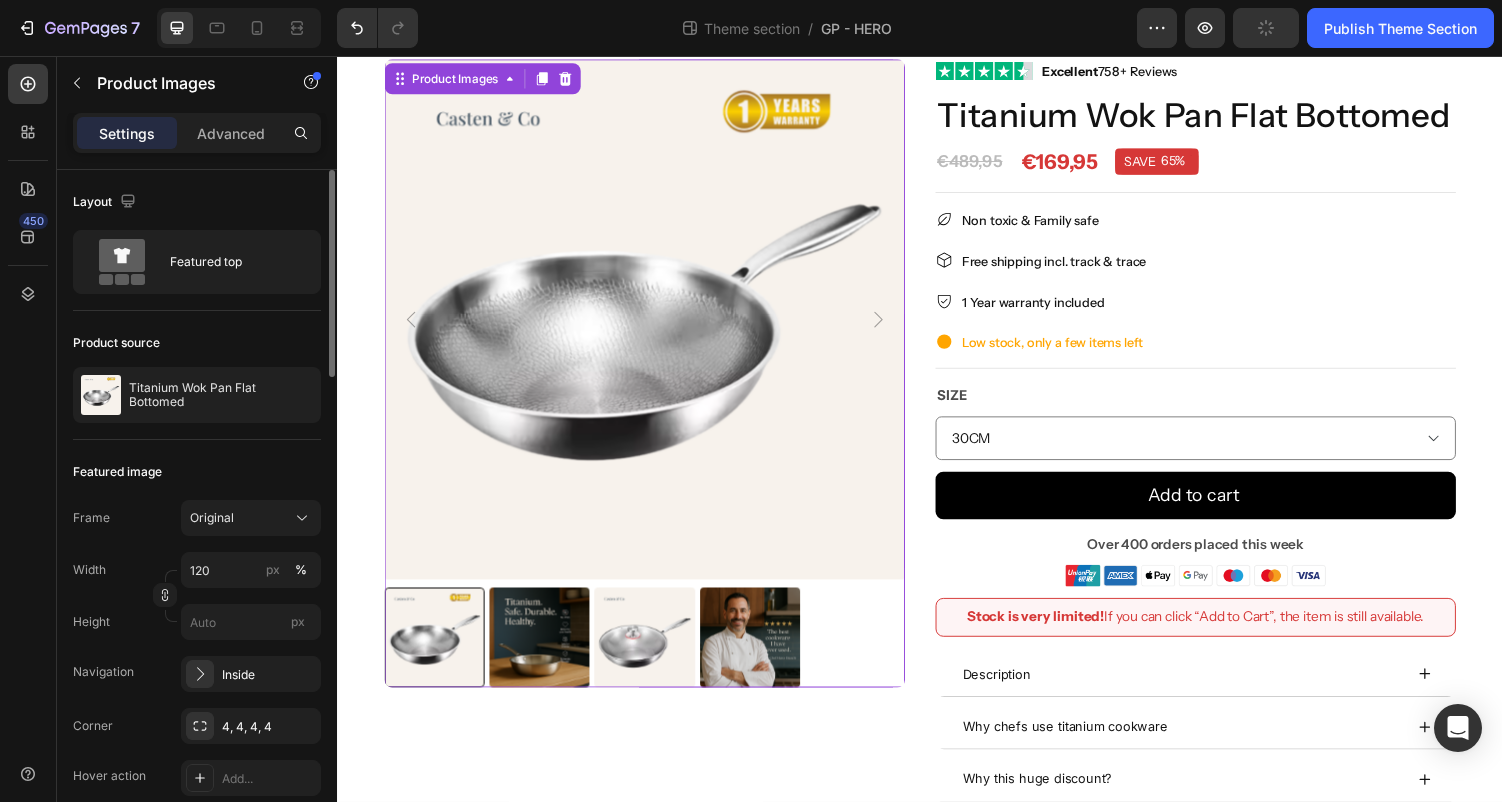 click on "Layout" at bounding box center [197, 202] 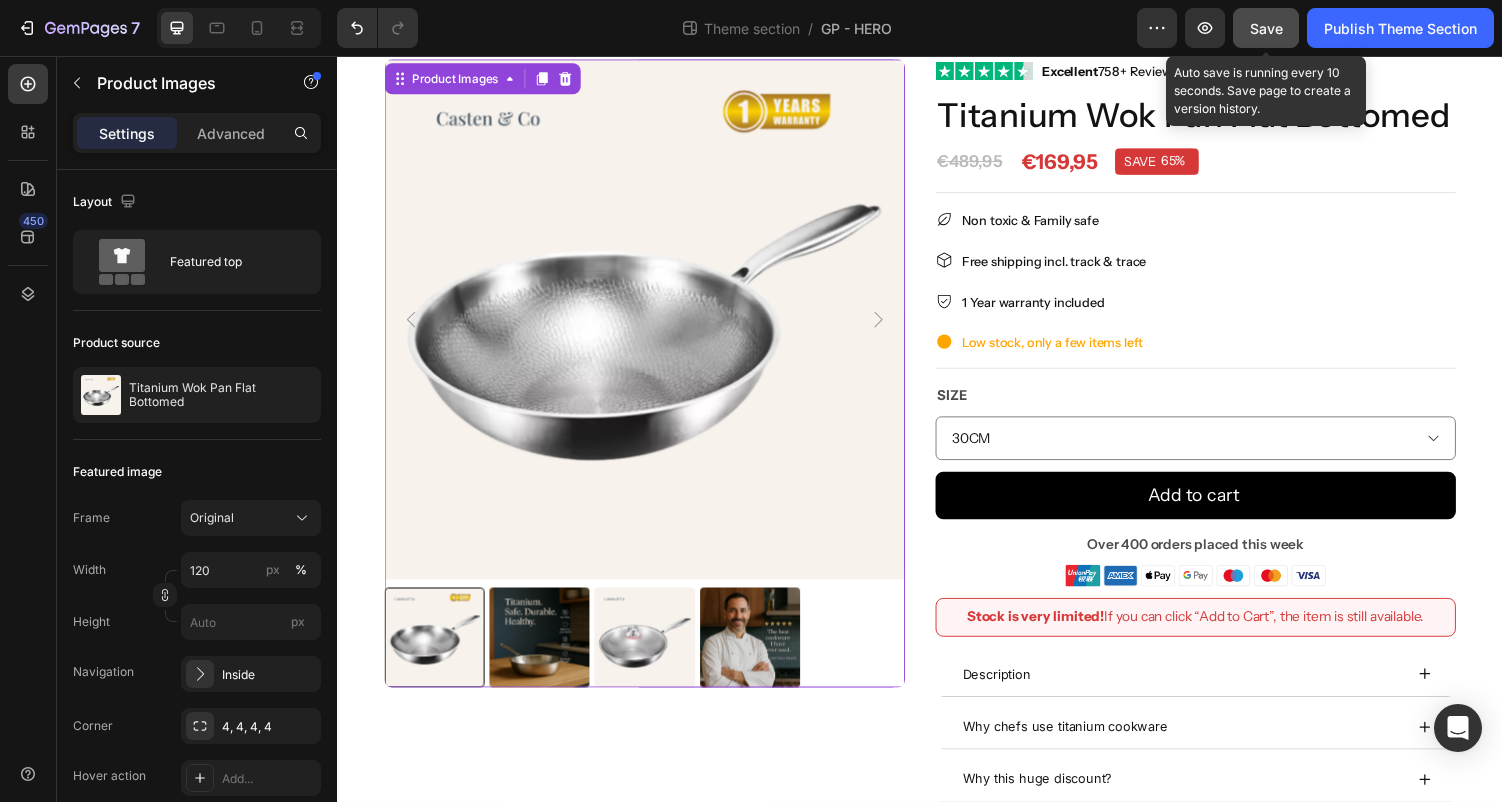 click on "Save" at bounding box center (1266, 28) 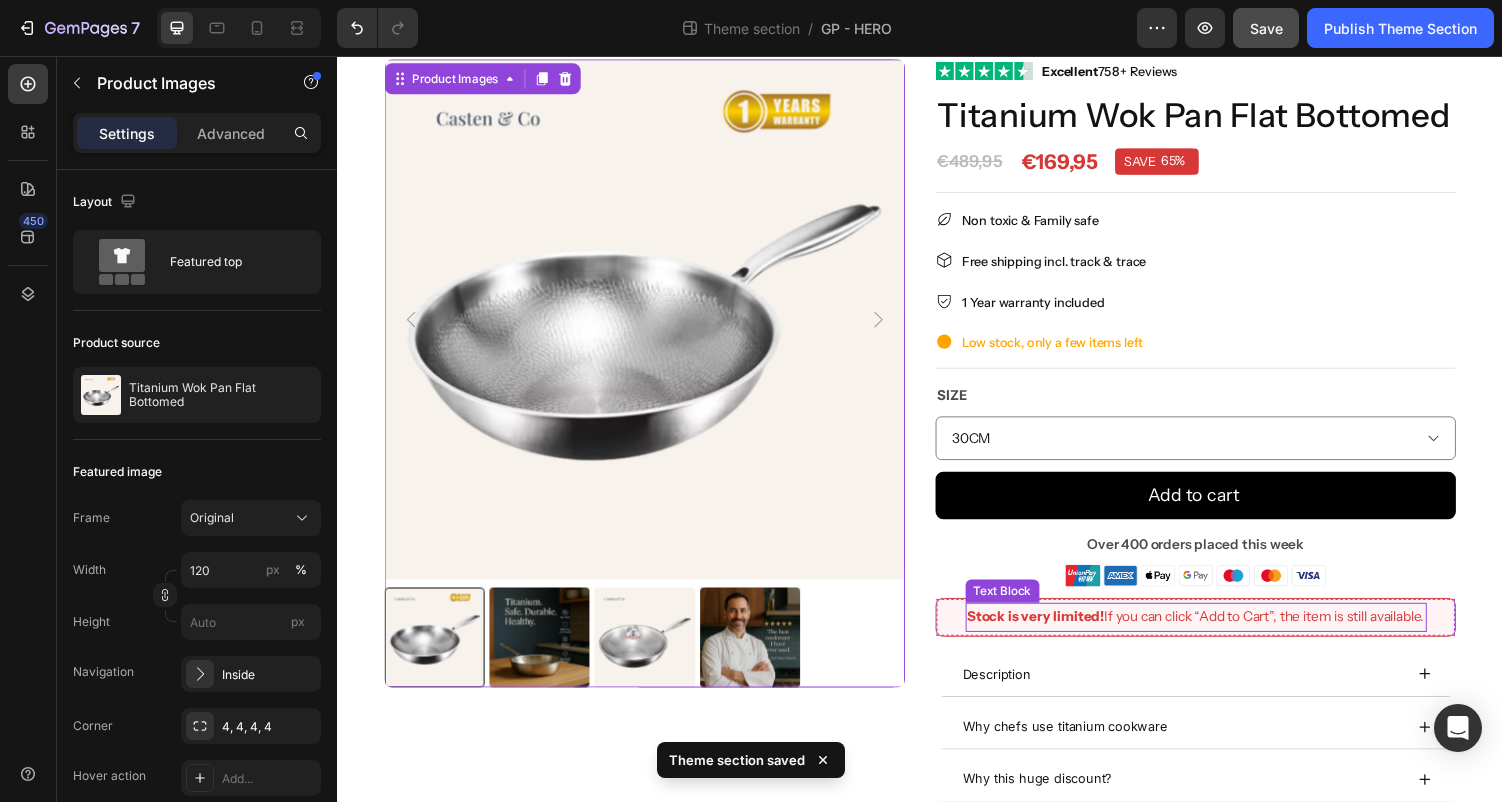 scroll, scrollTop: 53, scrollLeft: 0, axis: vertical 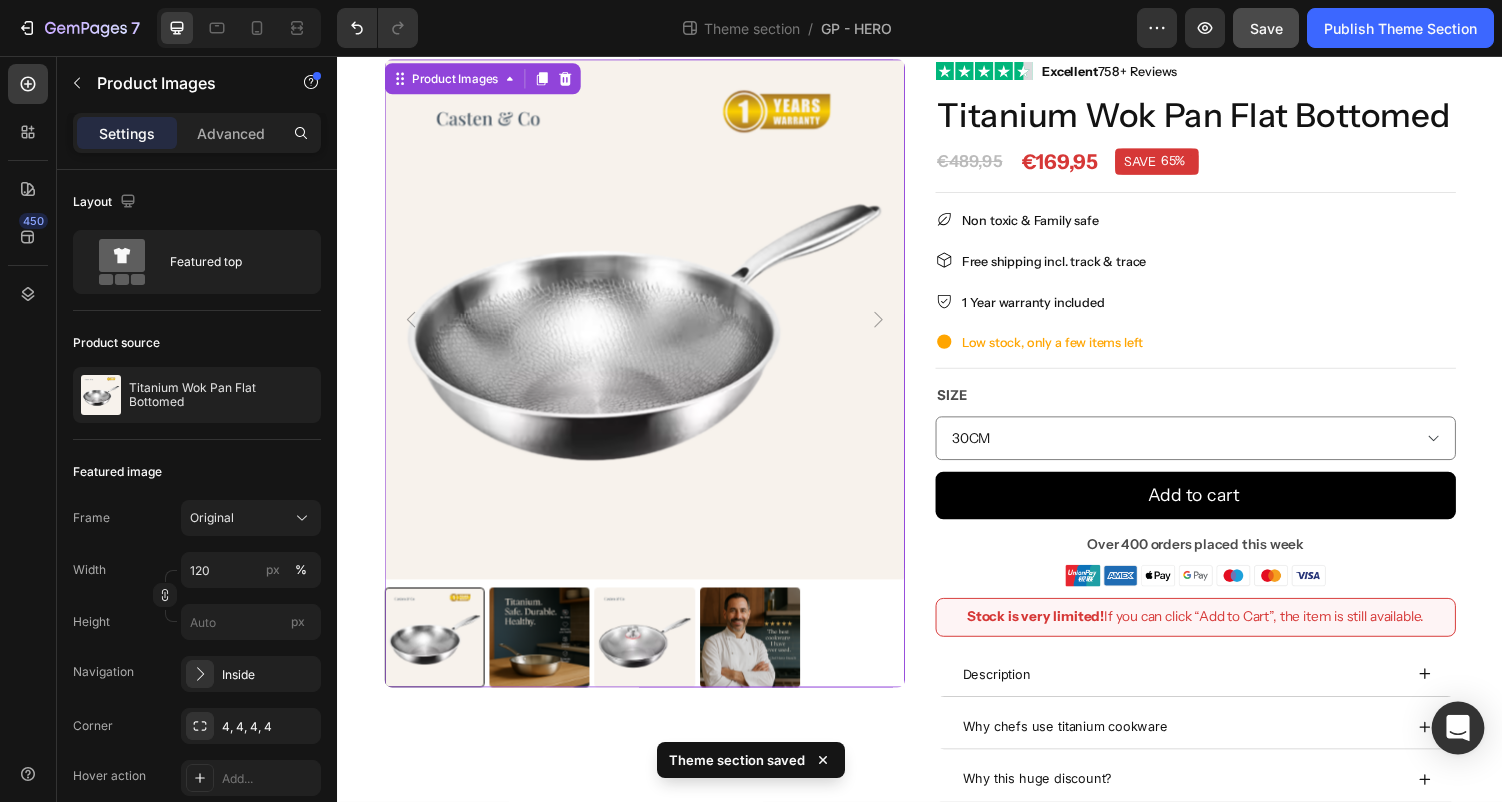 click at bounding box center (1458, 728) 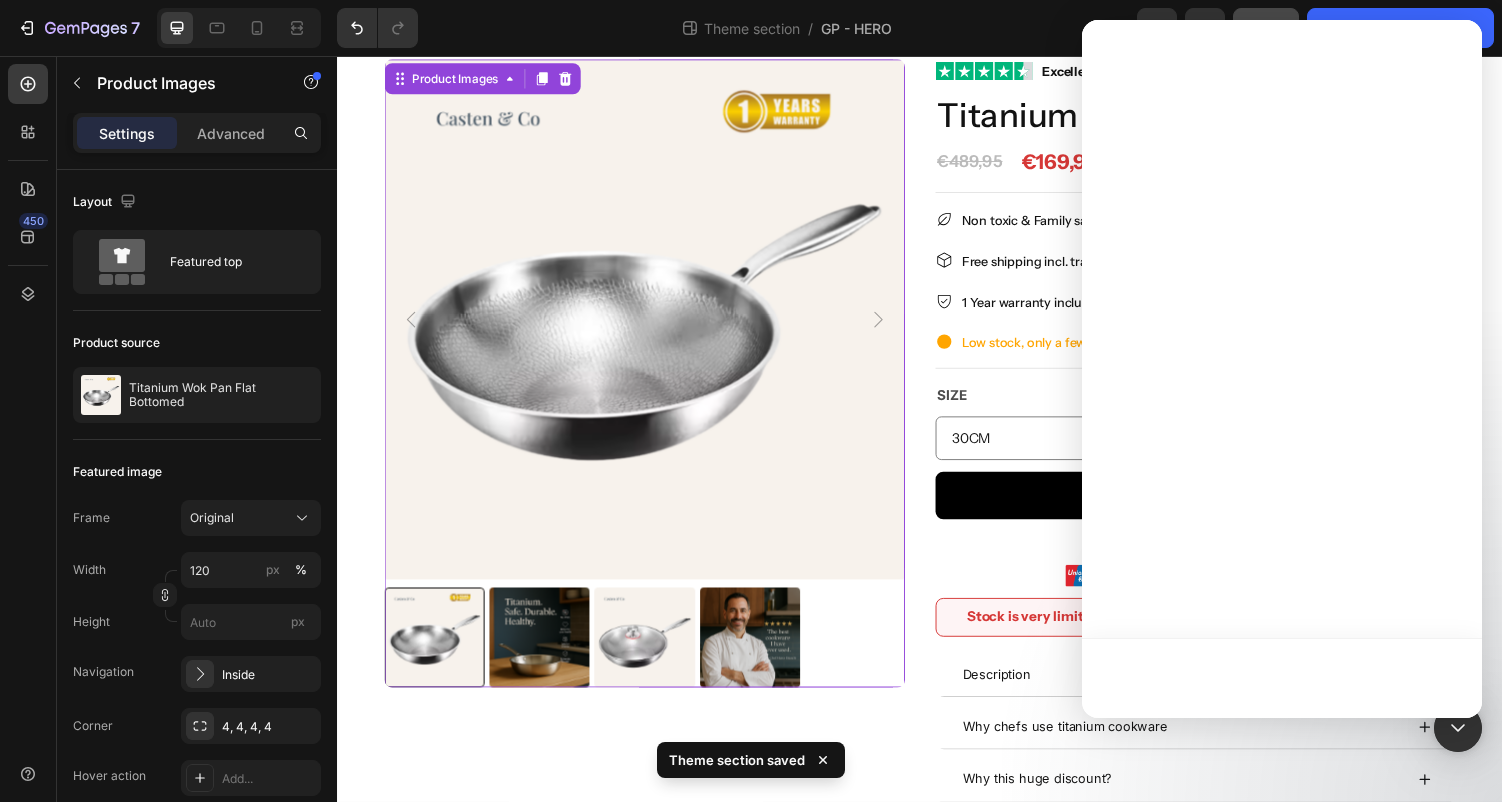 scroll, scrollTop: 0, scrollLeft: 0, axis: both 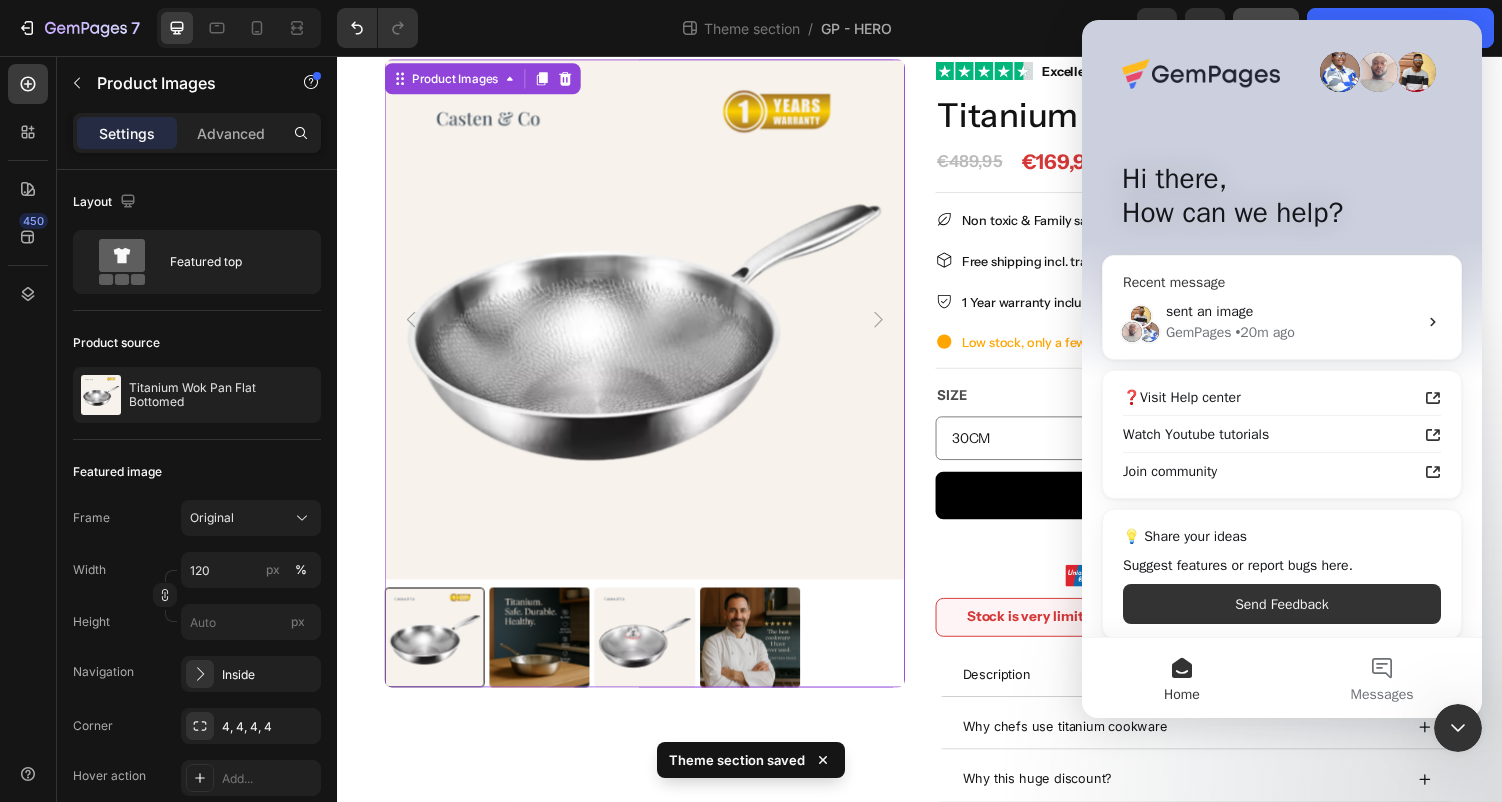 click on "sent an image GemPages •  20m ago" at bounding box center [1282, 322] 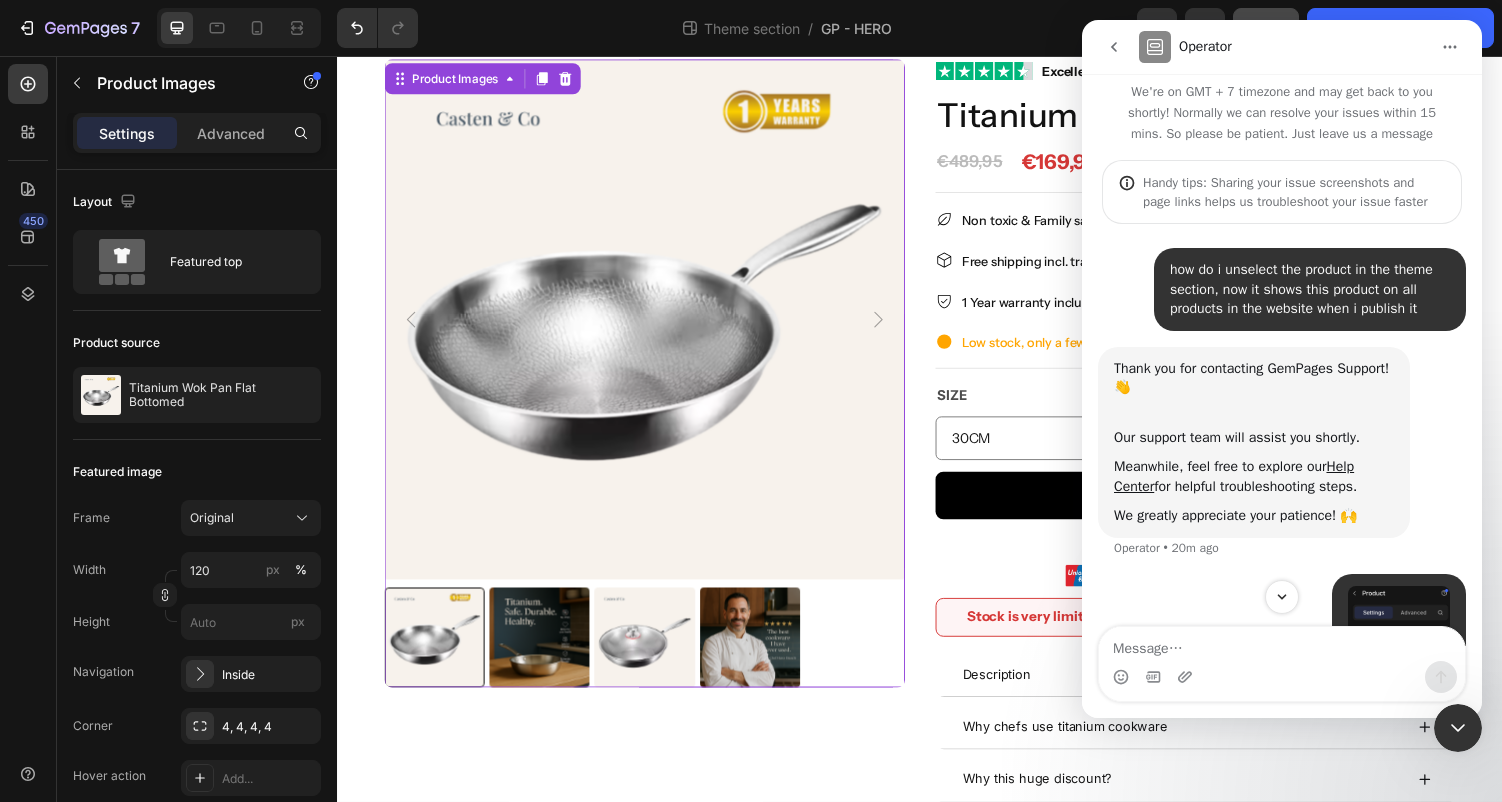 scroll, scrollTop: 0, scrollLeft: 0, axis: both 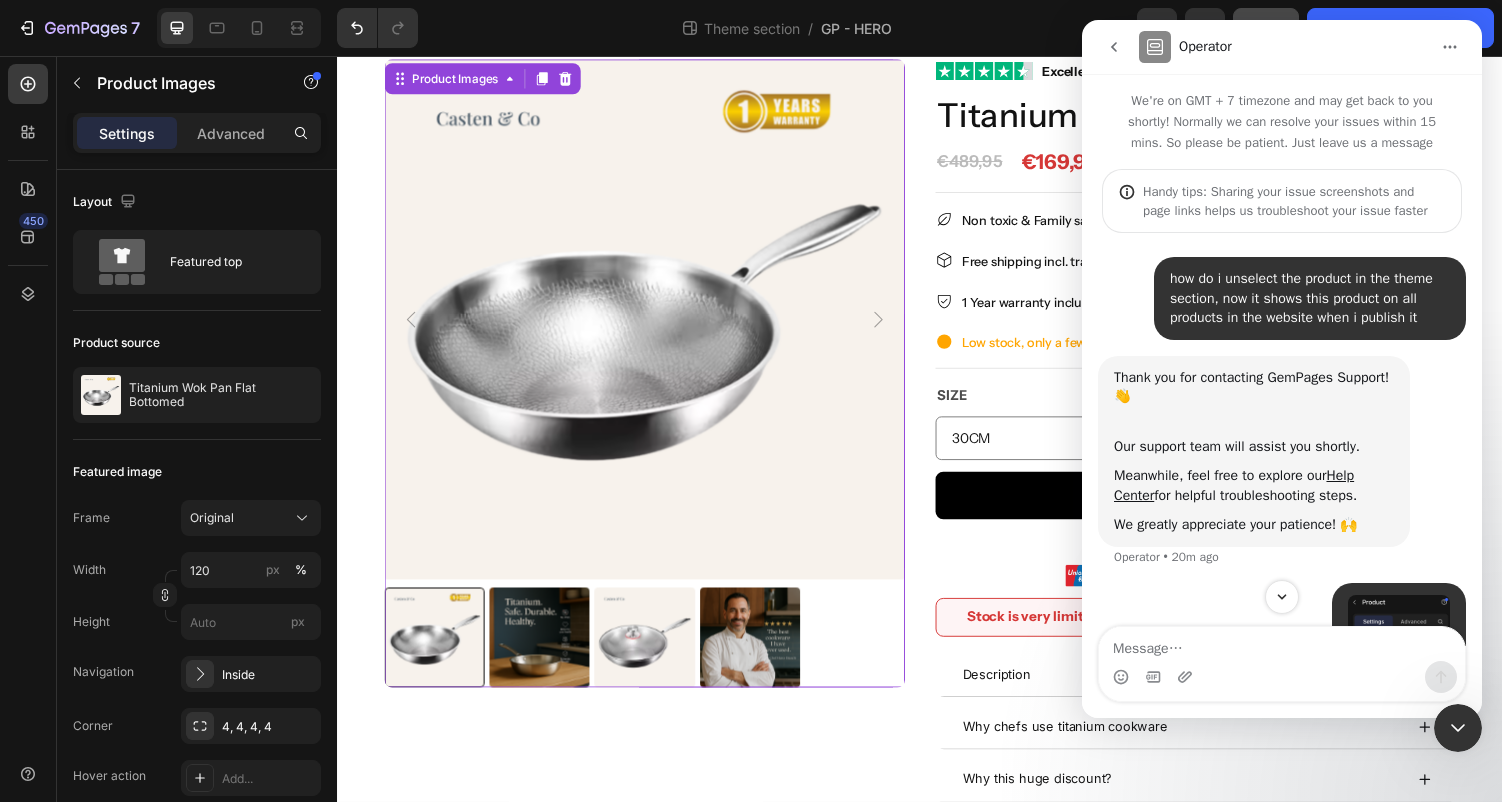click 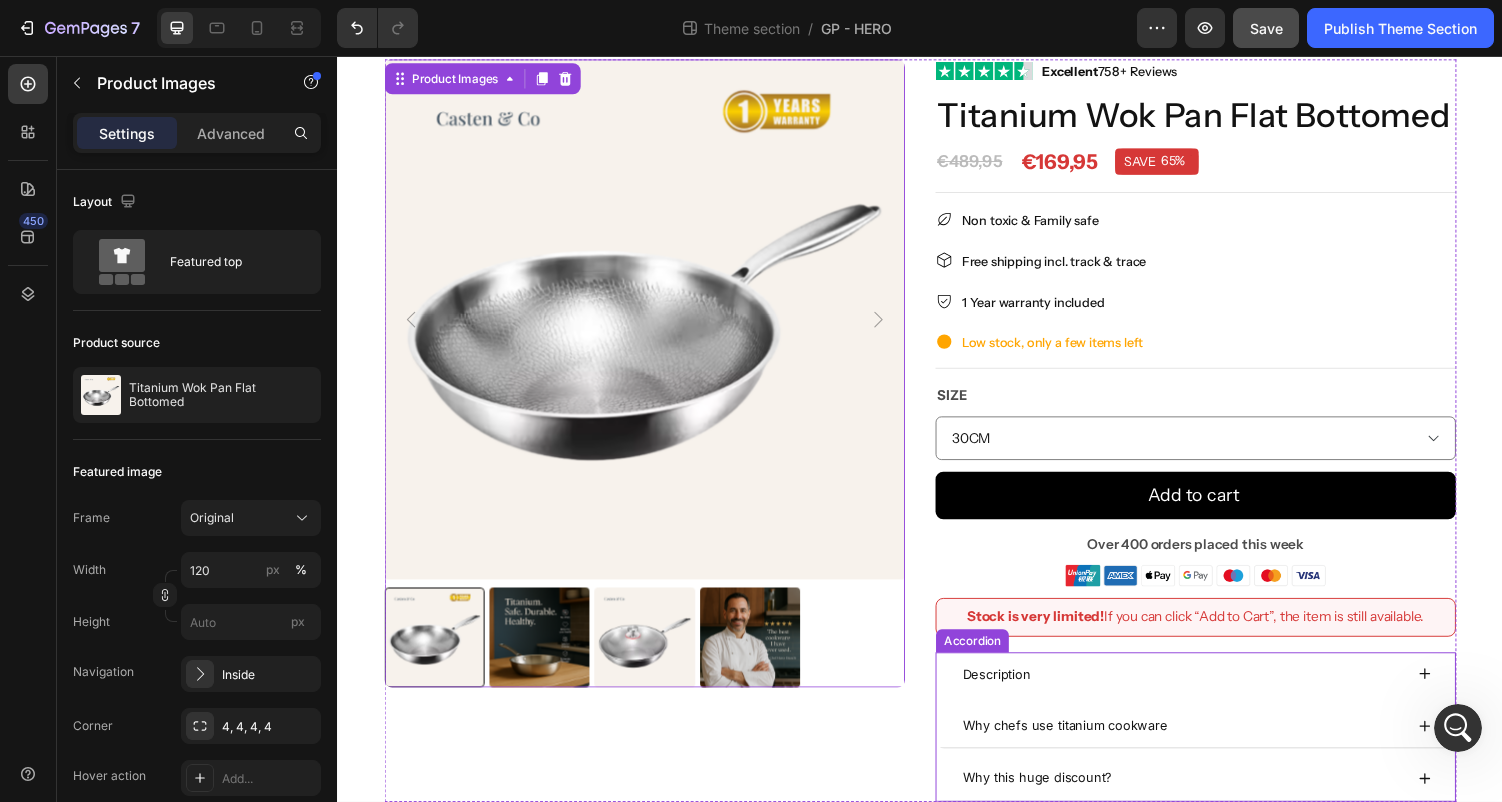 scroll, scrollTop: 0, scrollLeft: 0, axis: both 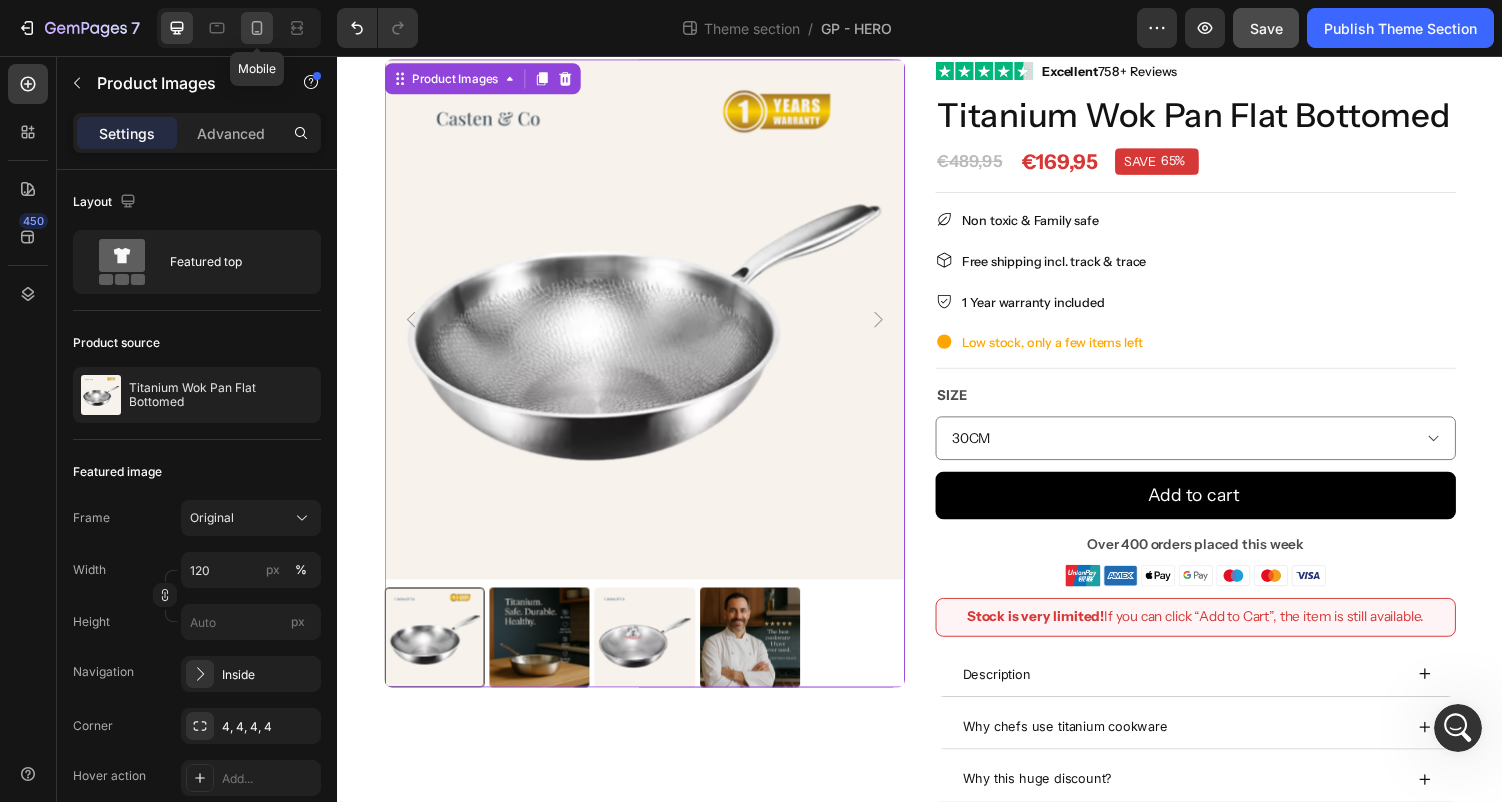 click 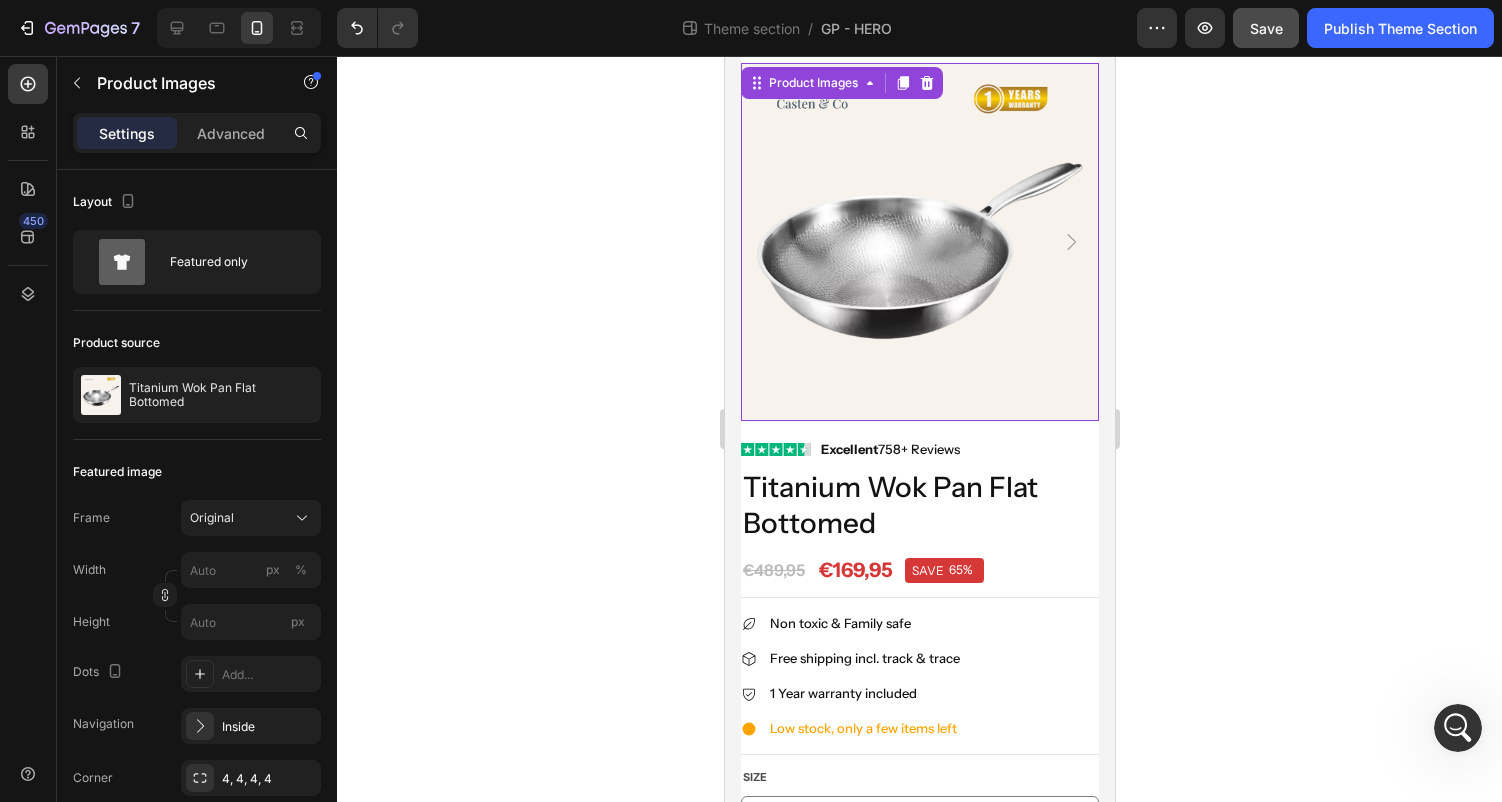 scroll, scrollTop: 0, scrollLeft: 0, axis: both 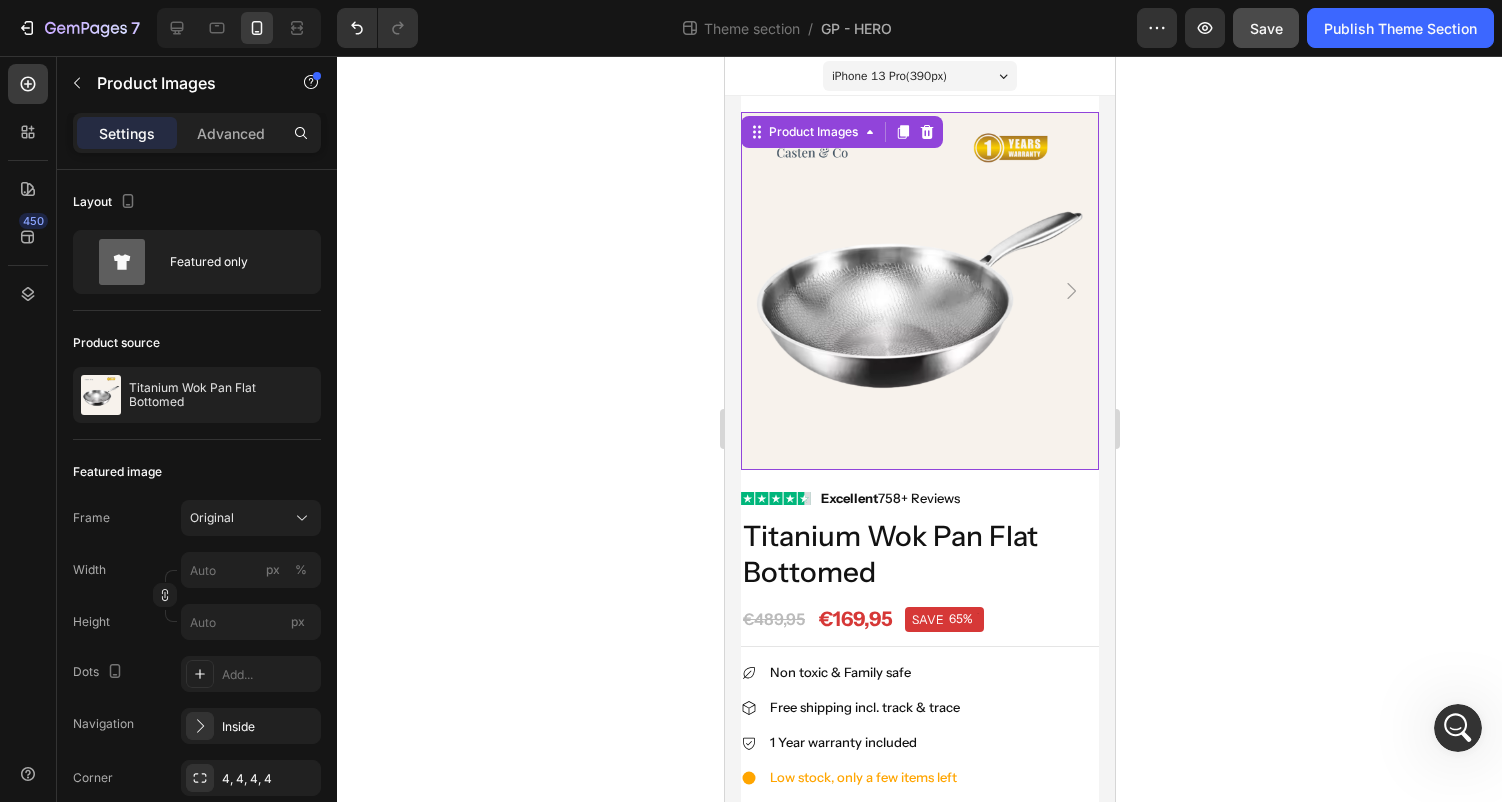 click at bounding box center [919, 291] 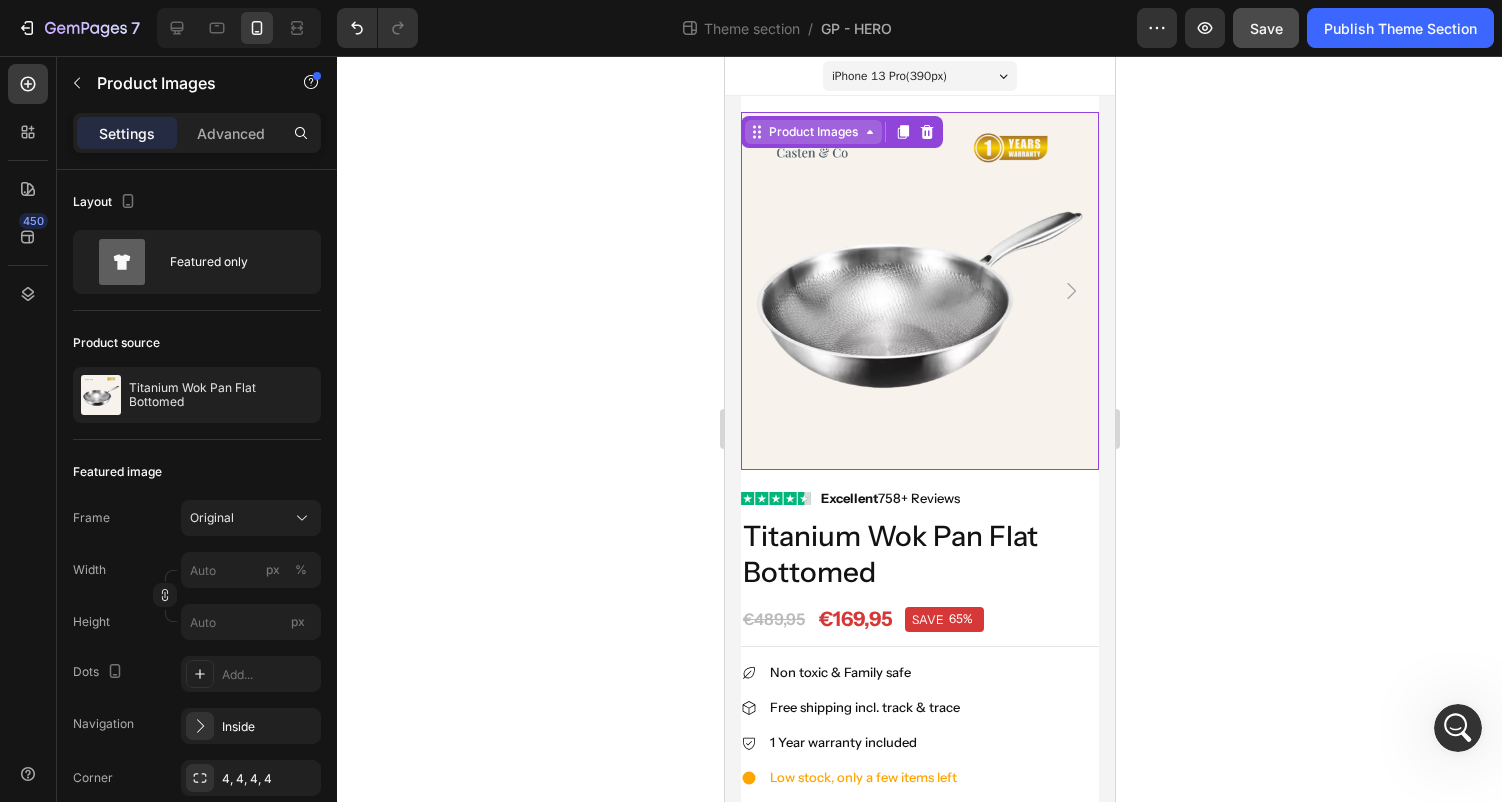 click on "Product Images" at bounding box center [812, 132] 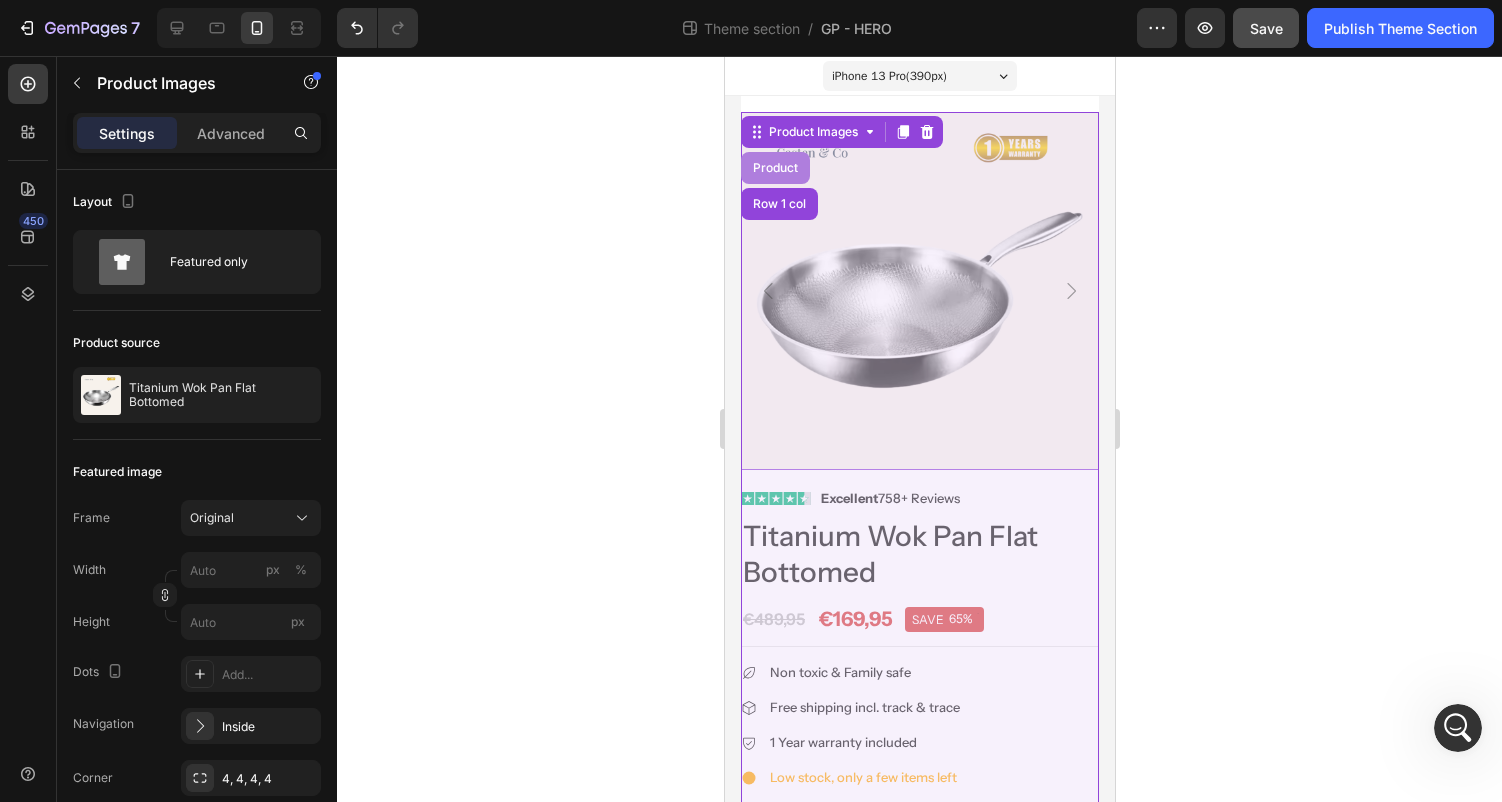 click on "Product" at bounding box center [774, 168] 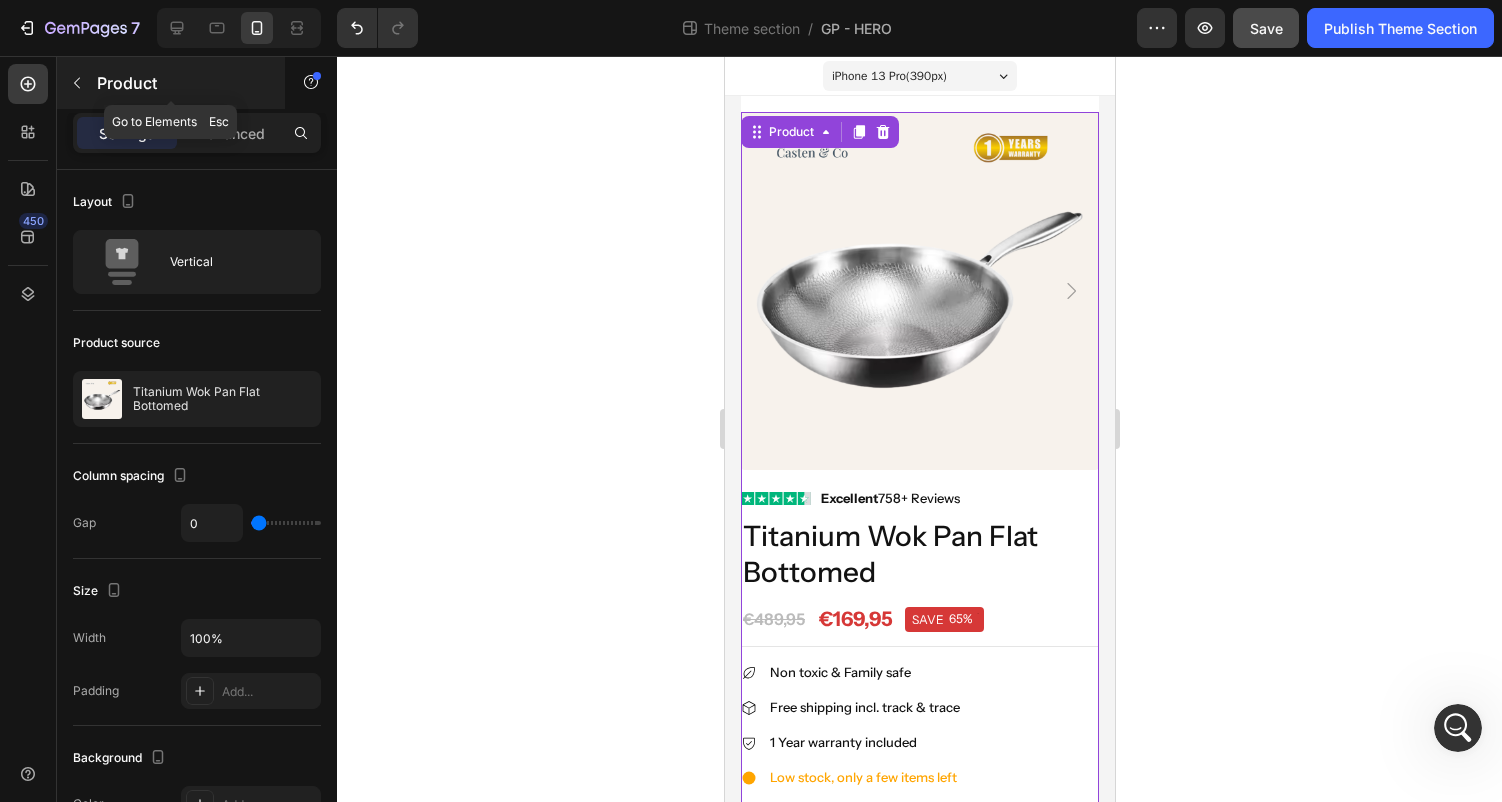 click 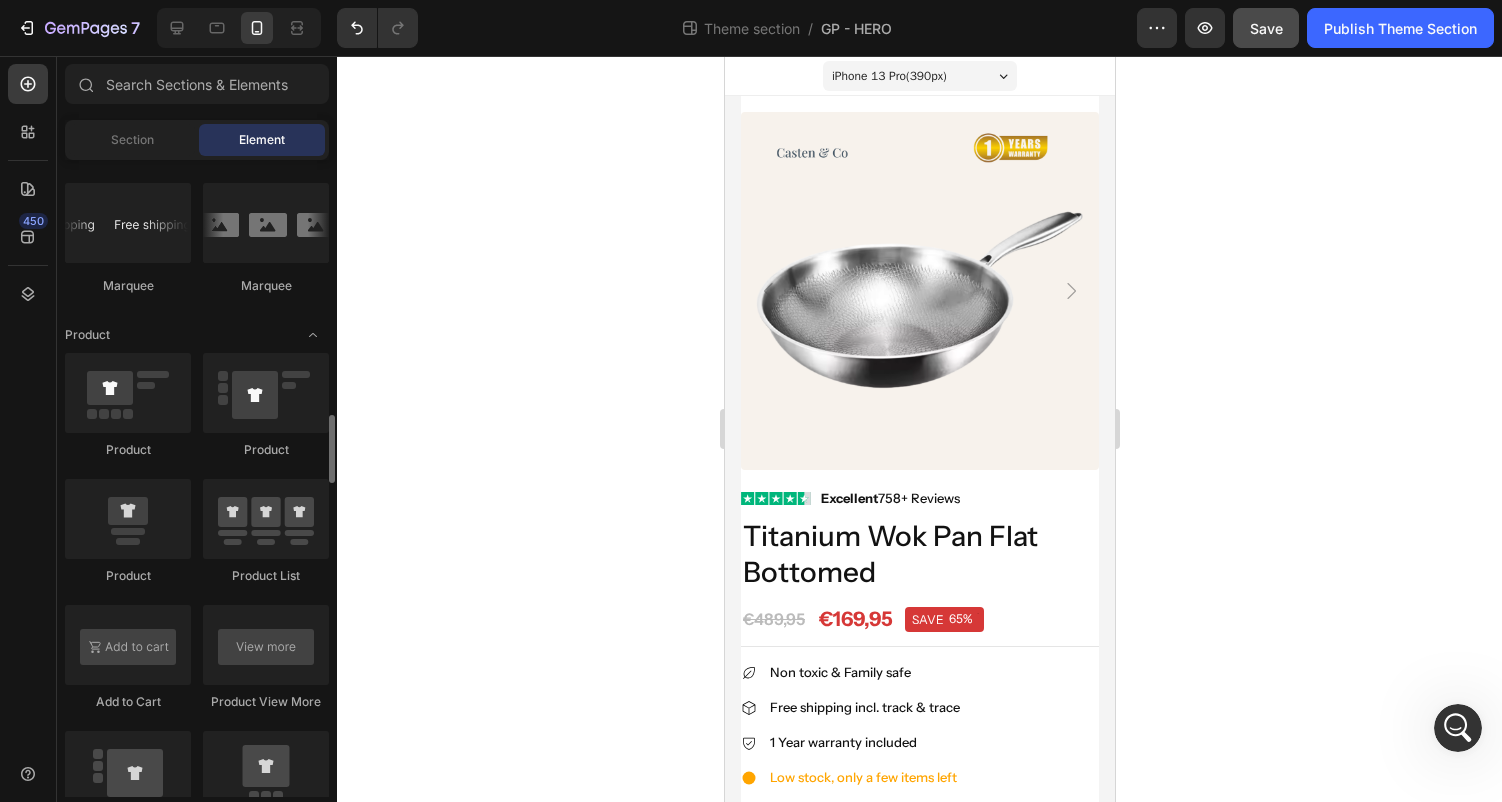 scroll, scrollTop: 2399, scrollLeft: 0, axis: vertical 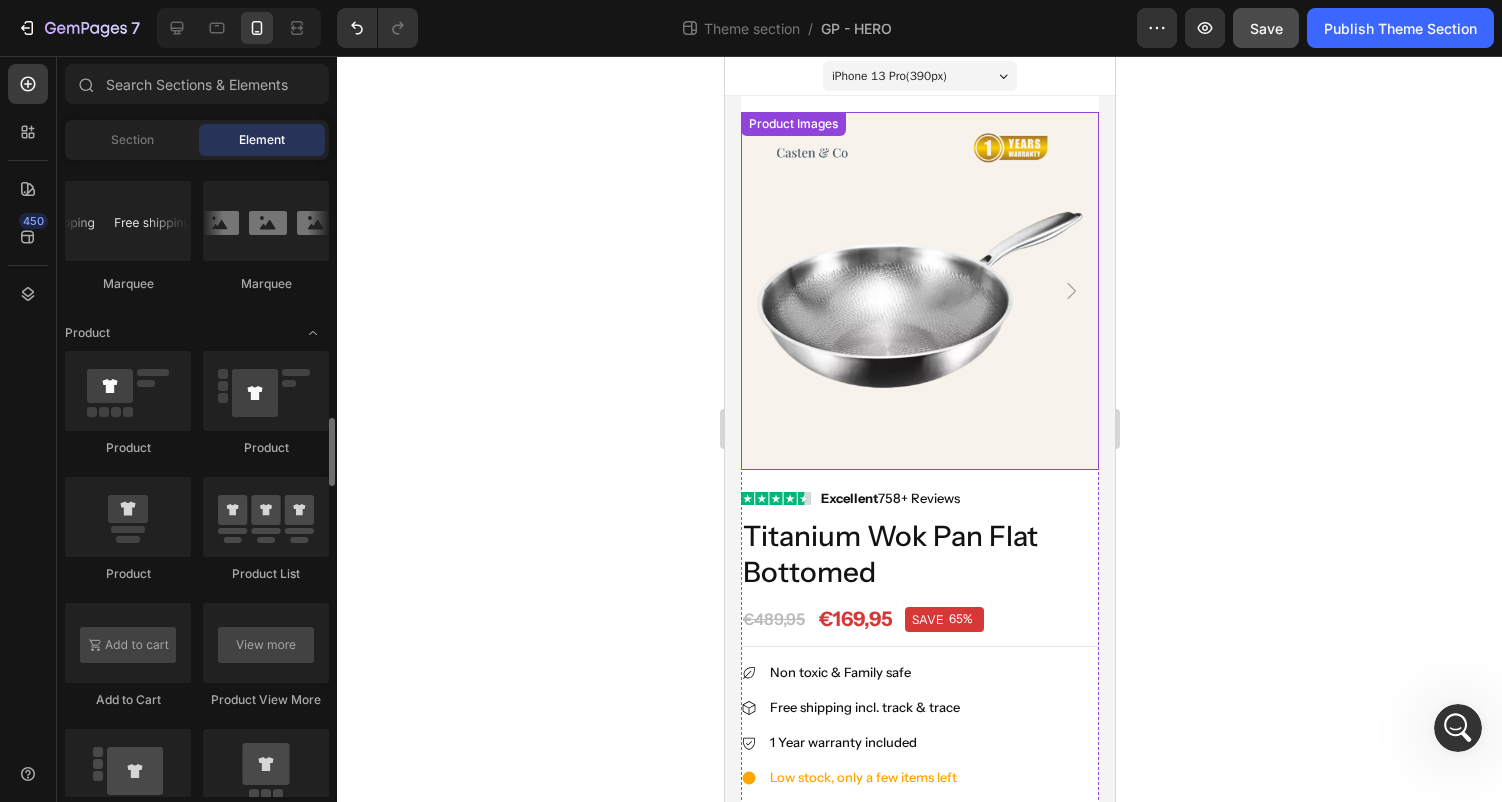 click at bounding box center (919, 291) 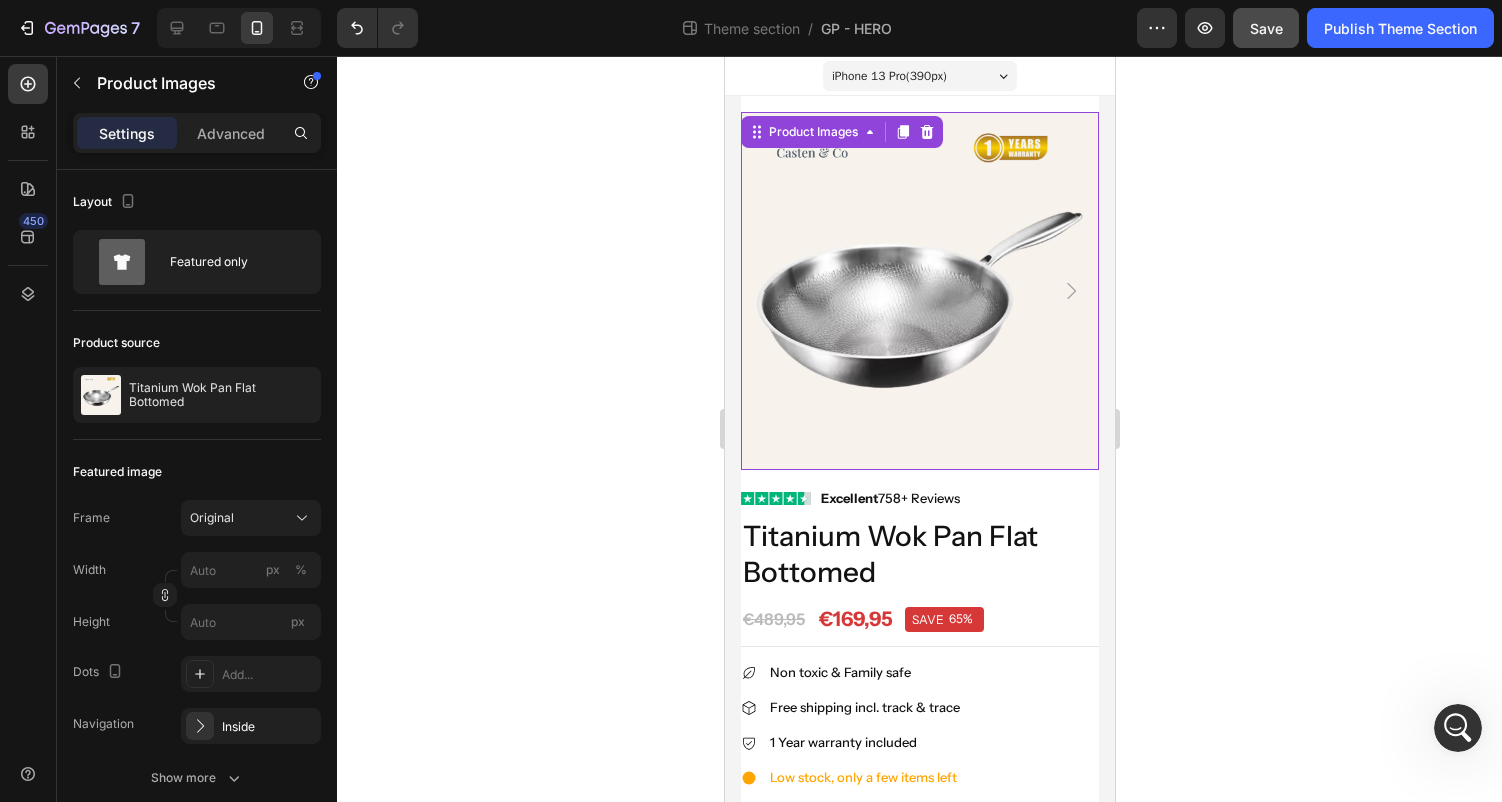 click 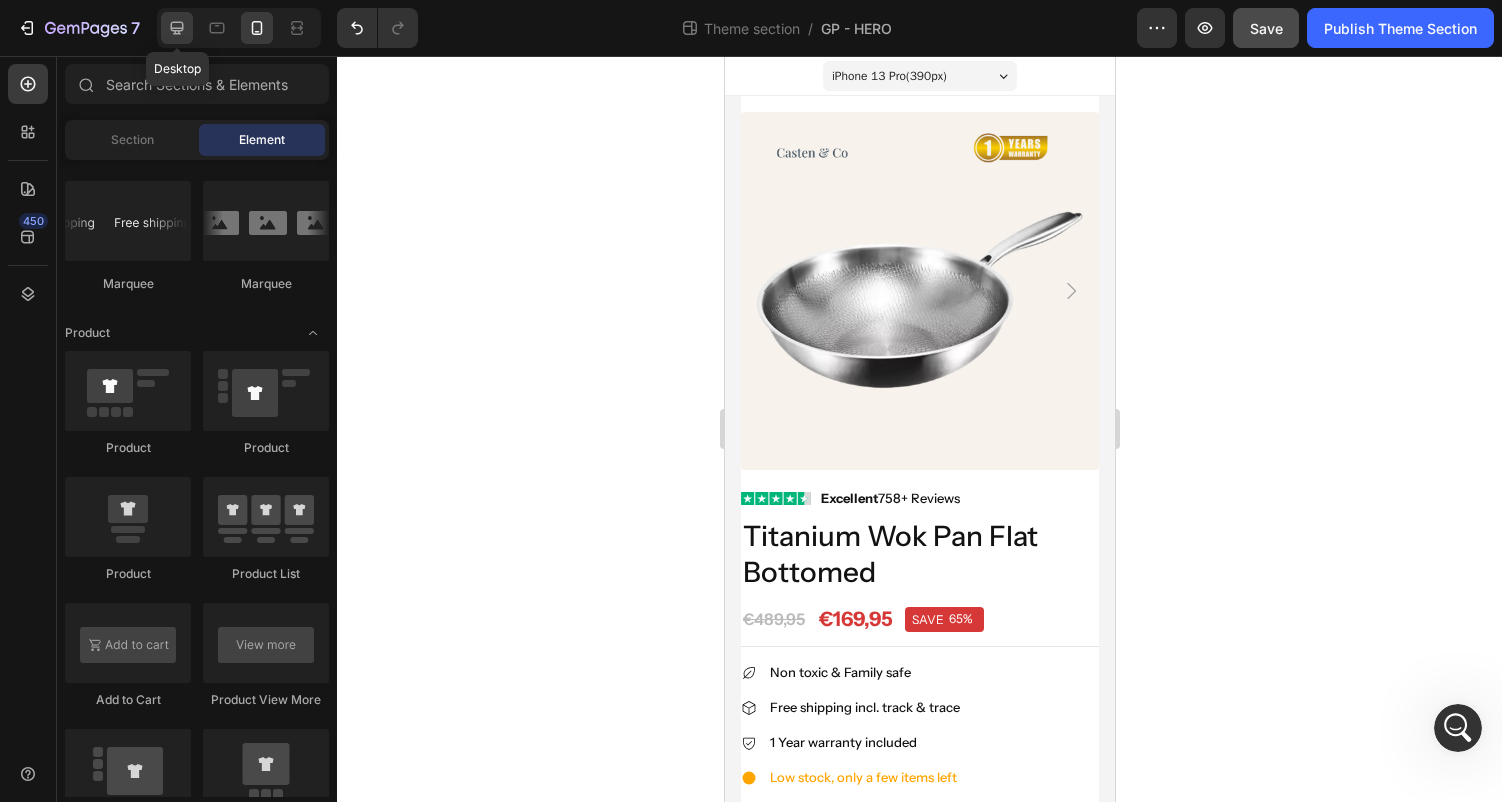 click 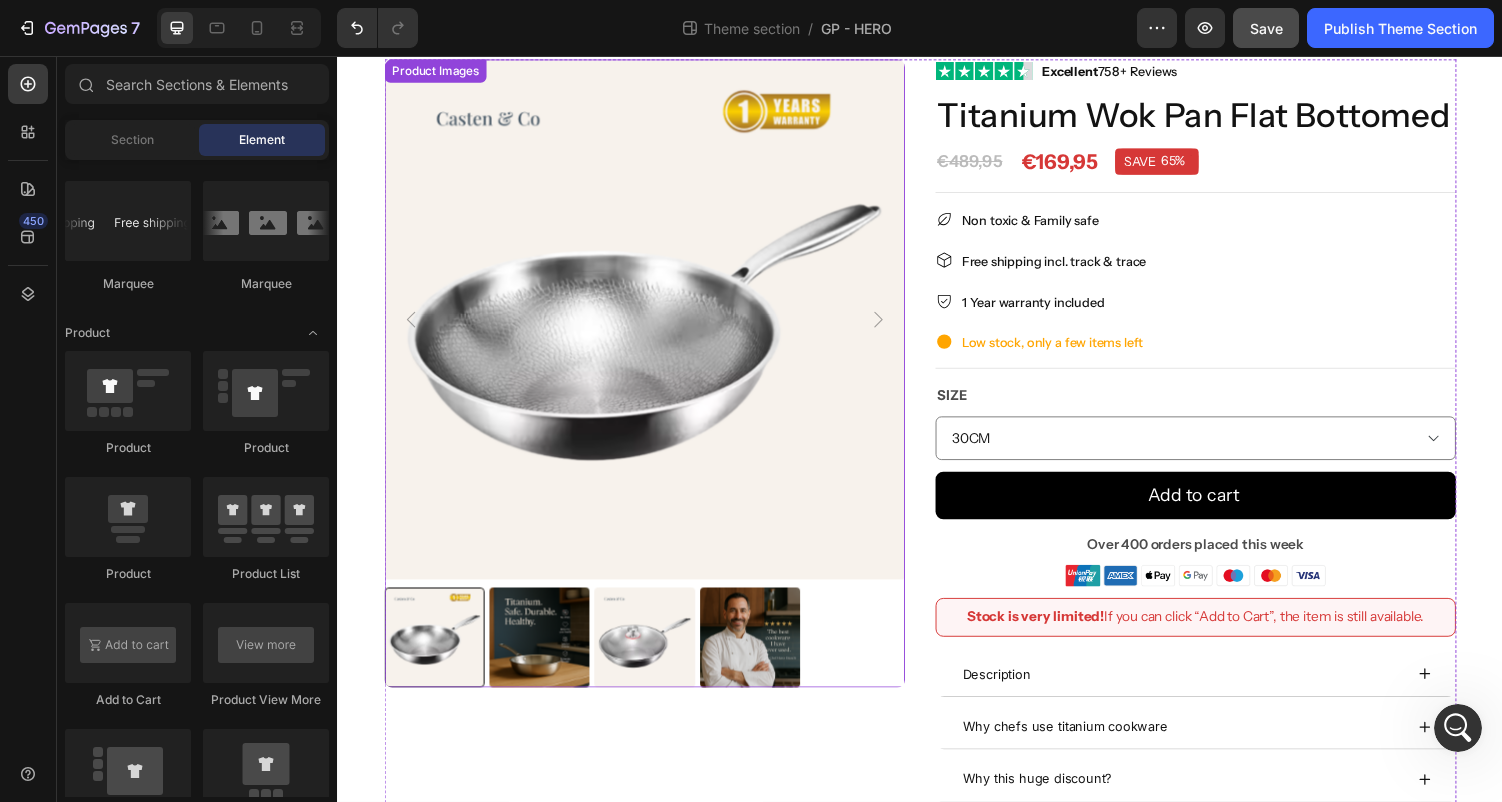 scroll, scrollTop: 0, scrollLeft: 0, axis: both 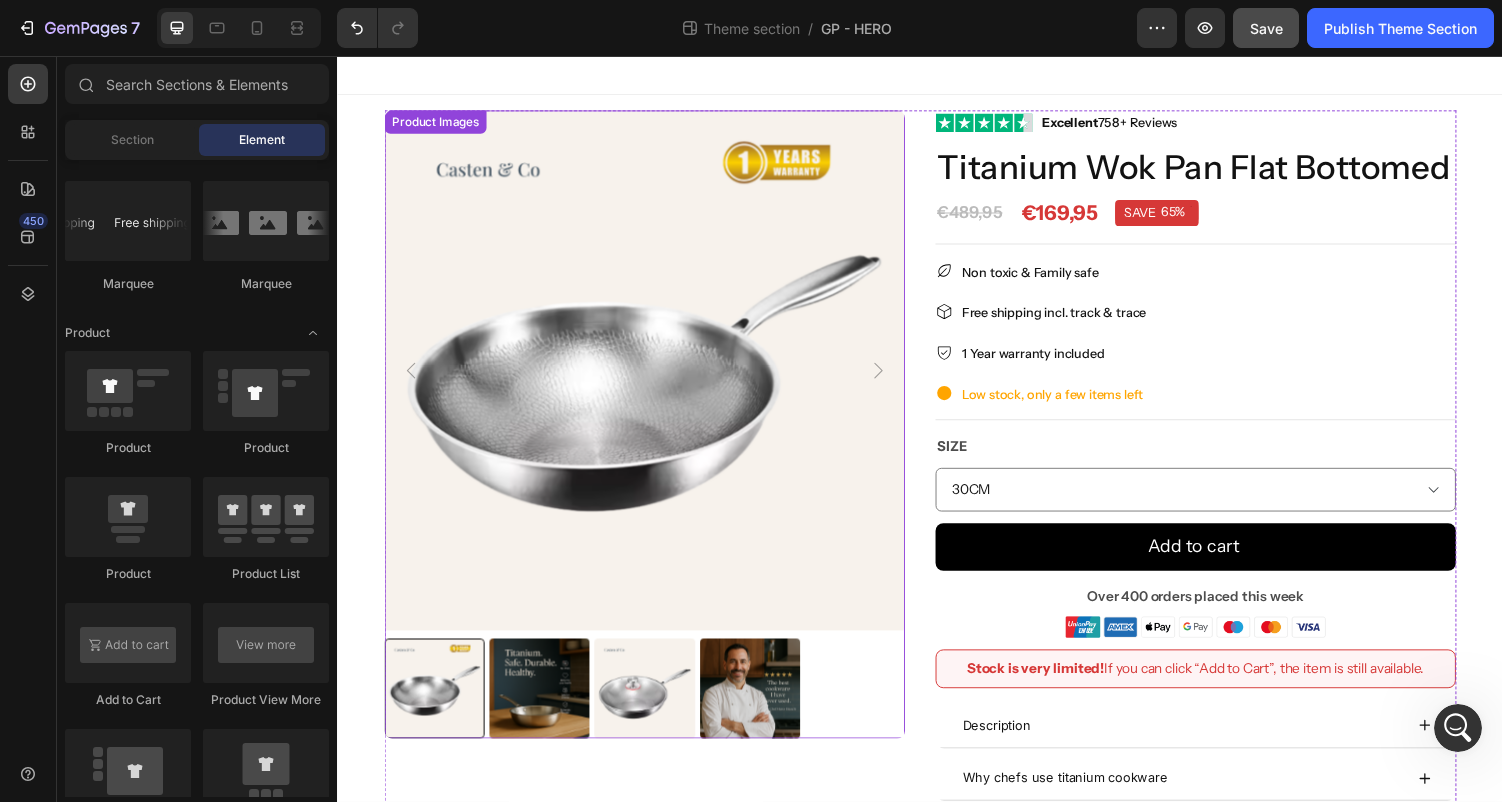 click at bounding box center [652, 707] 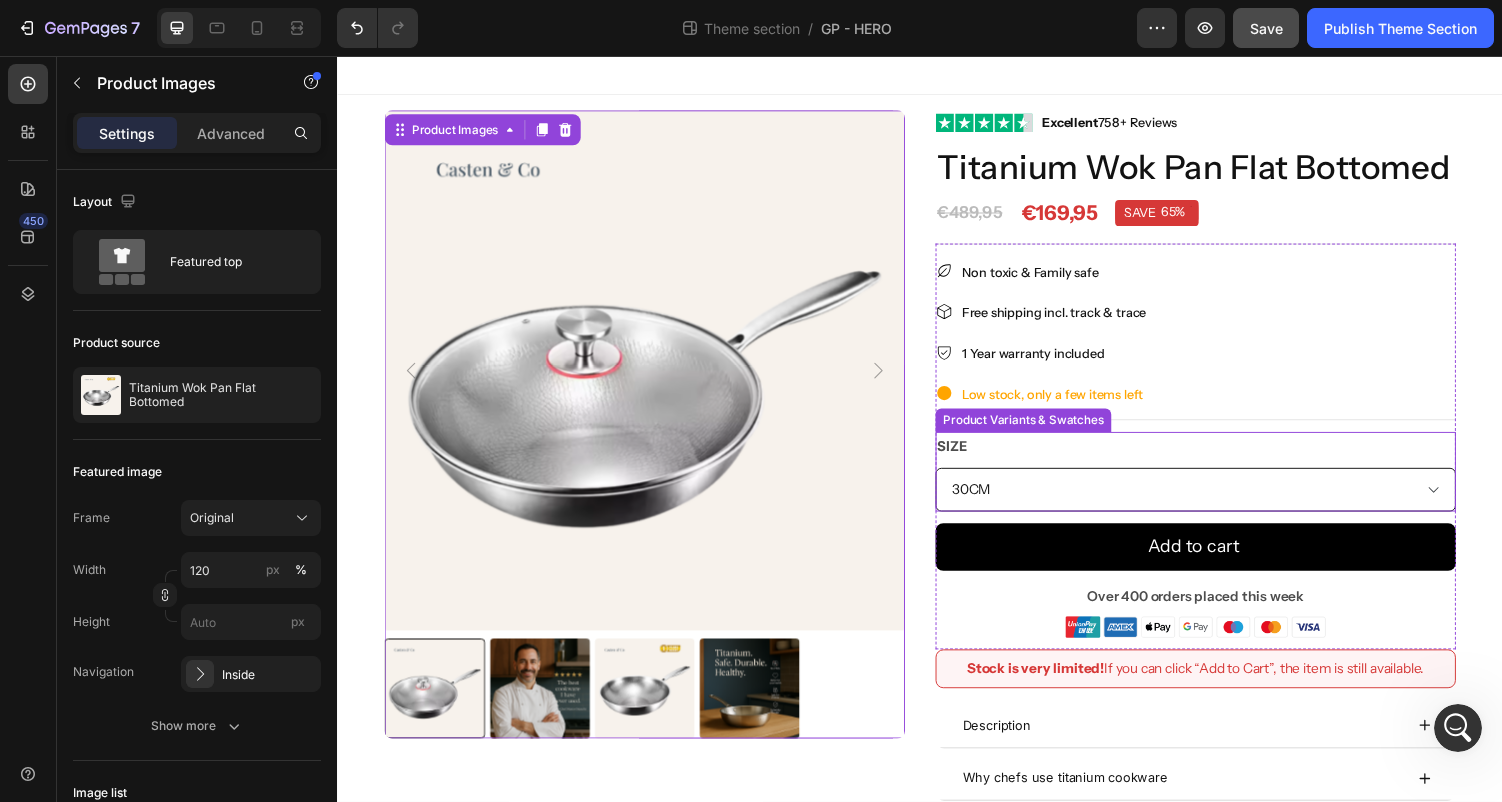 click on "30CM 32CM 34CM 30CM With Lid 32CM With Lid 34CM With Lid" at bounding box center [1221, 502] 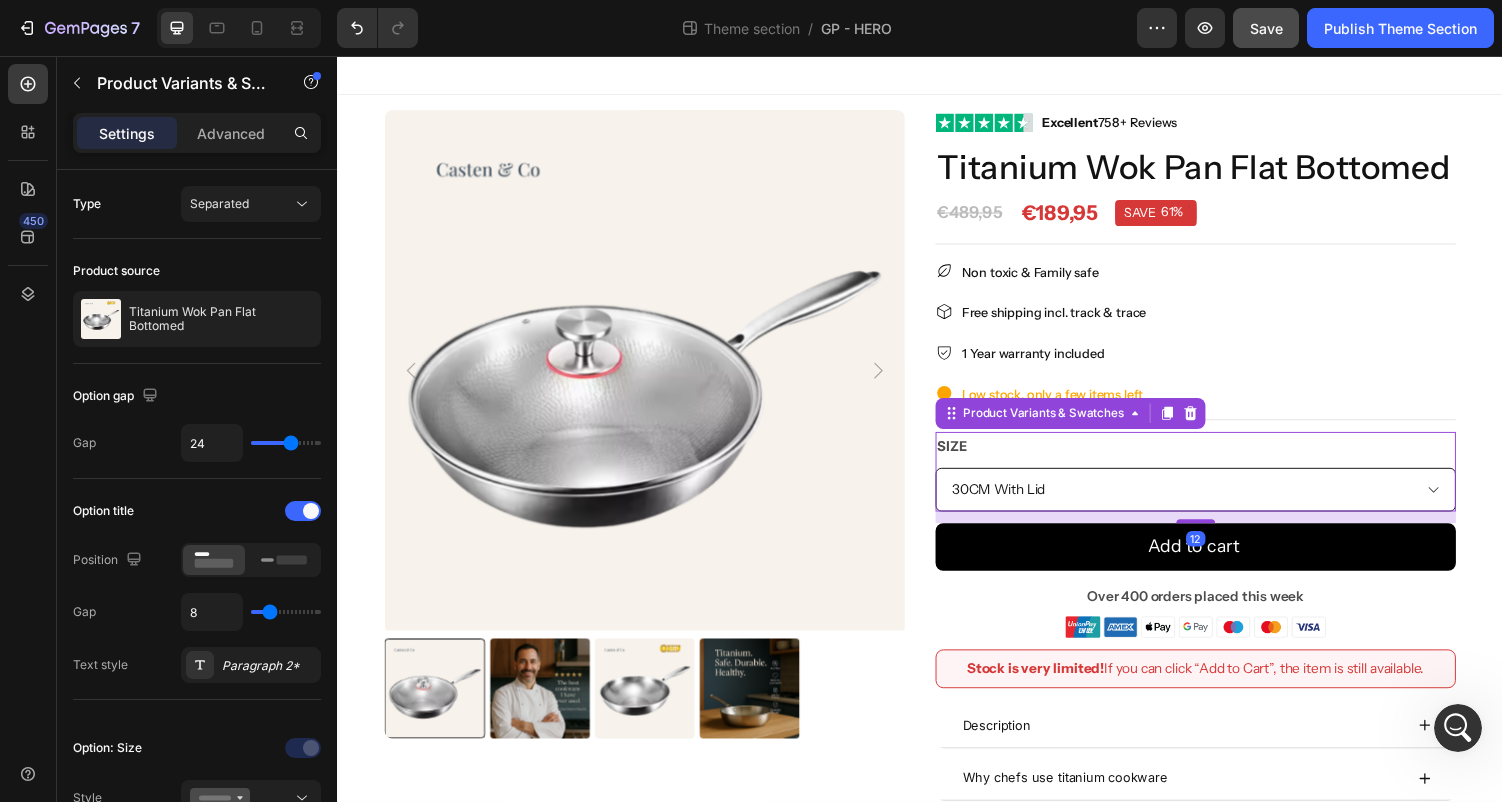 click on "30CM 32CM 34CM 30CM With Lid 32CM With Lid 34CM With Lid" at bounding box center [1221, 502] 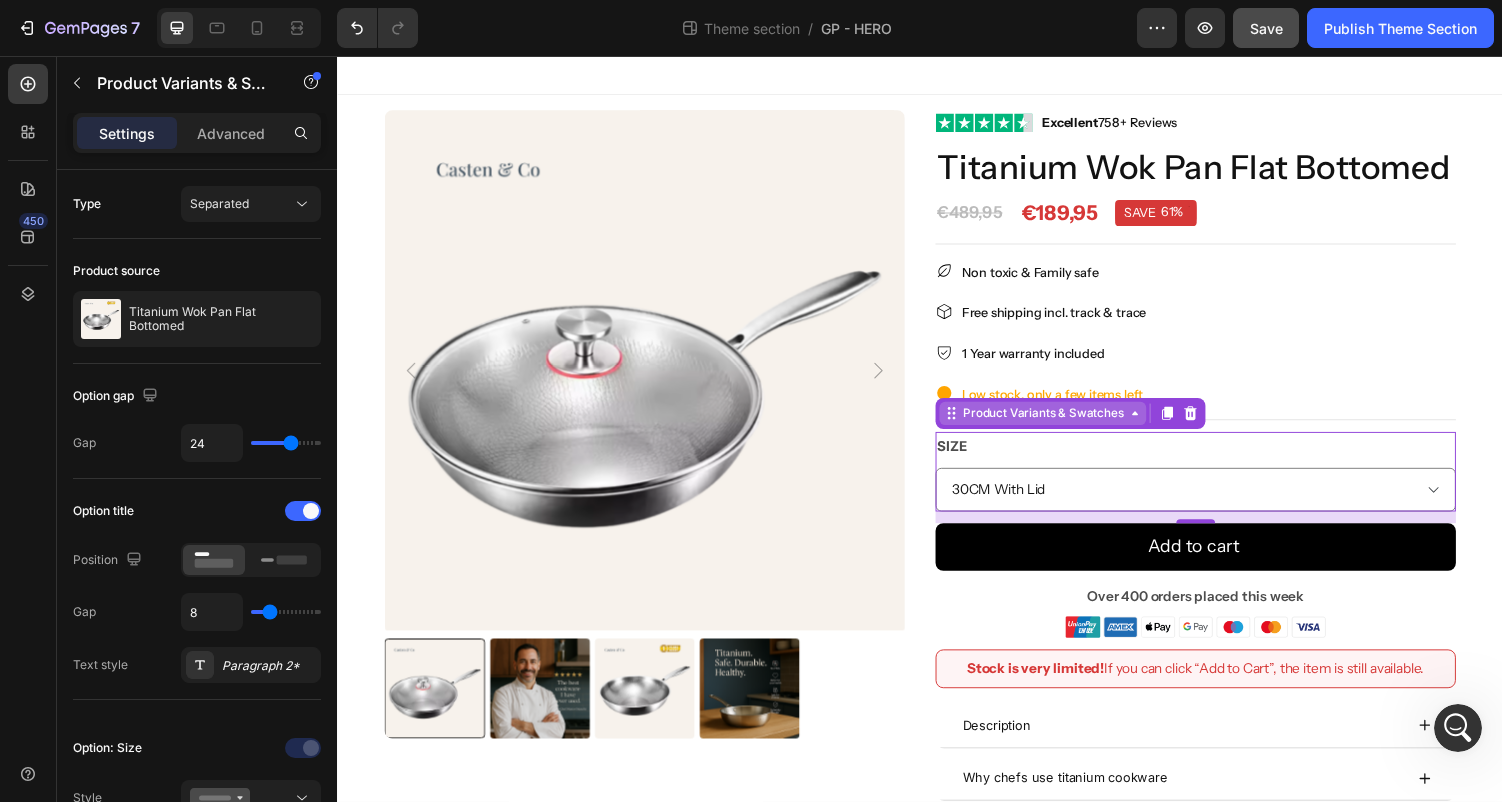 select on "30CM" 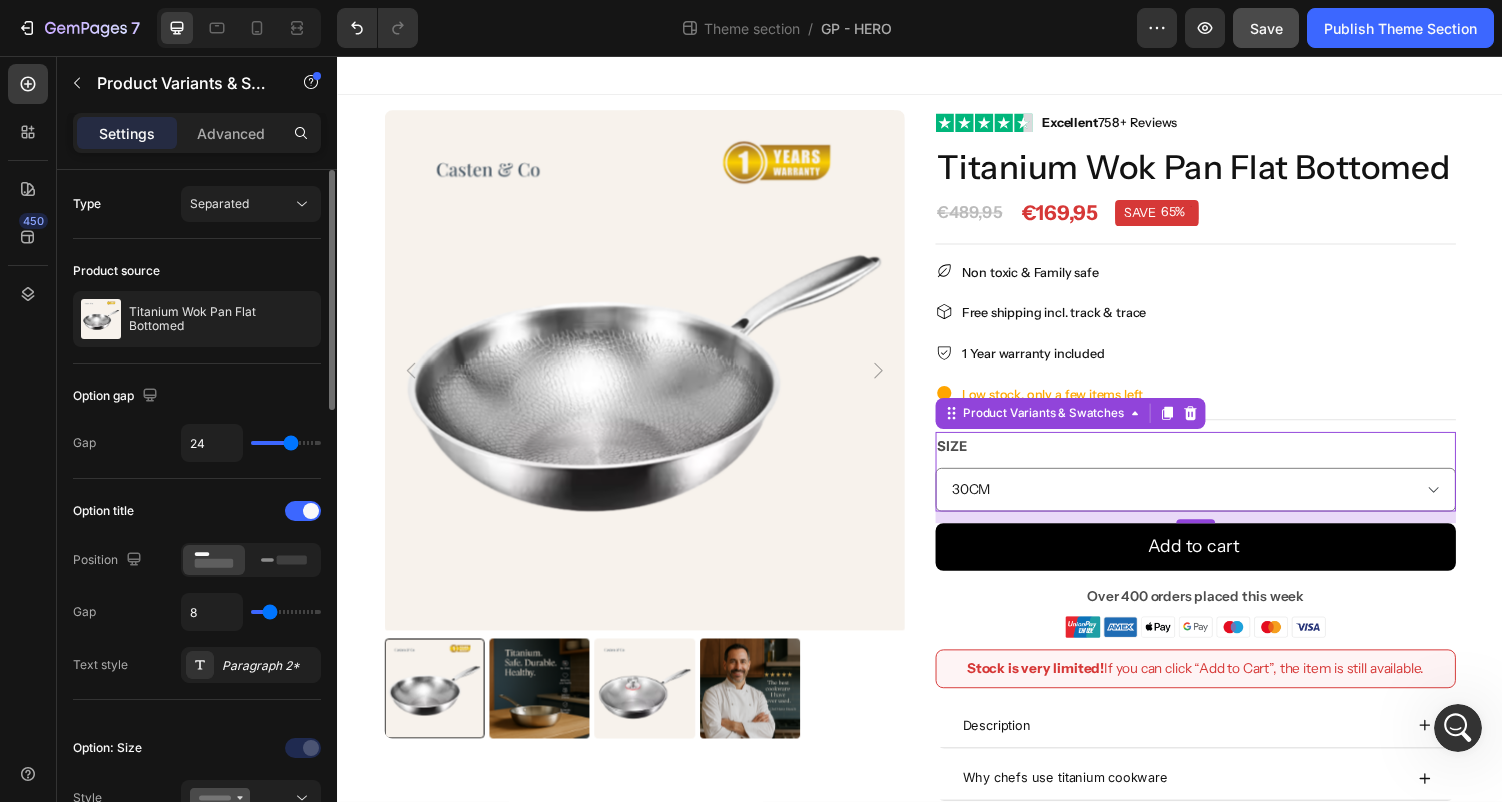 scroll, scrollTop: 0, scrollLeft: 0, axis: both 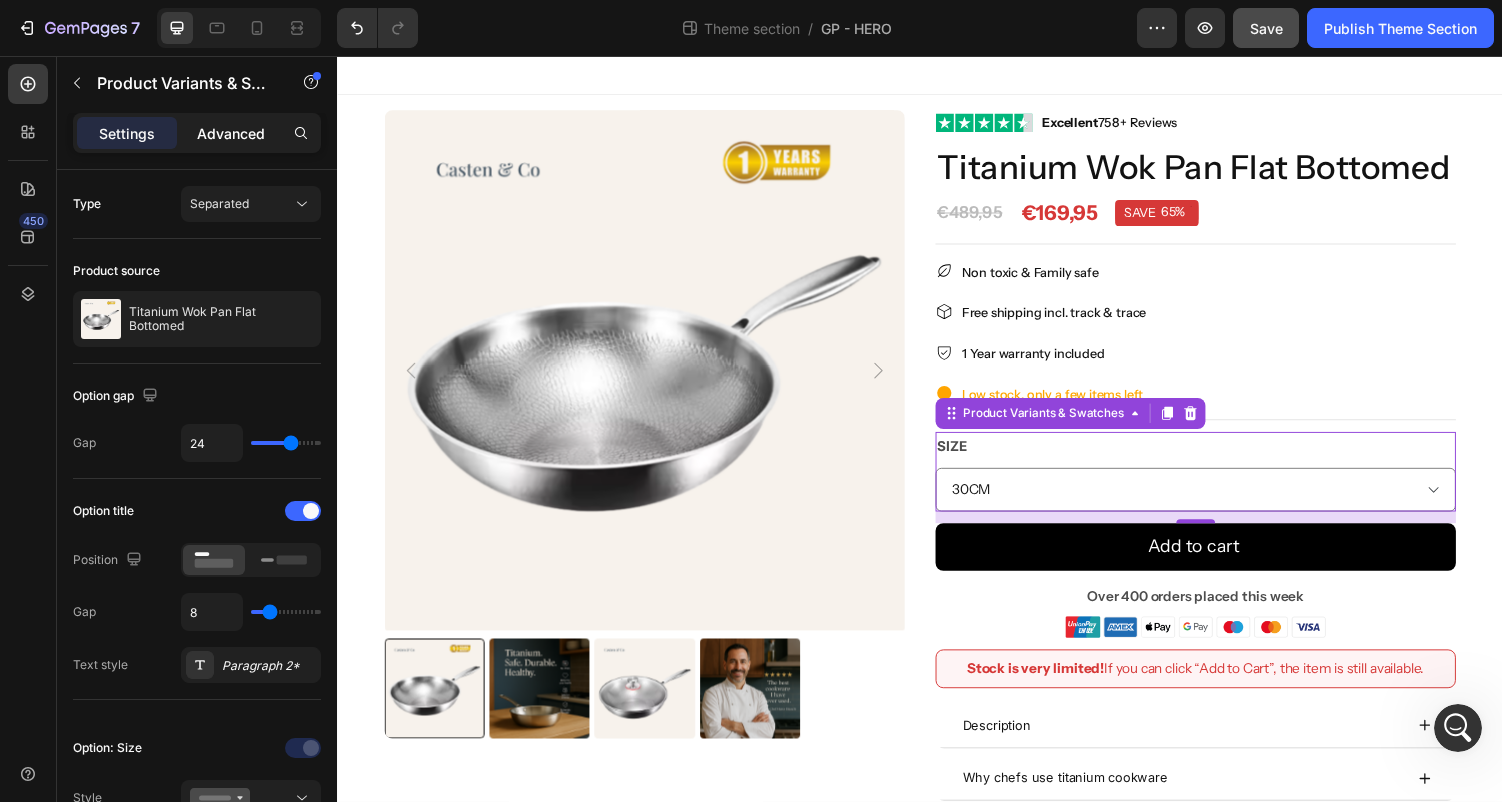 click on "Advanced" at bounding box center (231, 133) 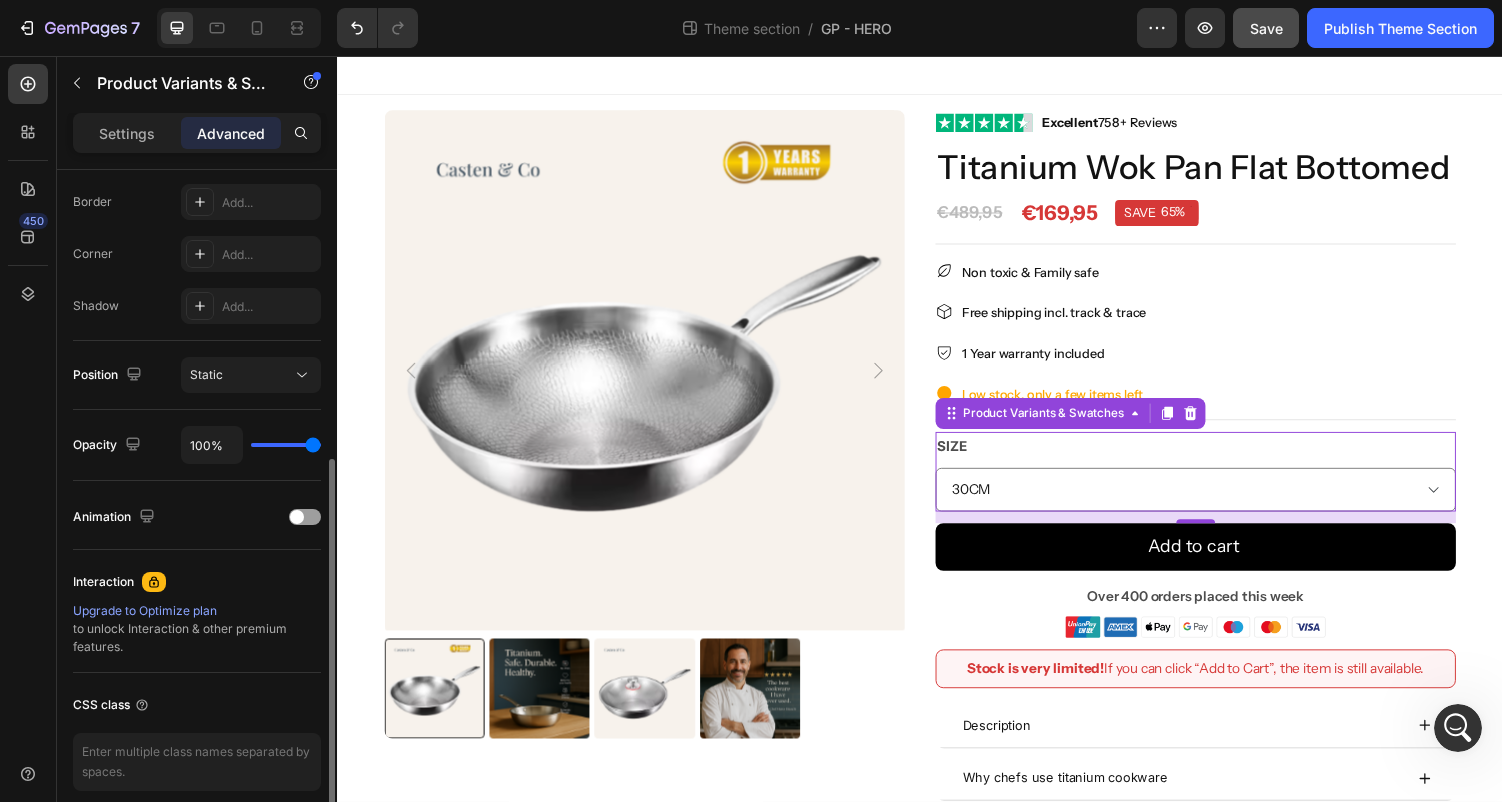 scroll, scrollTop: 645, scrollLeft: 0, axis: vertical 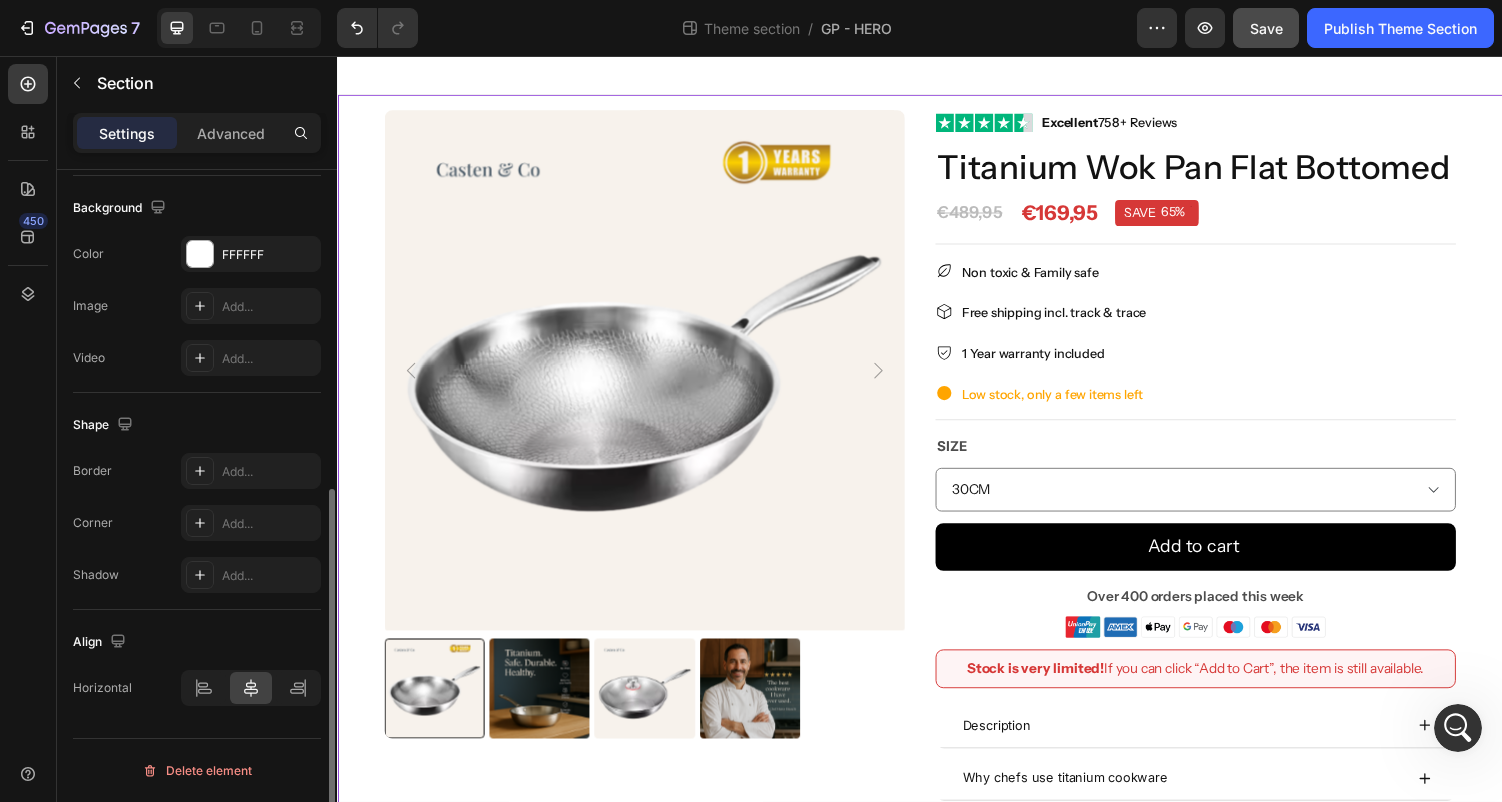 click on "Product Images Image Excellent  758+ Reviews Text block Row Titanium Wok Pan Flat Bottomed Product Title €169,95 Price Price €489,95 Price Price SAVE 65% Discount Tag Row Row                Title Line
Non toxic & Family safe Item list
Free shipping incl. track & trace Item list
1 Year warranty included Item list
Low stock, only a few items left Item list                Title Line Size   30CM 32CM 34CM 30CM With Lid 32CM With Lid 34CM With Lid Product Variants & Swatches Add to cart Product Cart Button Over 400 orders placed this week Text Block Image Row Stock is very limited!  If you can click “Add to Cart”, the item is still available. Text Block Row
Description
Why chefs use titanium cookware
Why this huge discount? Accordion Product Row" at bounding box center (937, 487) 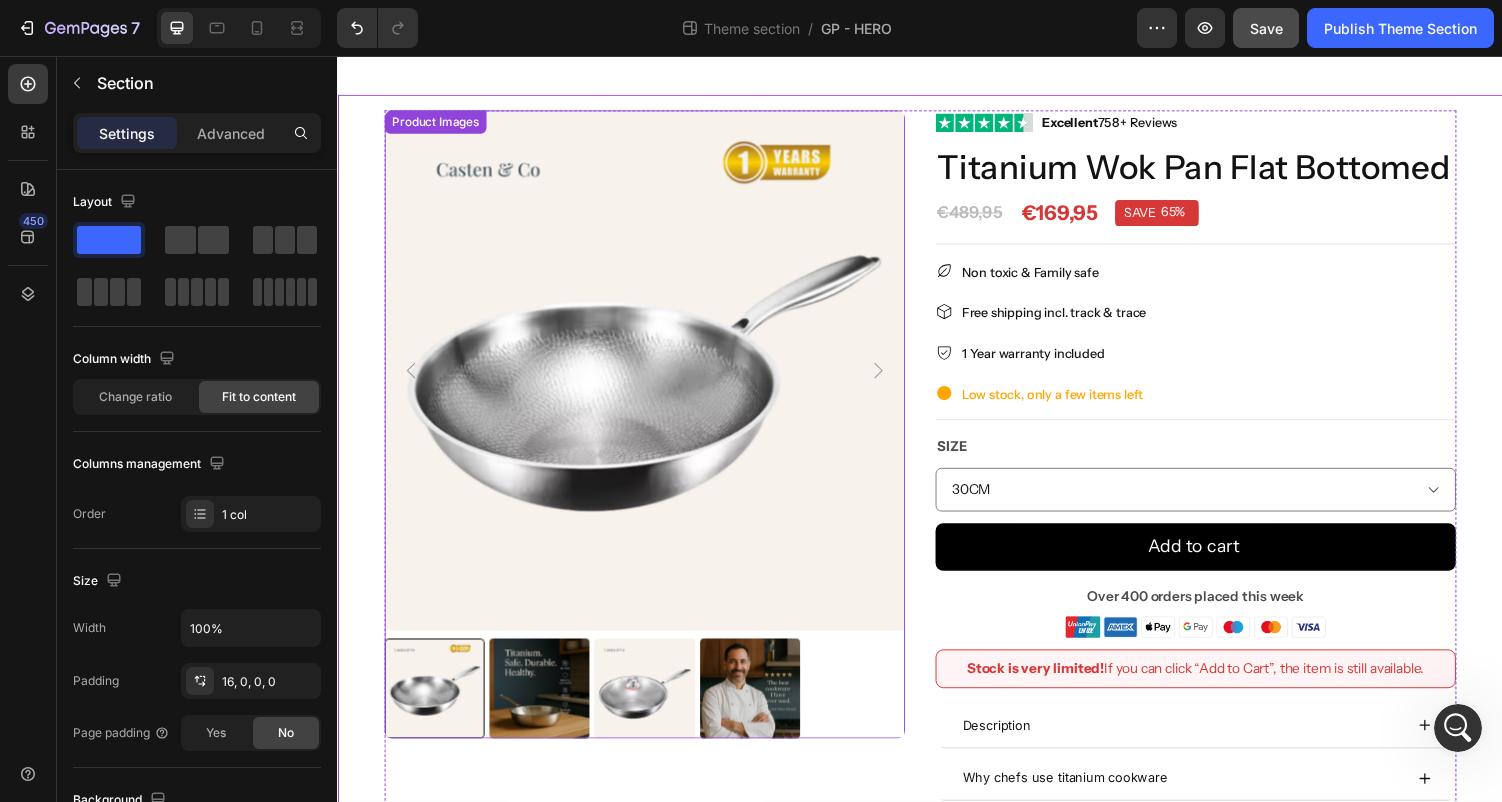 click at bounding box center (653, 380) 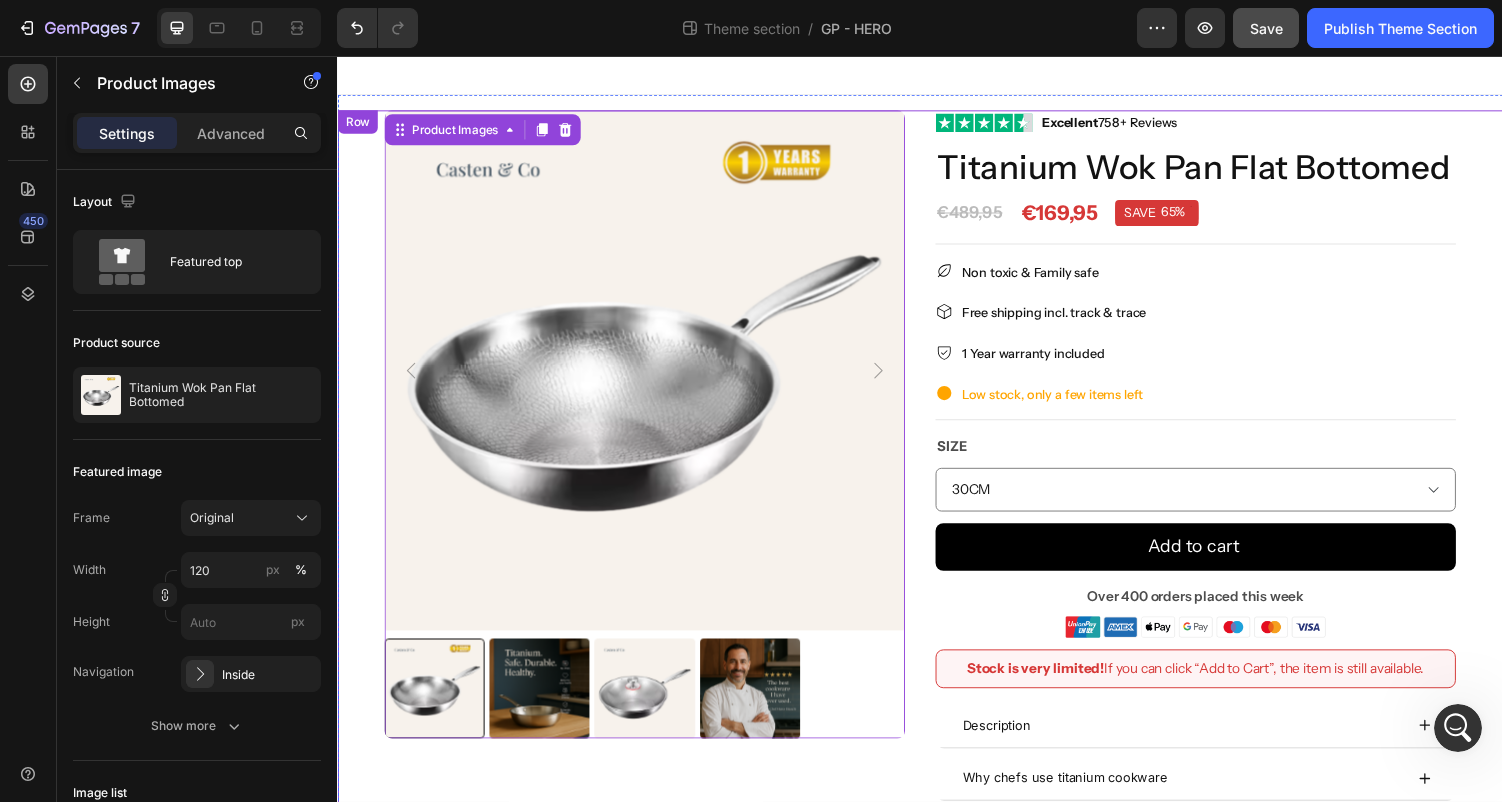 click on "Product Images   16 Image Excellent  758+ Reviews Text block Row Titanium Wok Pan Flat Bottomed Product Title €169,95 Price Price €489,95 Price Price SAVE 65% Discount Tag Row Row                Title Line
Non toxic & Family safe Item list
Free shipping incl. track & trace Item list
1 Year warranty included Item list
Low stock, only a few items left Item list                Title Line Size   30CM 32CM 34CM 30CM With Lid 32CM With Lid 34CM With Lid Product Variants & Swatches Add to cart Product Cart Button Over 400 orders placed this week Text Block Image Row Stock is very limited!  If you can click “Add to Cart”, the item is still available. Text Block Row
Description
Why chefs use titanium cookware
Why this huge discount? Accordion Product Row" at bounding box center [937, 495] 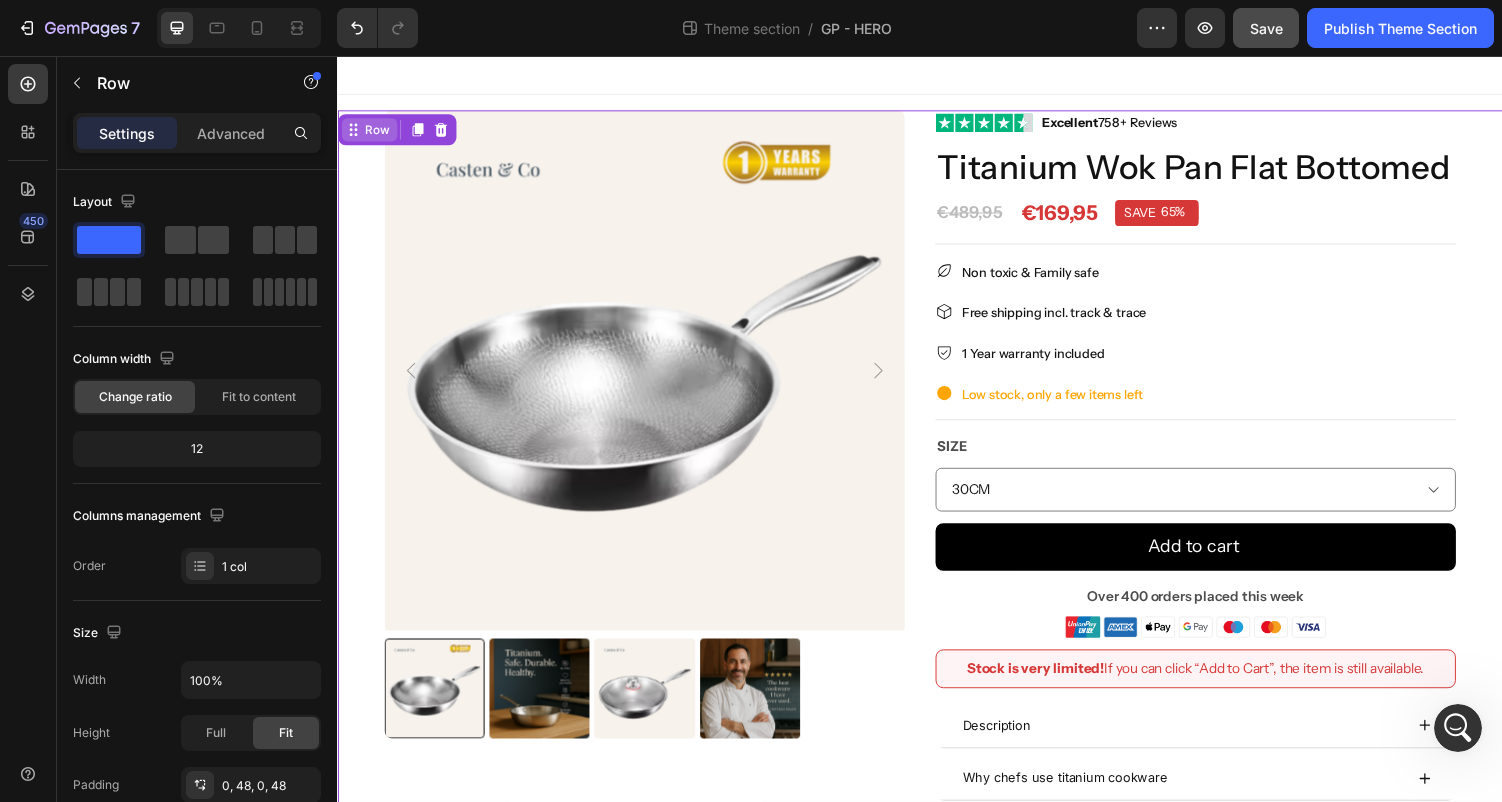 click on "Row" at bounding box center (377, 132) 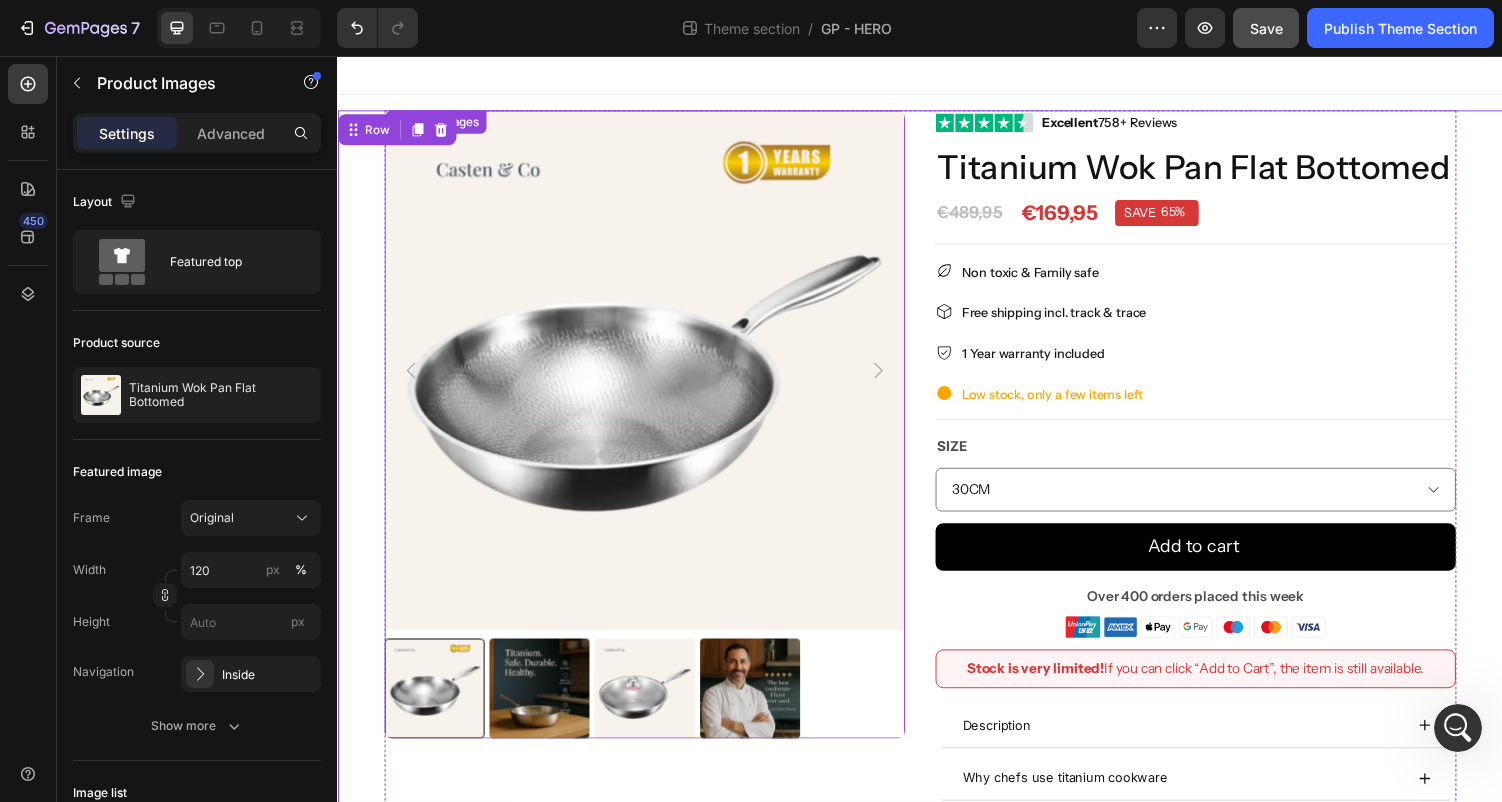 click at bounding box center [653, 380] 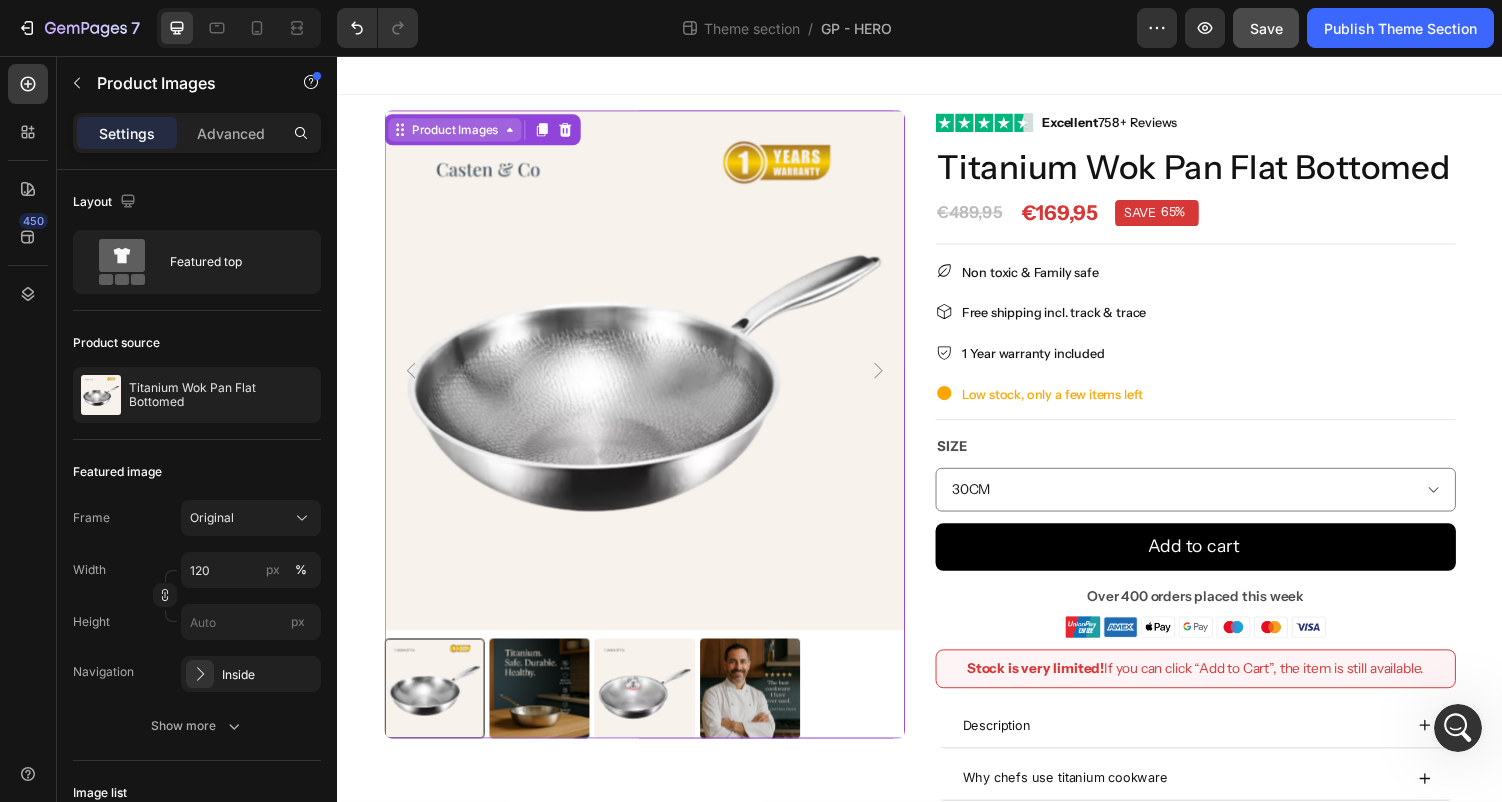 click on "Product Images" at bounding box center (457, 132) 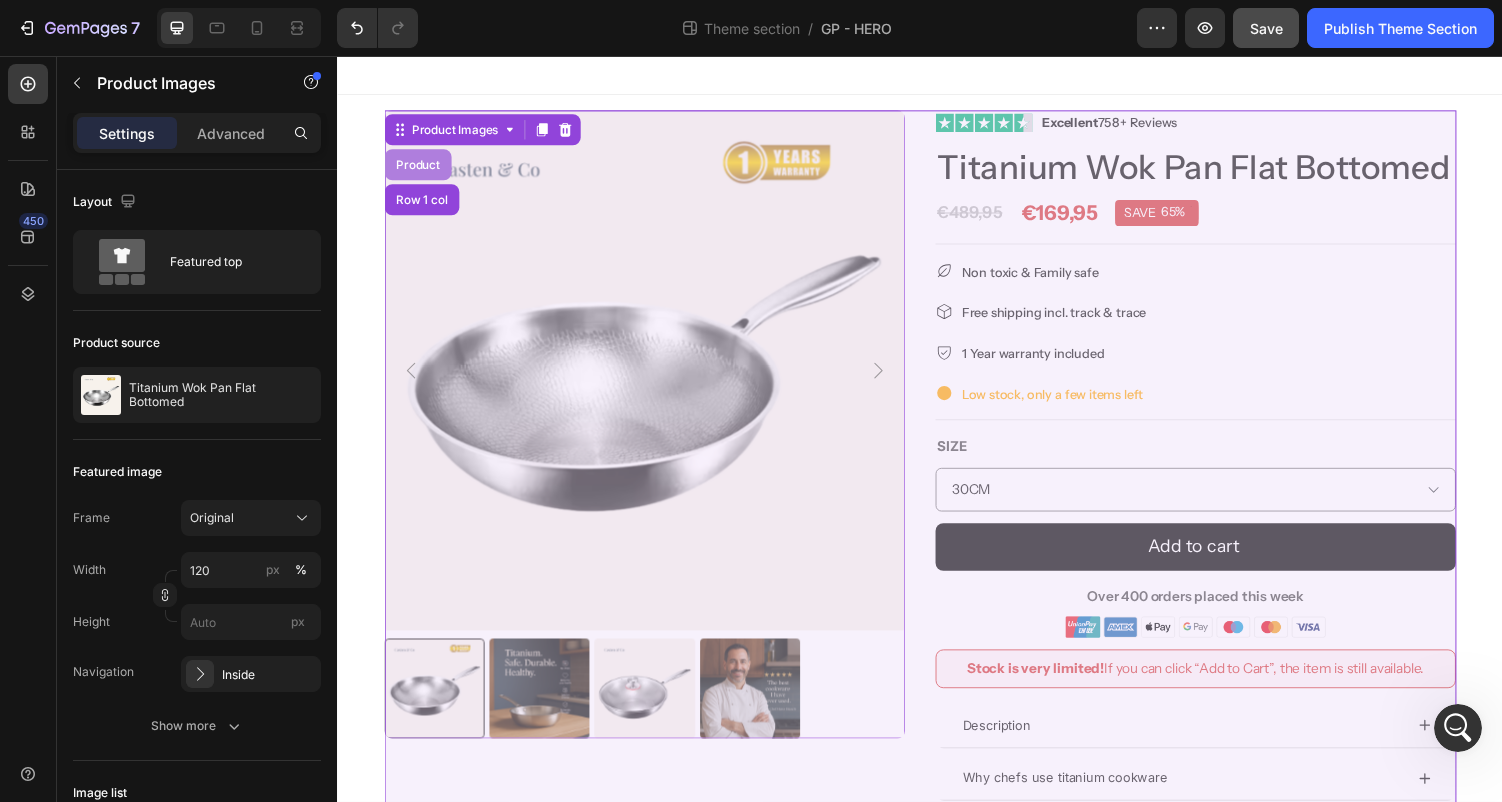 click on "Product" at bounding box center (419, 168) 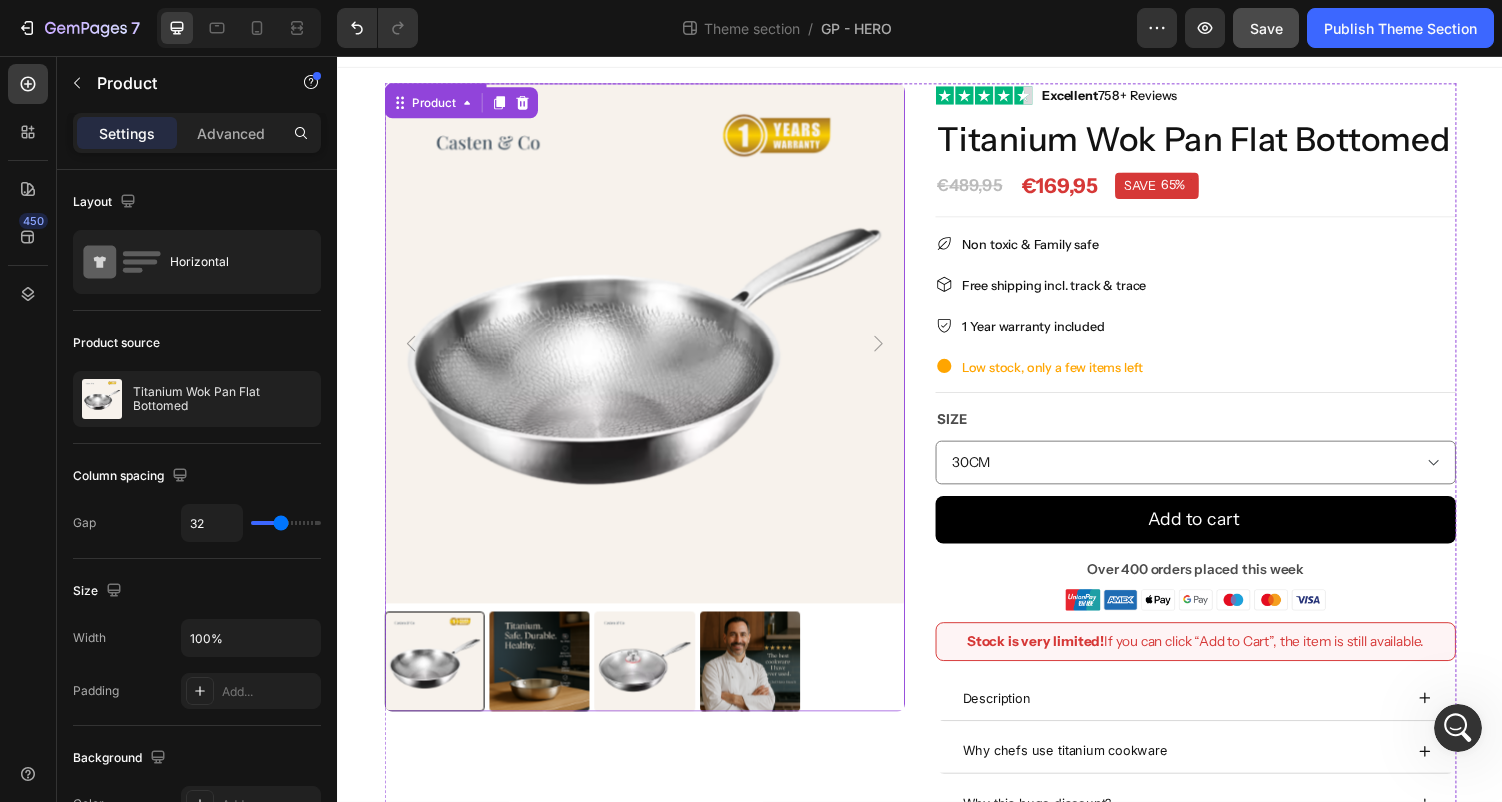 scroll, scrollTop: 0, scrollLeft: 0, axis: both 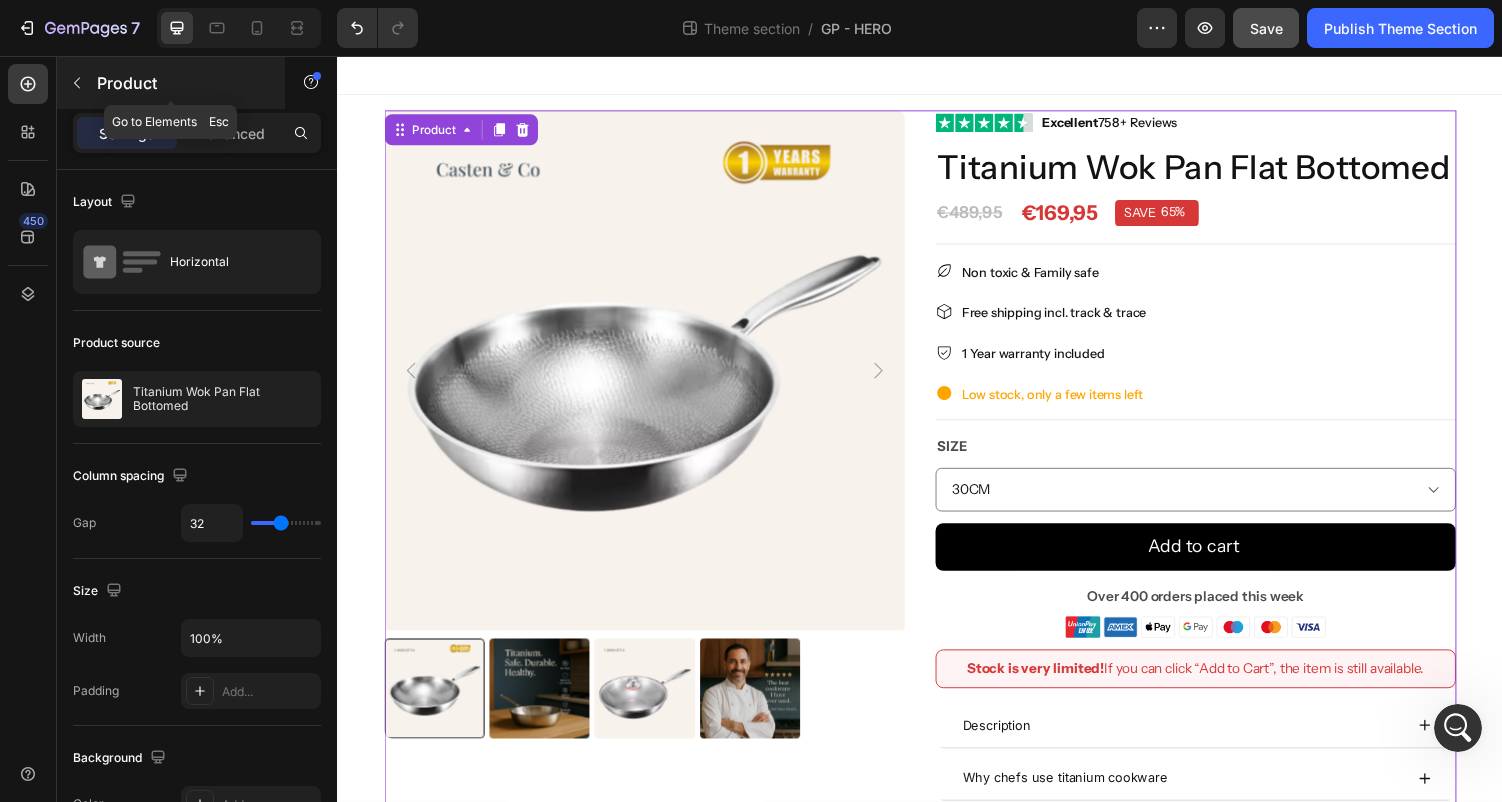 click 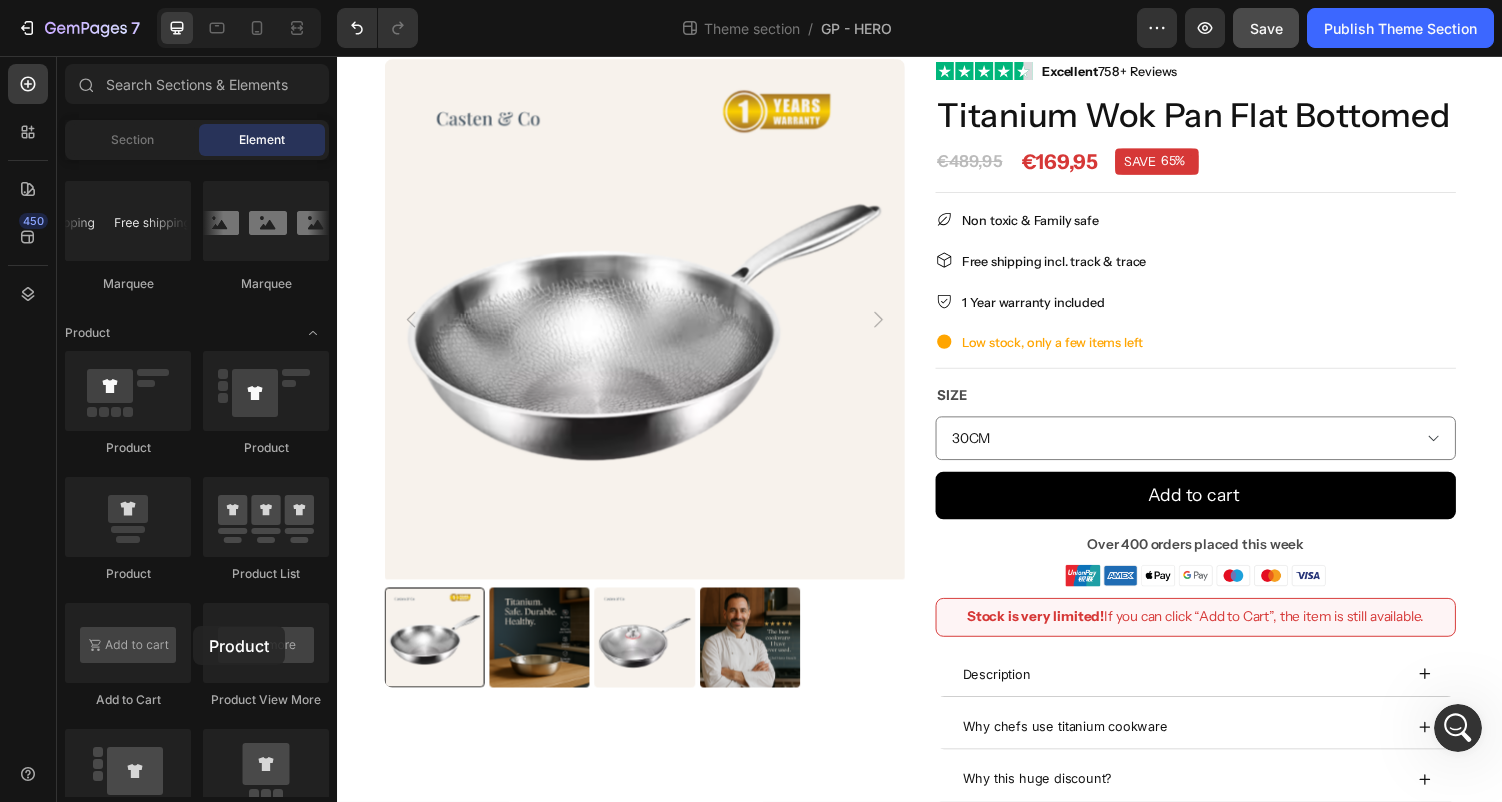 scroll, scrollTop: 0, scrollLeft: 0, axis: both 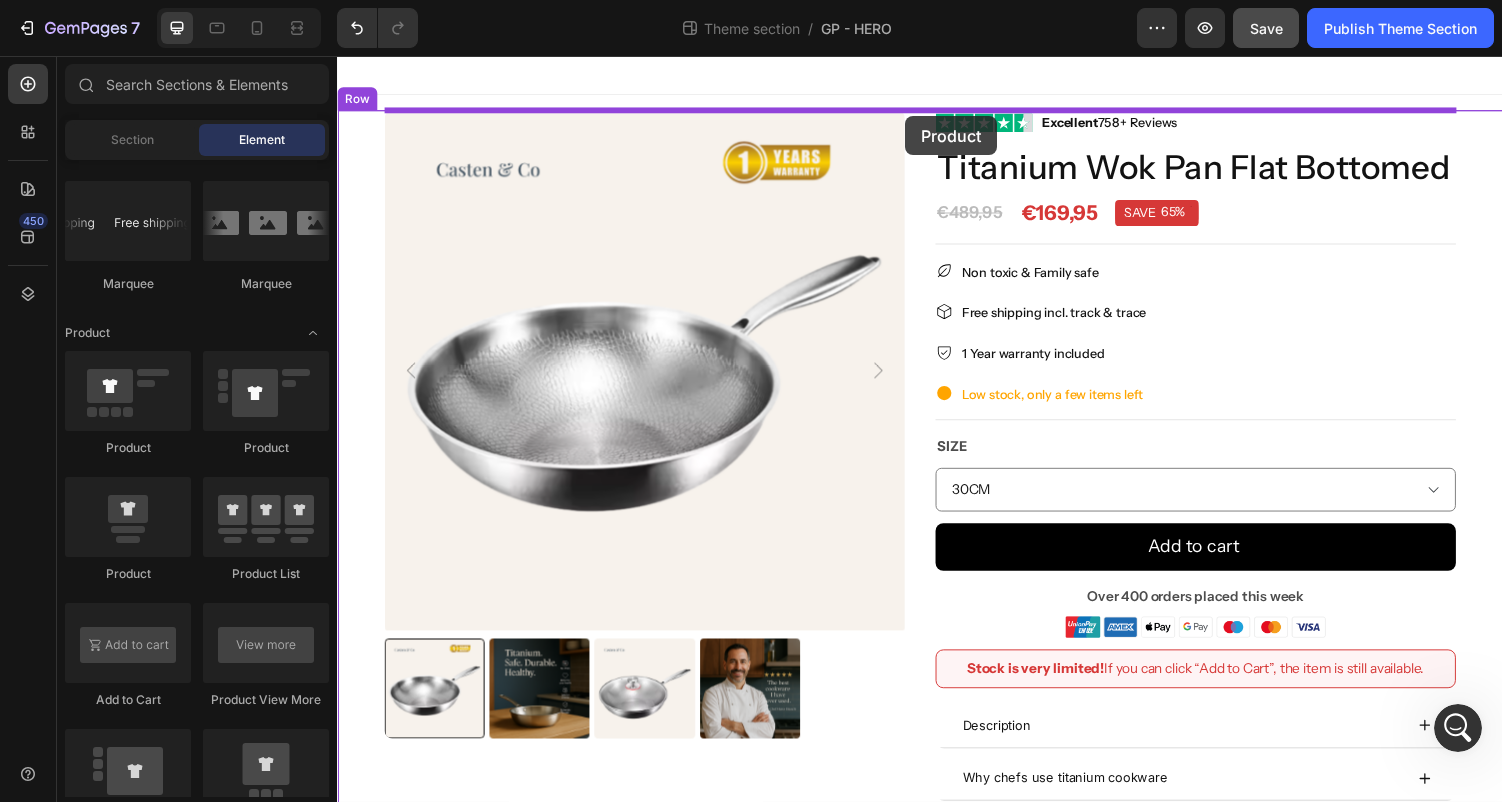 drag, startPoint x: 471, startPoint y: 476, endPoint x: 922, endPoint y: 112, distance: 579.5662 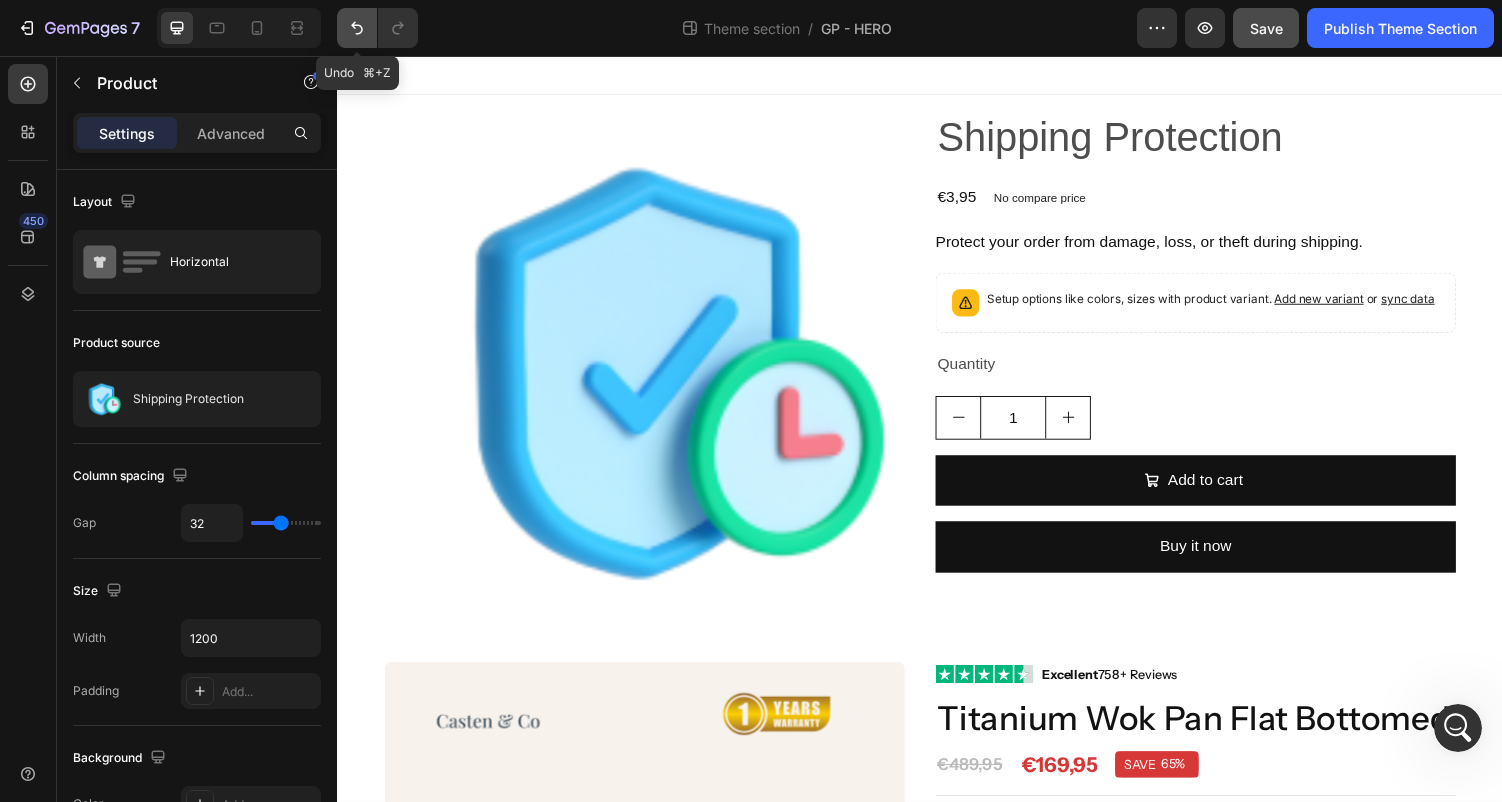 click 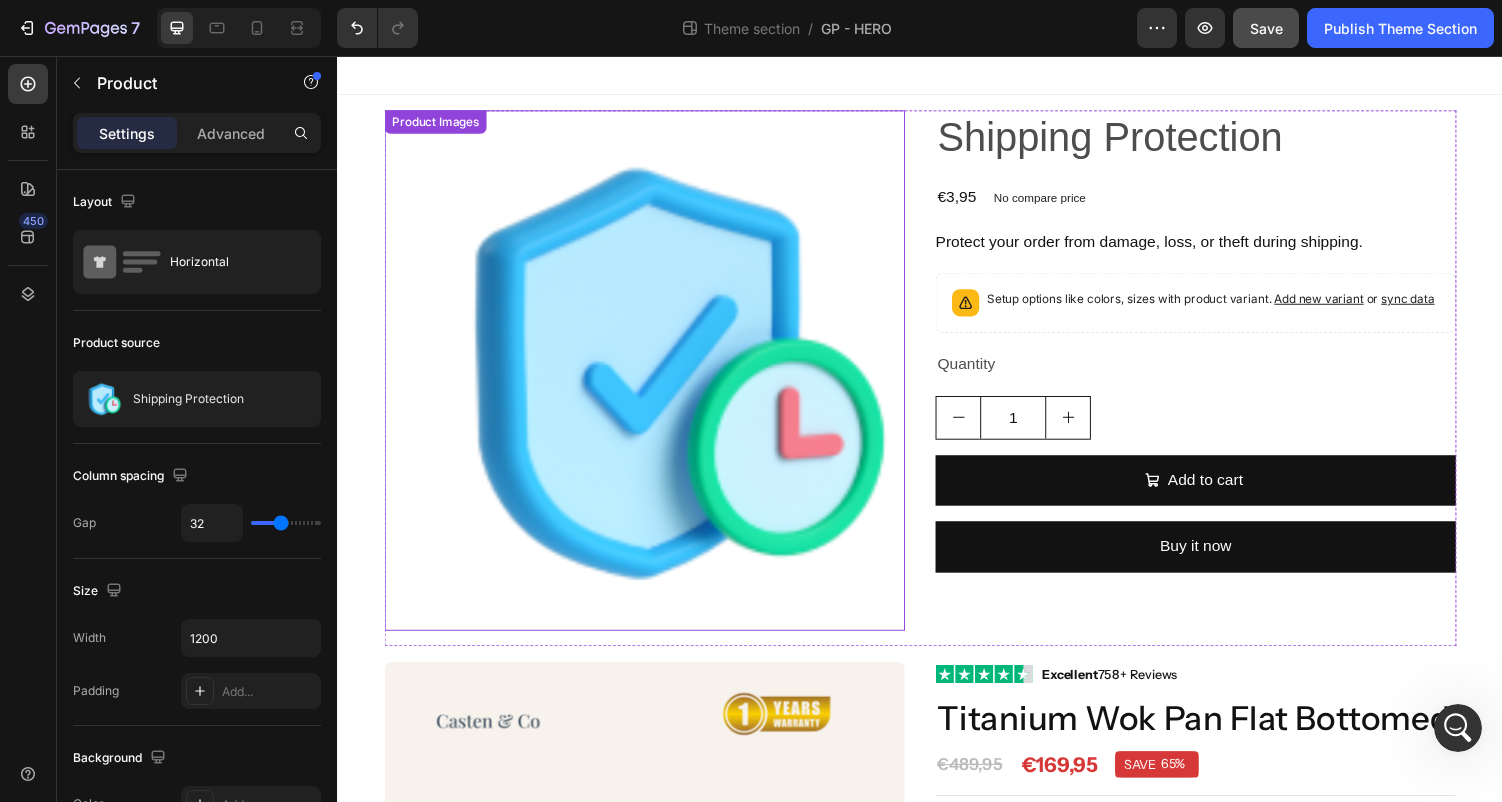 click on "Product Images" at bounding box center (653, 380) 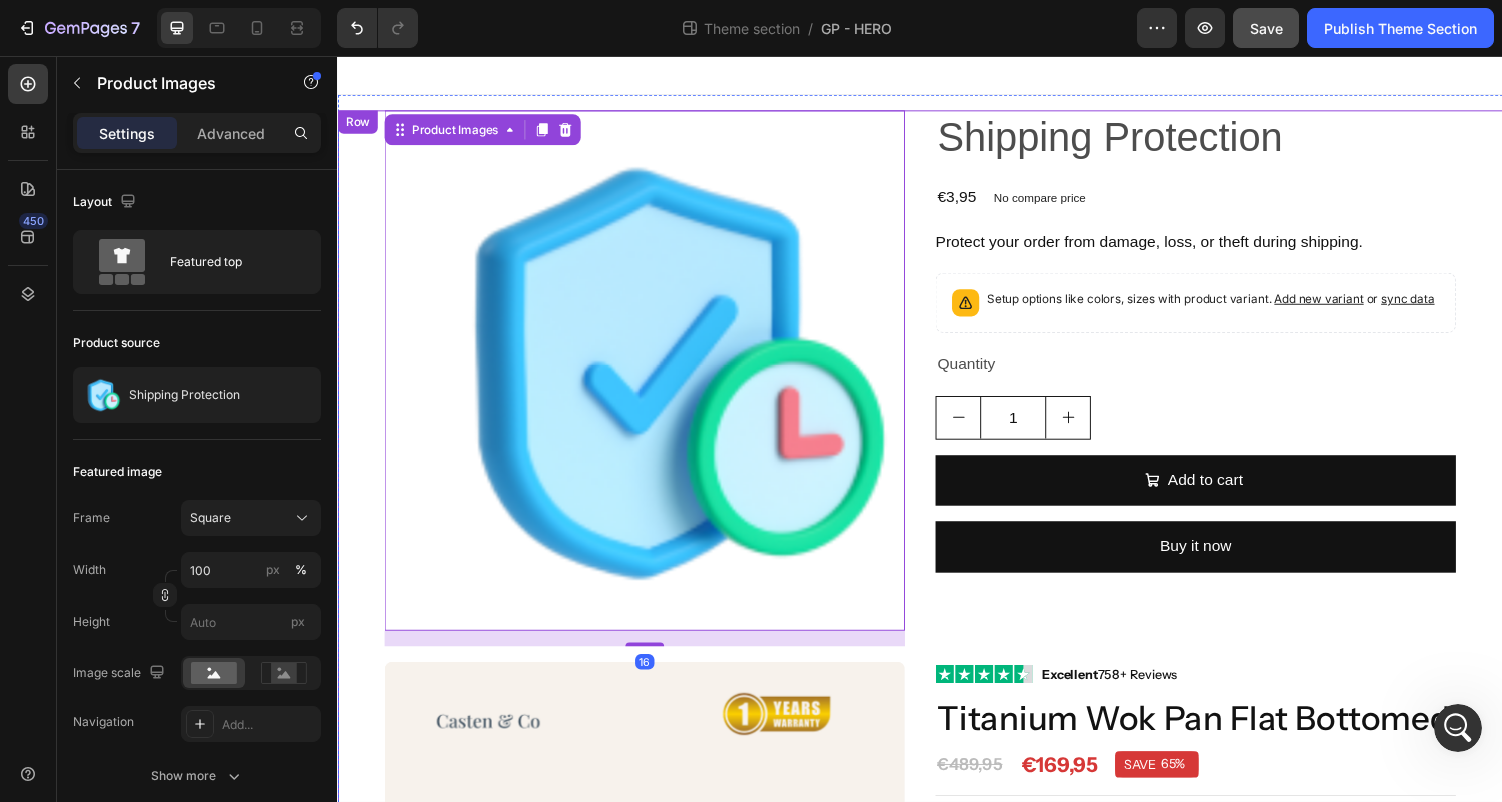 click on "Product Images   16 Shipping Protection Product Title €3,95 Product Price Product Price No compare price Product Price Row Protect your order from damage, loss, or theft during shipping.   Product Description Setup options like colors, sizes with product variant.       Add new variant   or   sync data Product Variants & Swatches Quantity Text Block
1
Product Quantity
Add to cart Add to Cart Buy it now Dynamic Checkout Product
Product Images Image Excellent  758+ Reviews Text block Row Titanium Wok Pan Flat Bottomed Product Title €169,95 Price Price €489,95 Price Price SAVE 65% Discount Tag Row Row                Title Line
Non toxic & Family safe Item list
Free shipping incl. track & trace Item list
1 Year warranty included Item list
Low stock, only a few items left Item list                Title Line Size   30CM 32CM 34CM 30CM With Lid 32CM With Lid 34CM With Lid" at bounding box center [937, 779] 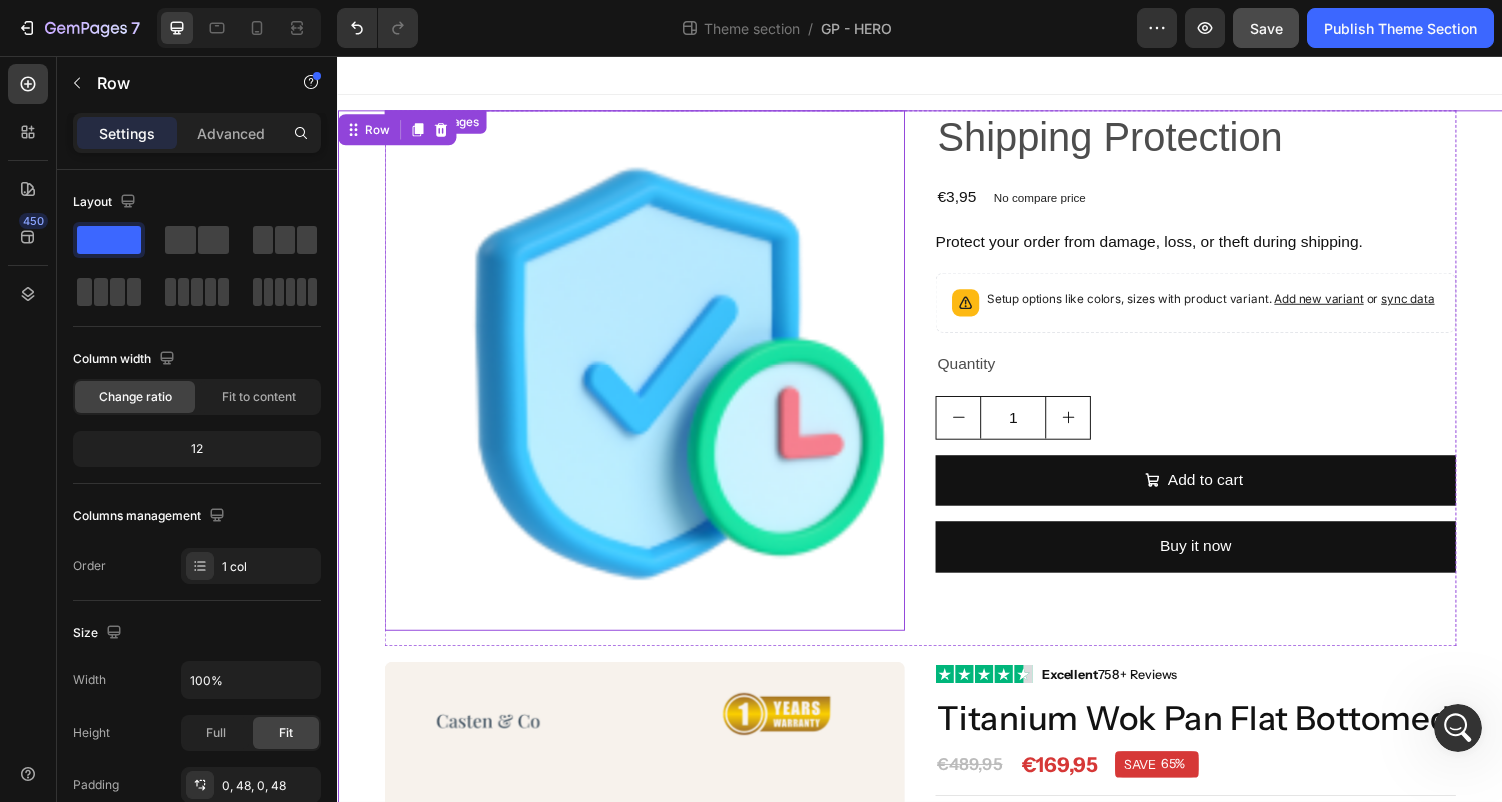 click at bounding box center [653, 380] 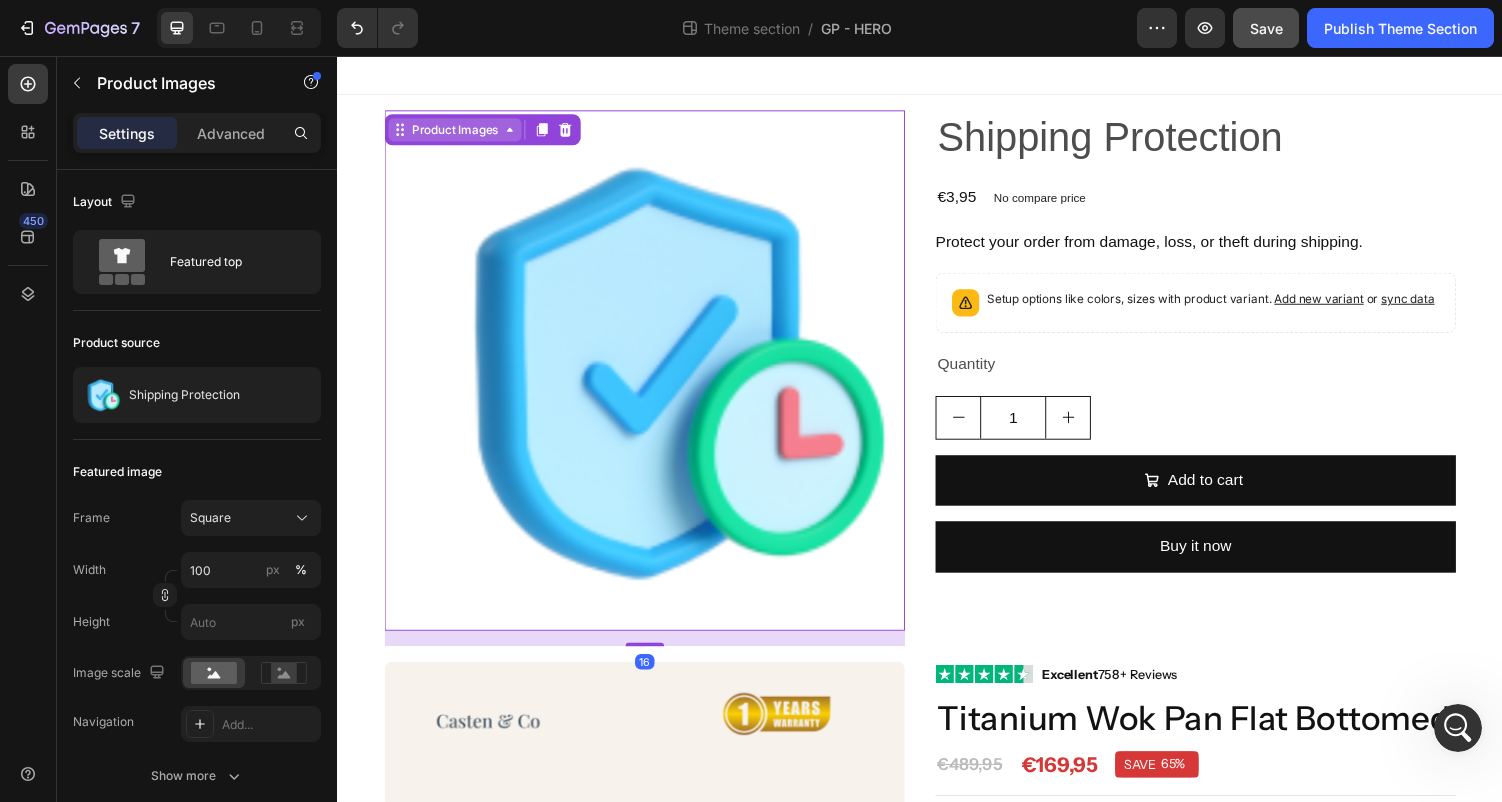 click on "Product Images" at bounding box center (457, 132) 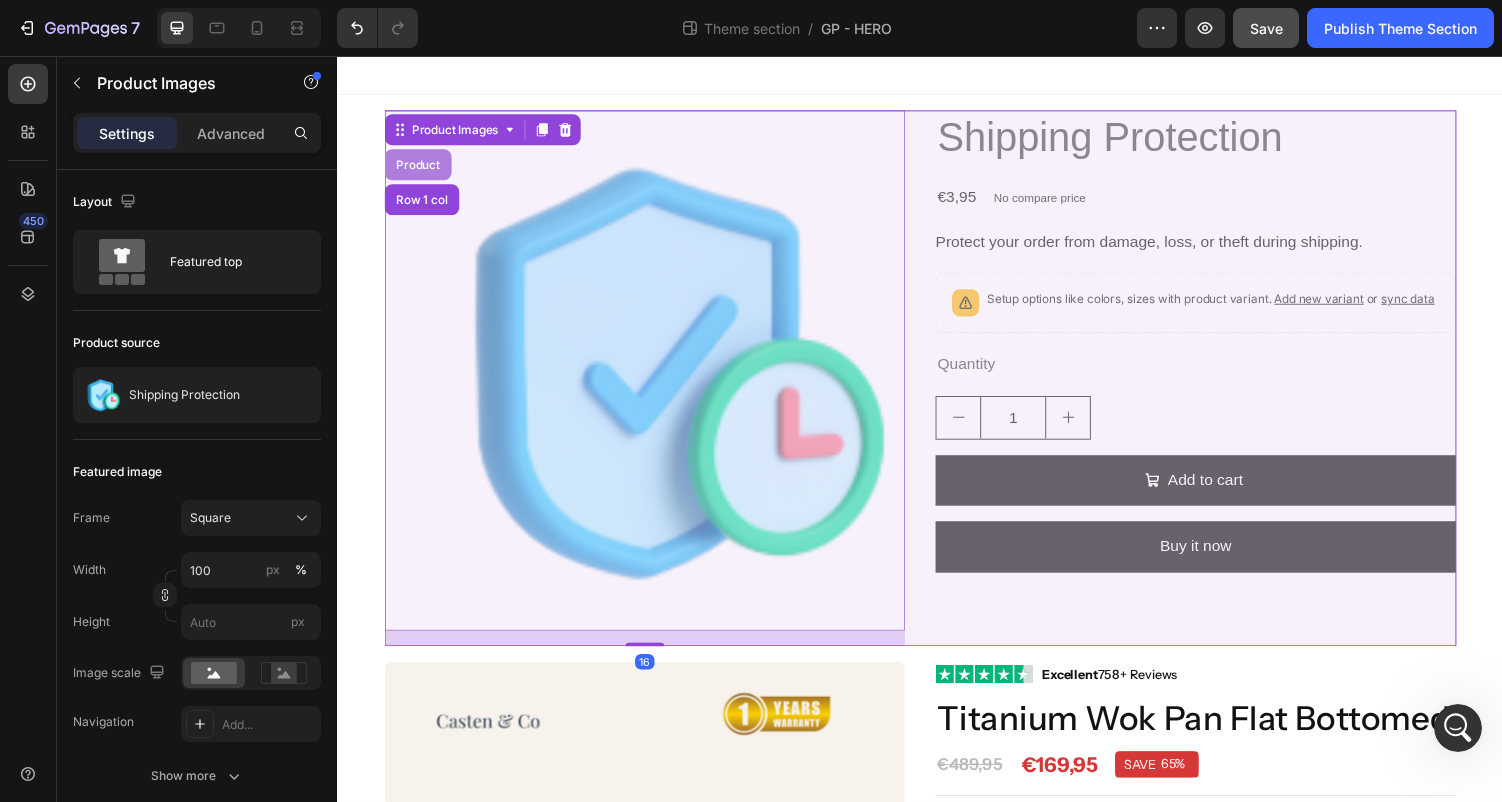 click on "Product" at bounding box center (419, 168) 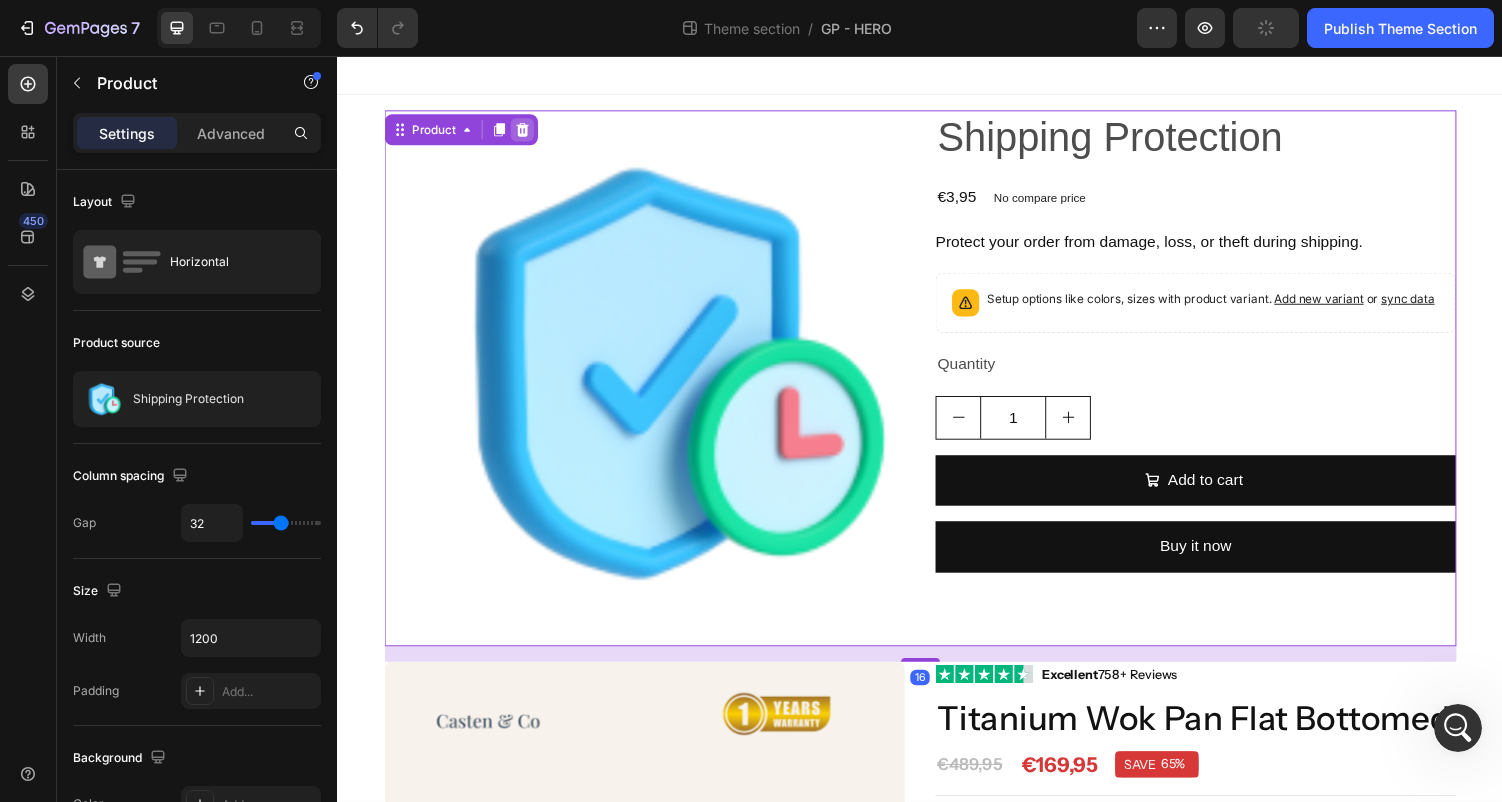 click 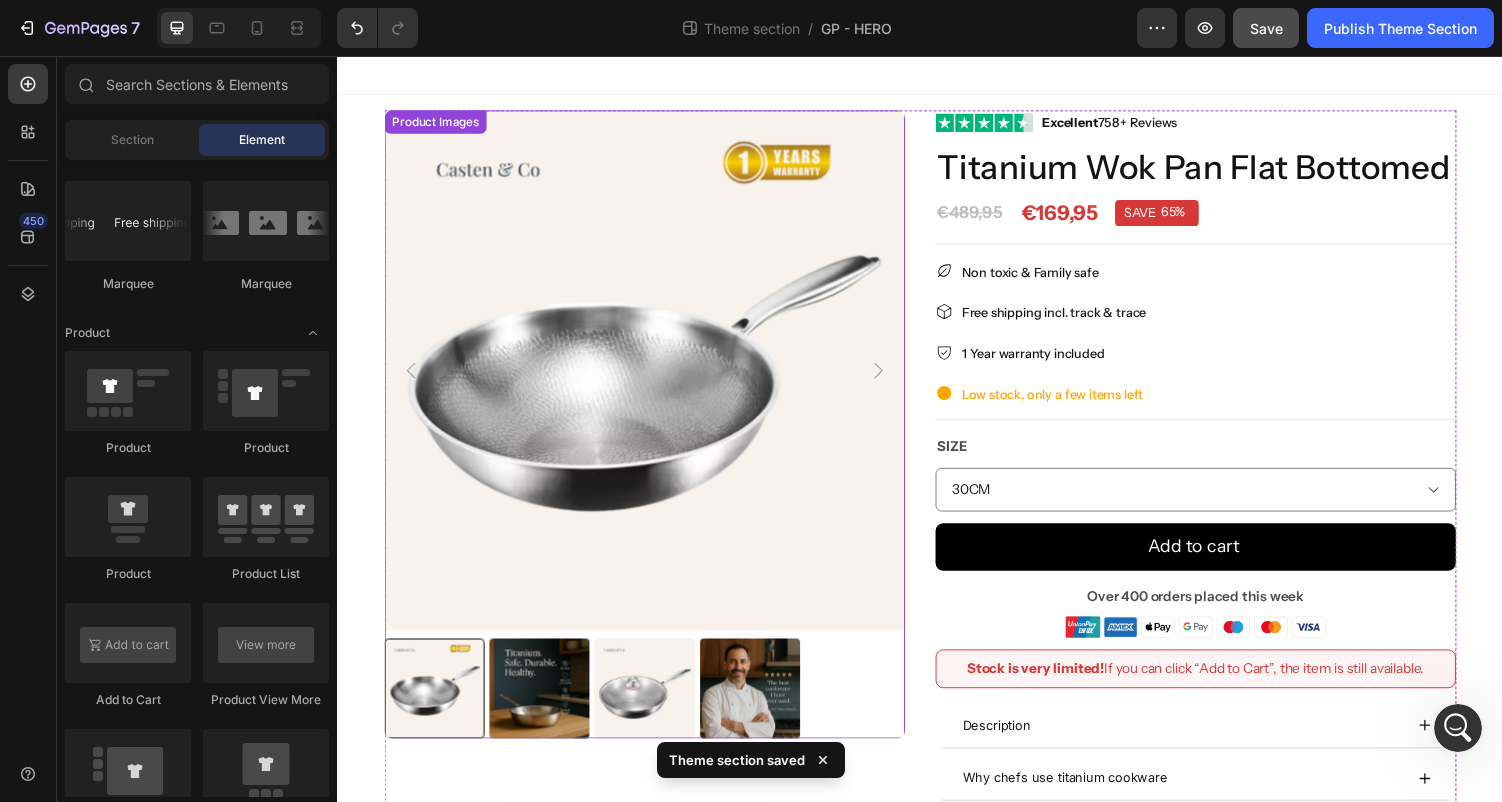 scroll, scrollTop: 53, scrollLeft: 0, axis: vertical 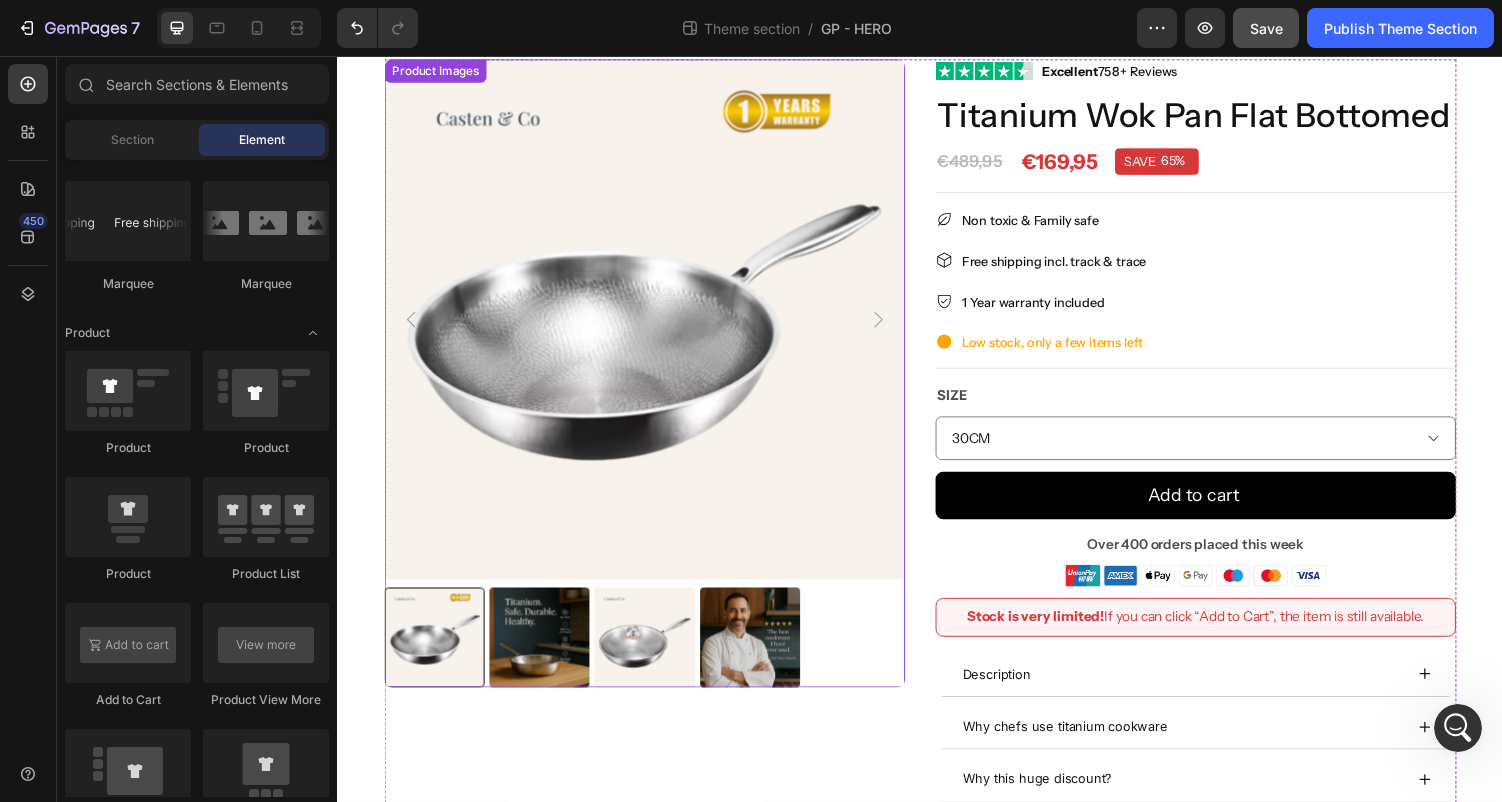 click at bounding box center [653, 327] 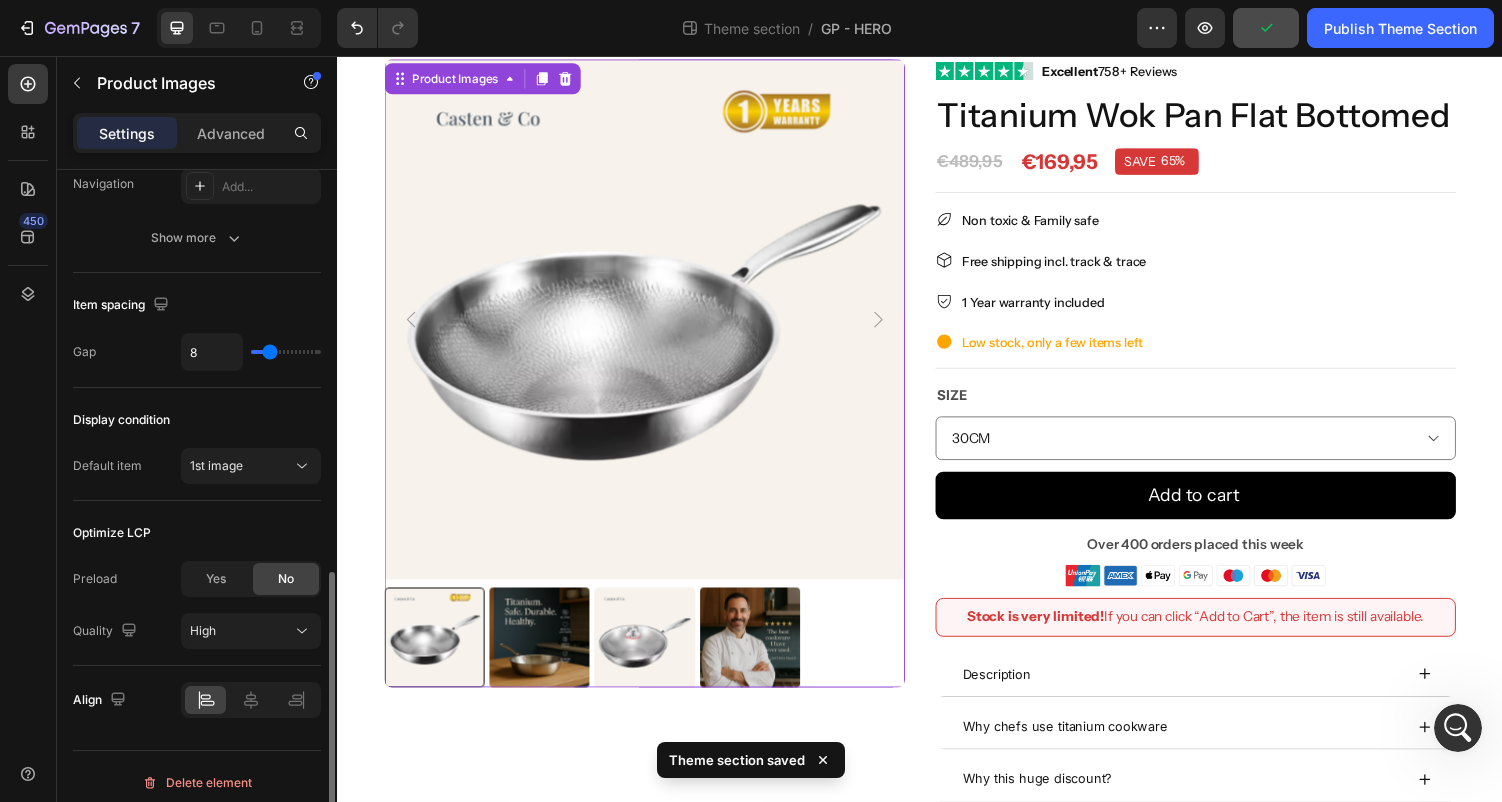 scroll, scrollTop: 969, scrollLeft: 0, axis: vertical 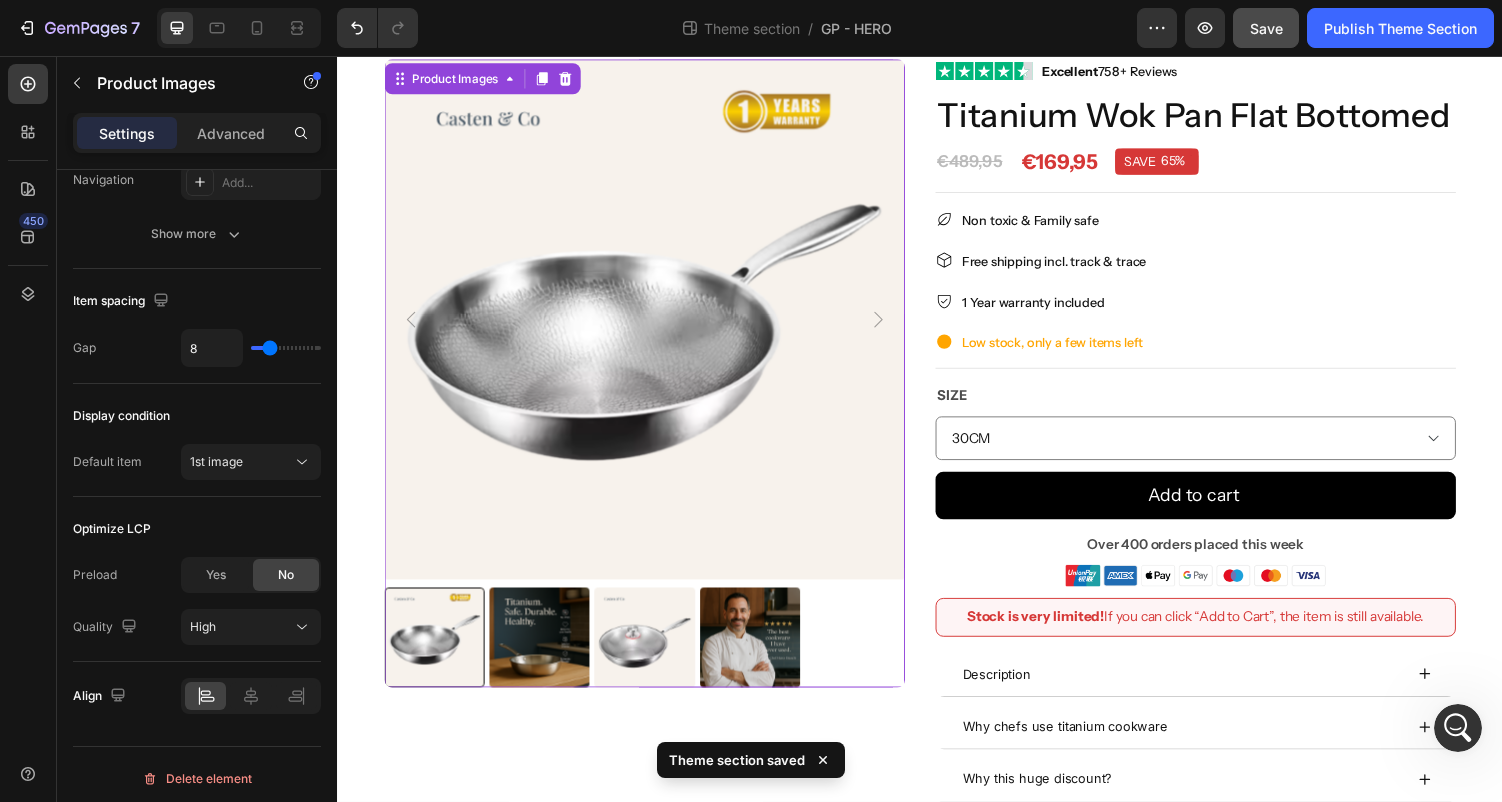 click at bounding box center (653, 327) 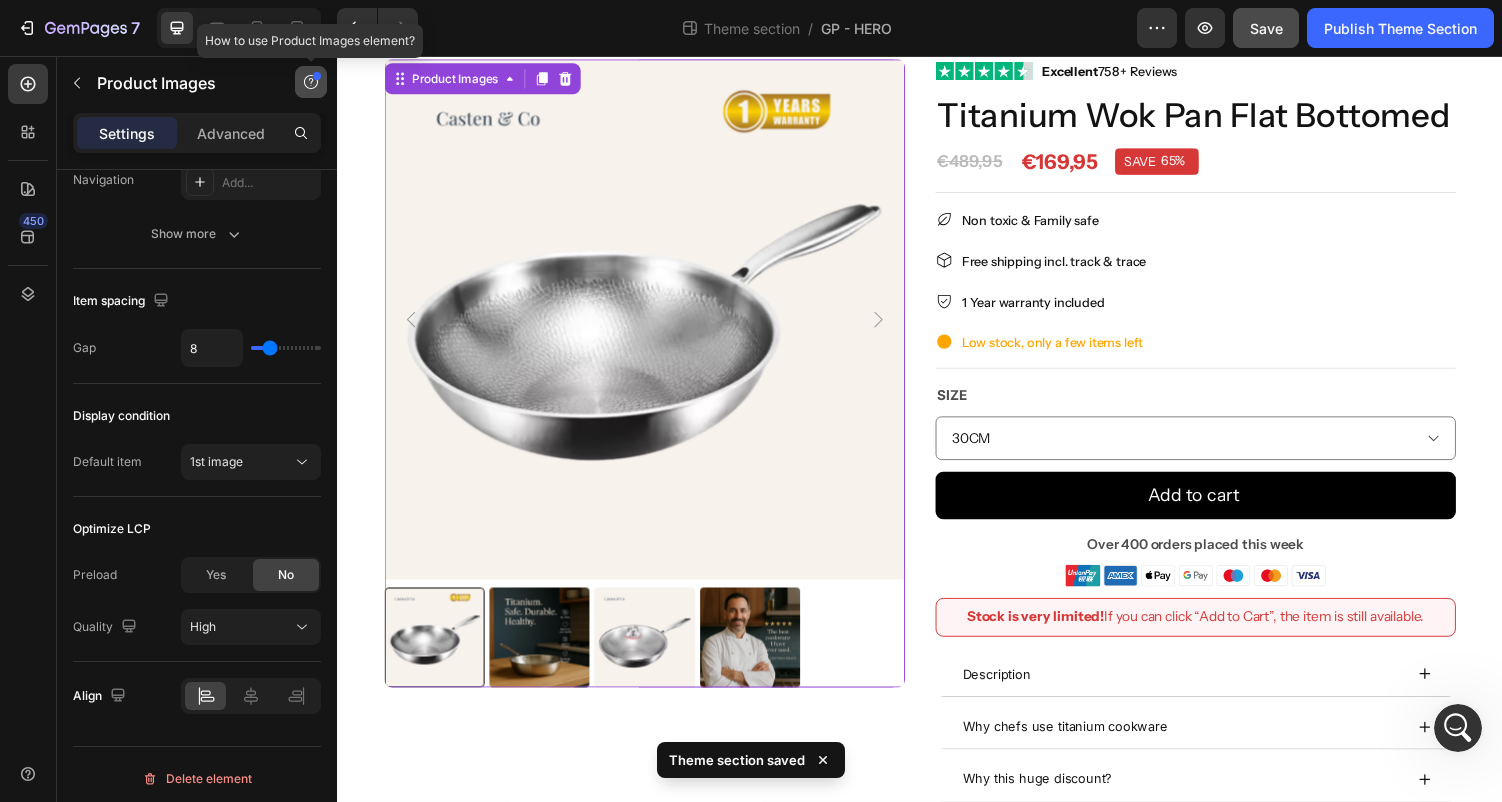click 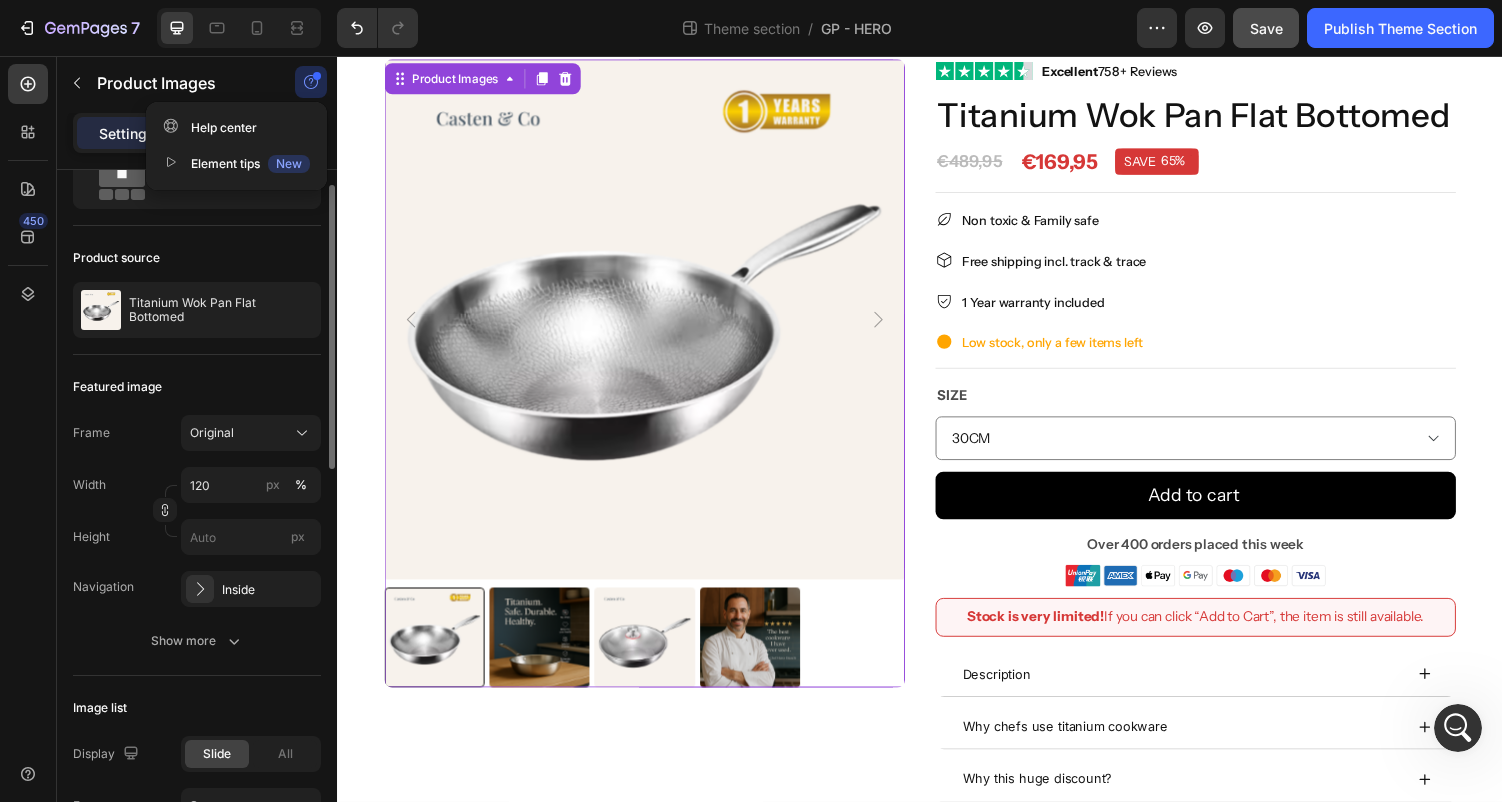 scroll, scrollTop: 0, scrollLeft: 0, axis: both 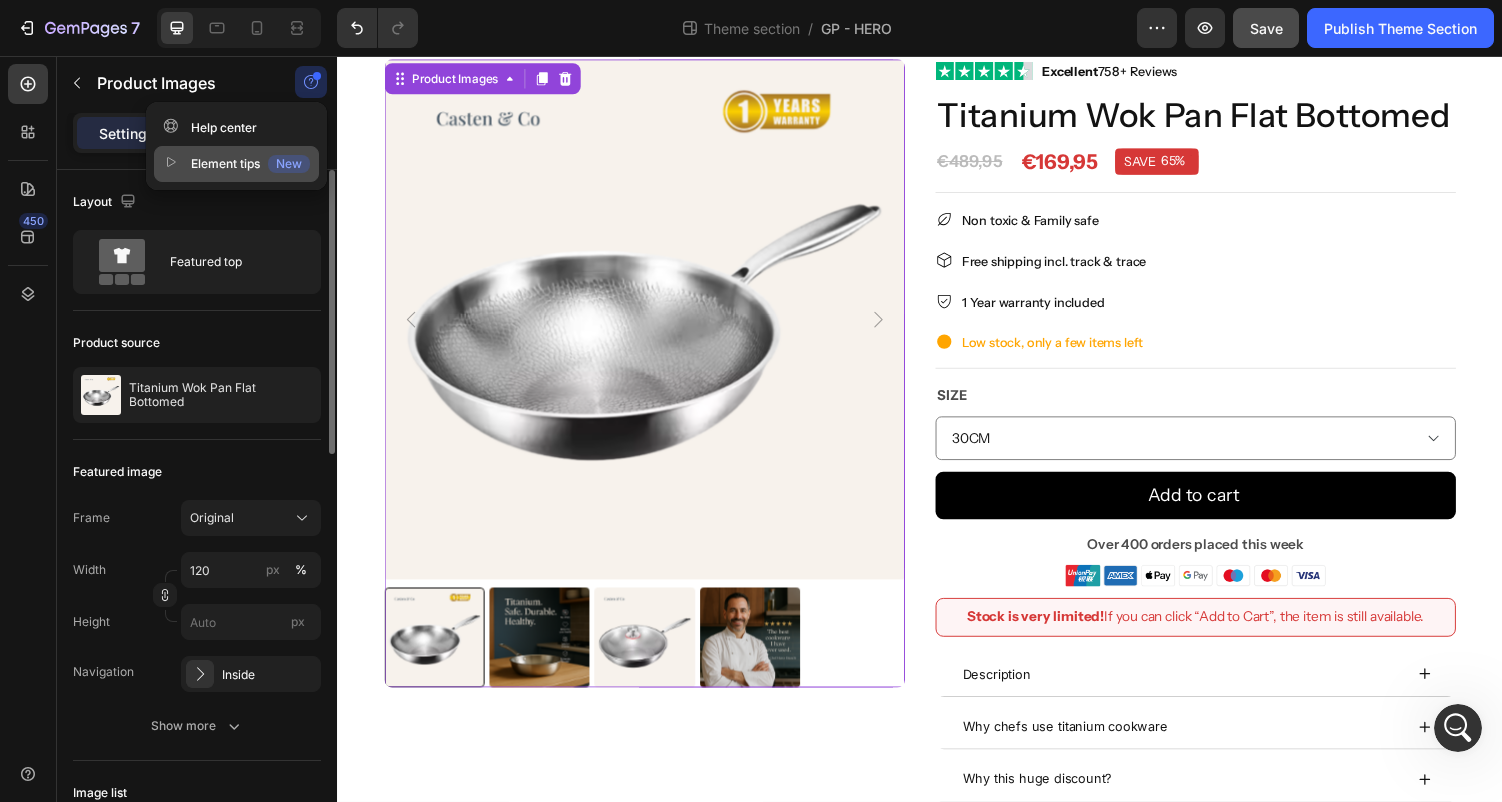click on "Element tips   New" at bounding box center (236, 164) 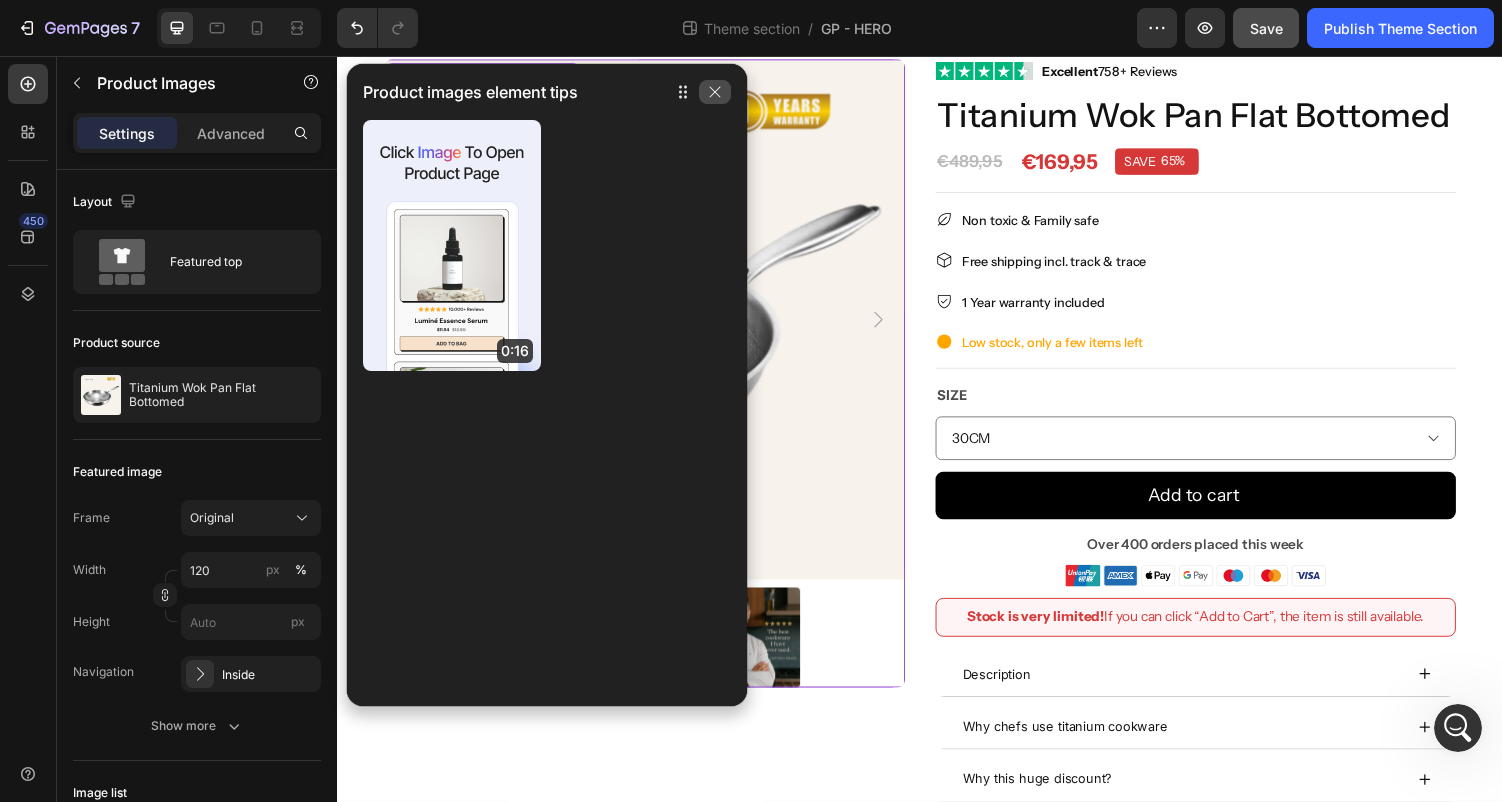 click 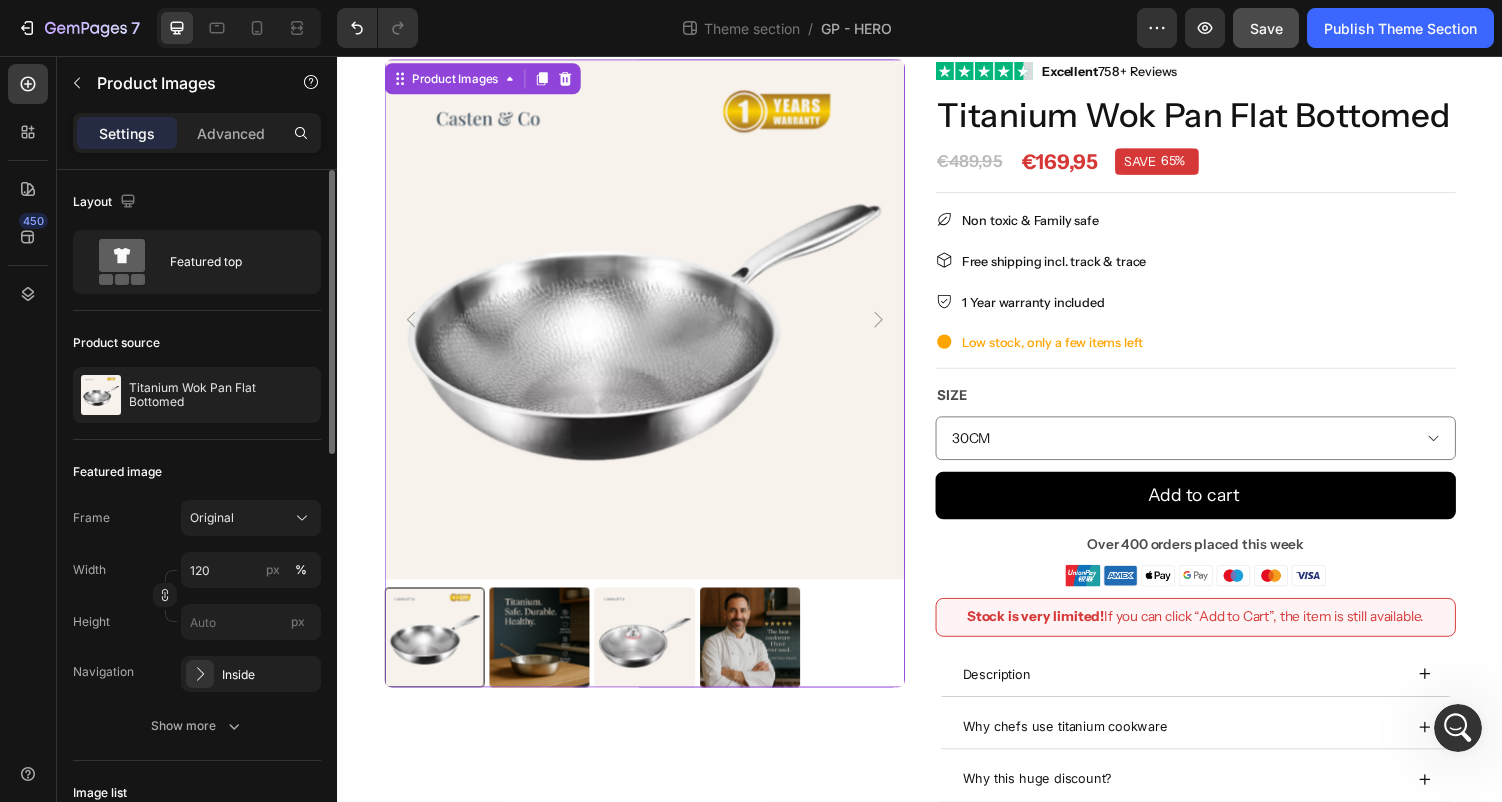 click on "Product source" at bounding box center (116, 343) 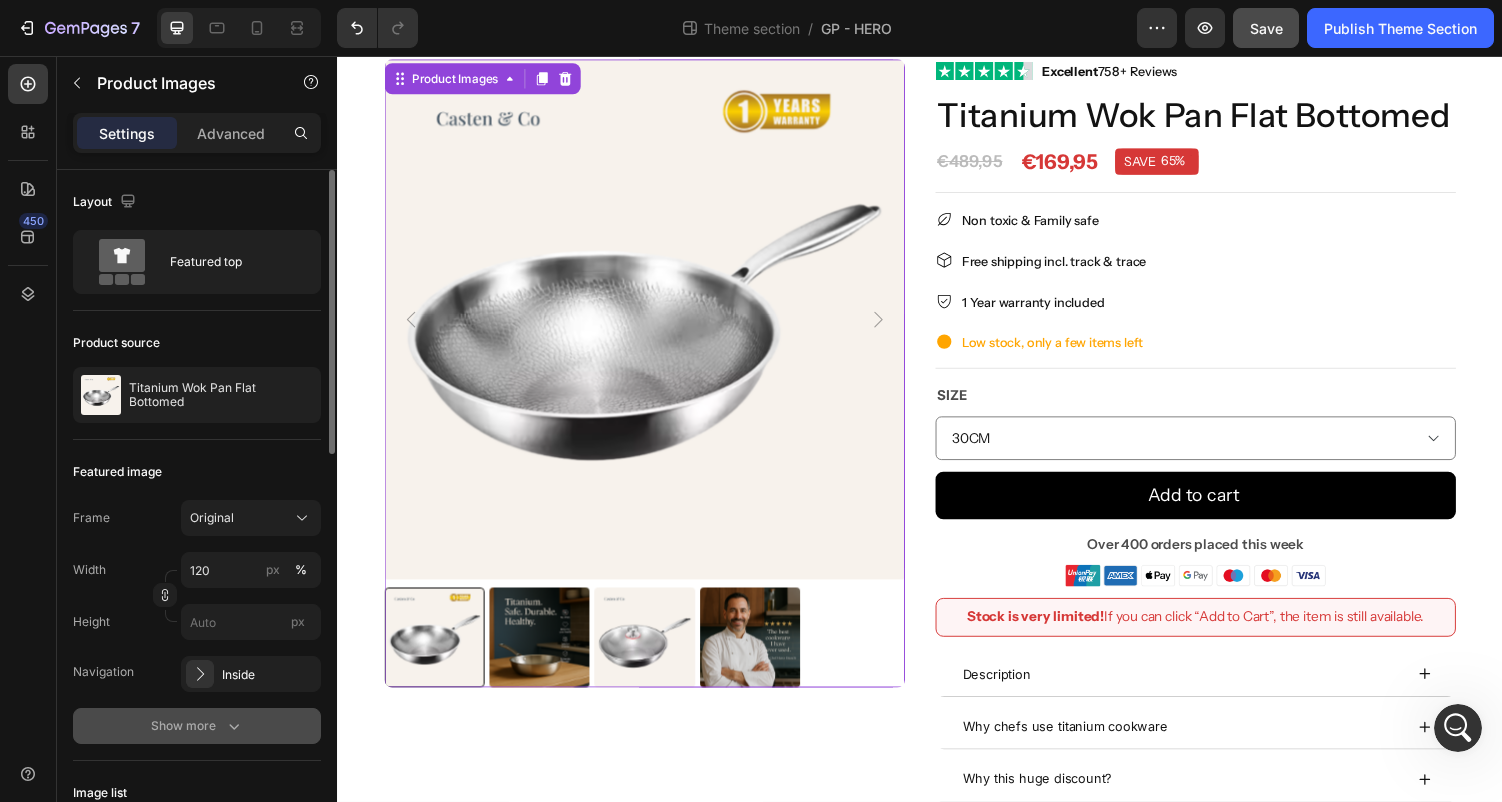 click on "Show more" at bounding box center (197, 726) 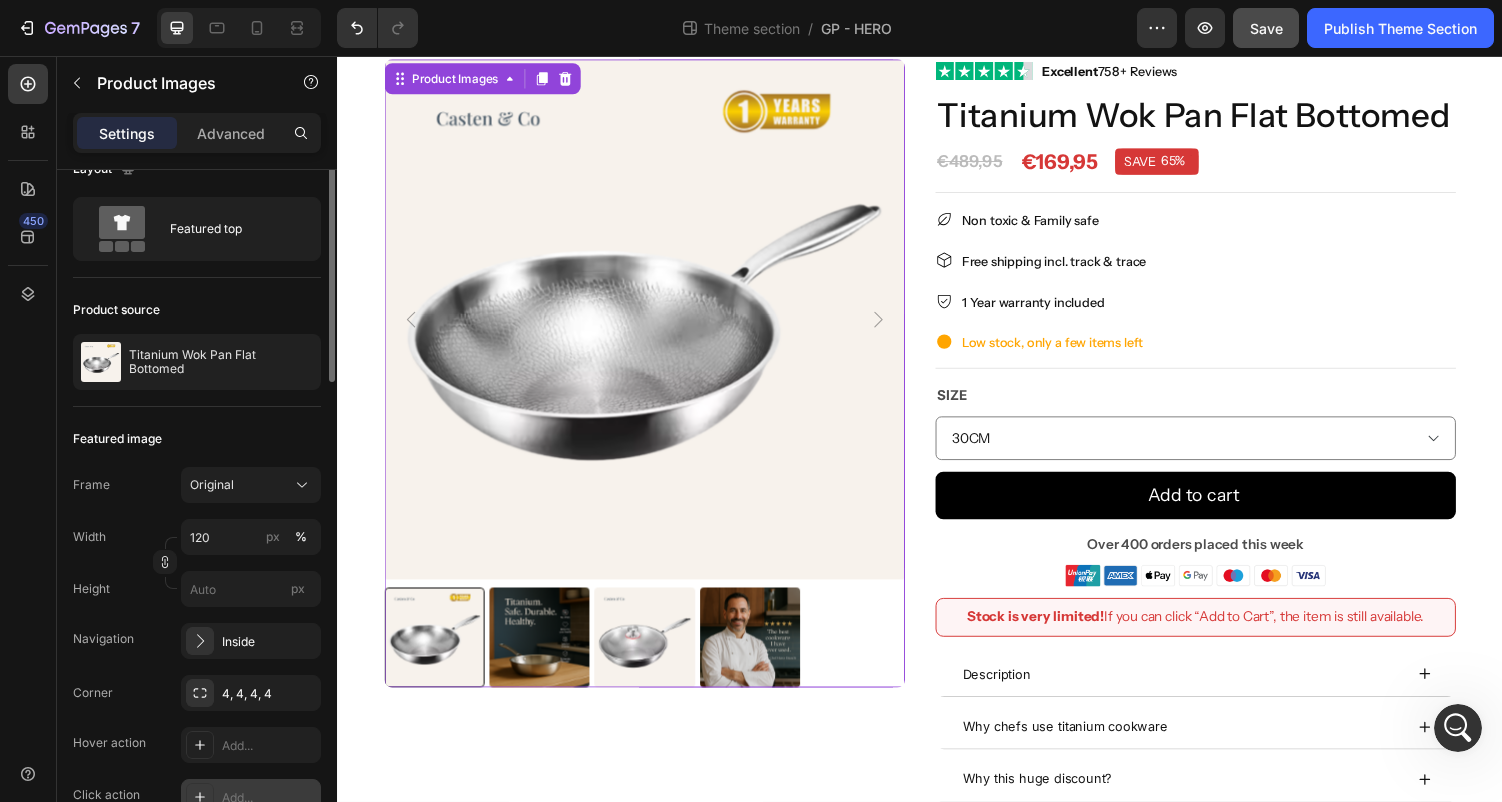 scroll, scrollTop: 9, scrollLeft: 0, axis: vertical 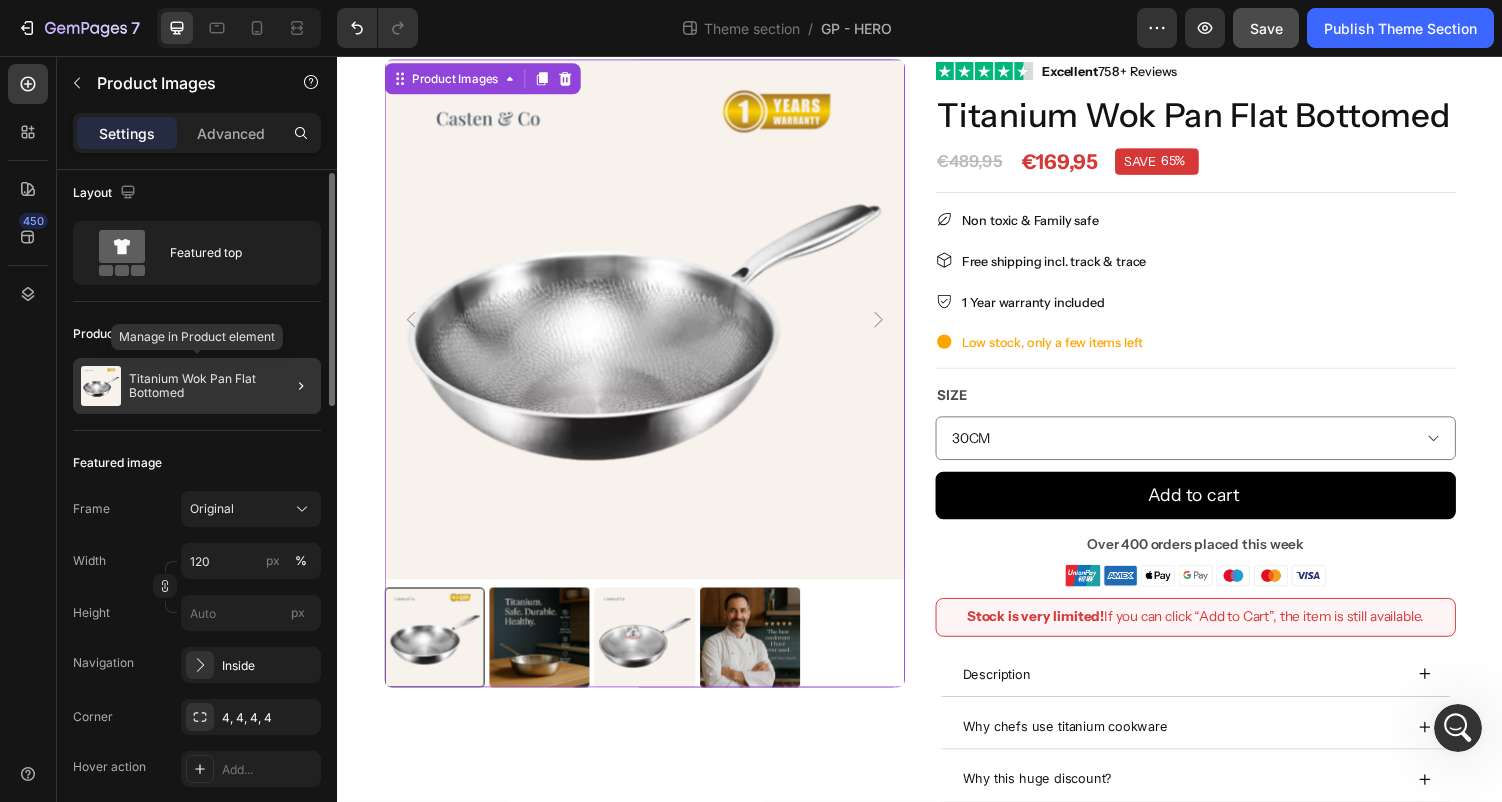 click on "Titanium Wok Pan Flat Bottomed" at bounding box center [221, 386] 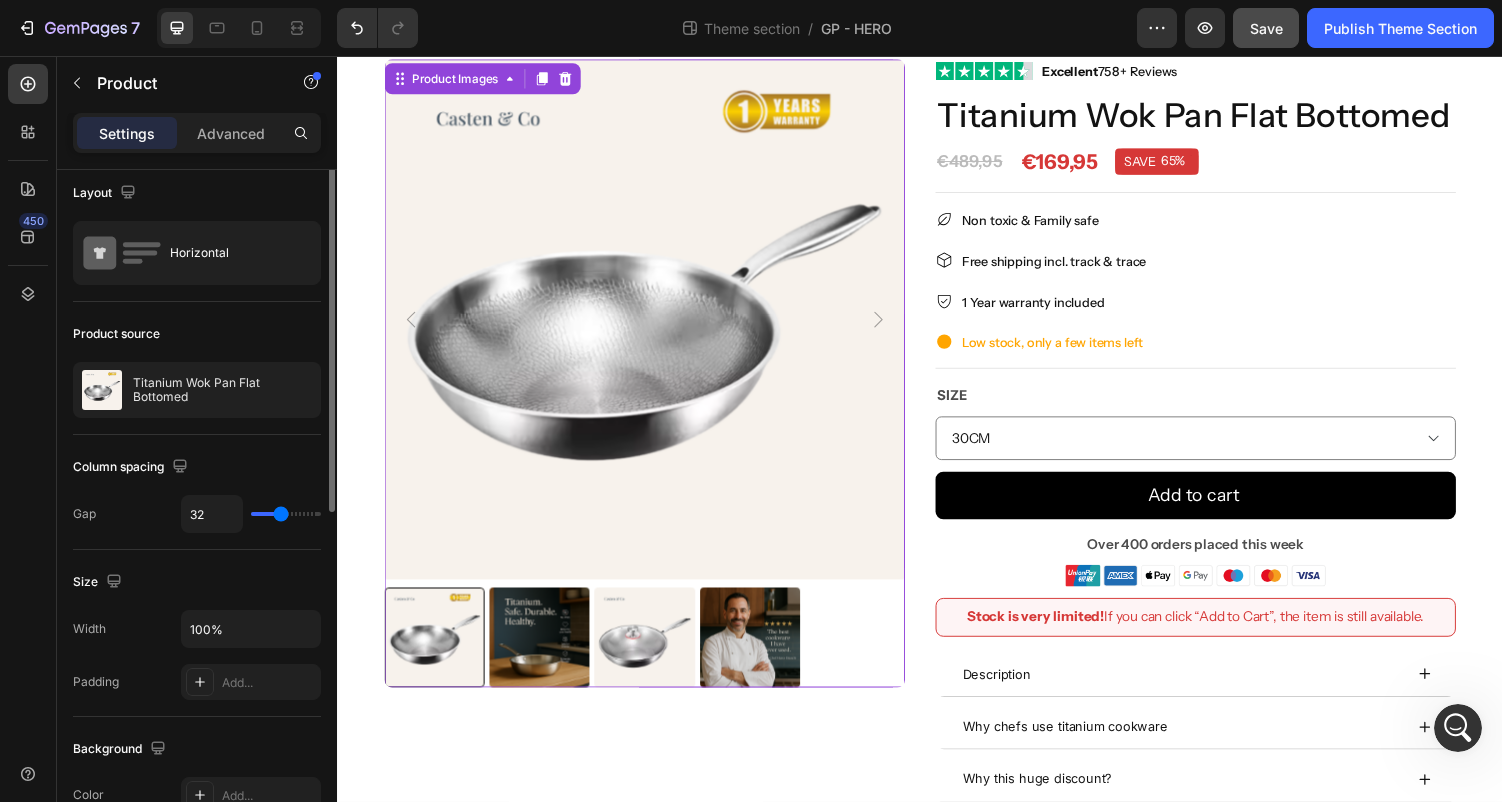 scroll, scrollTop: 0, scrollLeft: 0, axis: both 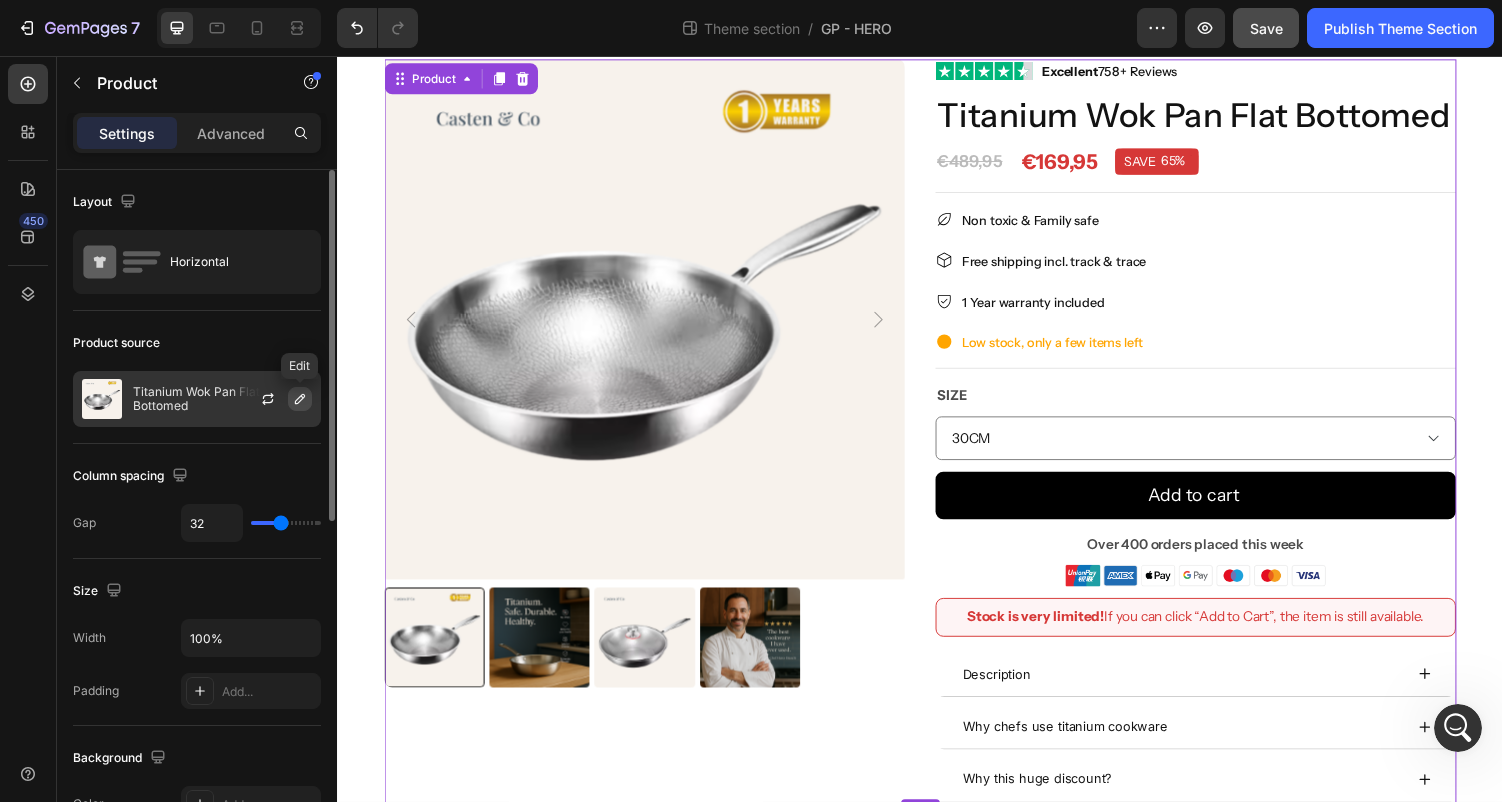 click 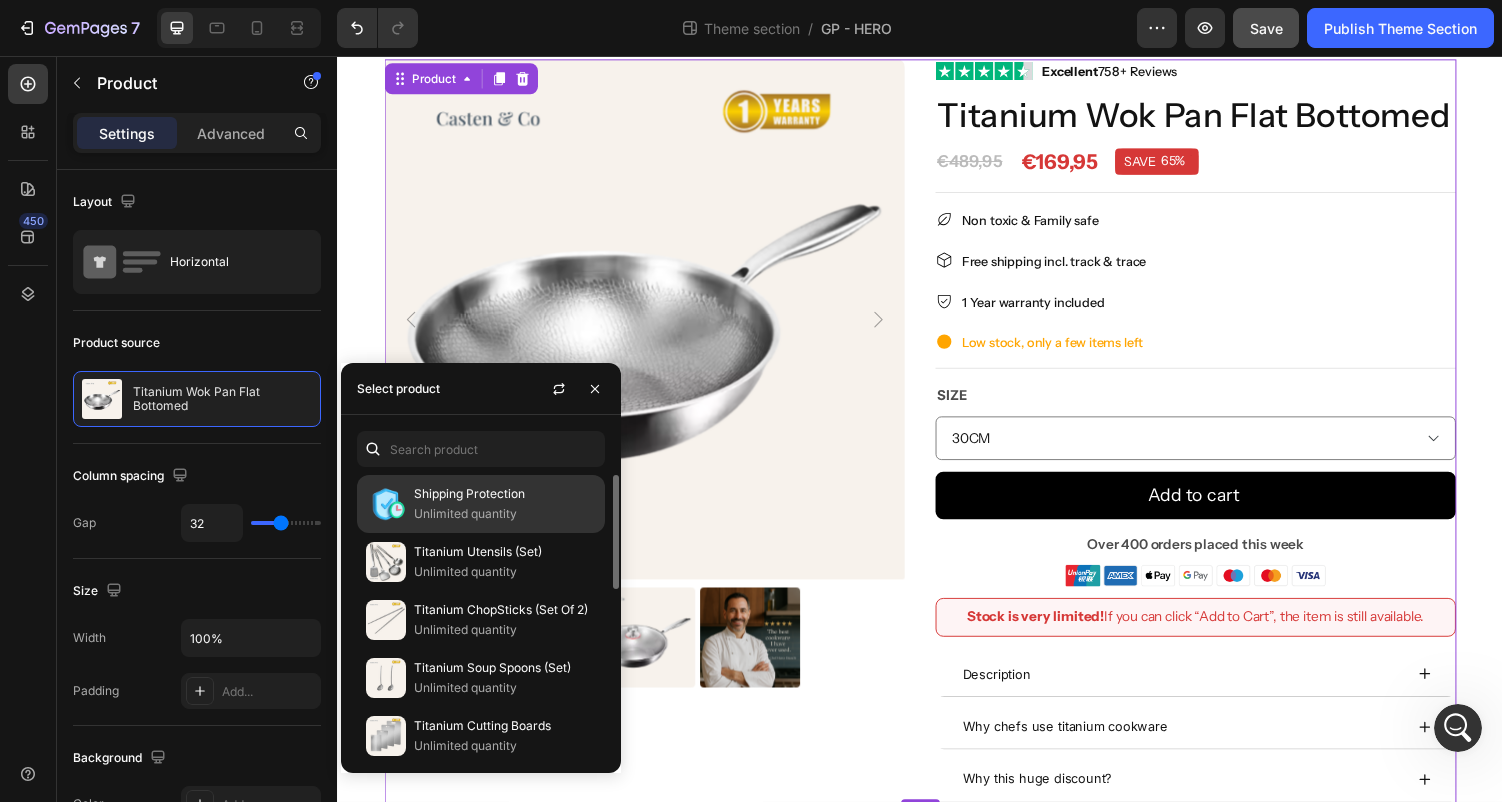 click on "Unlimited quantity" at bounding box center [505, 514] 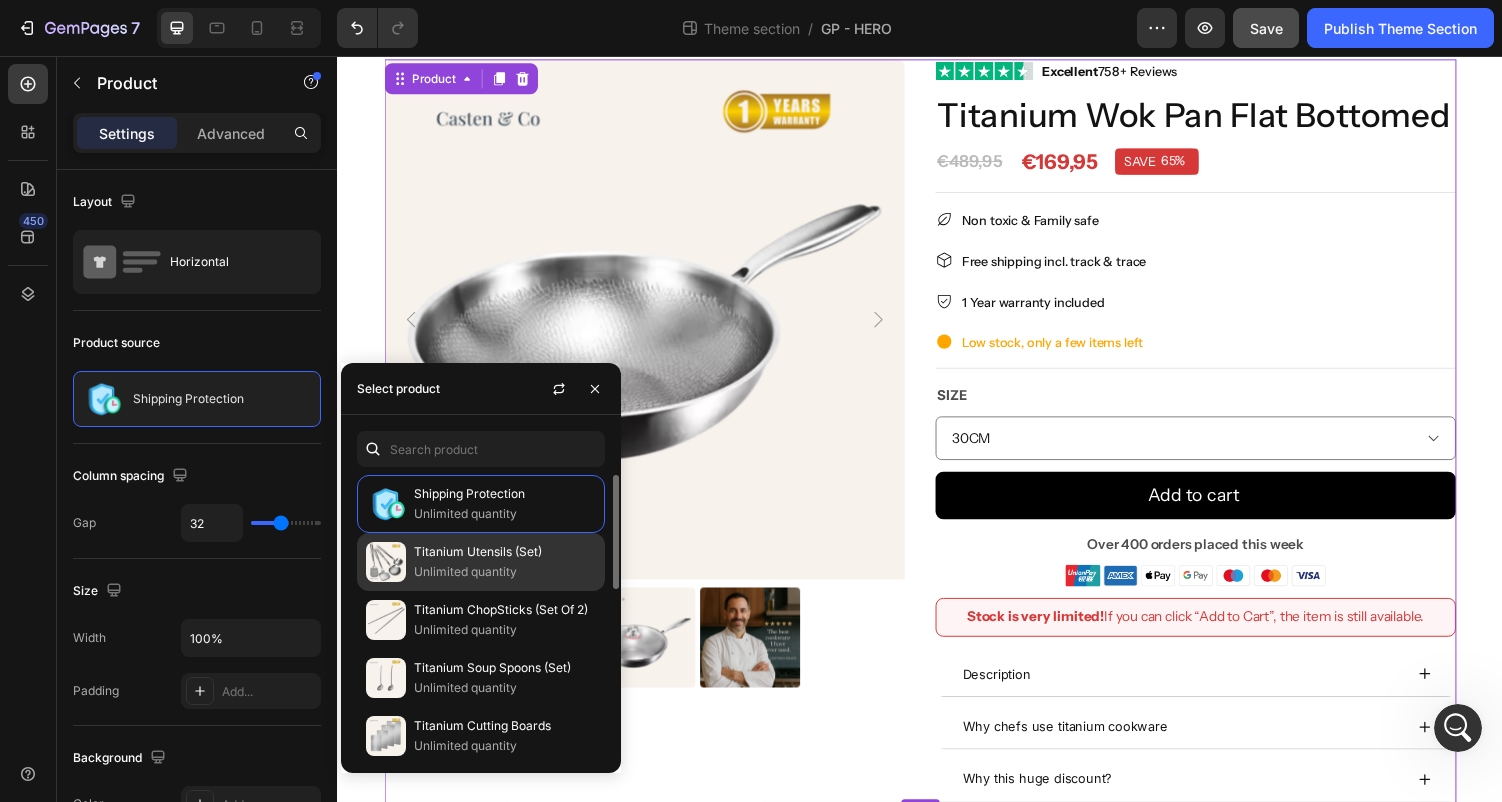 scroll, scrollTop: 33, scrollLeft: 0, axis: vertical 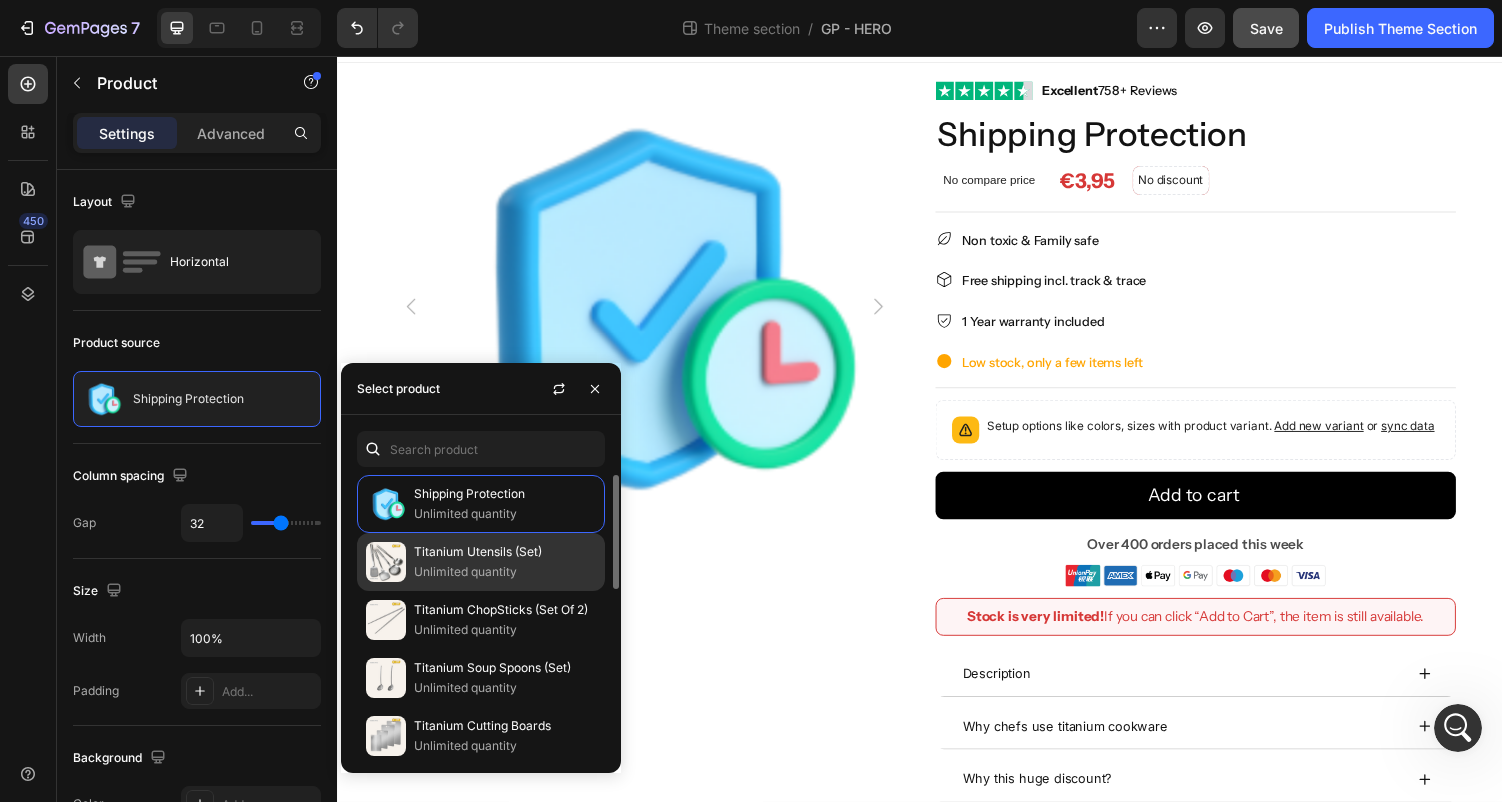 click on "Titanium Utensils (Set) Unlimited quantity" 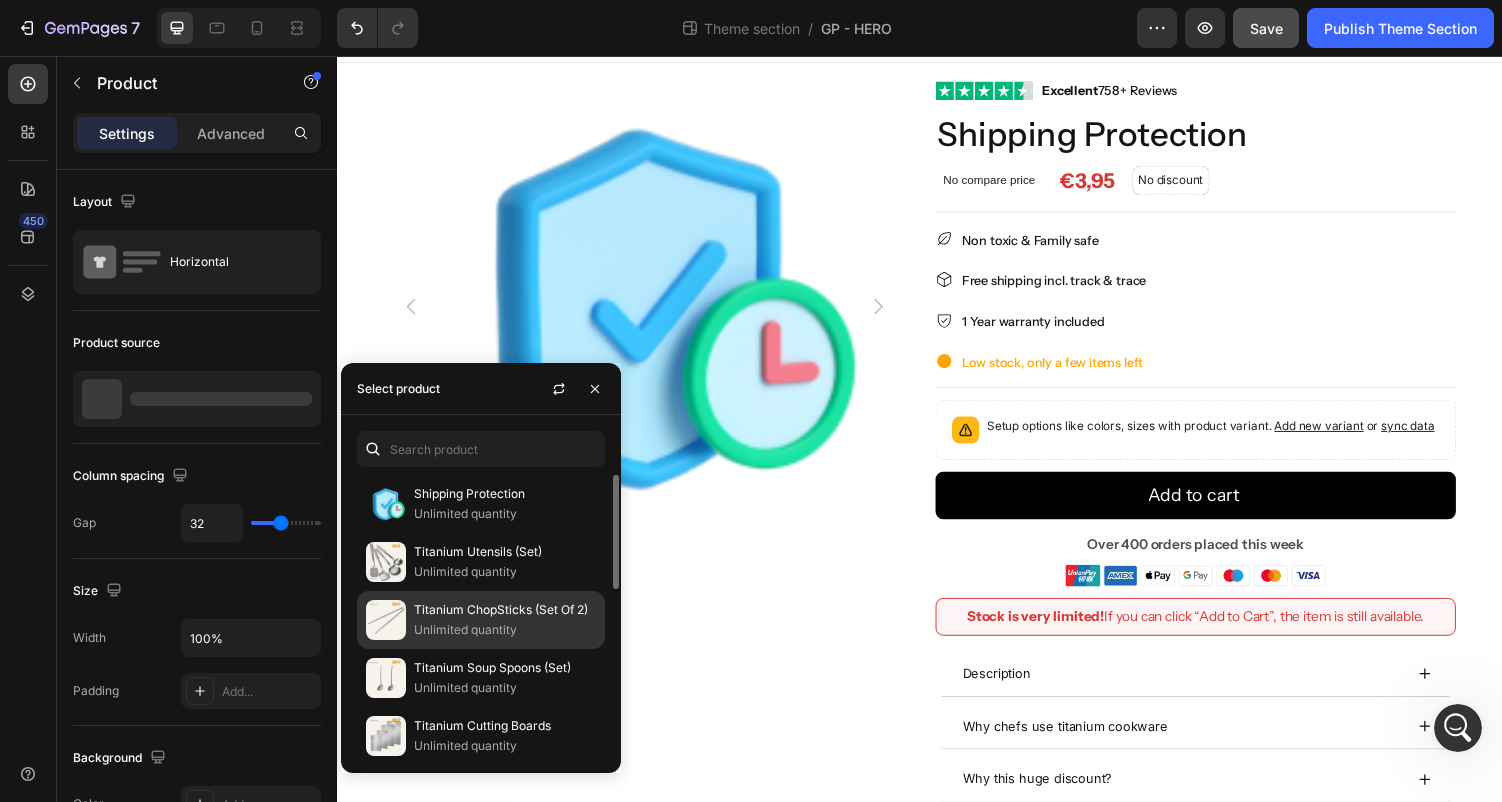 scroll, scrollTop: 0, scrollLeft: 0, axis: both 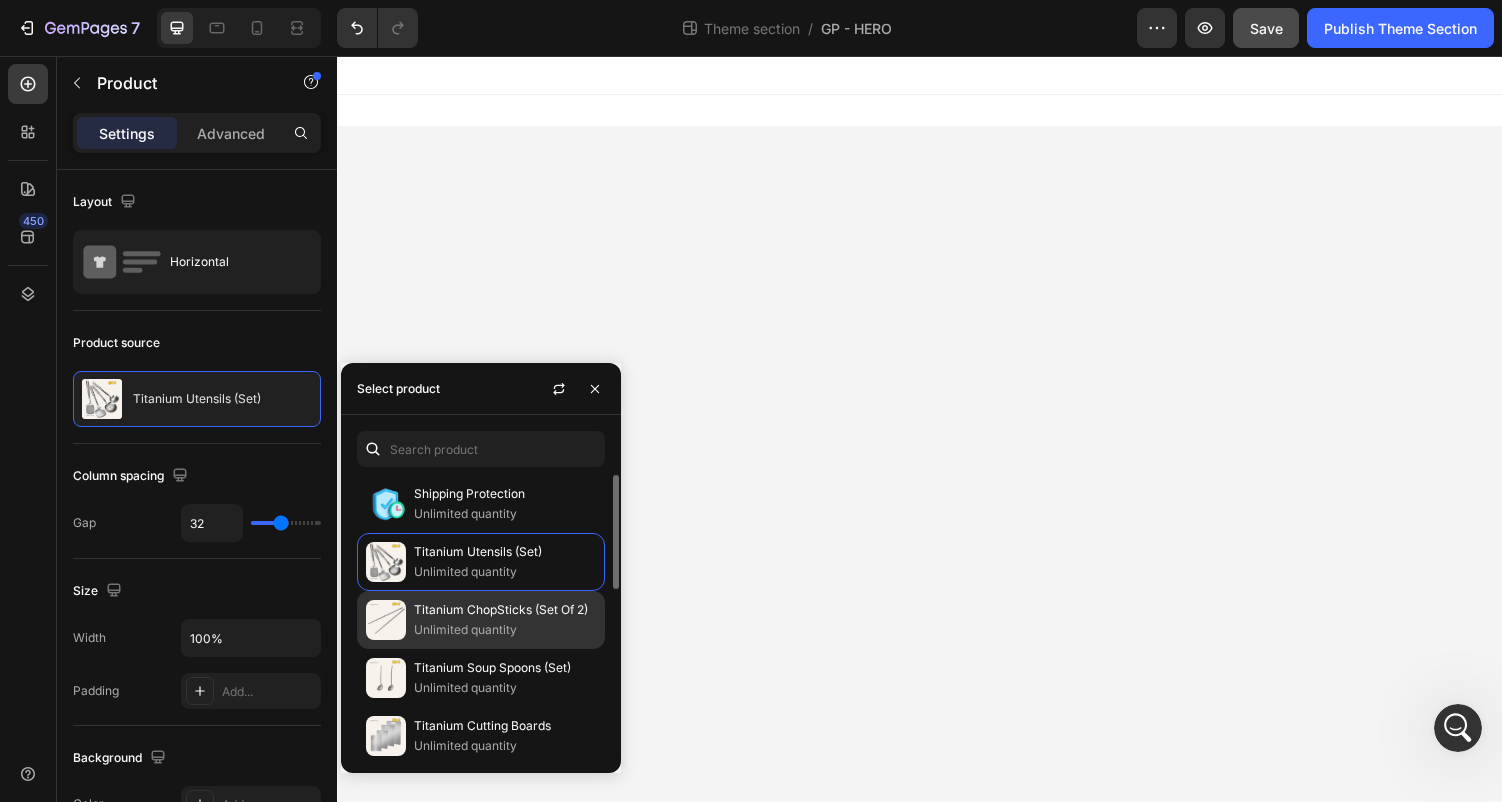 click on "Titanium ChopSticks (Set Of 2)" at bounding box center (505, 610) 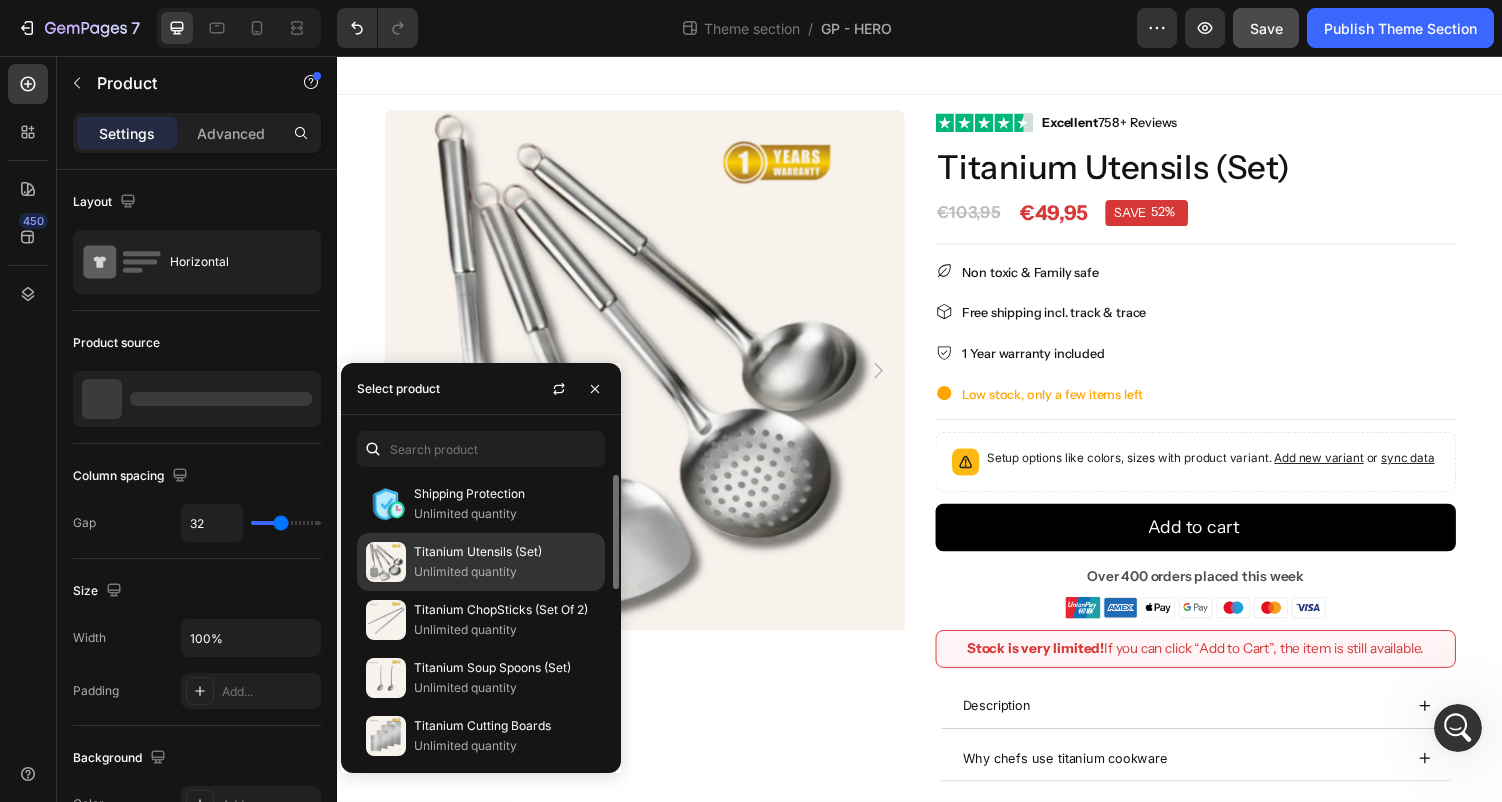 click on "Unlimited quantity" at bounding box center (505, 572) 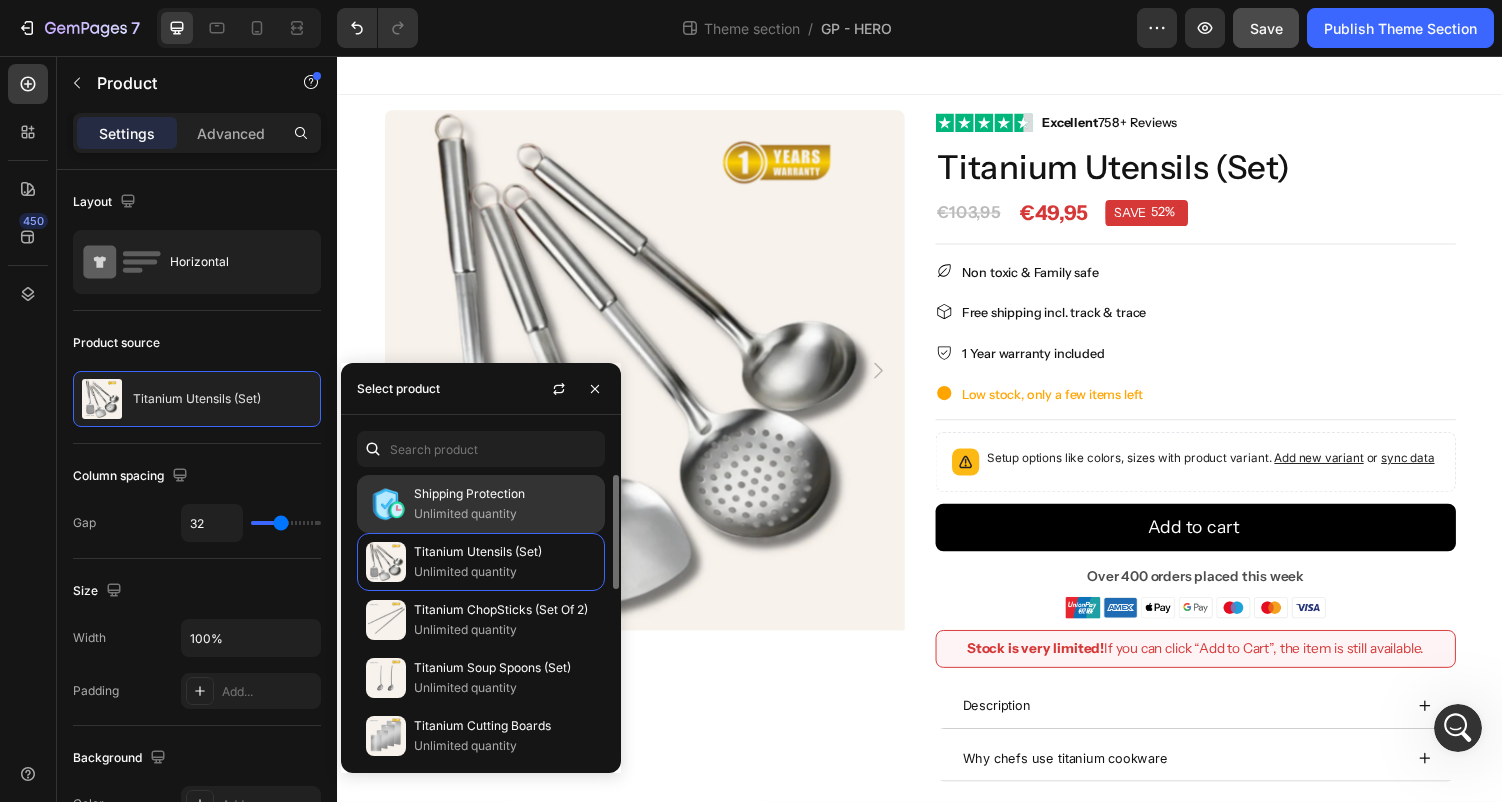 click on "Shipping Protection" at bounding box center [505, 494] 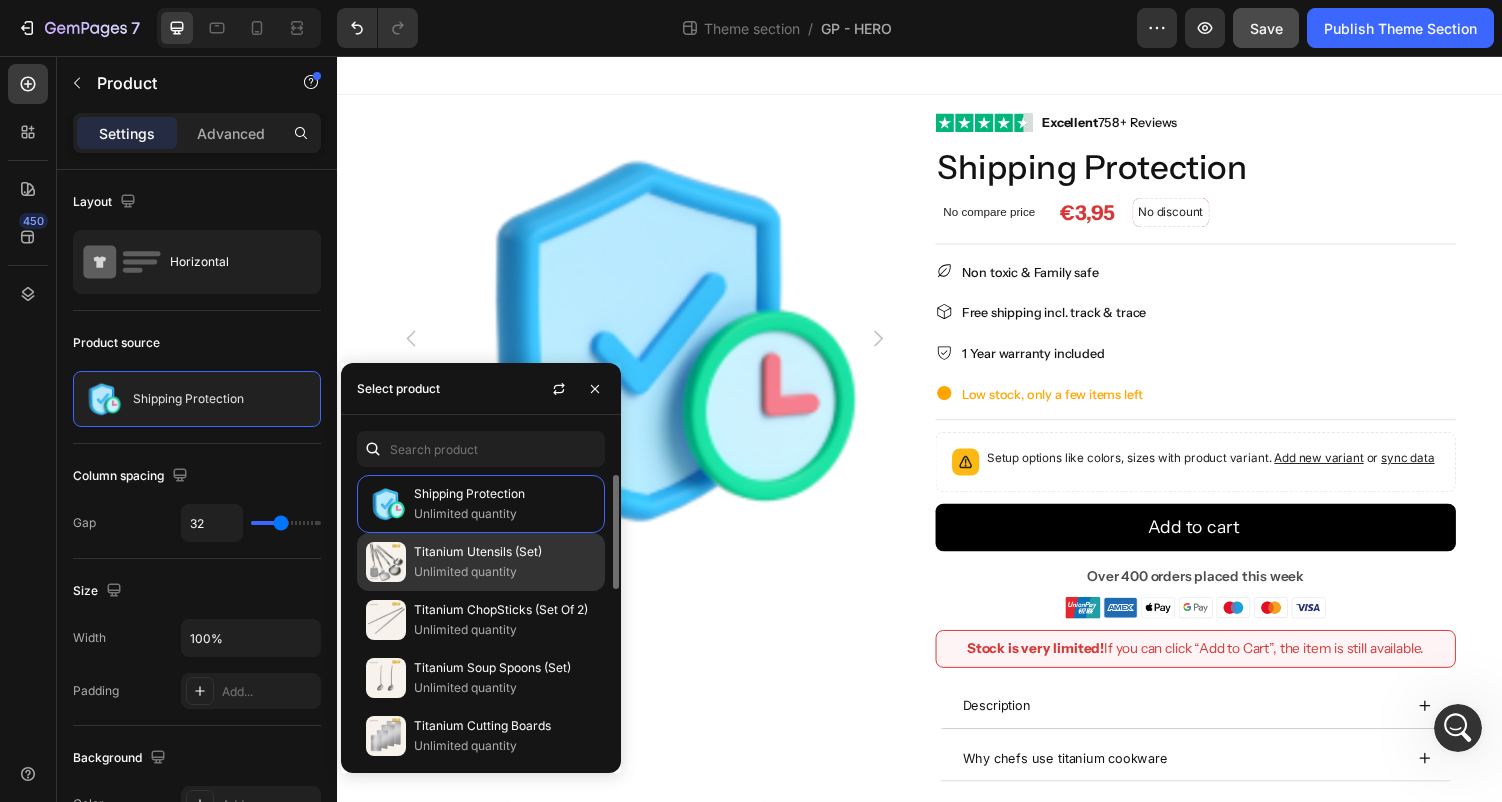 click on "Titanium Utensils (Set)" at bounding box center (505, 552) 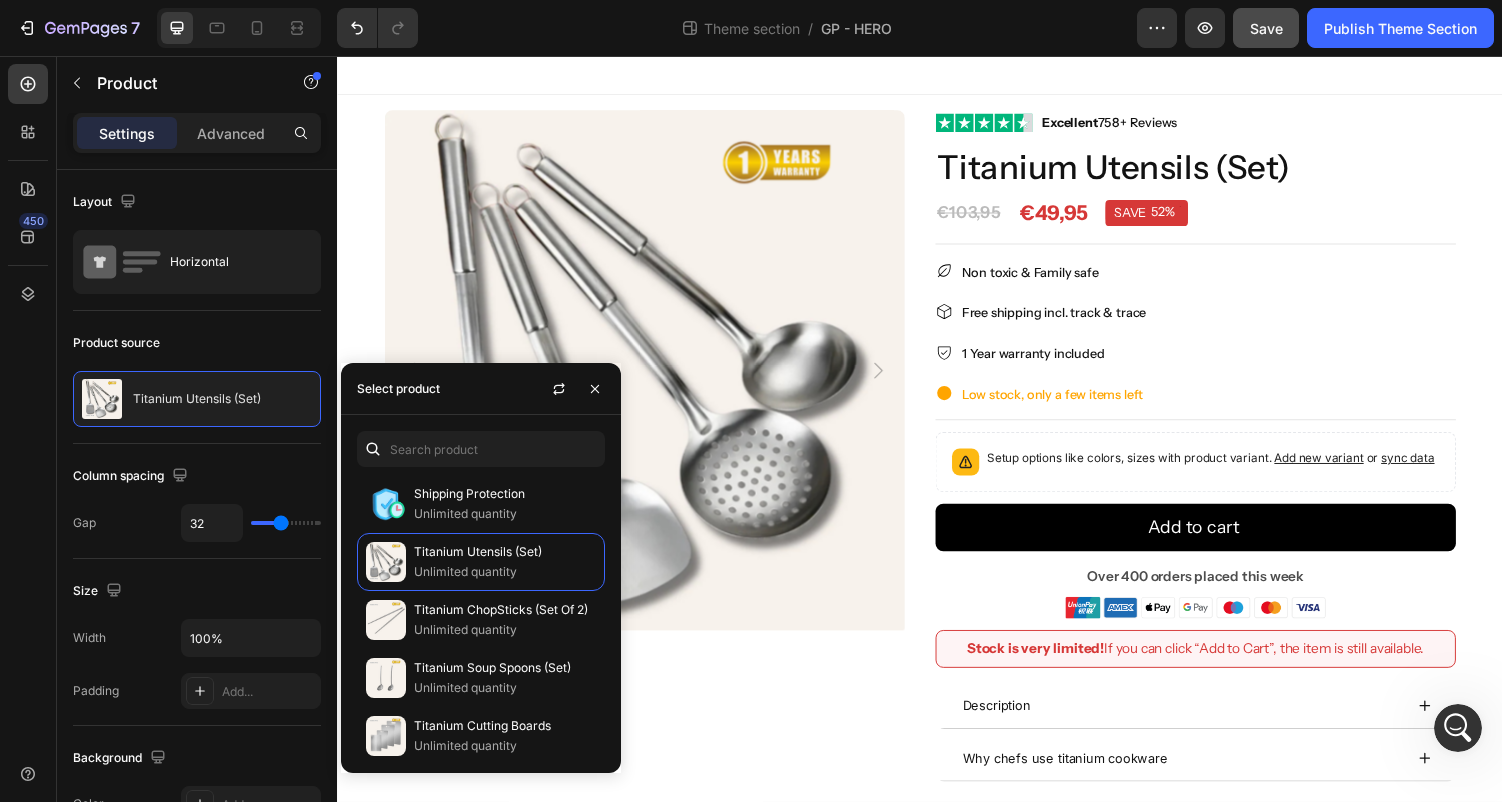 click on "Shipping Protection Unlimited quantity Titanium Utensils (Set) Unlimited quantity Titanium ChopSticks (Set Of 2) Unlimited quantity Titanium Soup Spoons (Set) Unlimited quantity Titanium Cutting Boards Unlimited quantity Titanium Pot Pan Unlimited quantity Titanium Breakfast Pan Unlimited quantity Titanium Two-Handled Sauté Pan Unlimited quantity Titanium Wok Pan Round Bottom Unlimited quantity Titanium Wok Pan Flat Bottomed Unlimited quantity Titanium High Pan Unlimited quantity Titanium Hammered Pan Unlimited quantity" at bounding box center [481, 594] 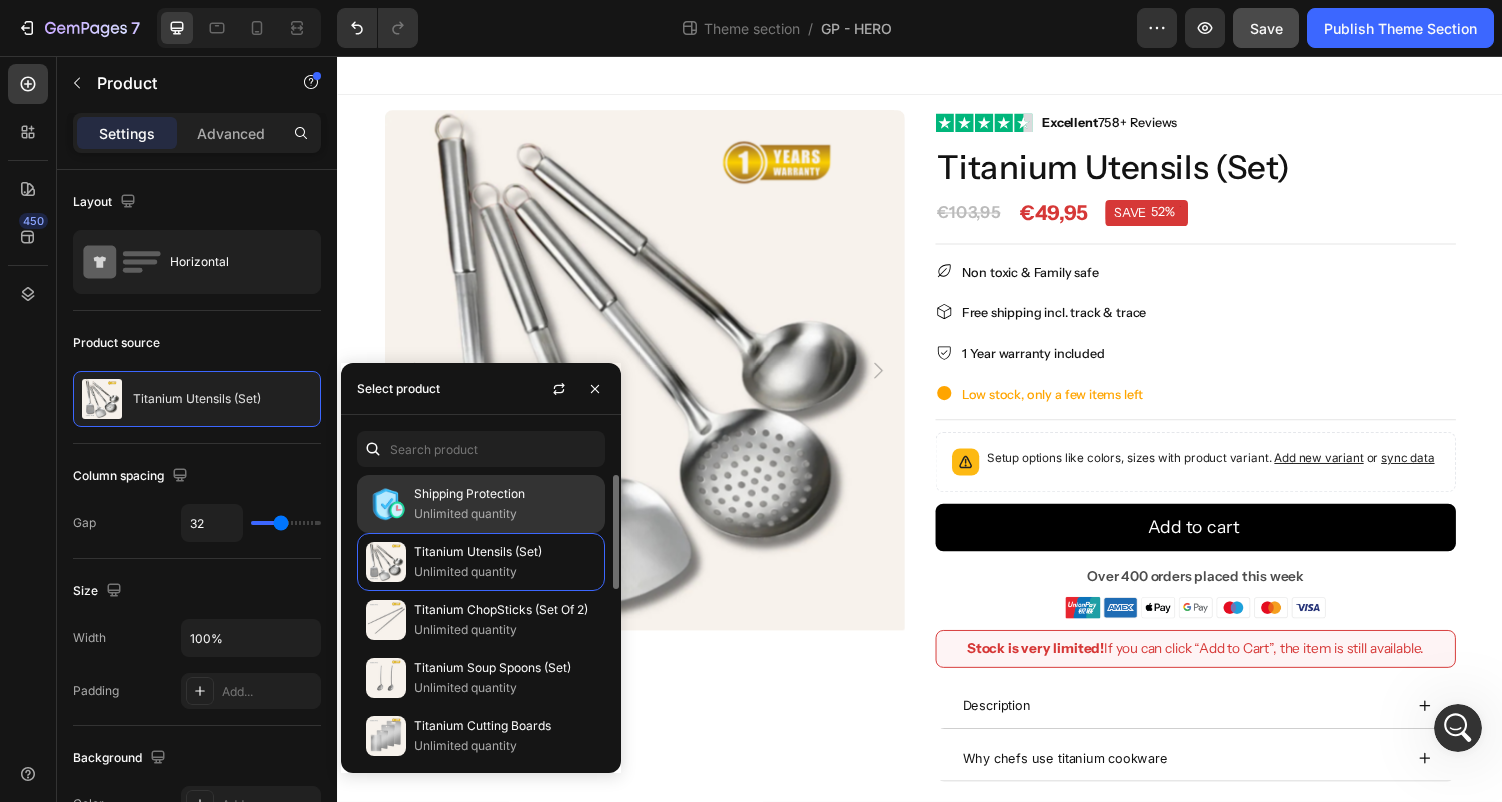 click on "Shipping Protection Unlimited quantity" 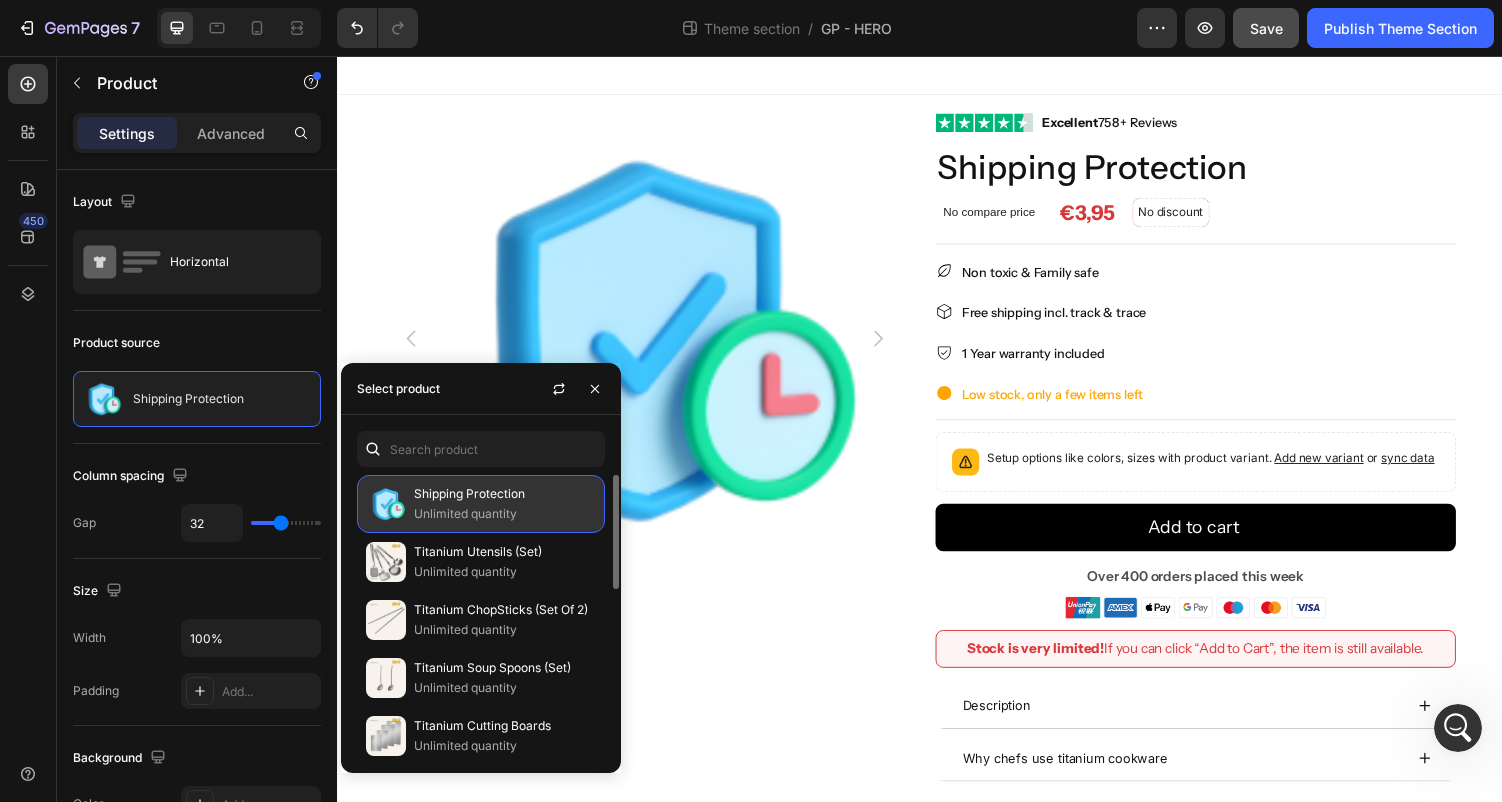 click on "Shipping Protection Unlimited quantity" 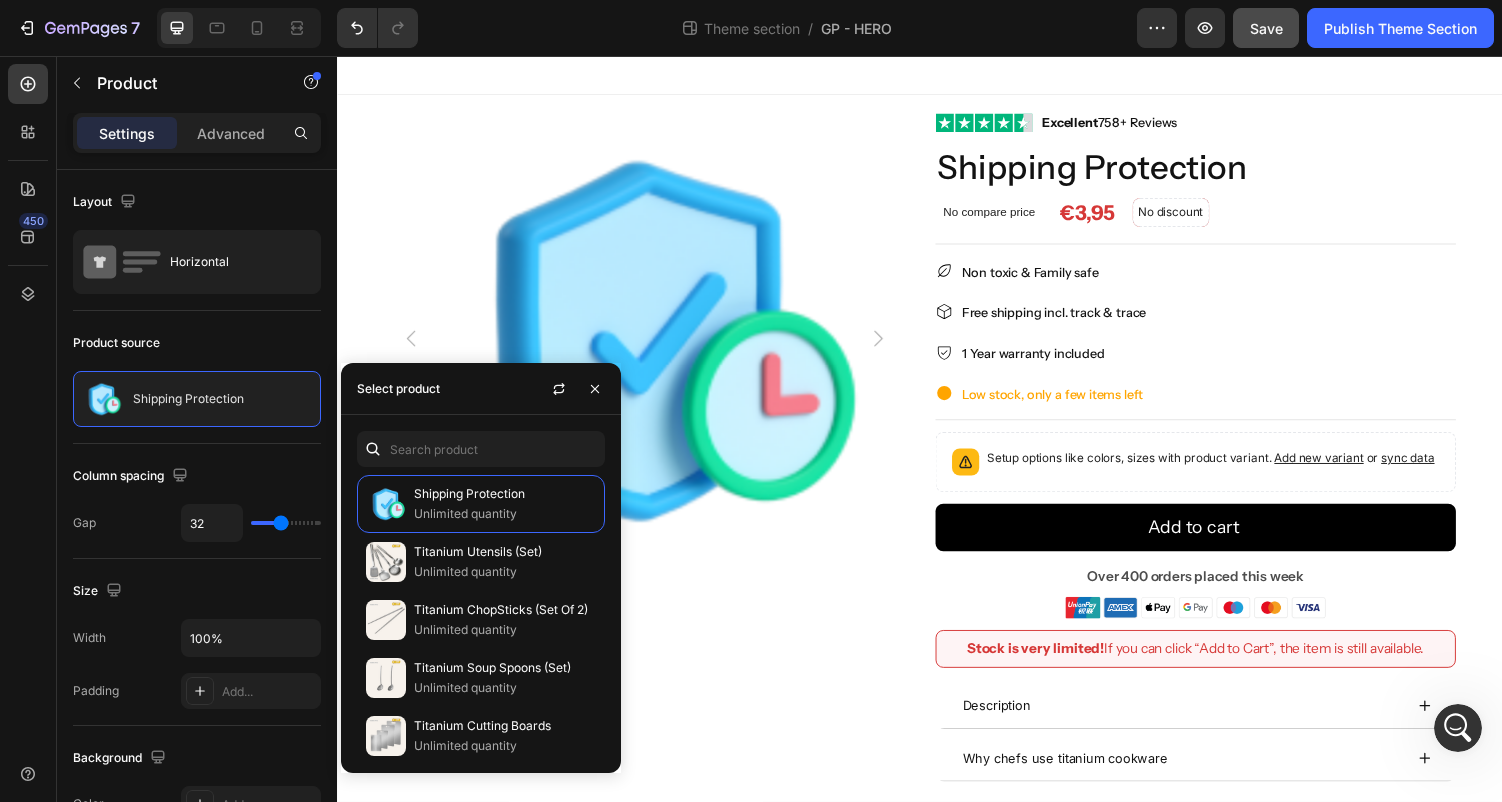 click at bounding box center [373, 449] 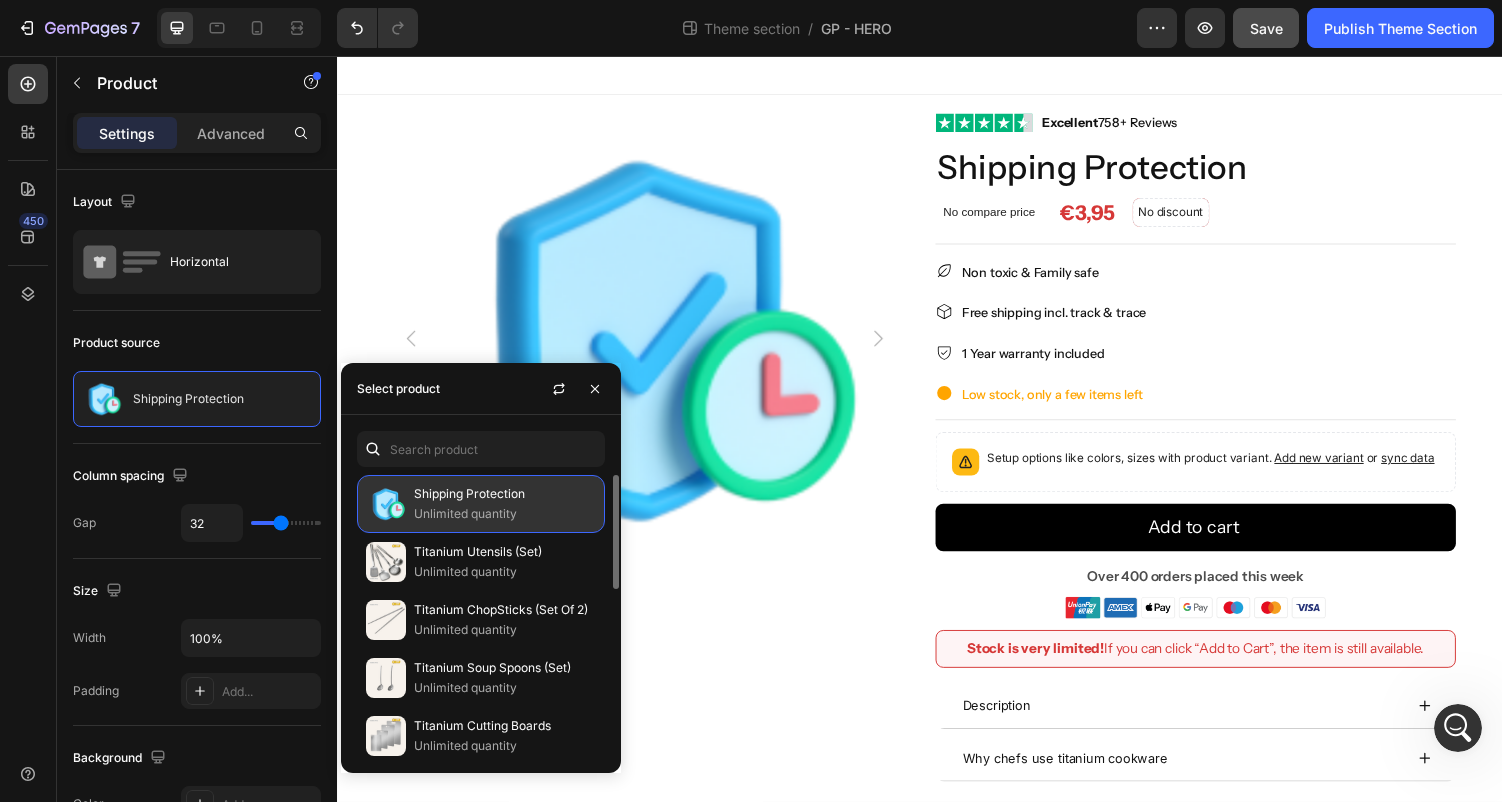 click on "Shipping Protection Unlimited quantity" 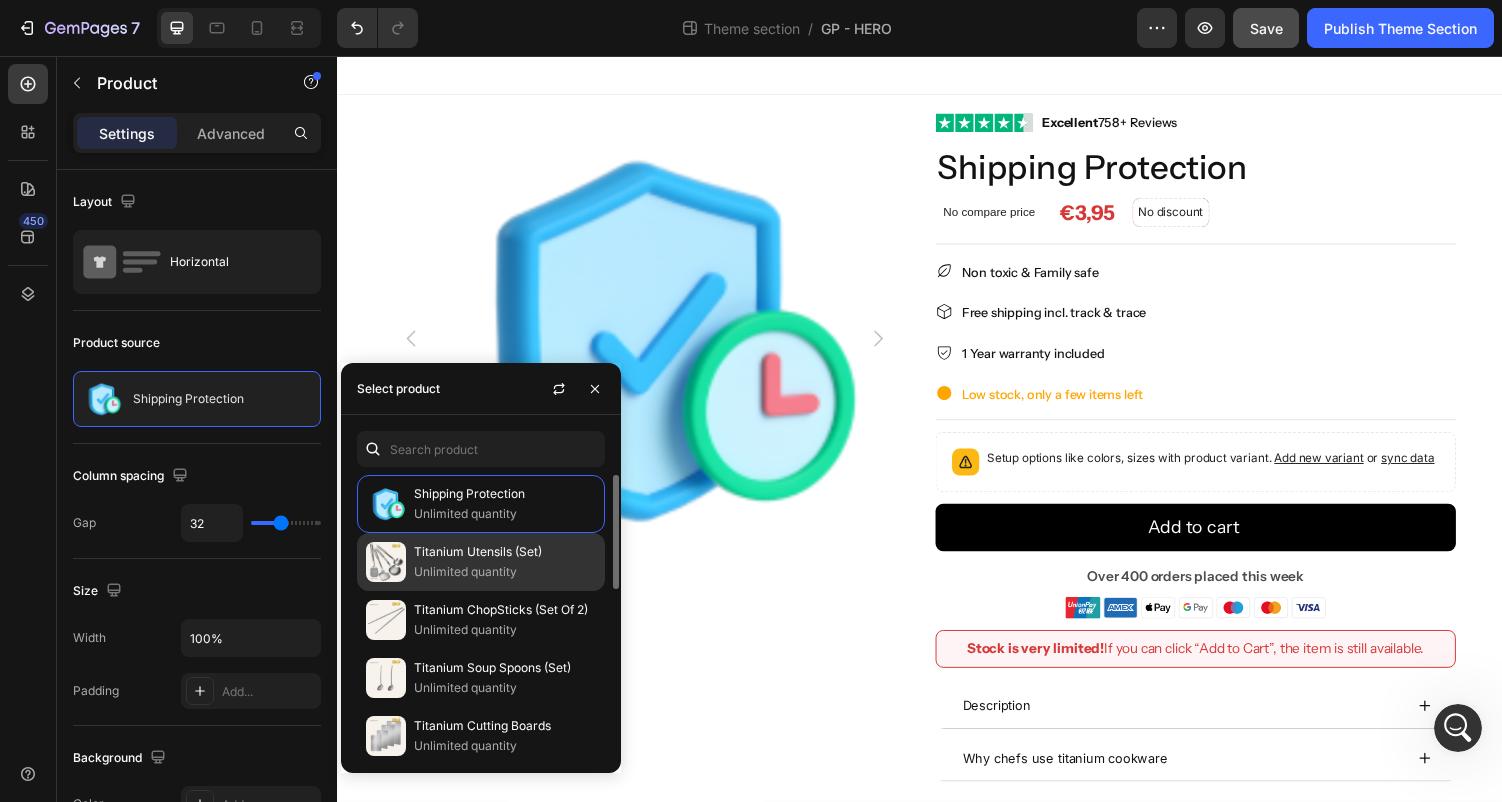 click at bounding box center (386, 562) 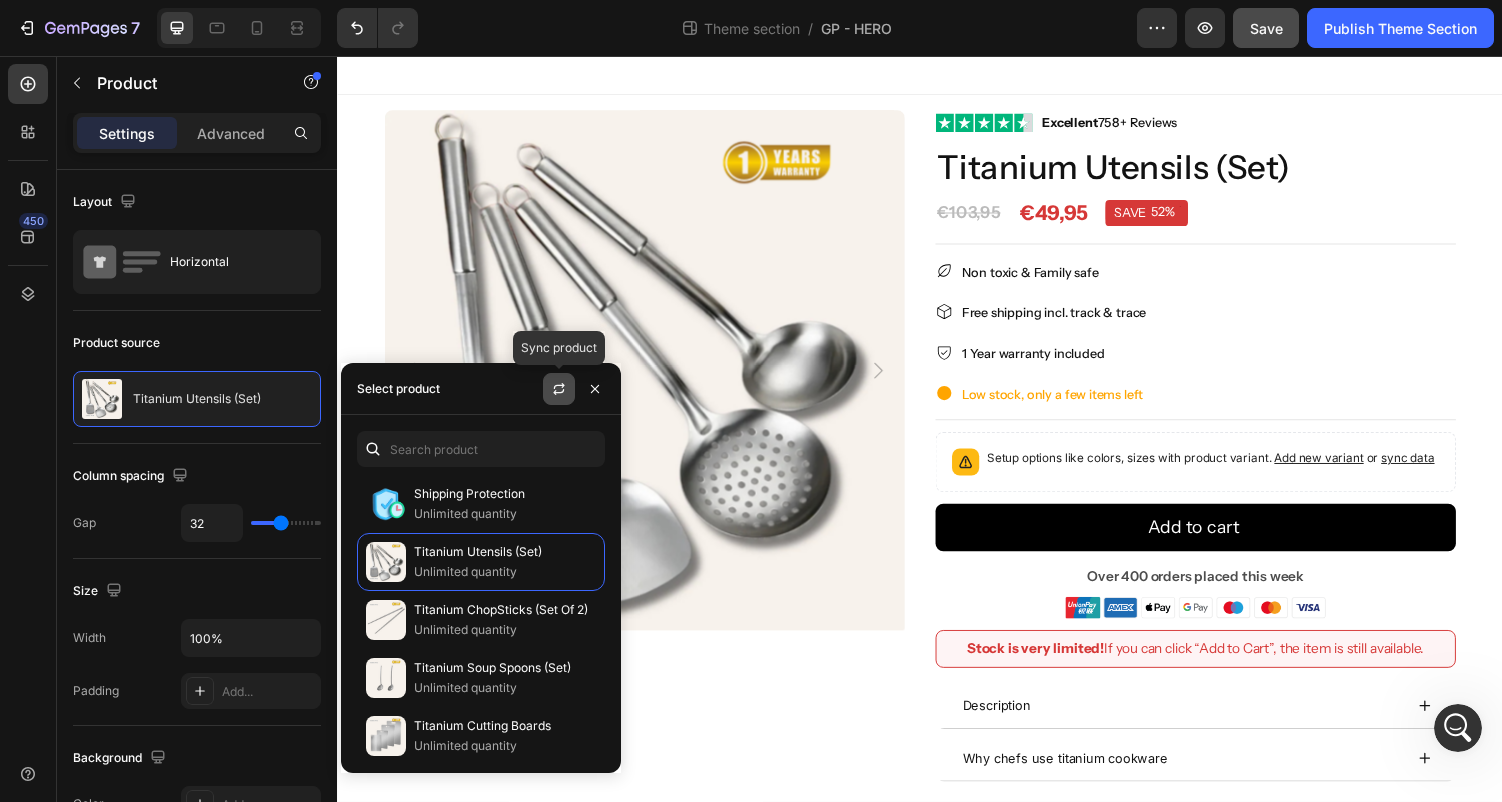 click 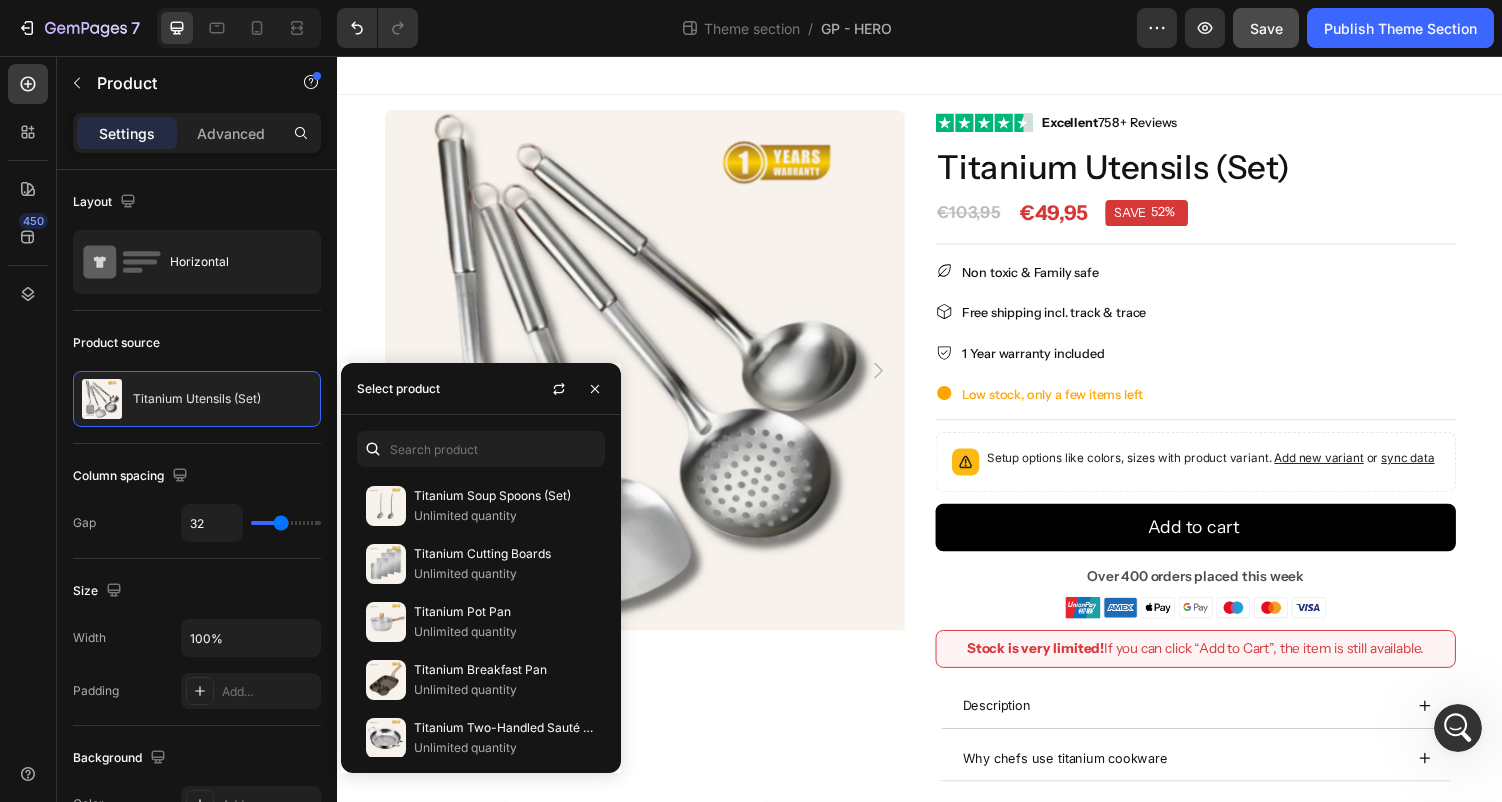 scroll, scrollTop: 414, scrollLeft: 0, axis: vertical 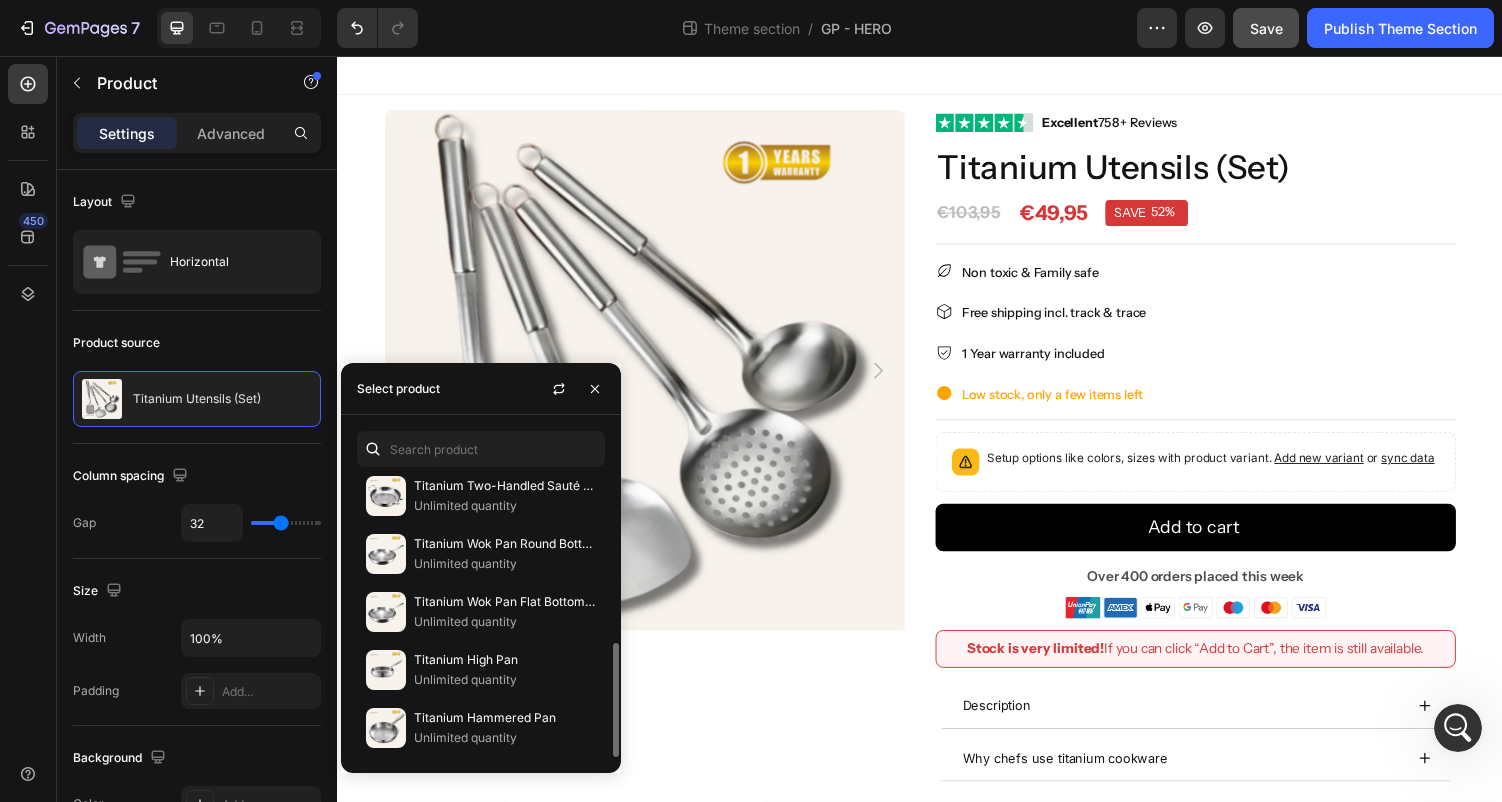 click on "Select product" at bounding box center (481, 389) 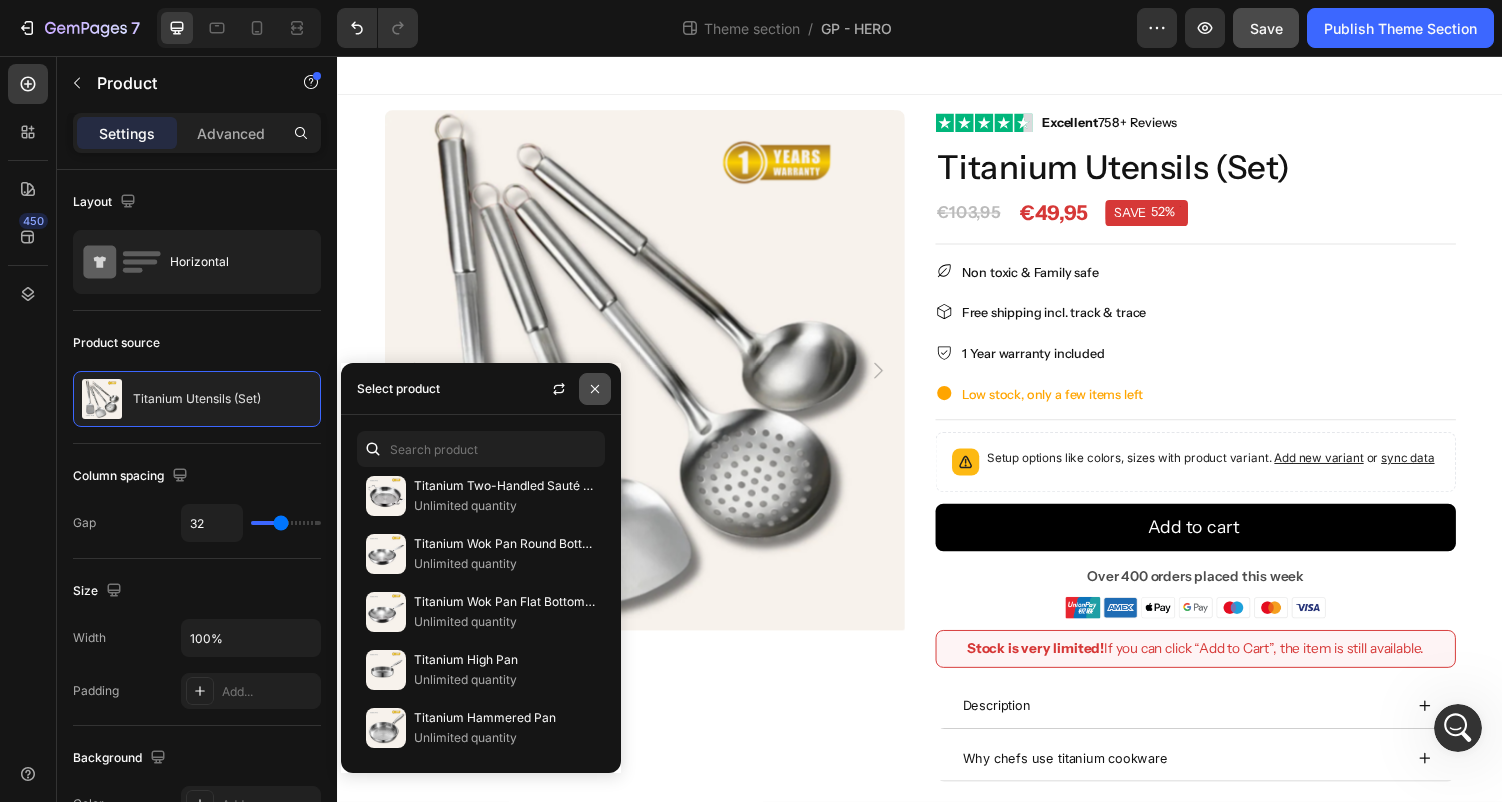 click 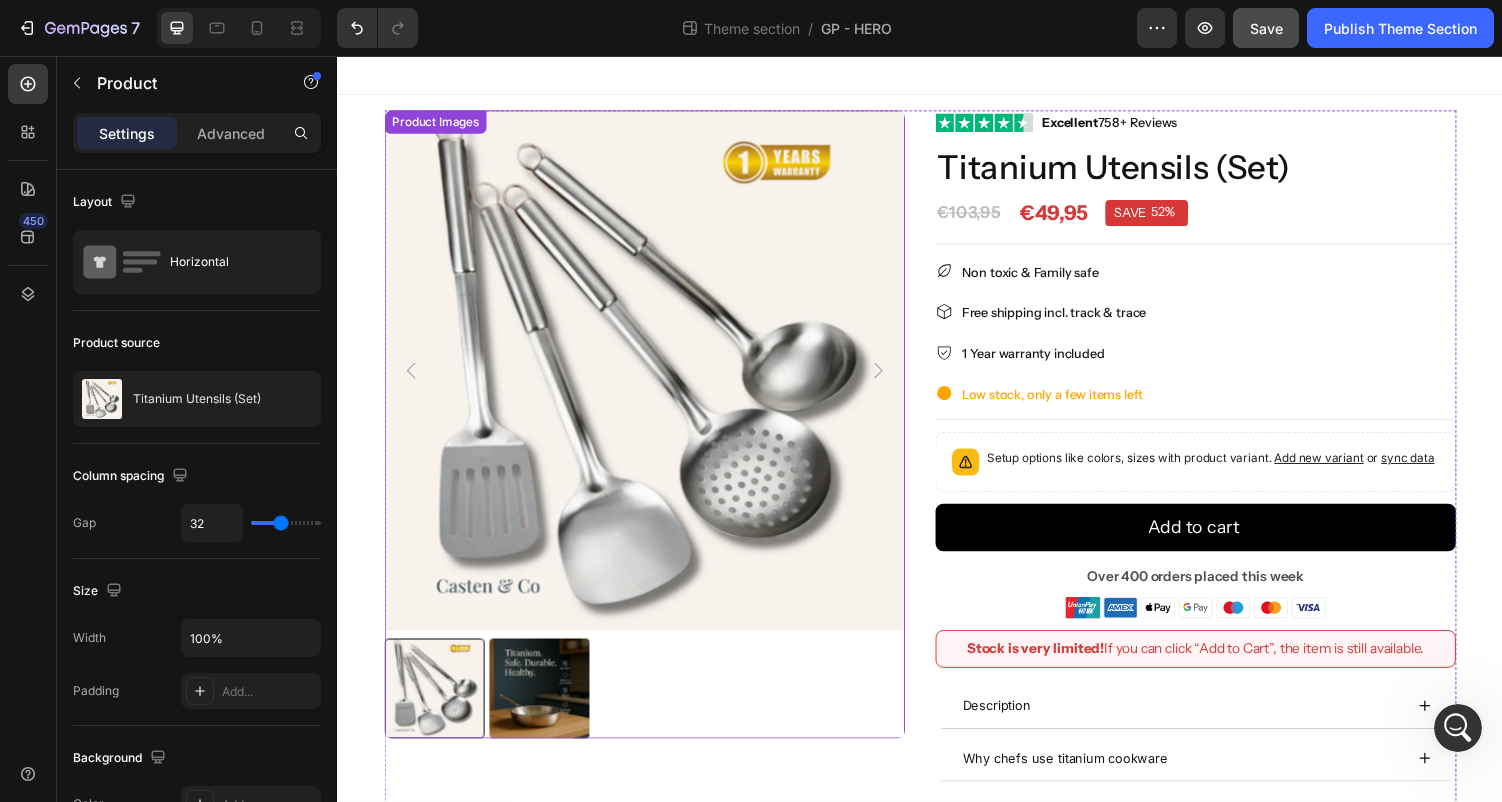 click at bounding box center [544, 707] 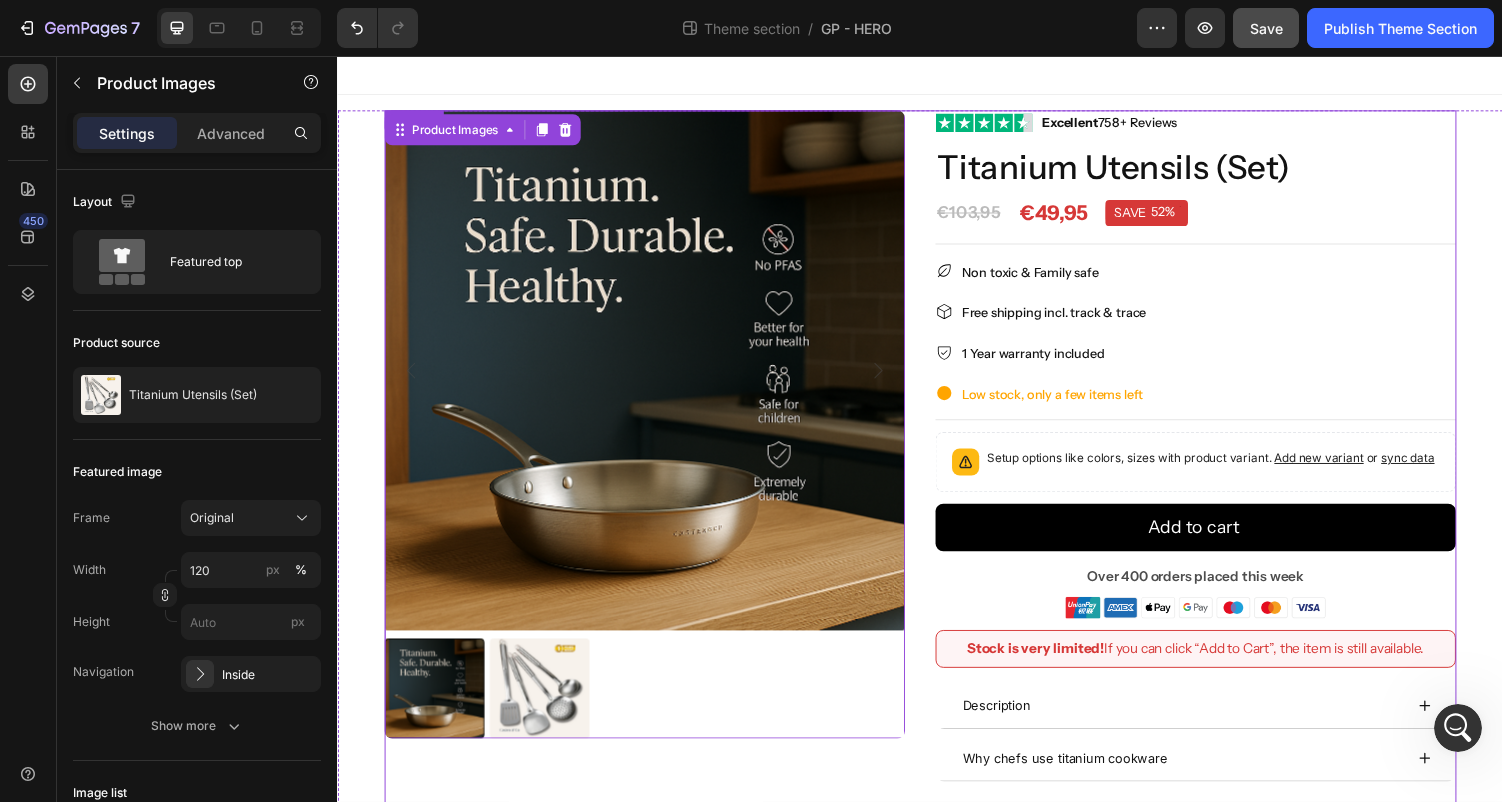 click on "Product Images   16" at bounding box center (653, 485) 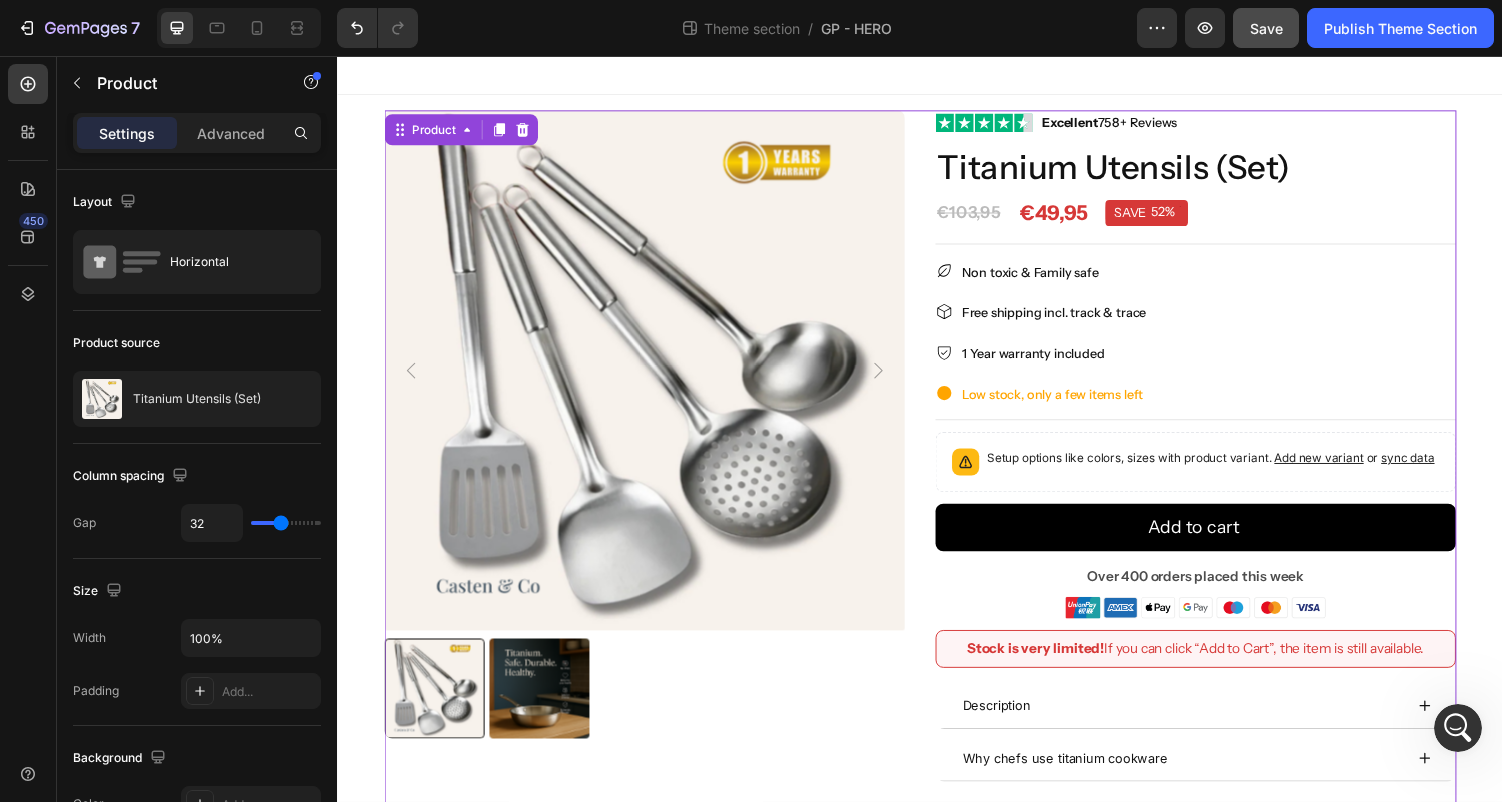 click 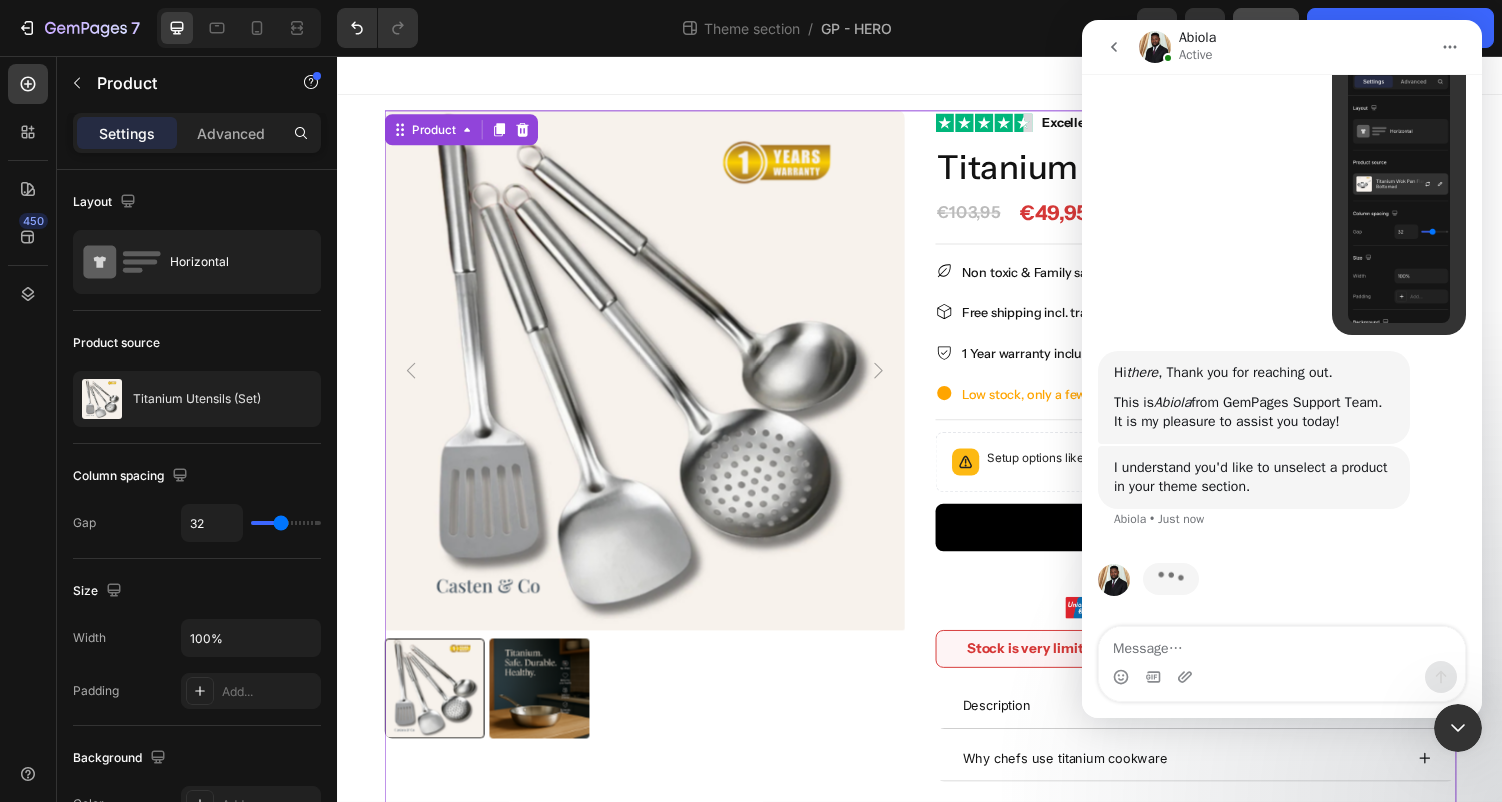 scroll, scrollTop: 521, scrollLeft: 0, axis: vertical 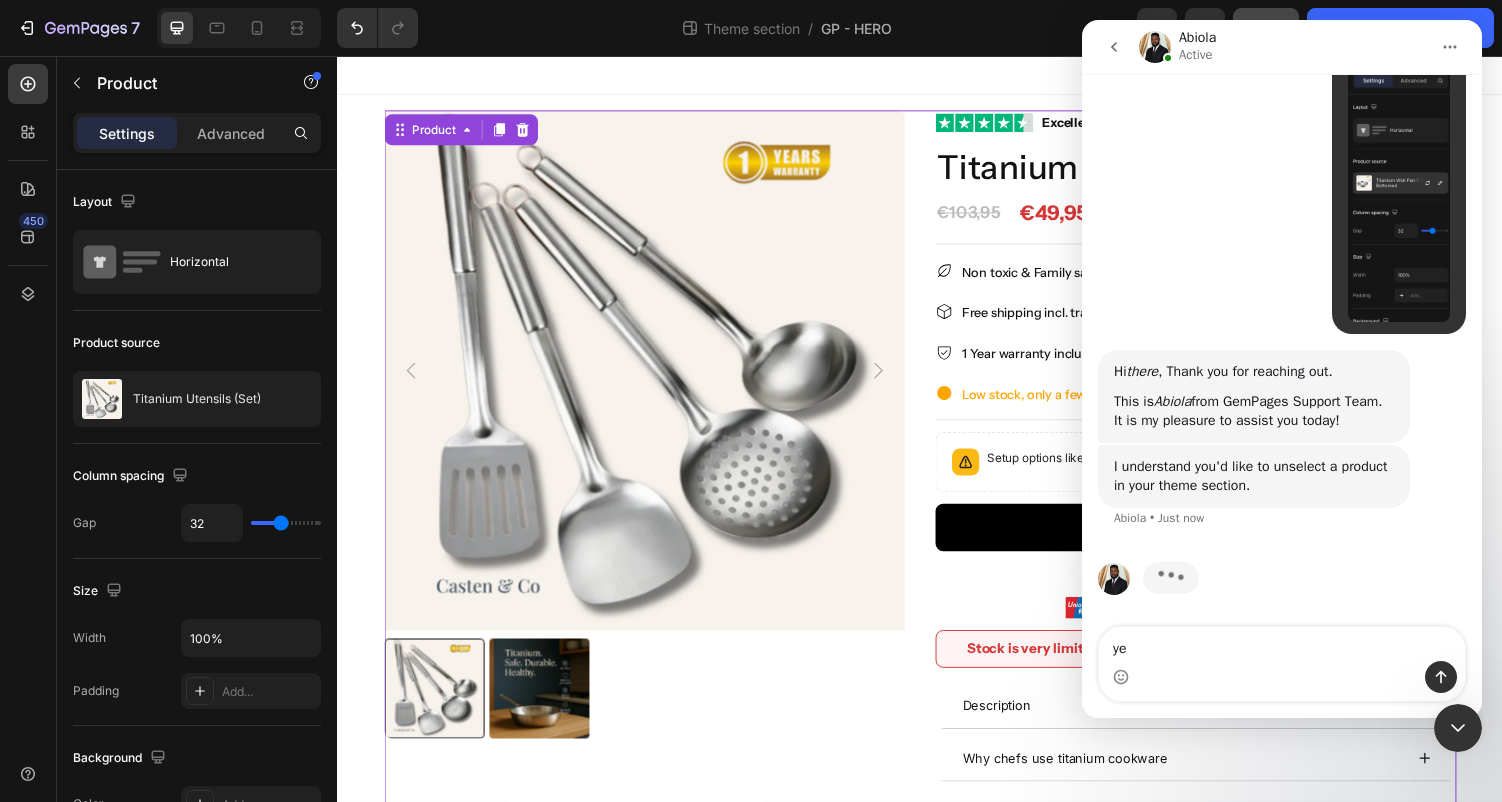 type on "yes" 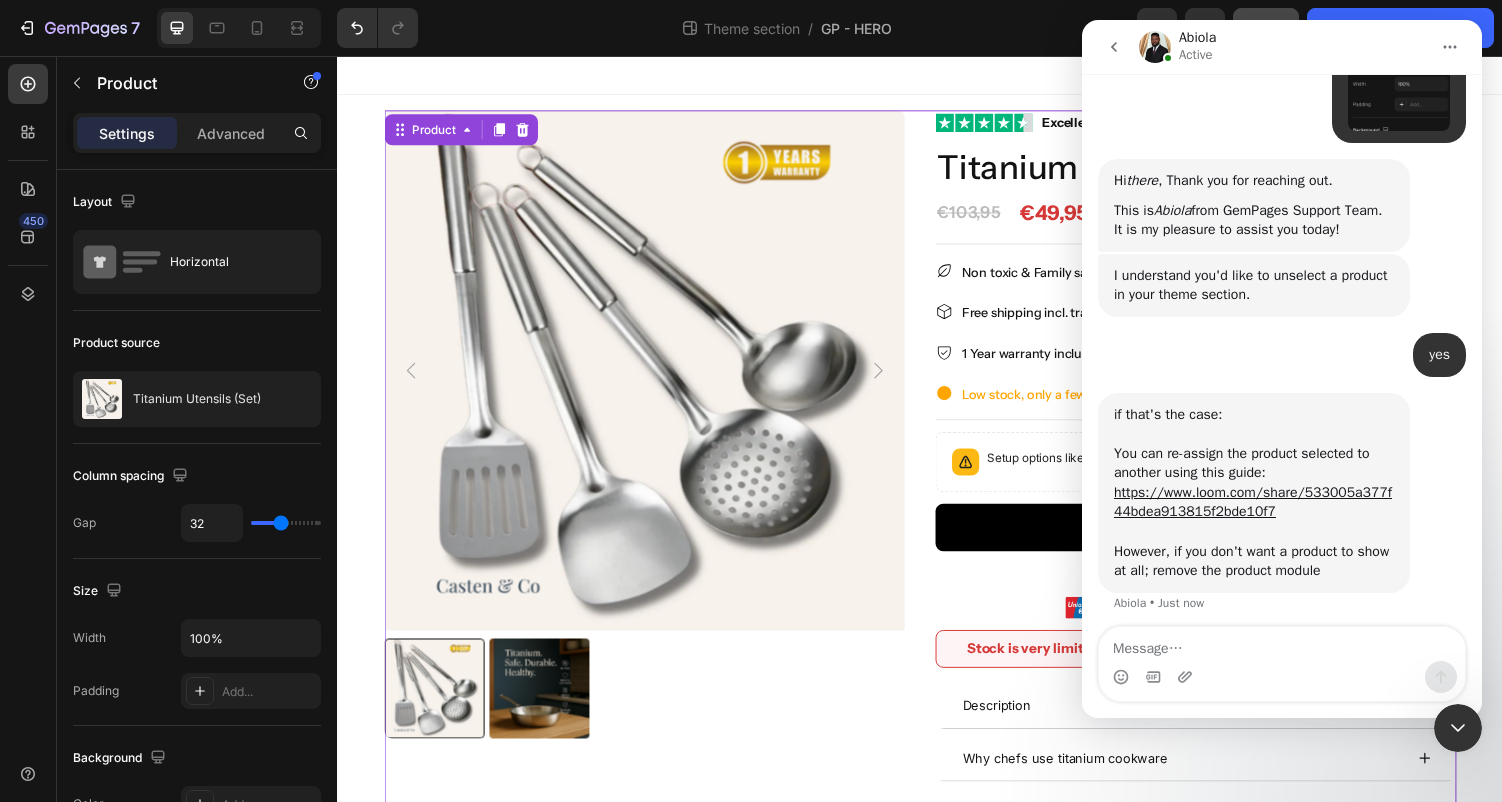 scroll, scrollTop: 720, scrollLeft: 0, axis: vertical 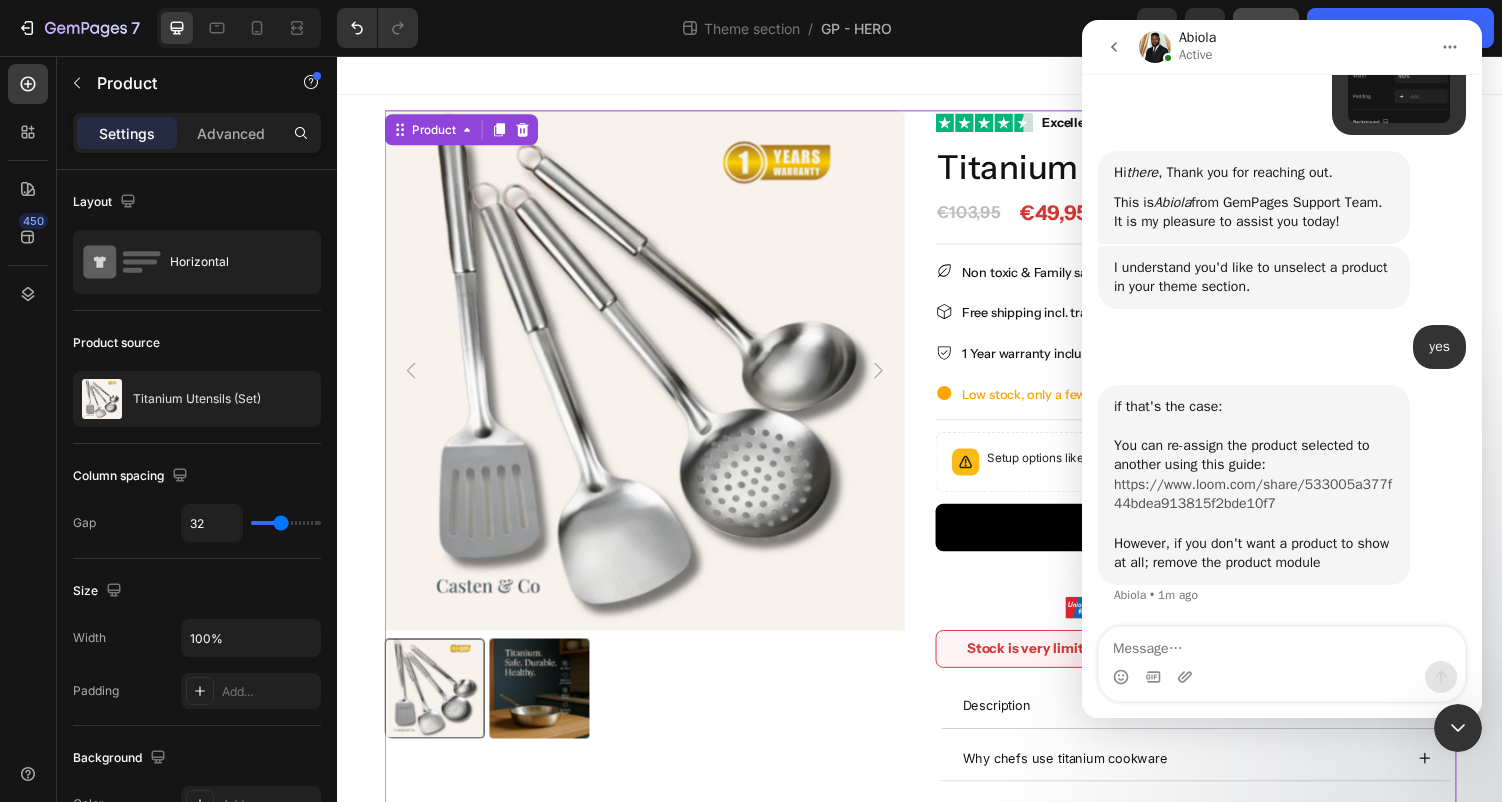 click on "https://www.loom.com/share/533005a377f44bdea913815f2bde10f7" at bounding box center [1253, 494] 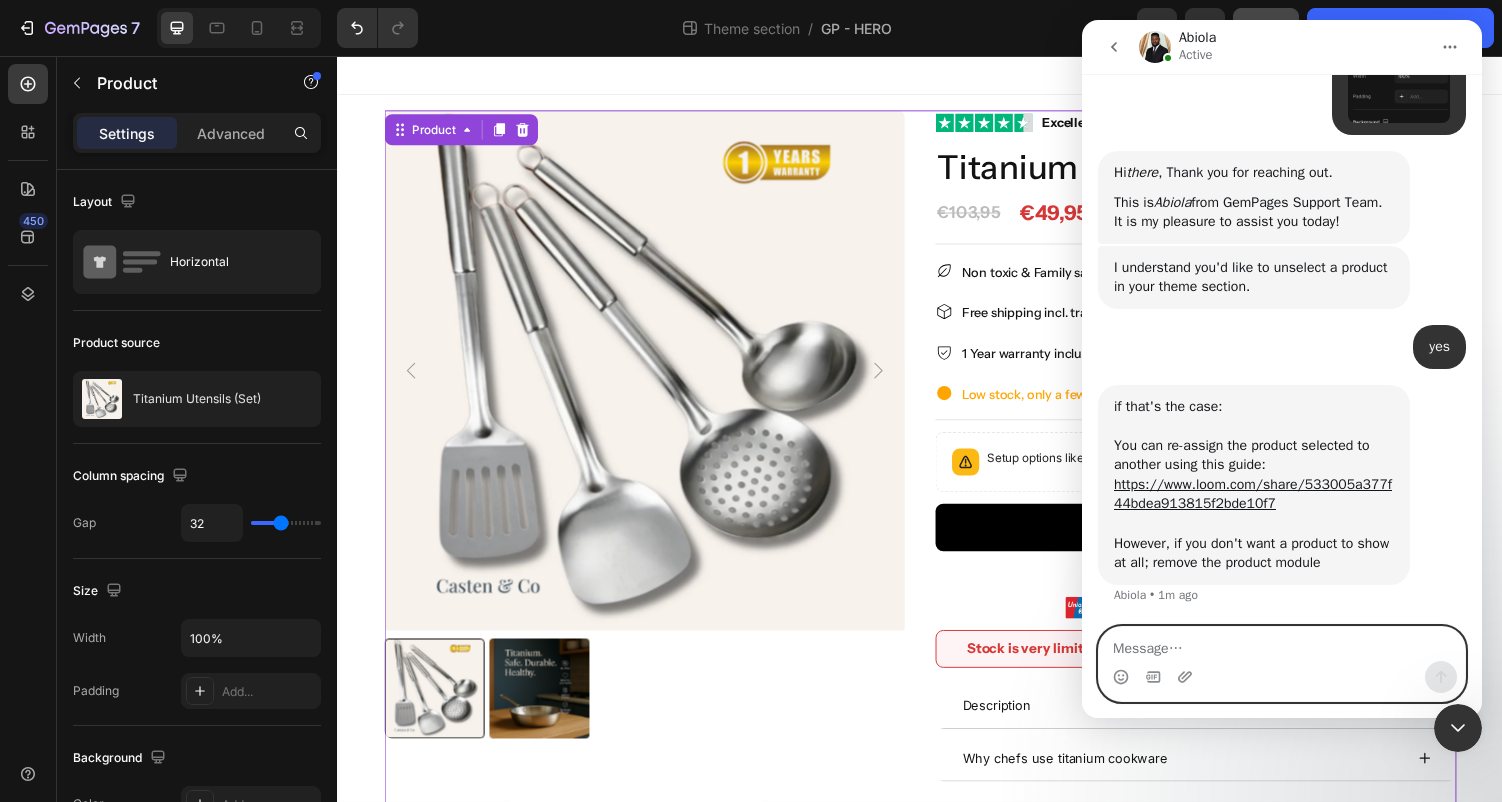 click at bounding box center [1282, 644] 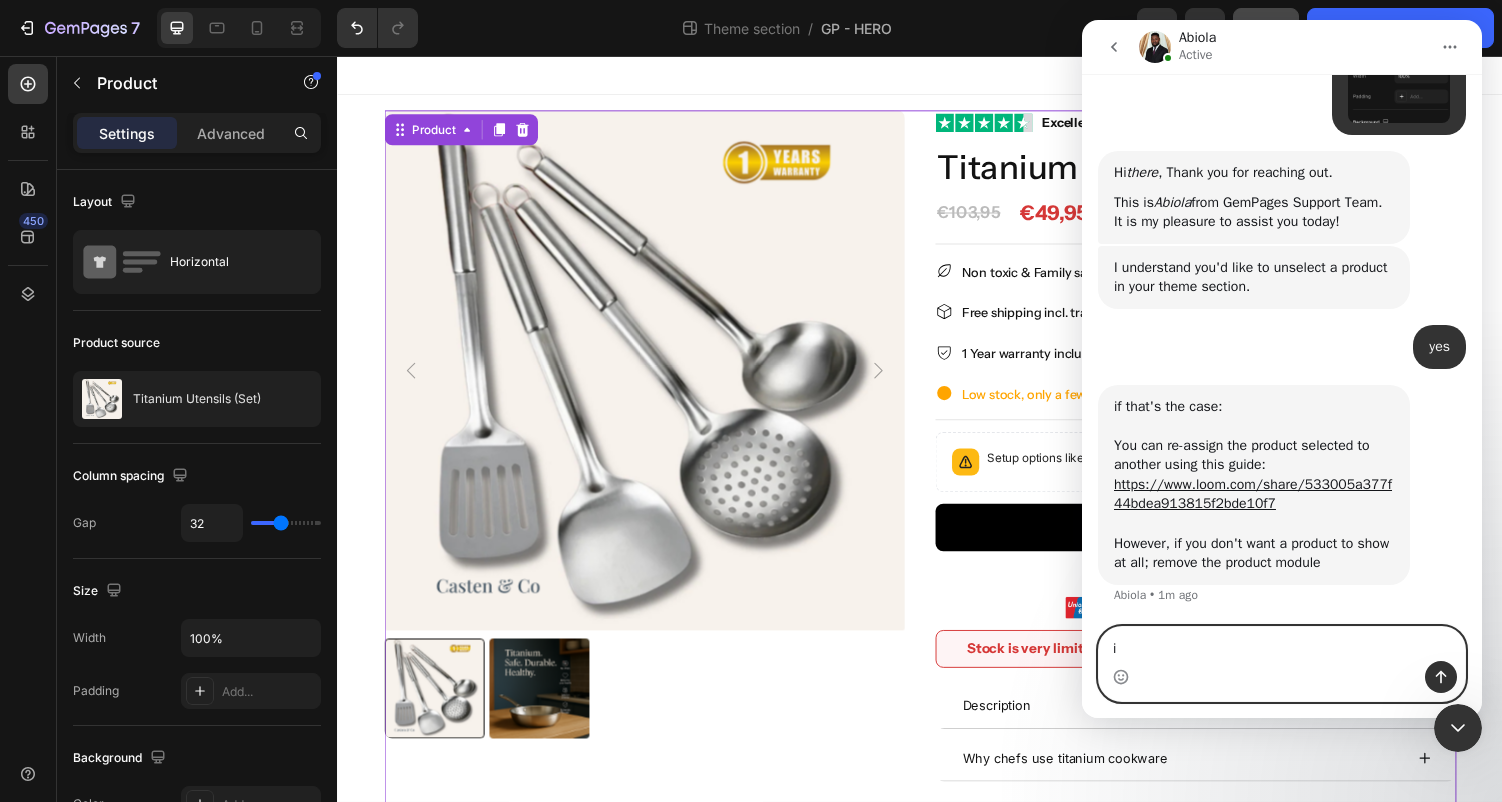 type on "i" 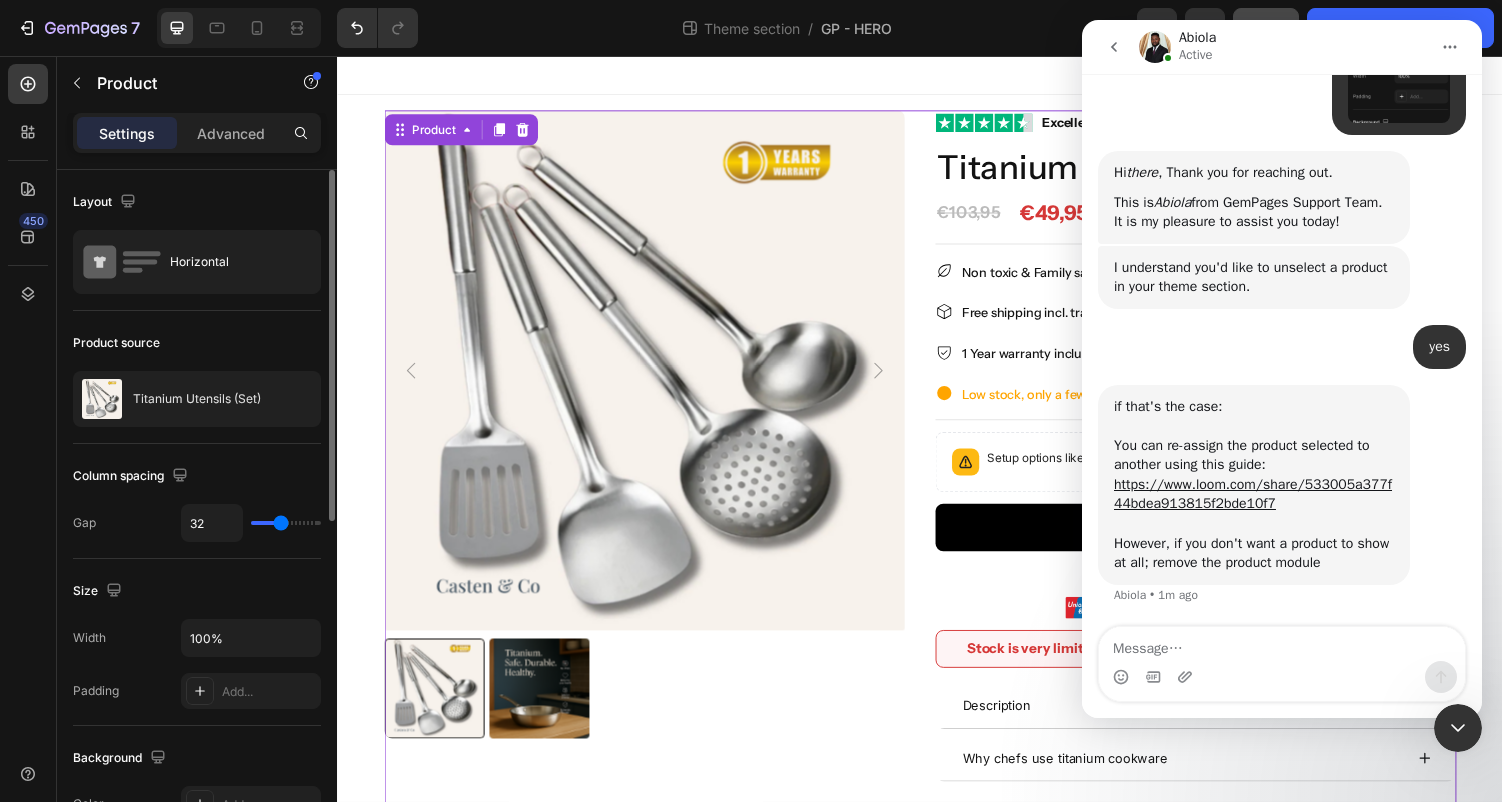 click on "Product source" at bounding box center (197, 343) 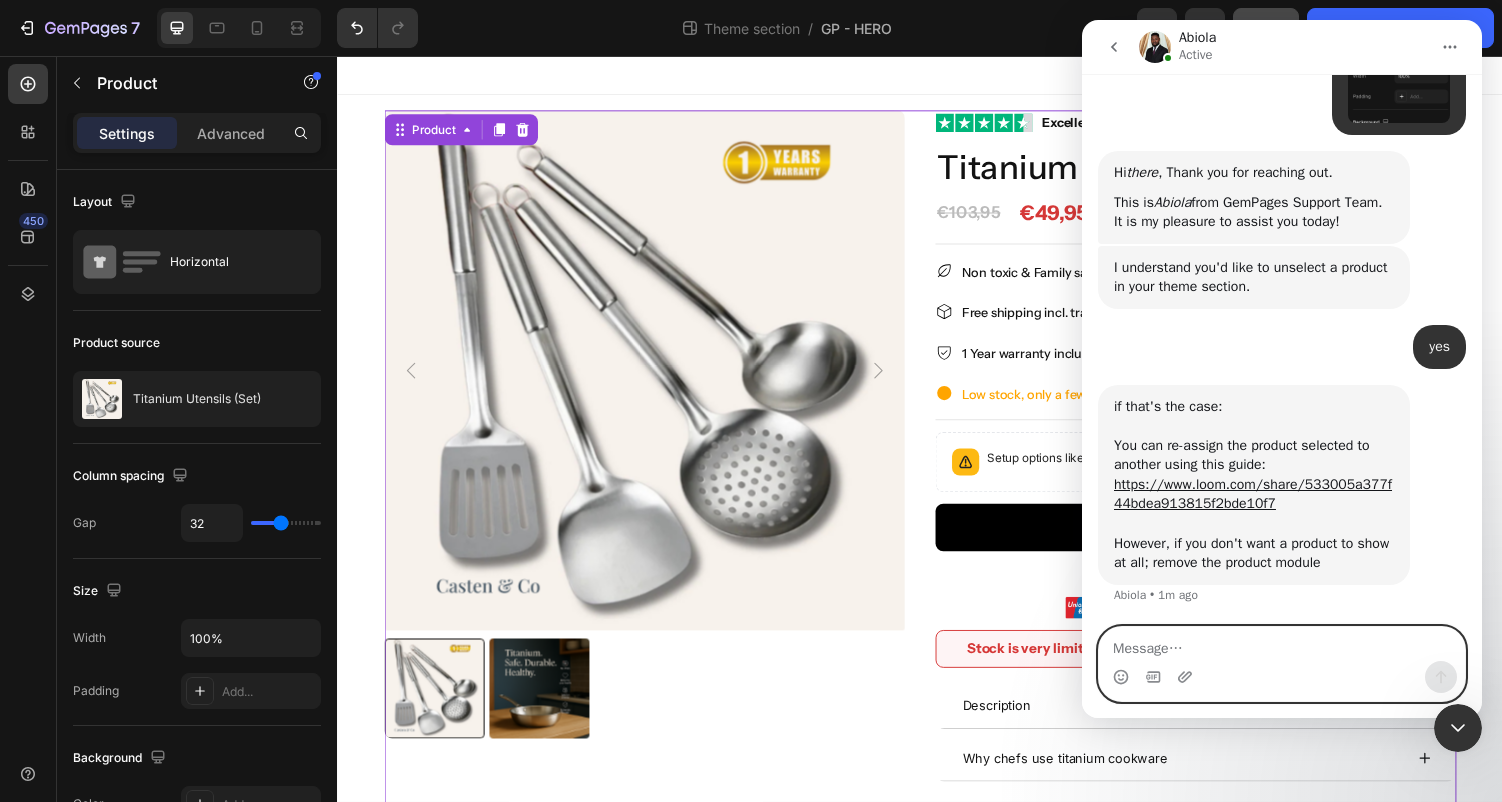 click at bounding box center (1282, 644) 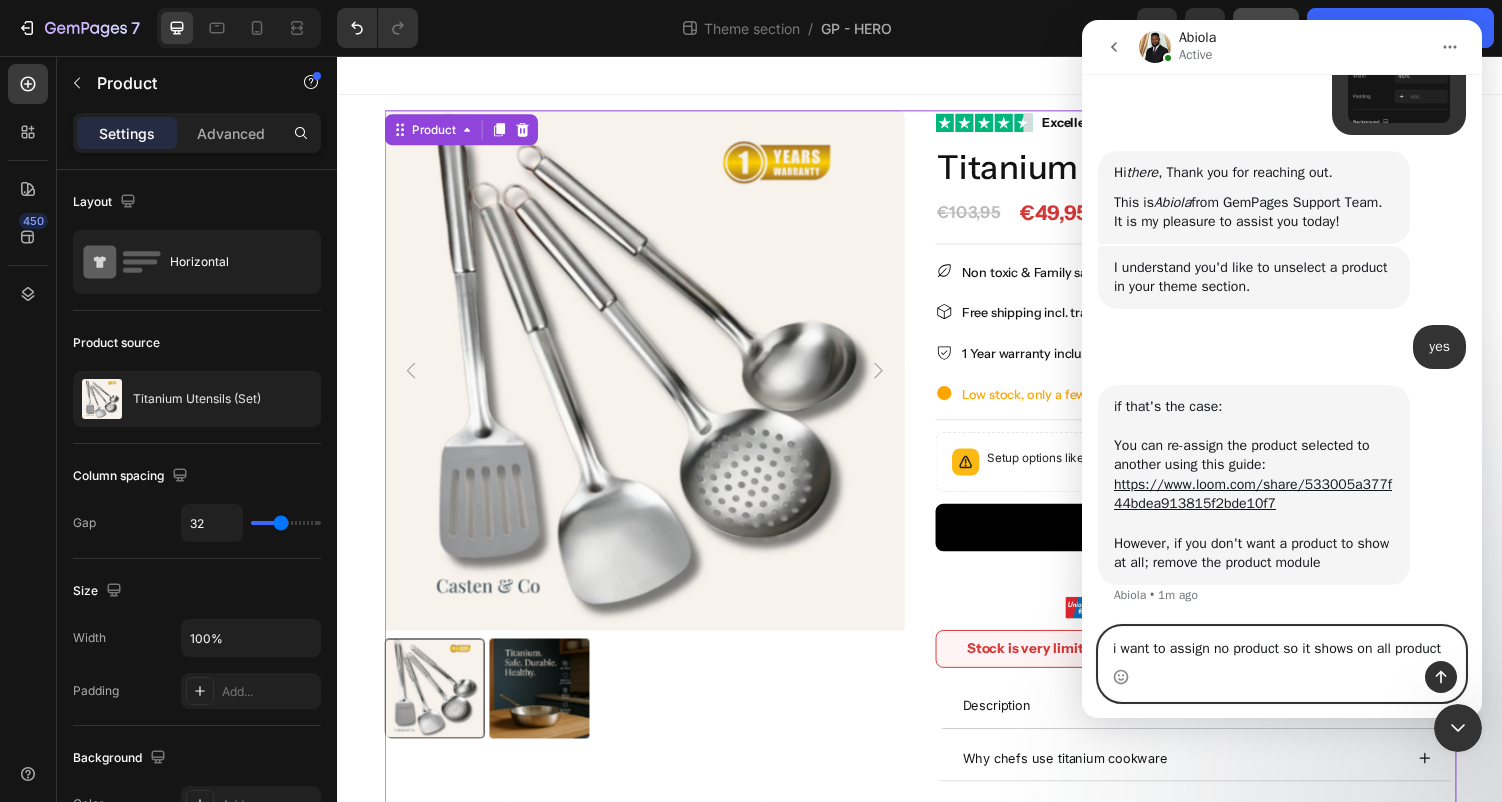 type on "i want to assign no product so it shows on all products" 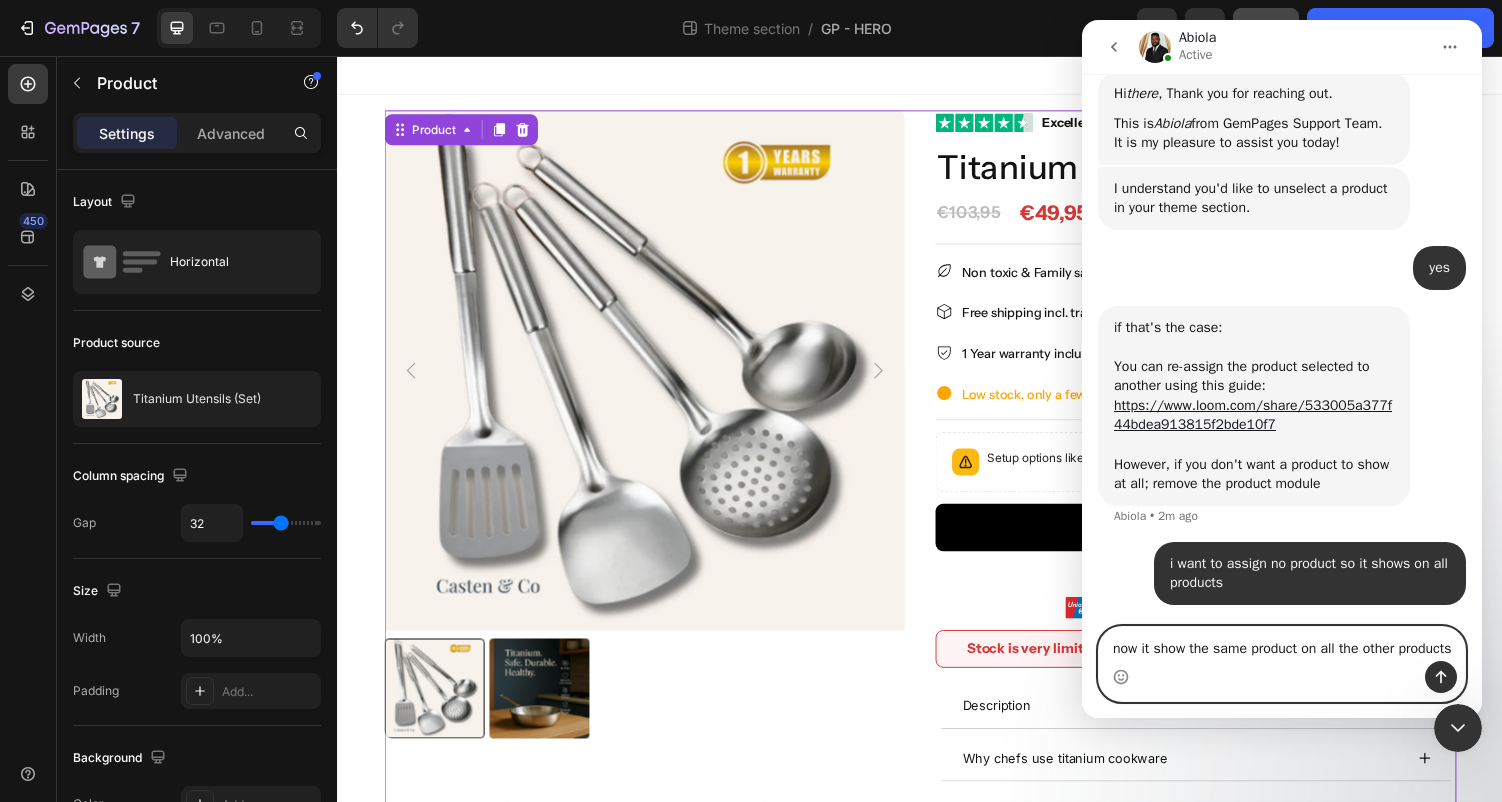scroll, scrollTop: 819, scrollLeft: 0, axis: vertical 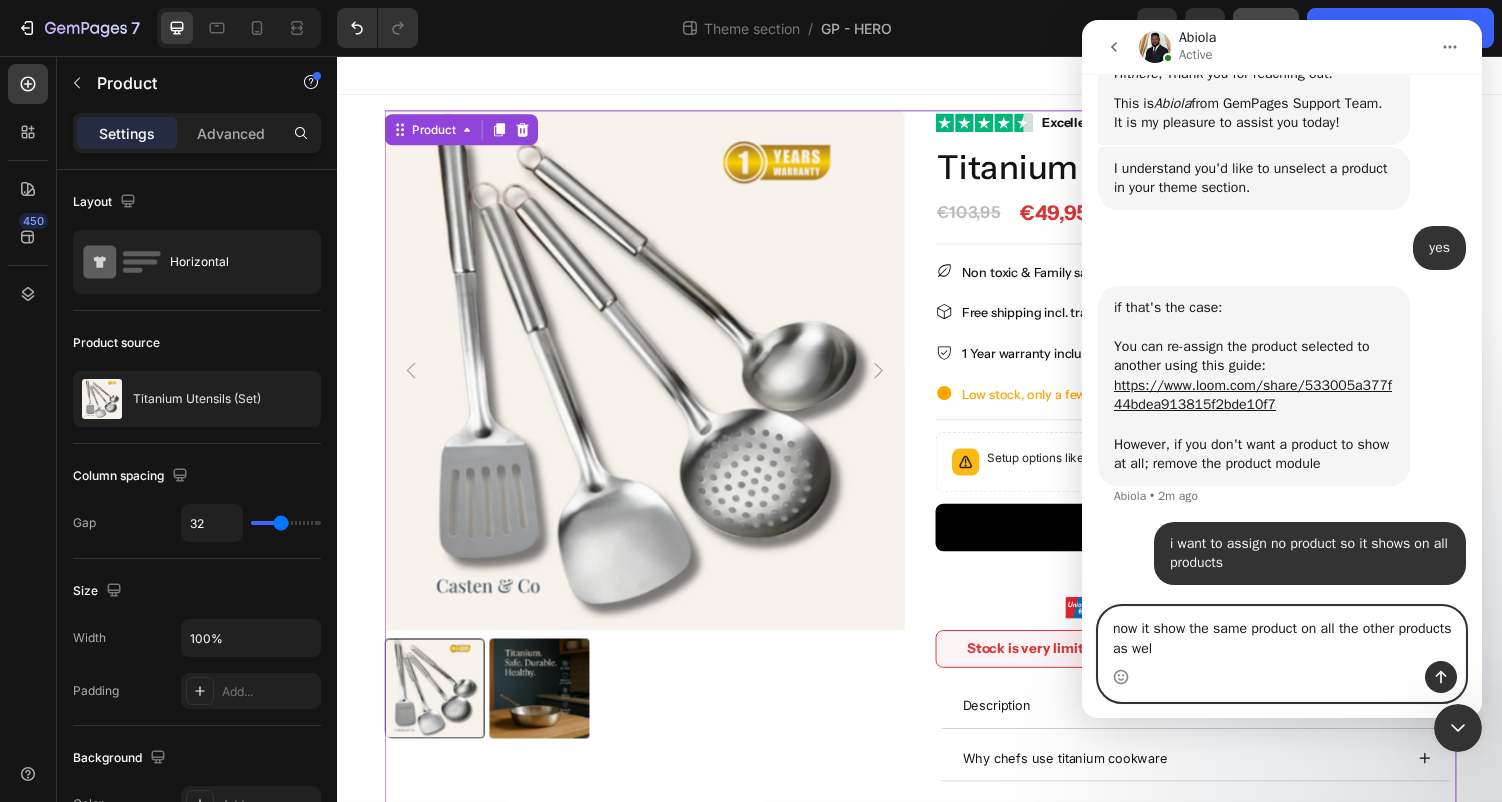 type on "now it show the same product on all the other products as well" 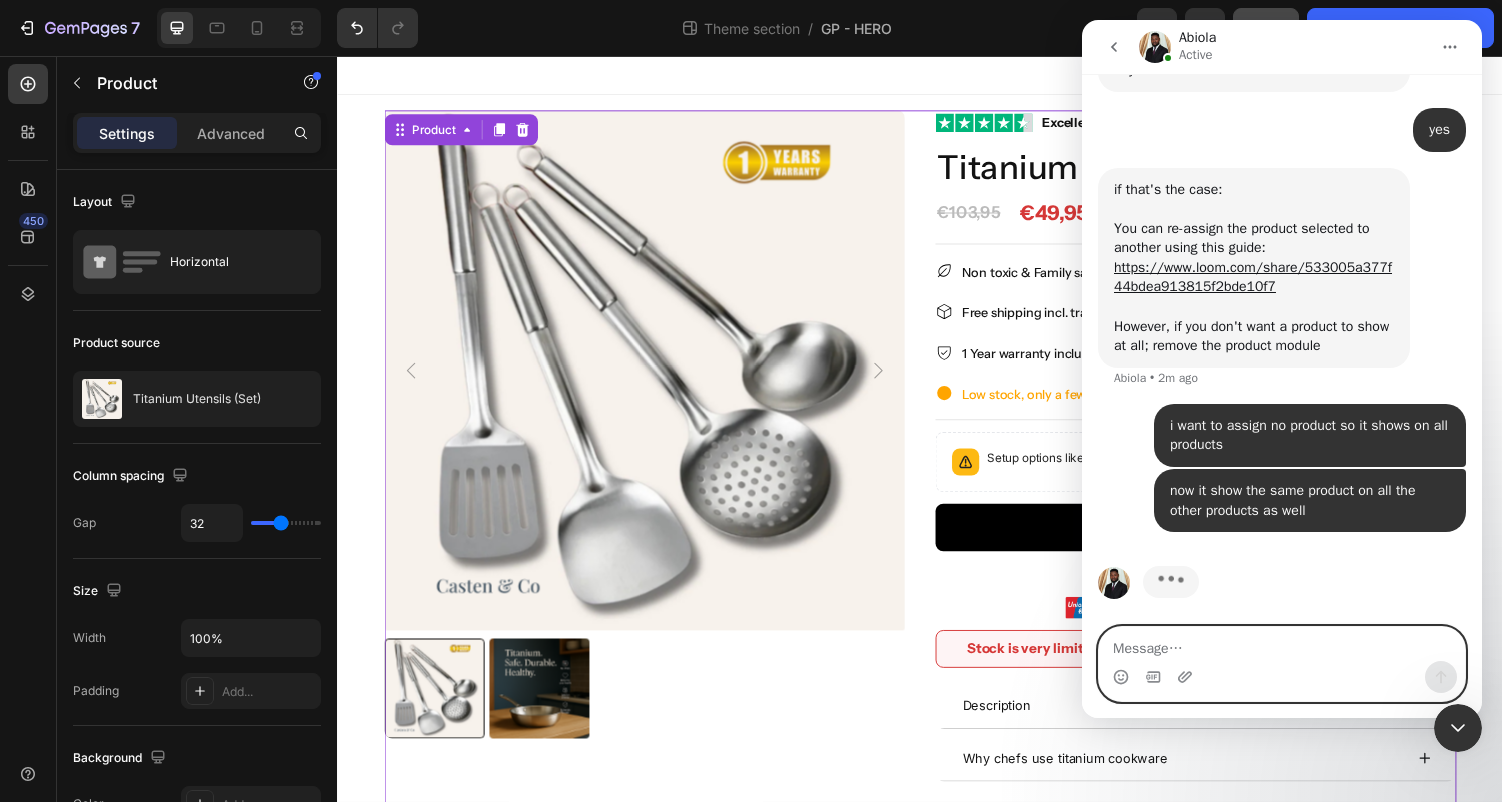 scroll, scrollTop: 941, scrollLeft: 0, axis: vertical 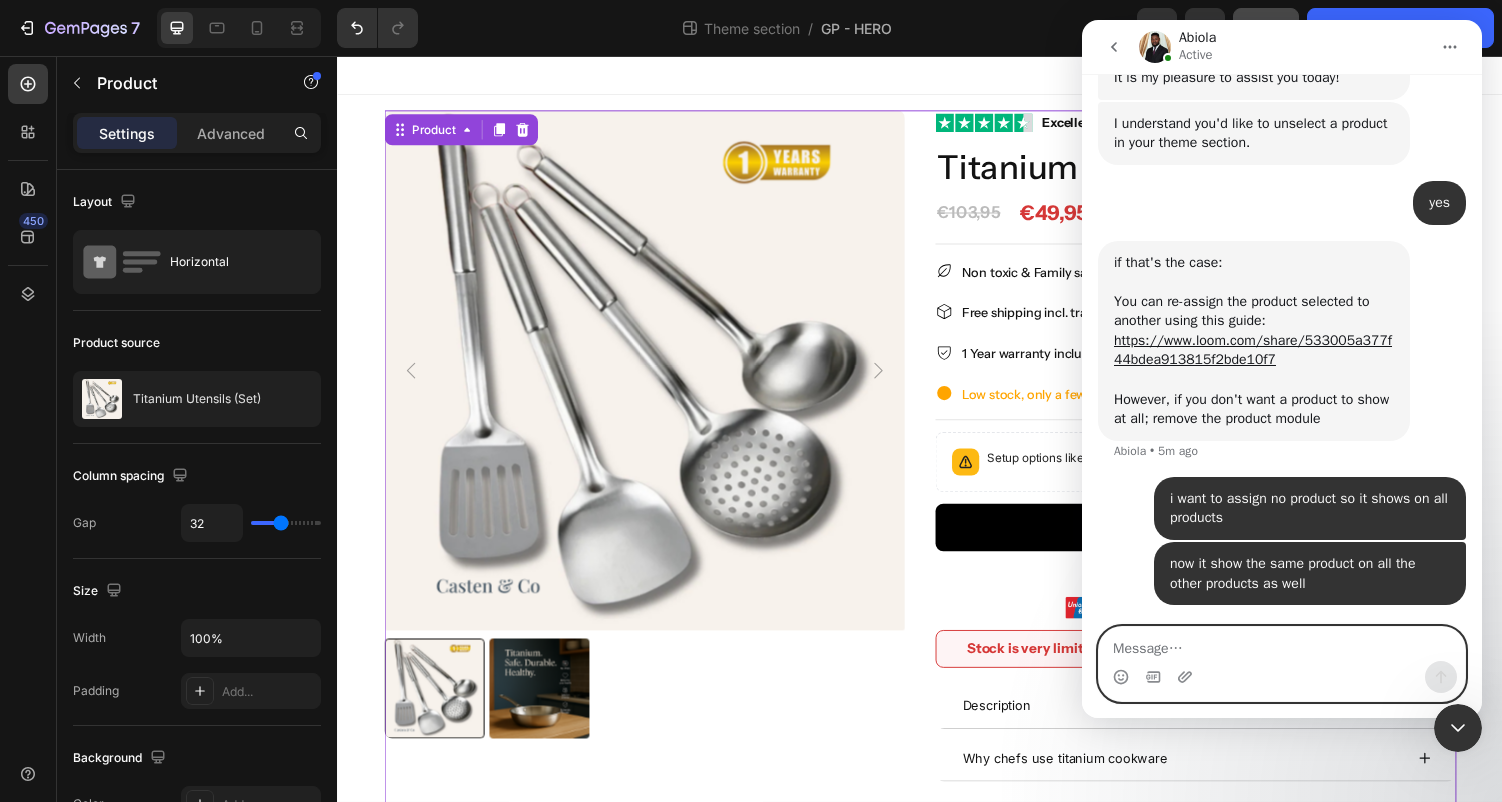 type on "?" 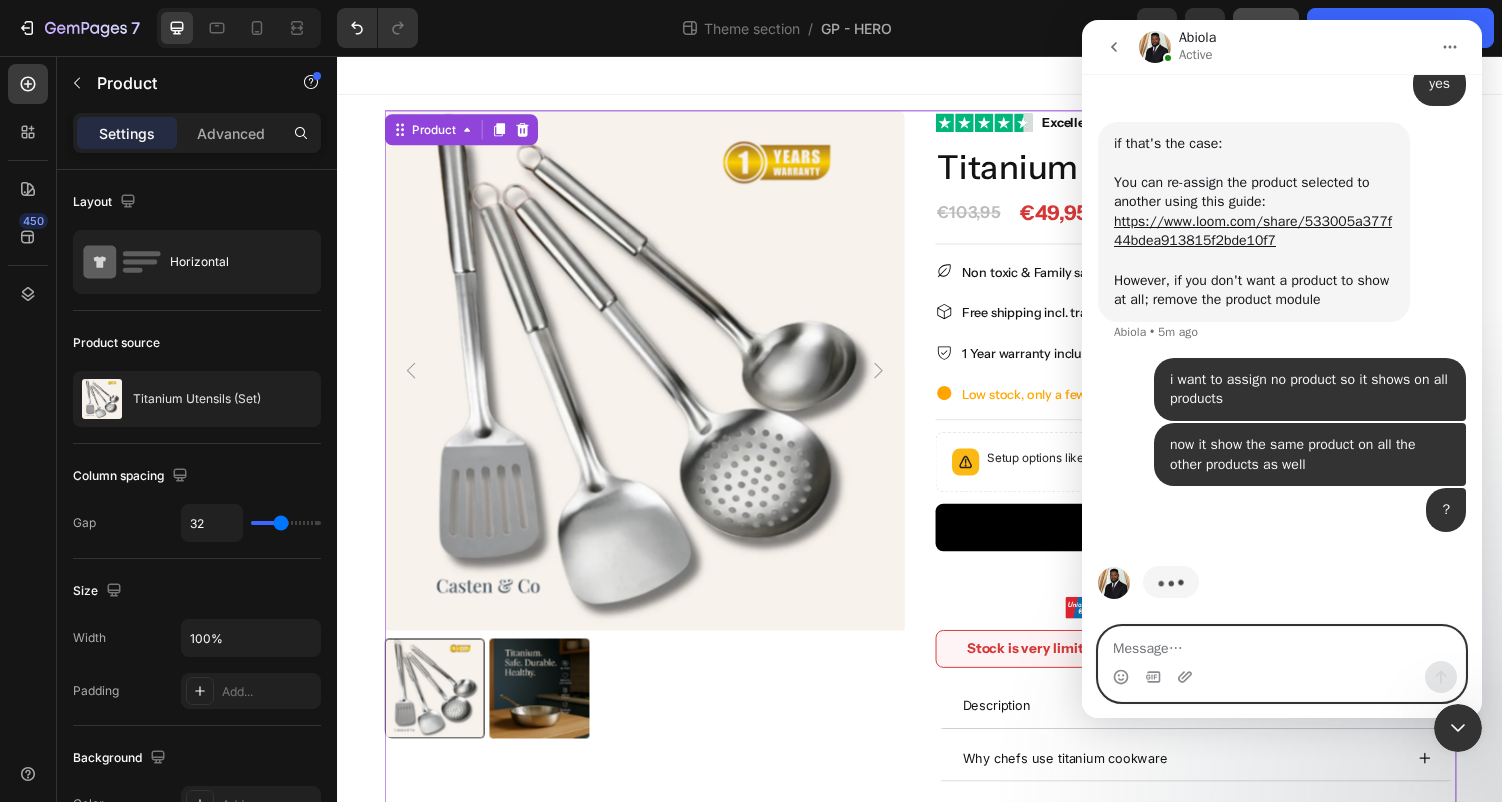 scroll, scrollTop: 987, scrollLeft: 0, axis: vertical 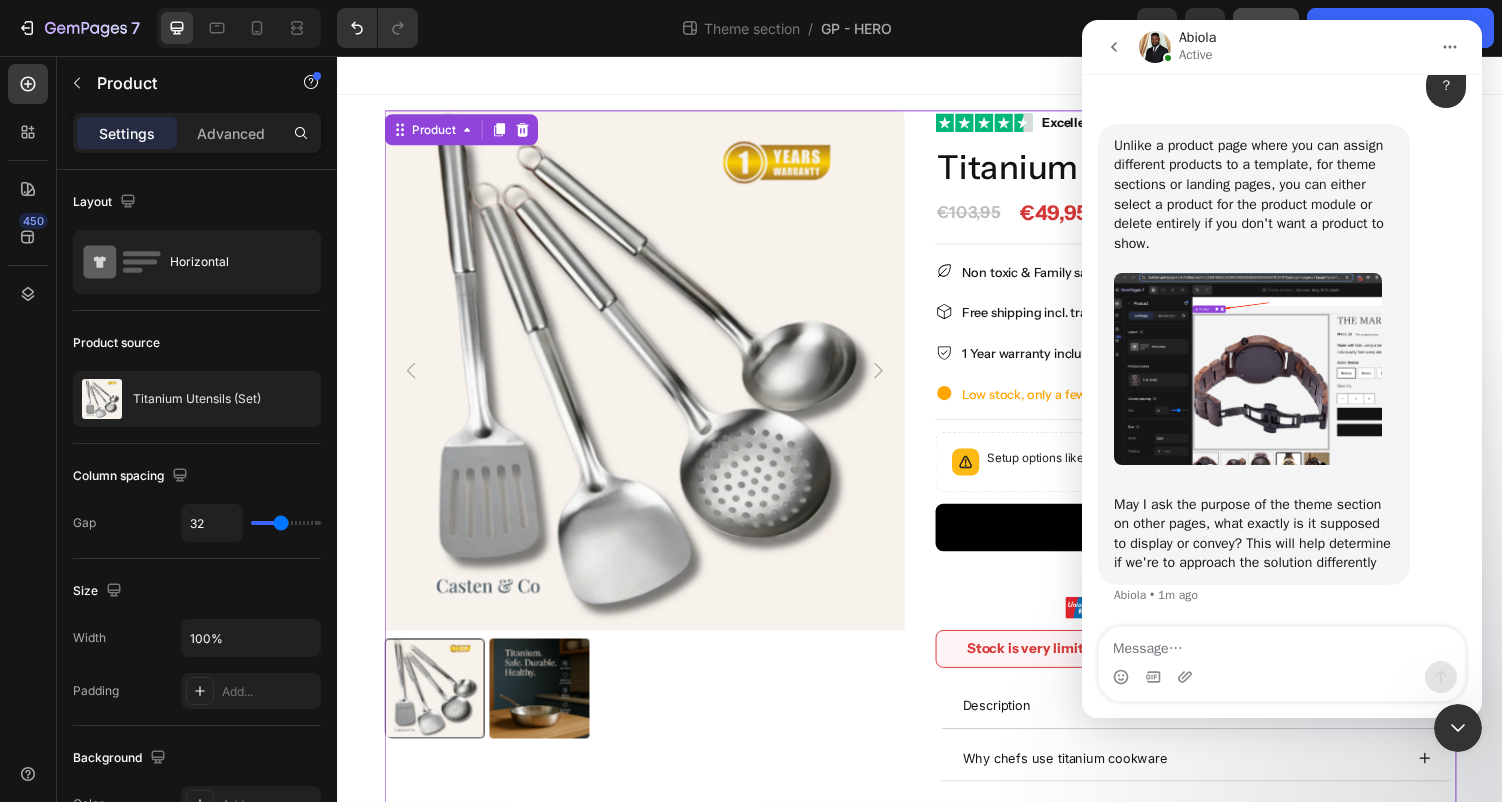 click at bounding box center (1248, 369) 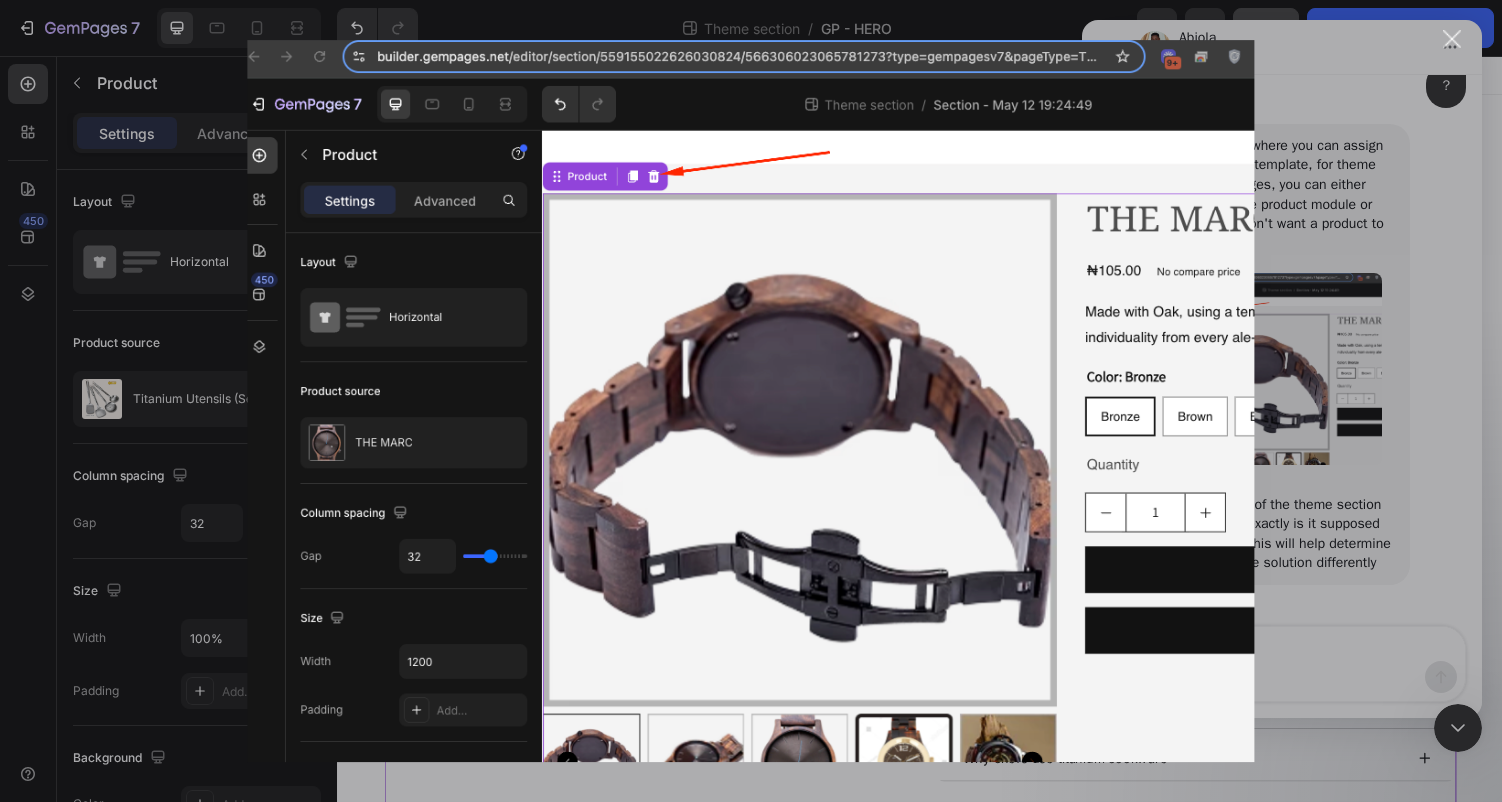 click at bounding box center (751, 401) 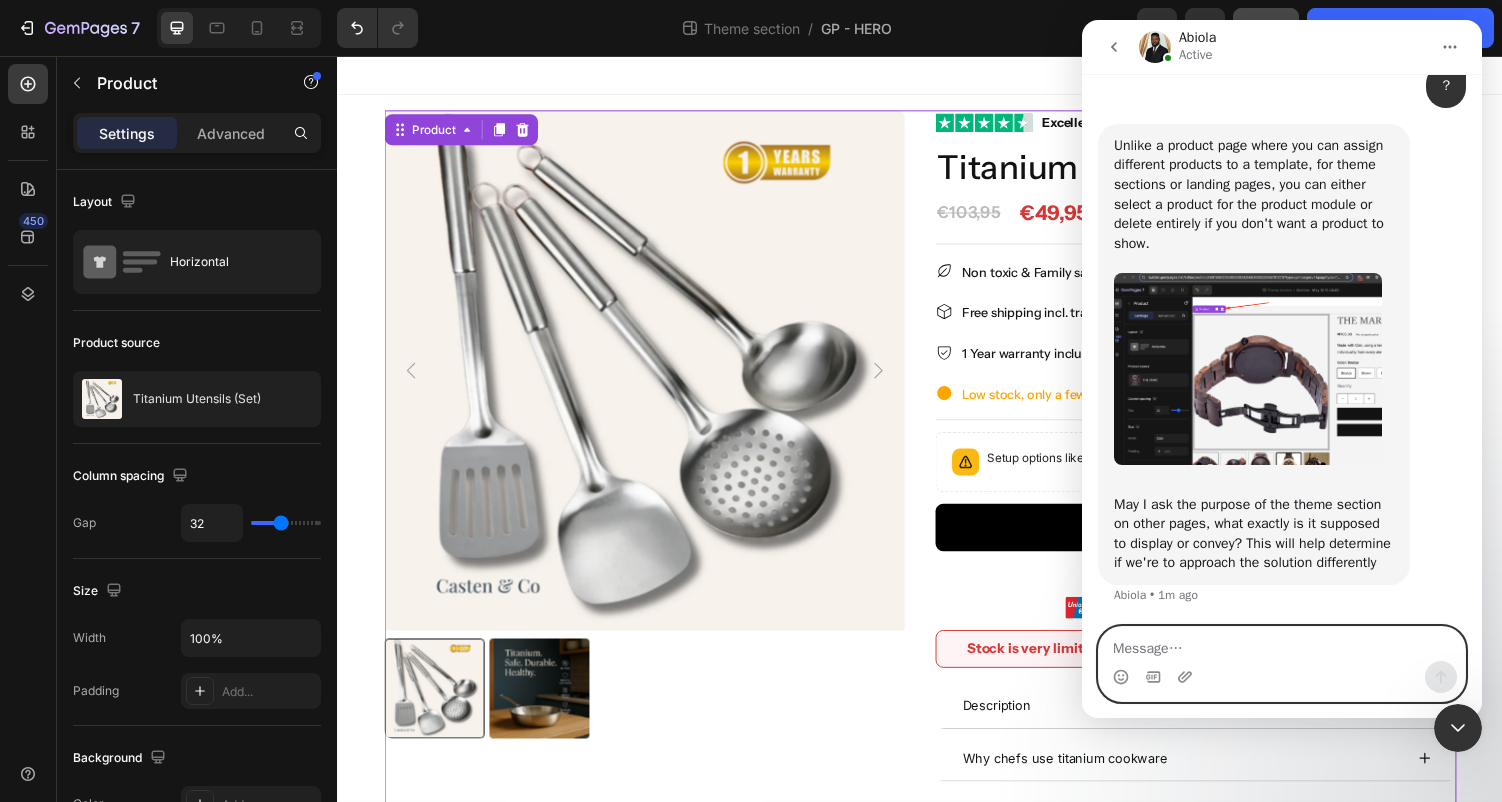 click at bounding box center (1282, 644) 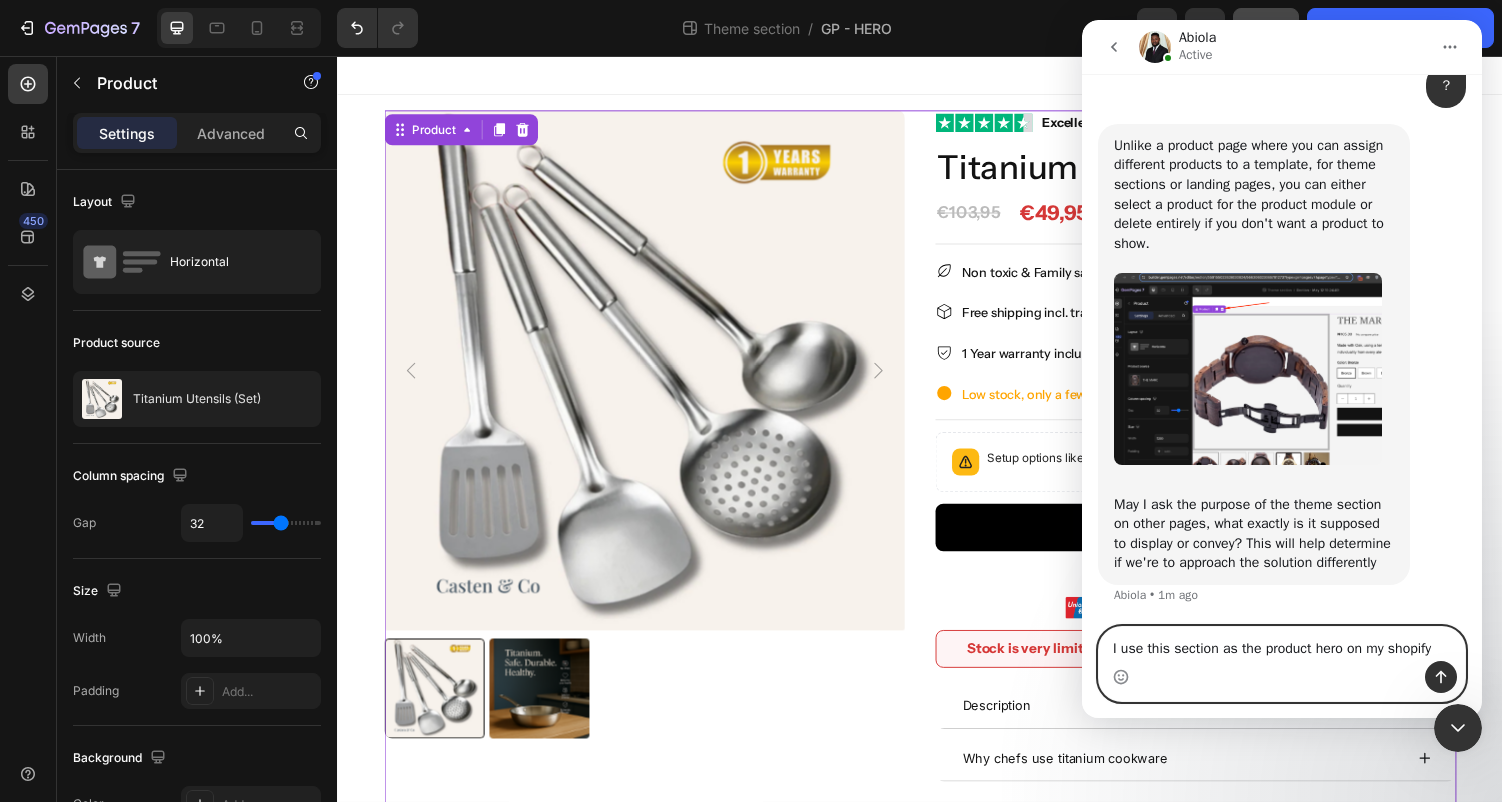 type on "I use this section as the product hero on my shopify theme" 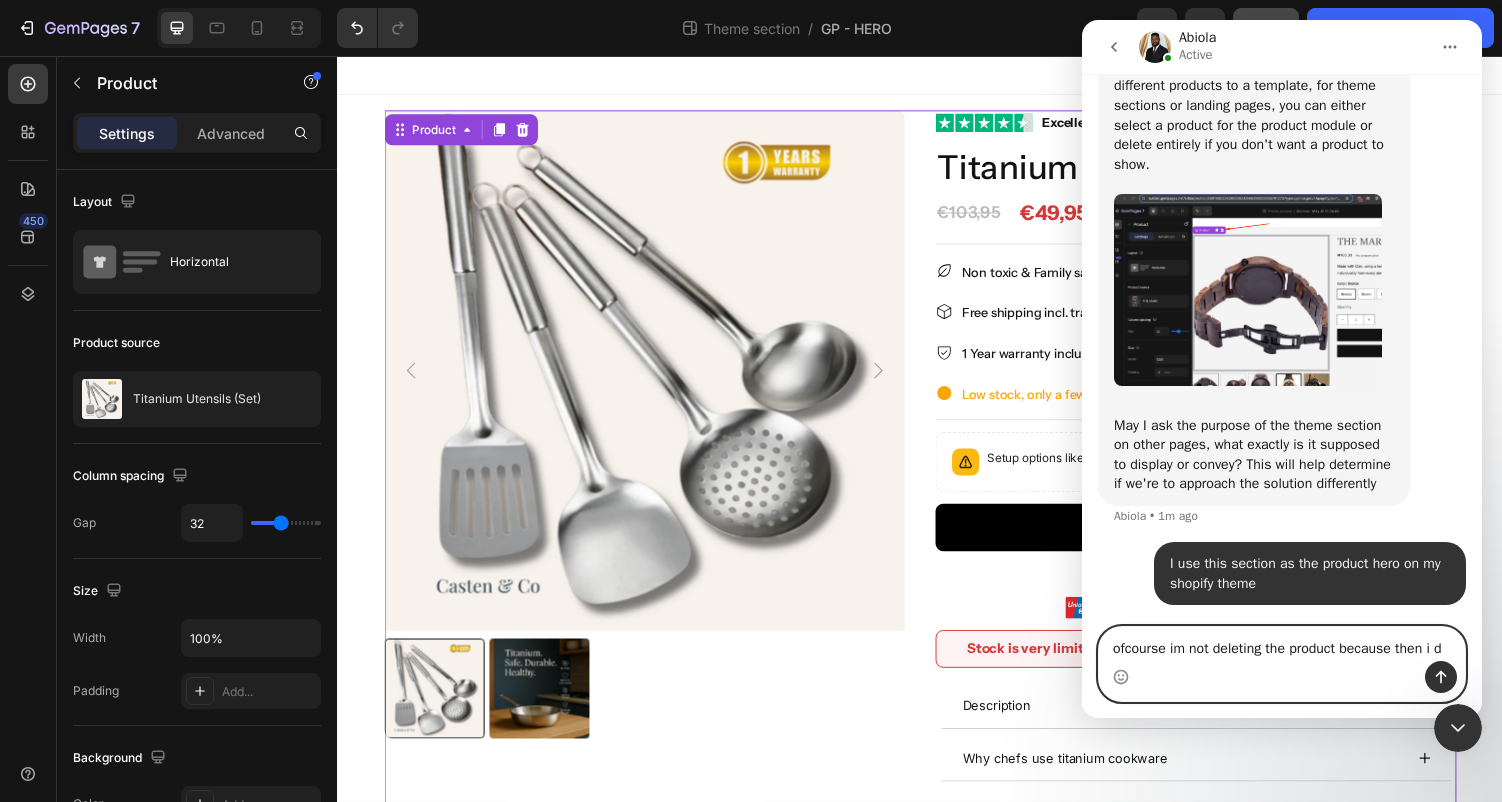 scroll, scrollTop: 1526, scrollLeft: 0, axis: vertical 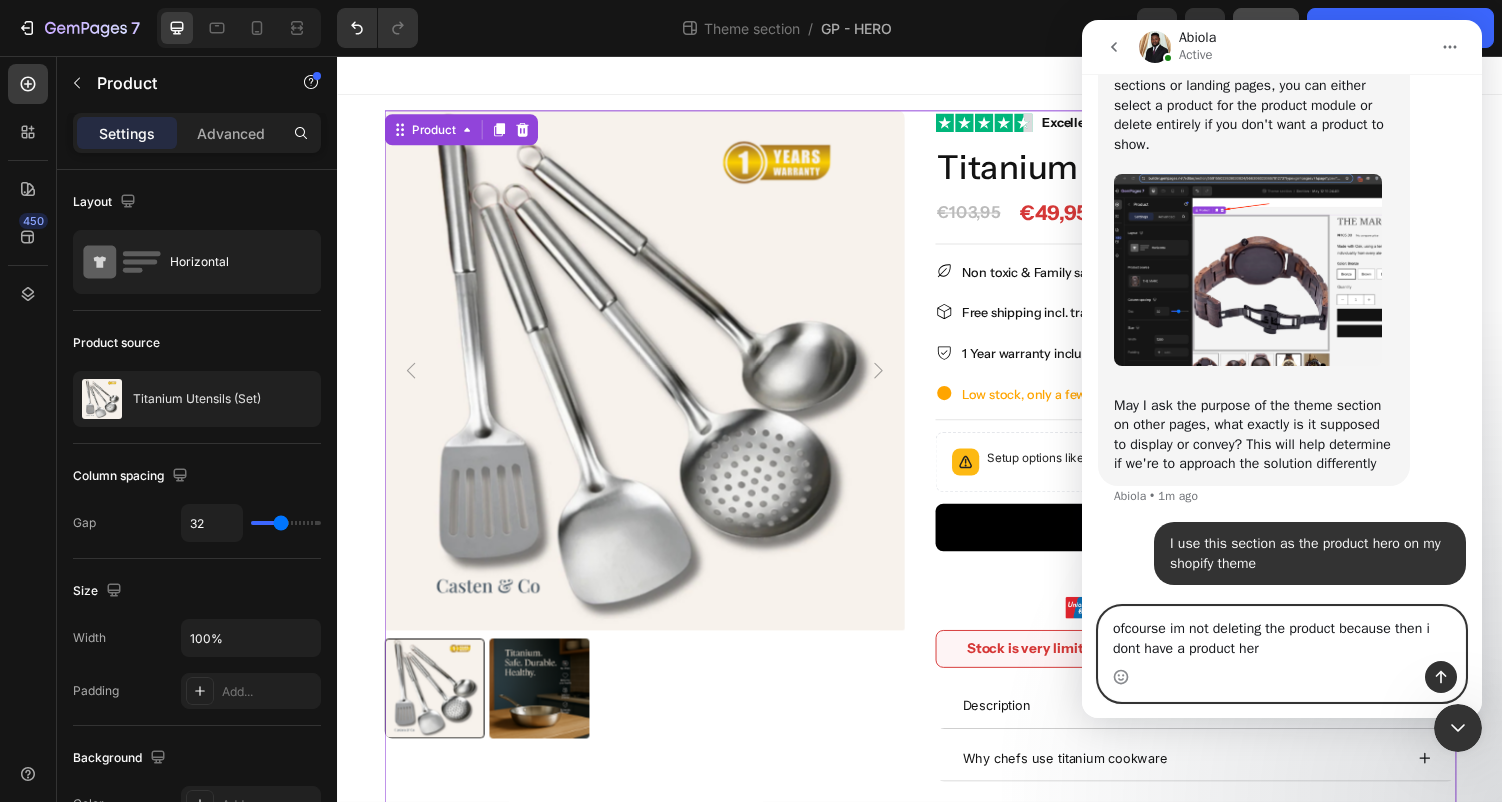 type on "ofcourse im not deleting the product because then i dont have a product hero" 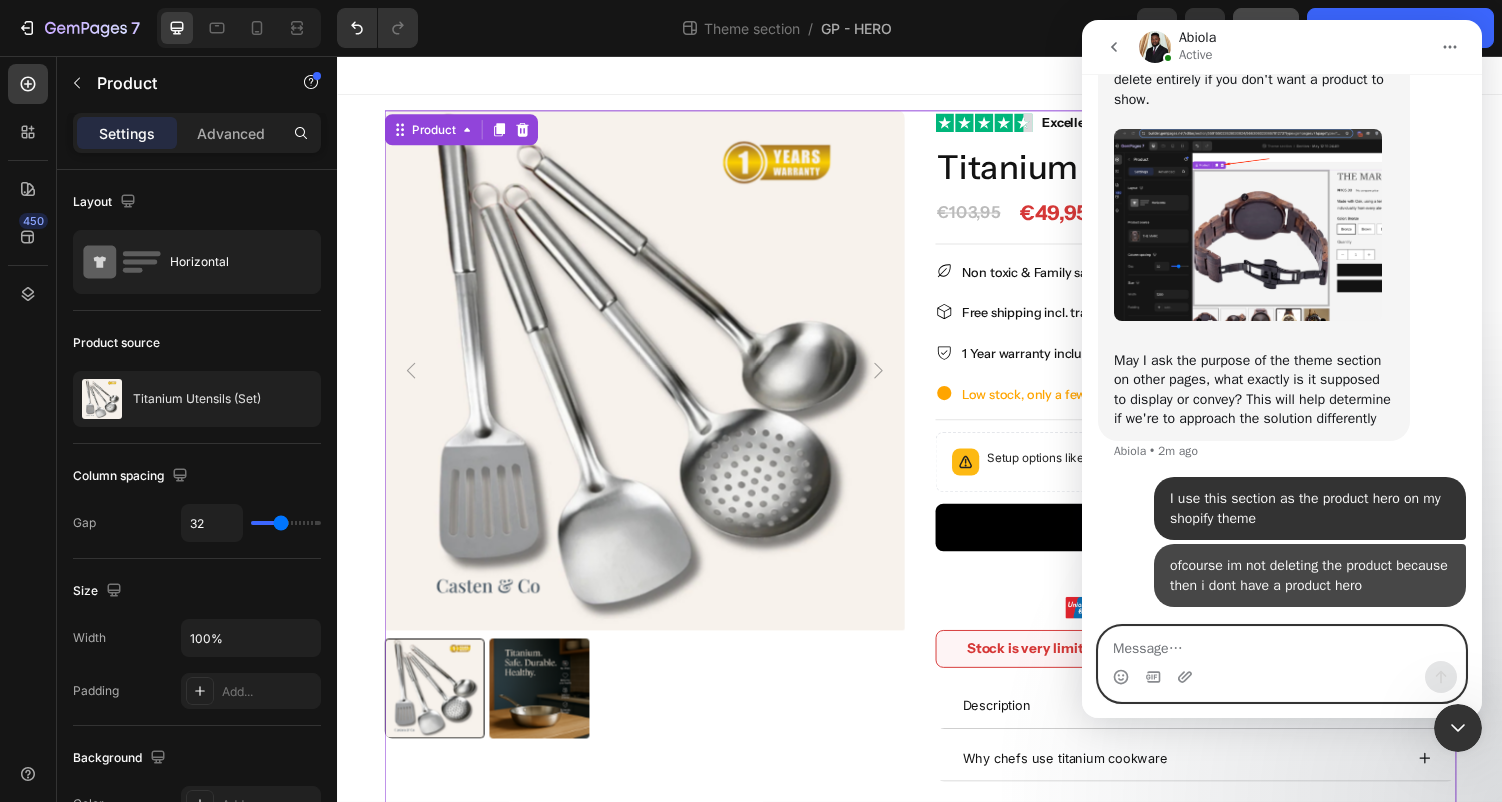 scroll, scrollTop: 1571, scrollLeft: 0, axis: vertical 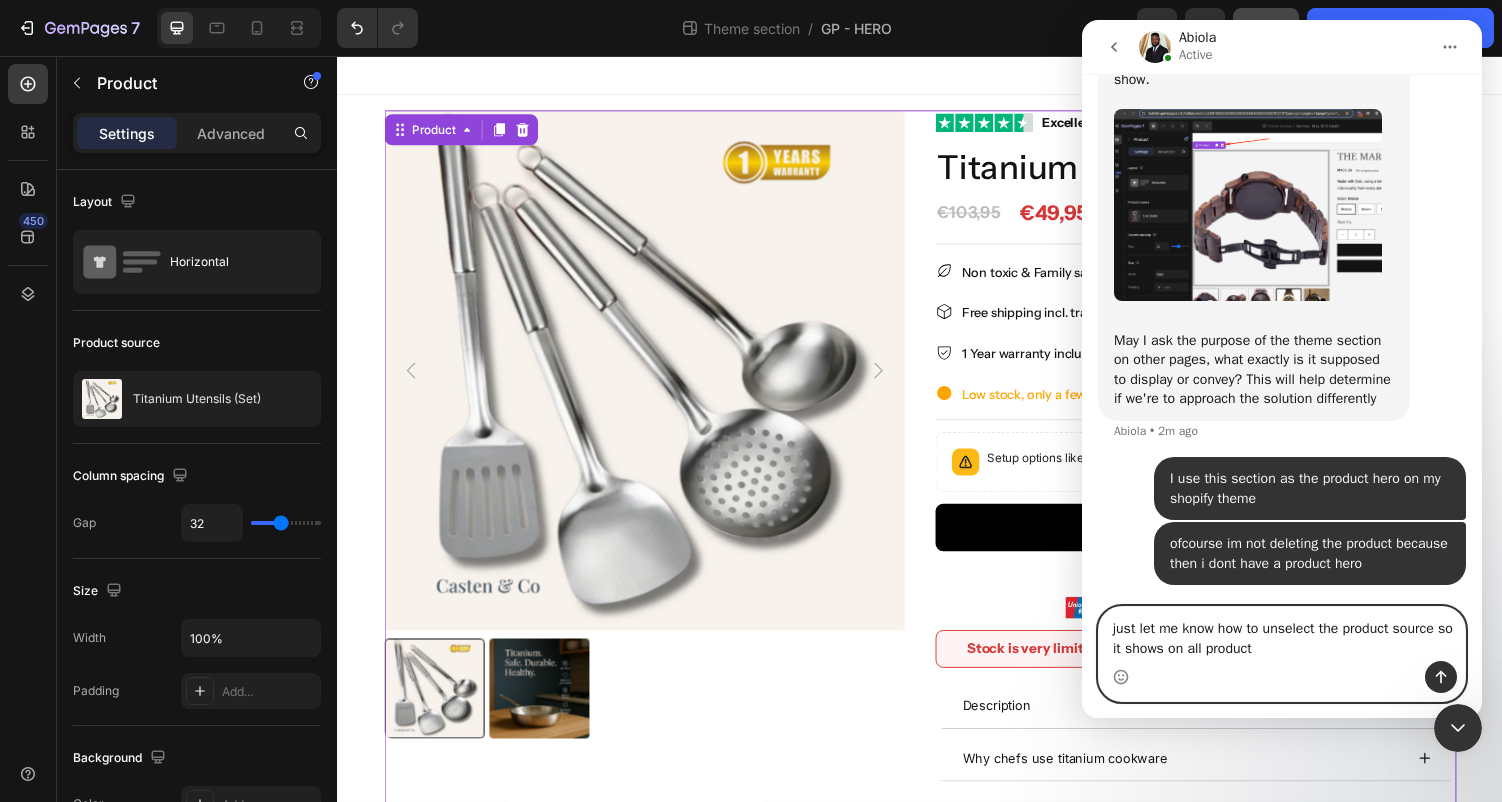 type on "just let me know how to unselect the product source so it shows on all products" 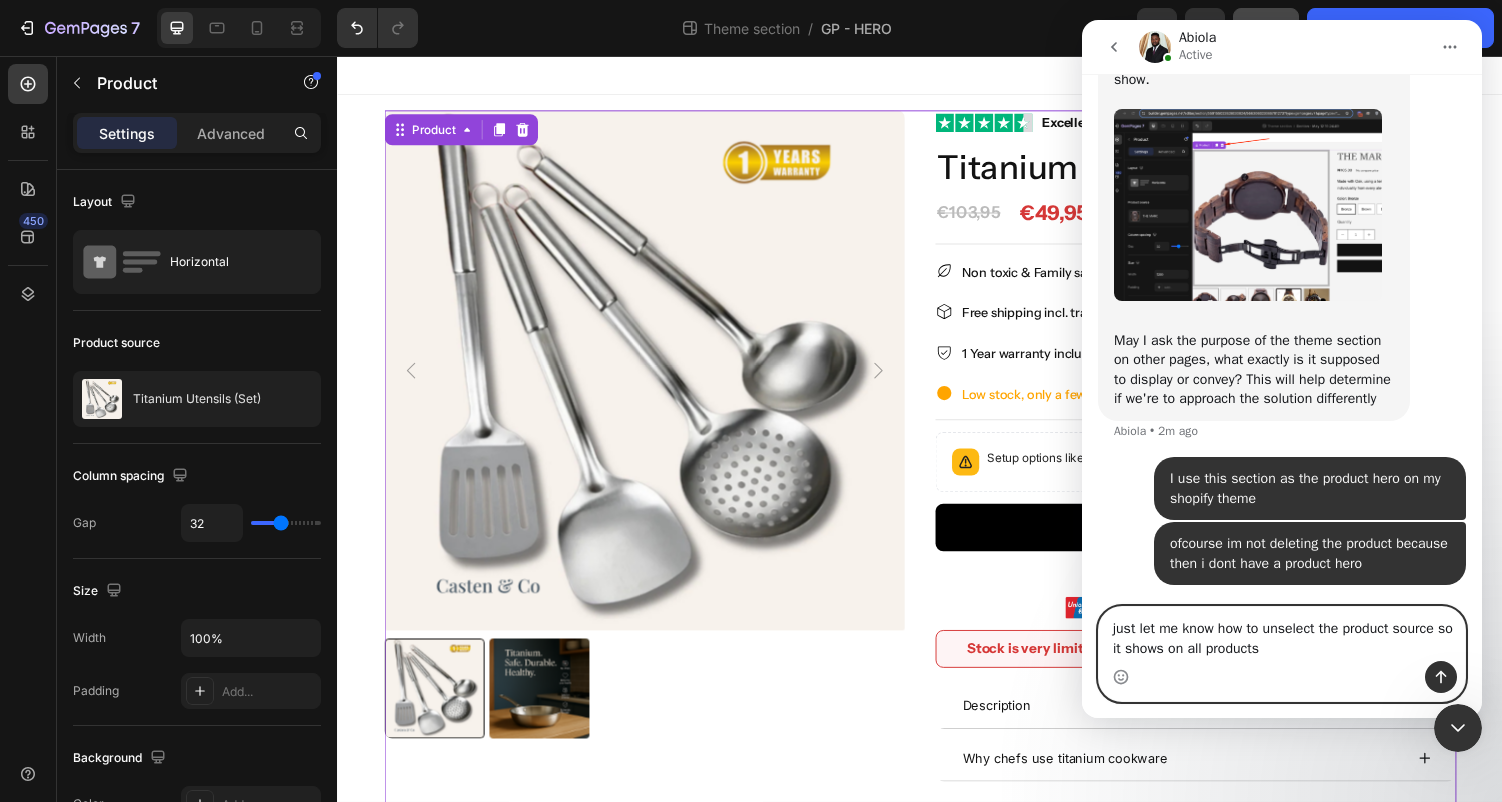 type 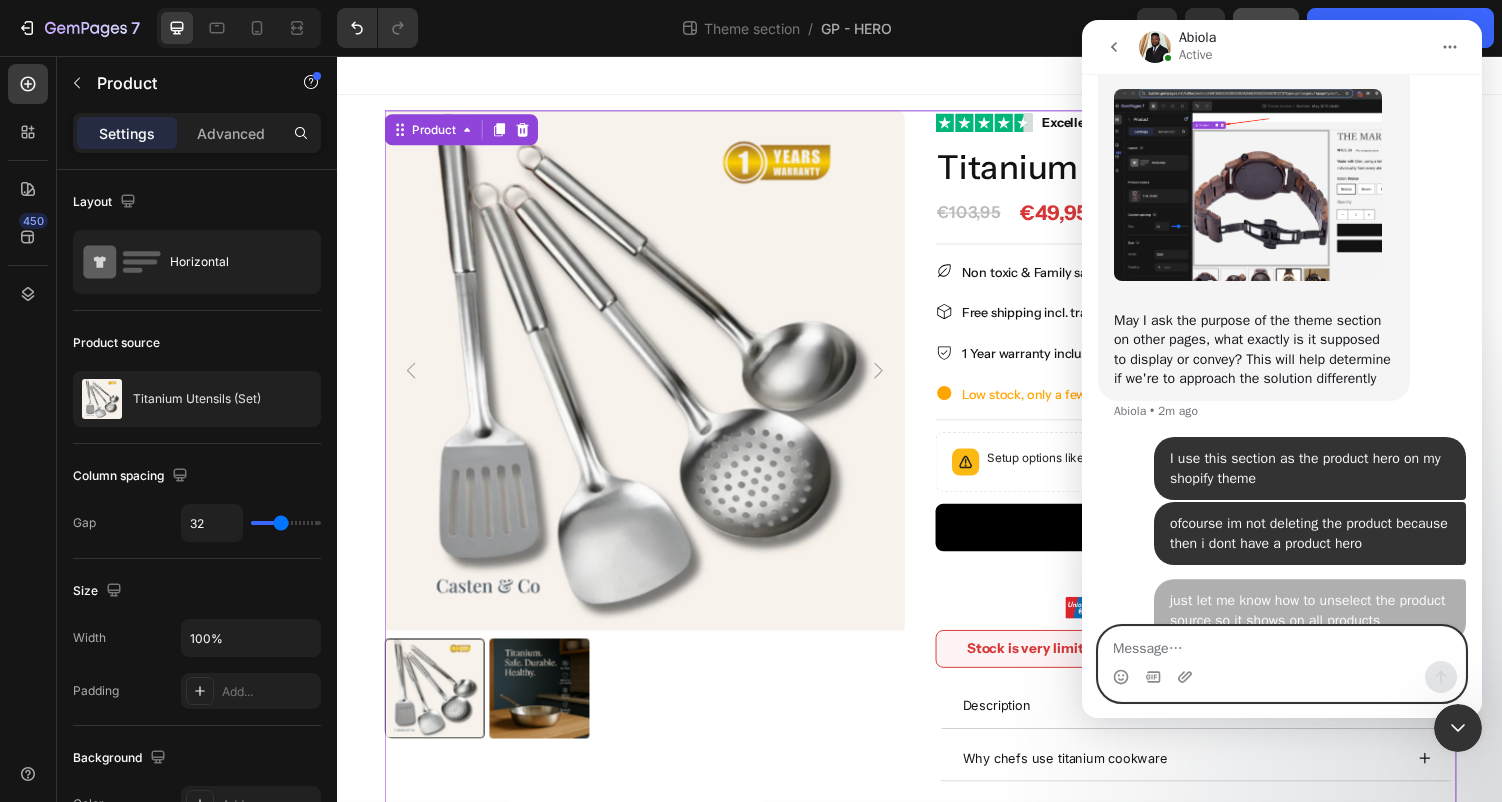 scroll, scrollTop: 1636, scrollLeft: 0, axis: vertical 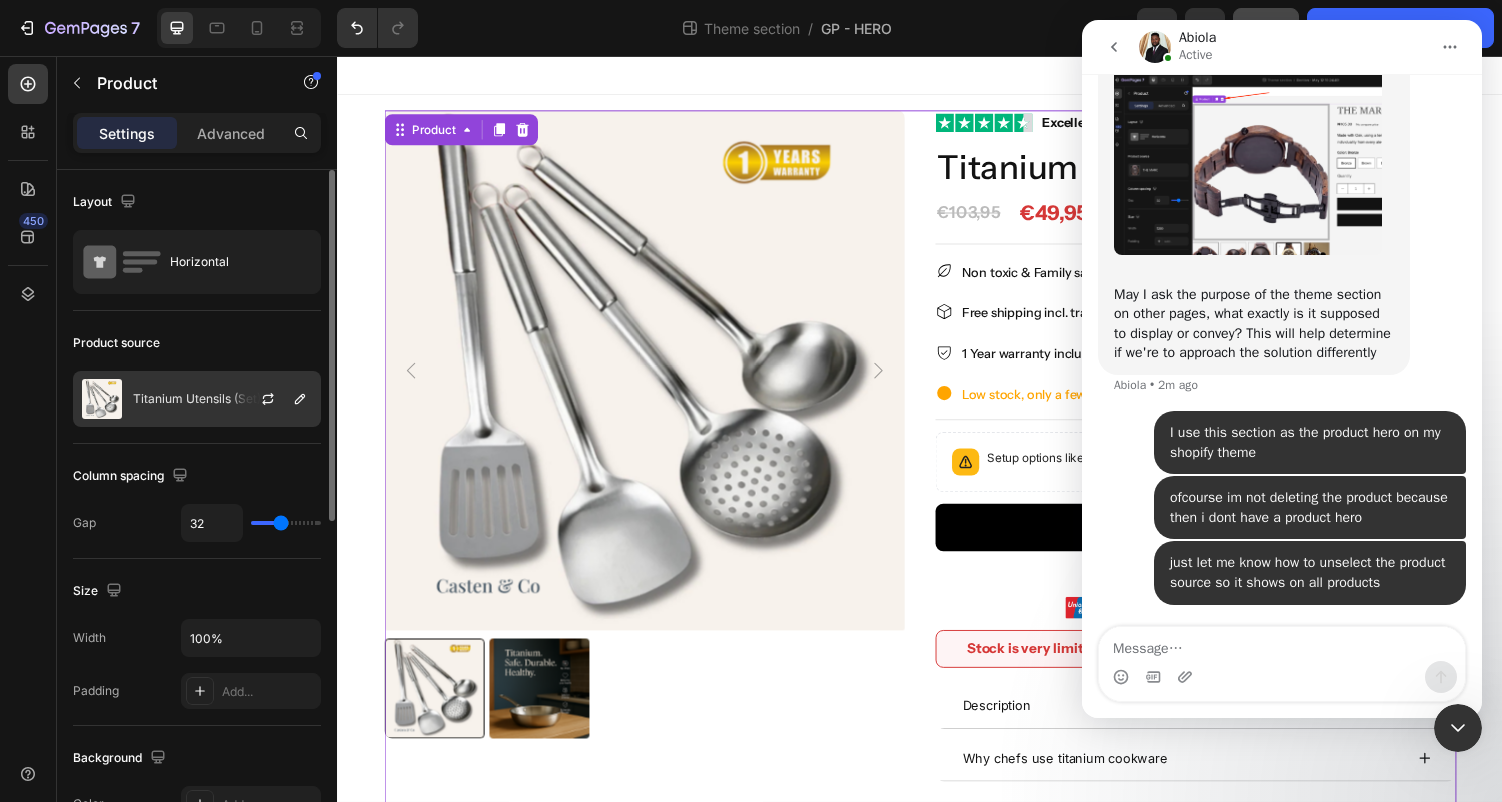 click on "Titanium Utensils (Set)" 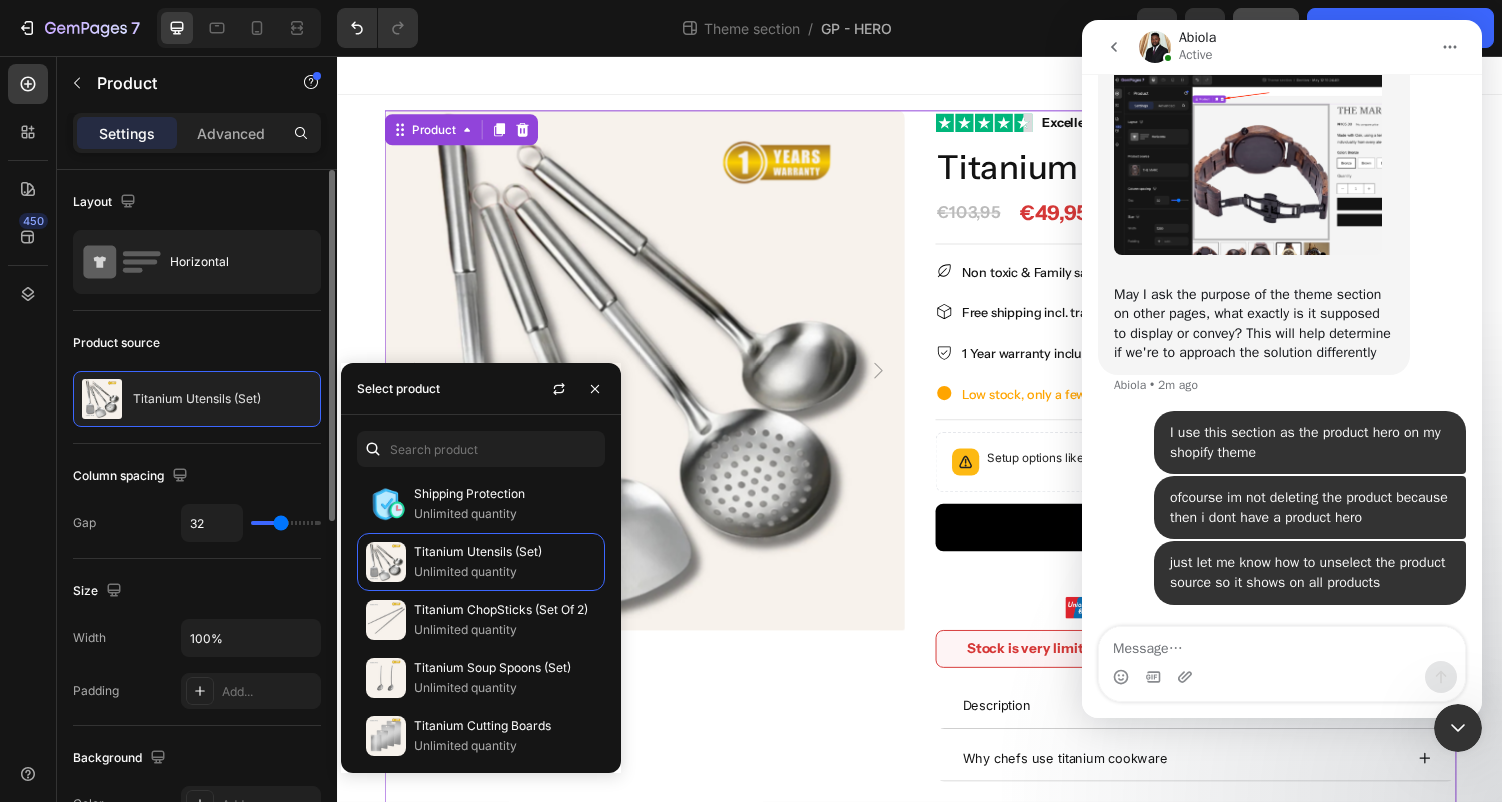 click on "Product source" at bounding box center [197, 343] 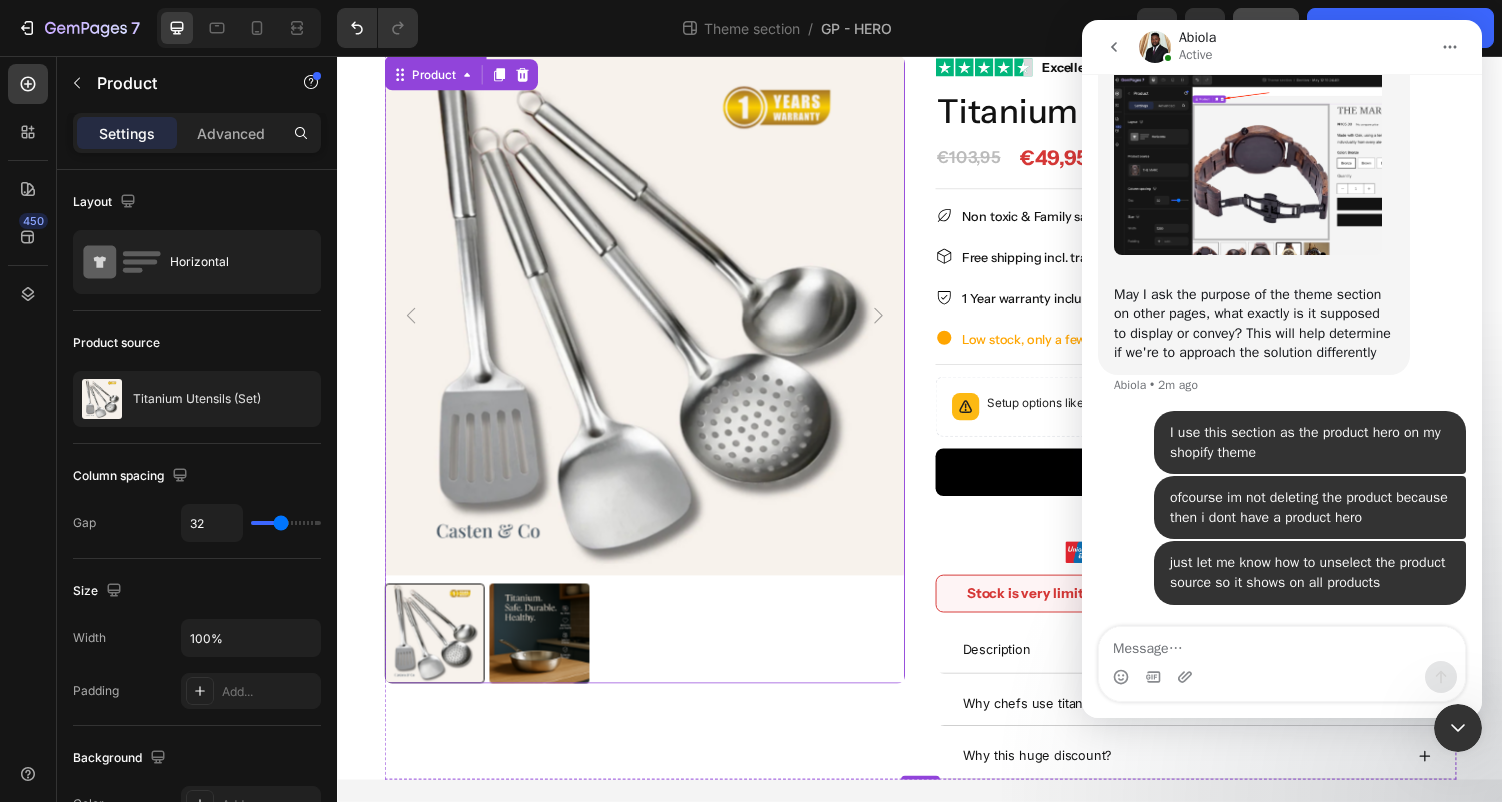 scroll, scrollTop: 0, scrollLeft: 0, axis: both 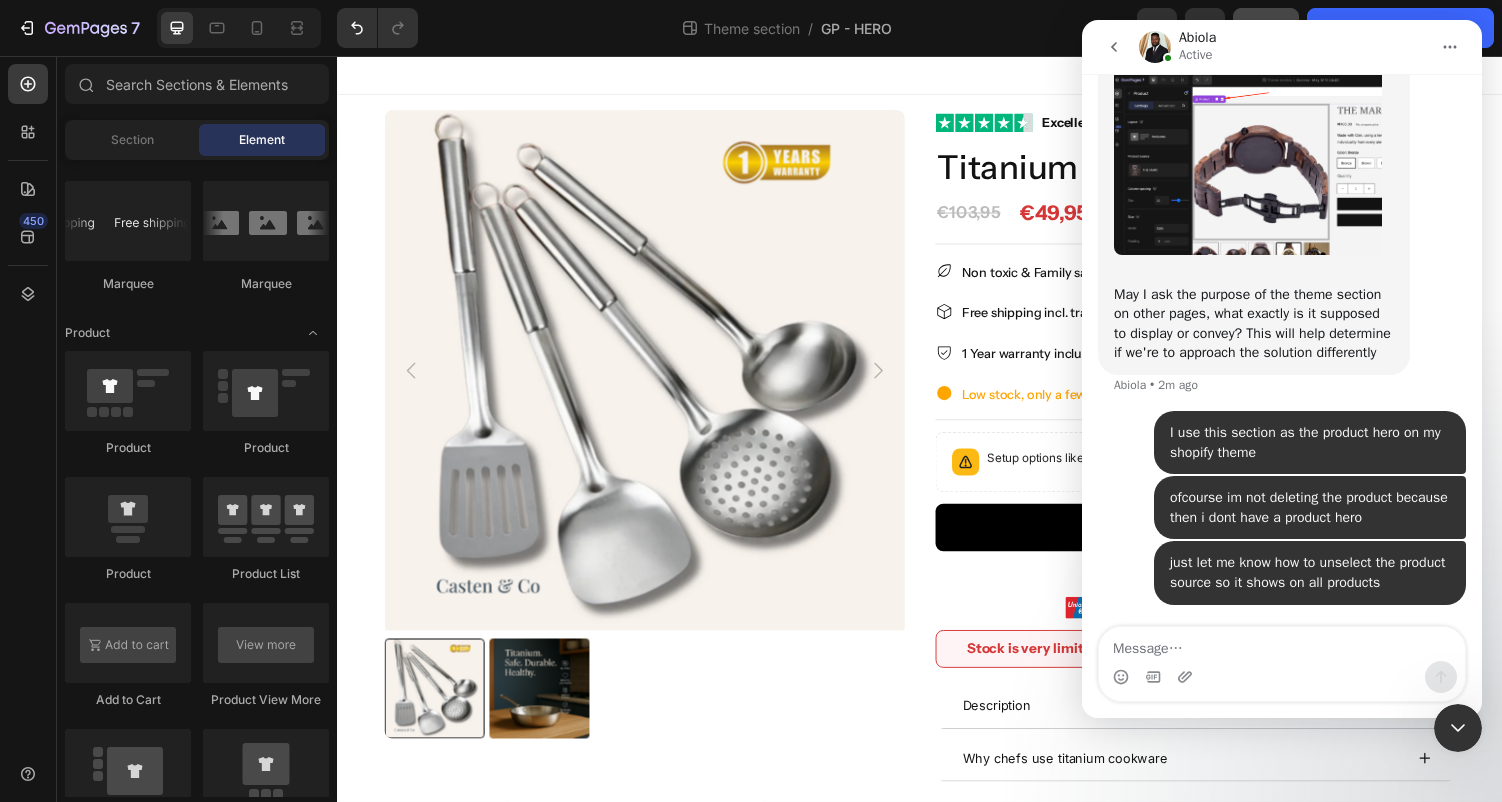 click at bounding box center [937, 76] 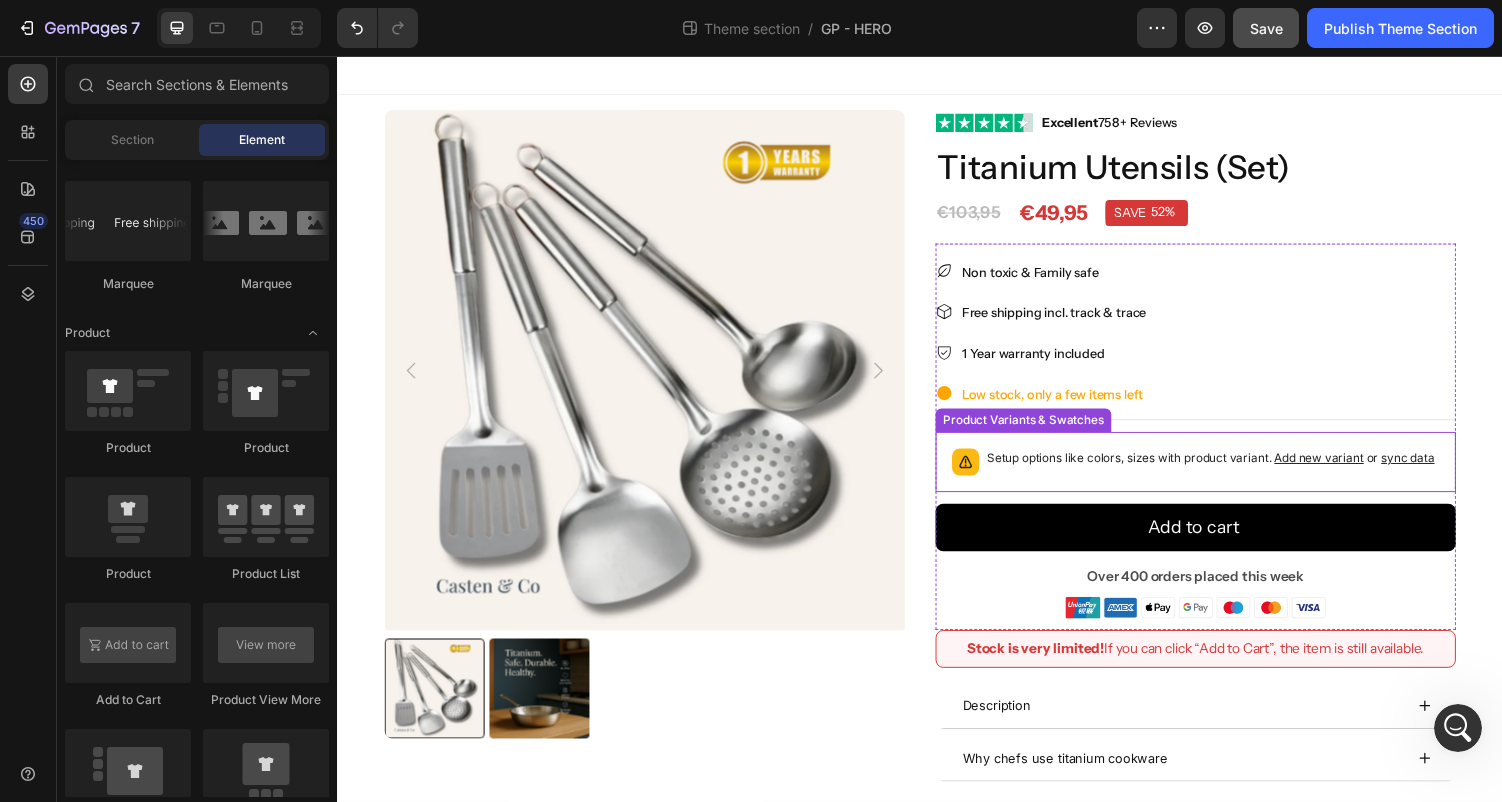 click on "Setup options like colors, sizes with product variant.       Add new variant   or   sync data" at bounding box center (1236, 470) 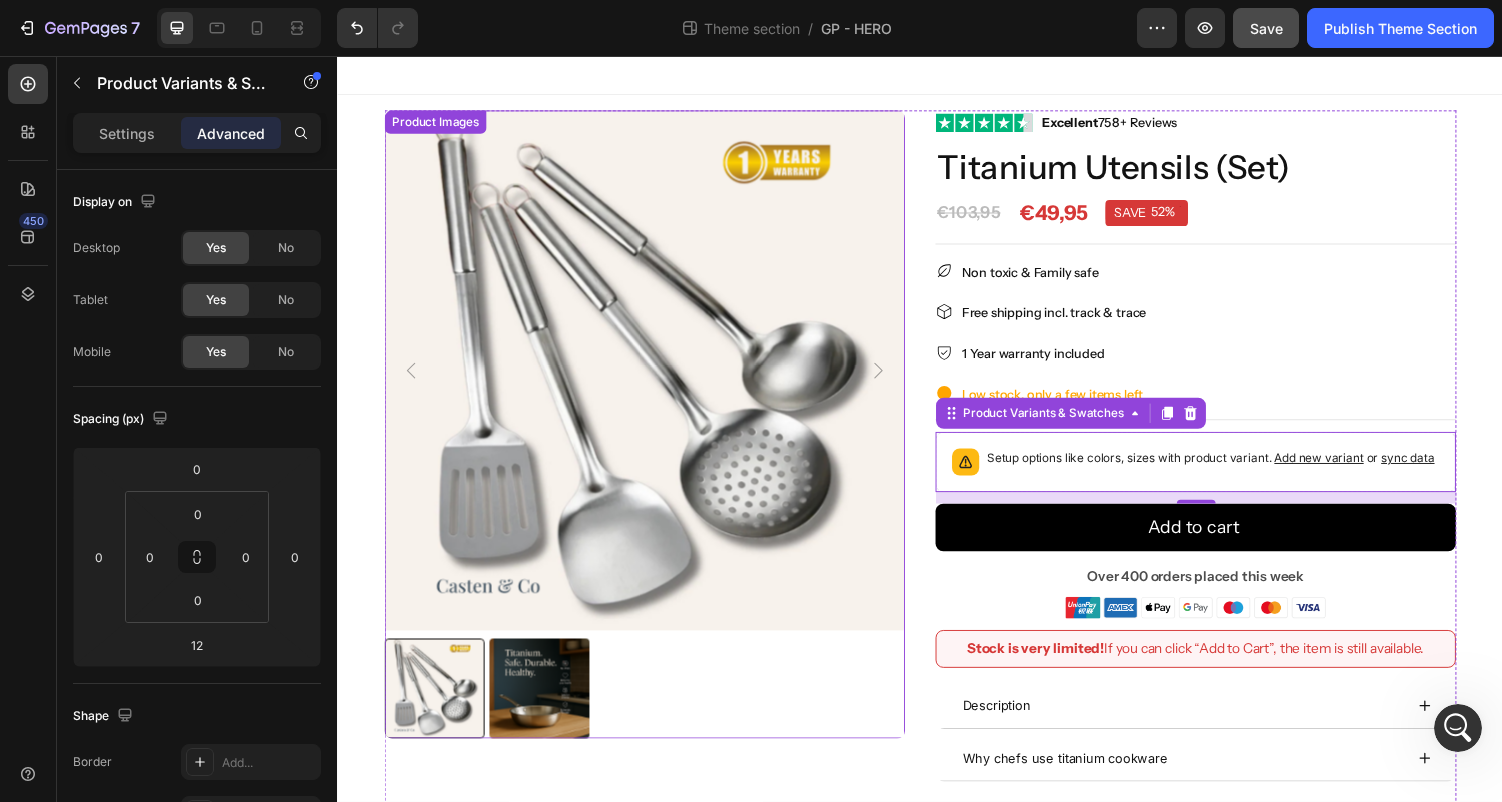 click at bounding box center (653, 380) 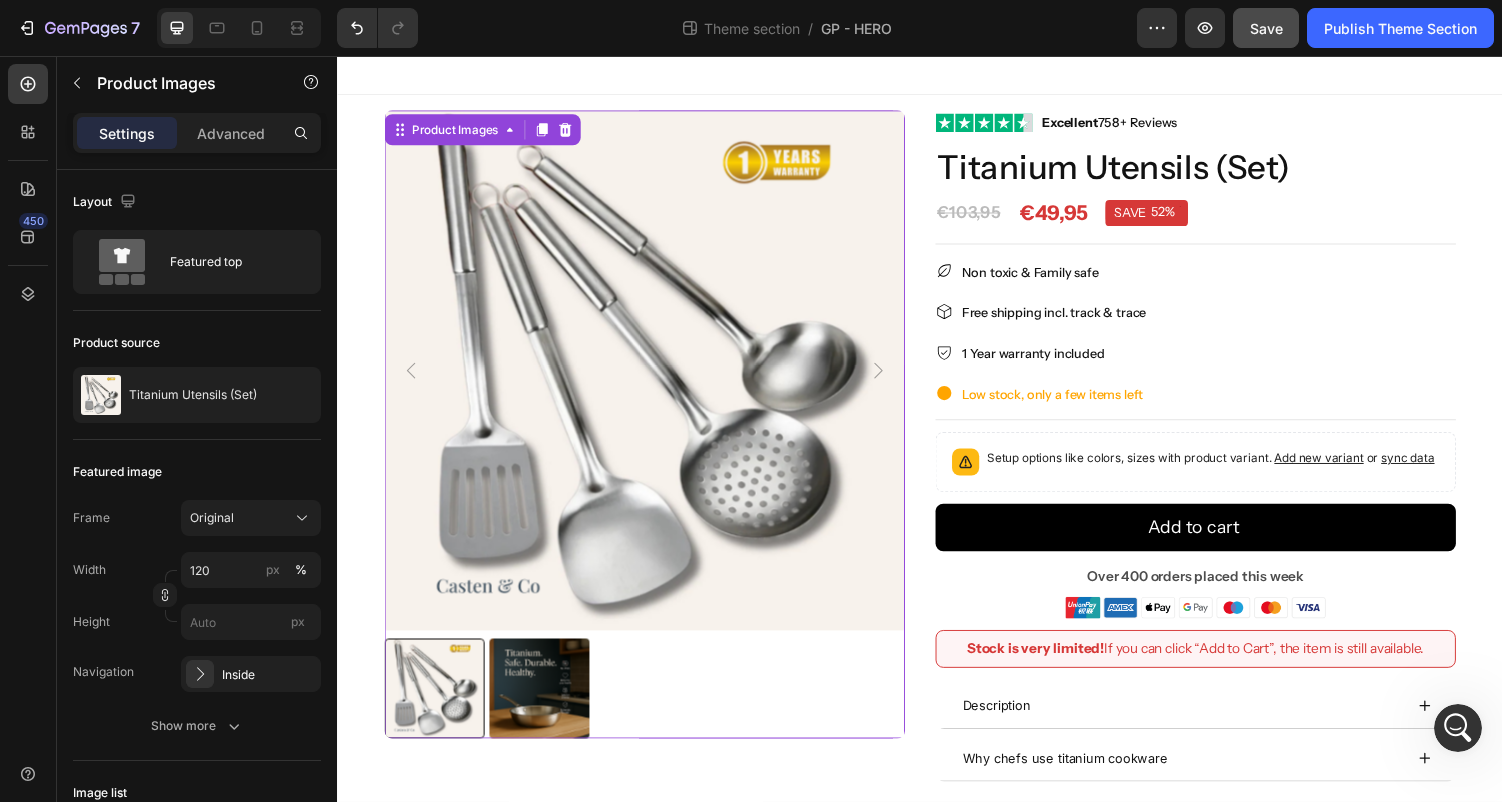 click 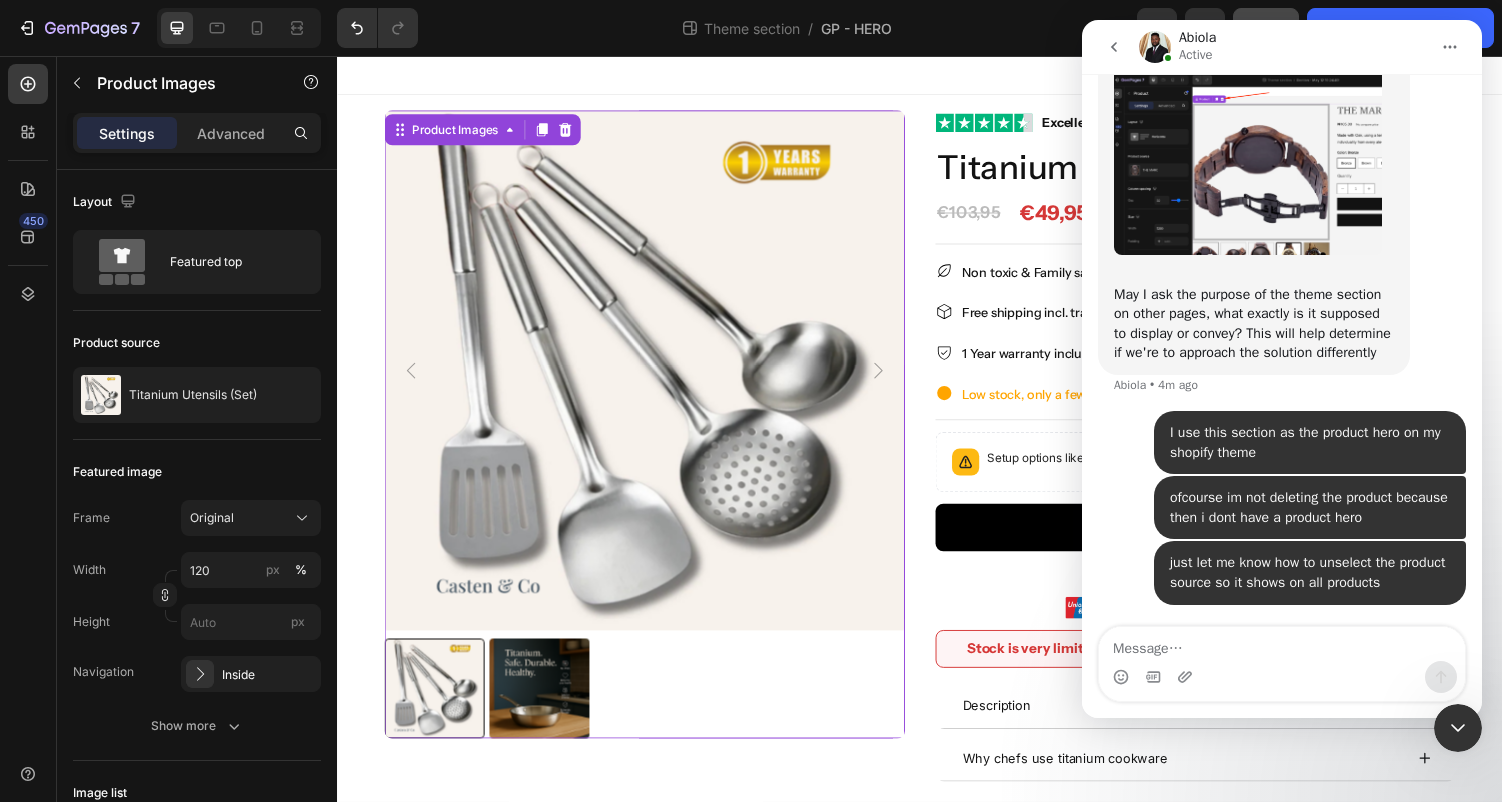 scroll, scrollTop: 1616, scrollLeft: 0, axis: vertical 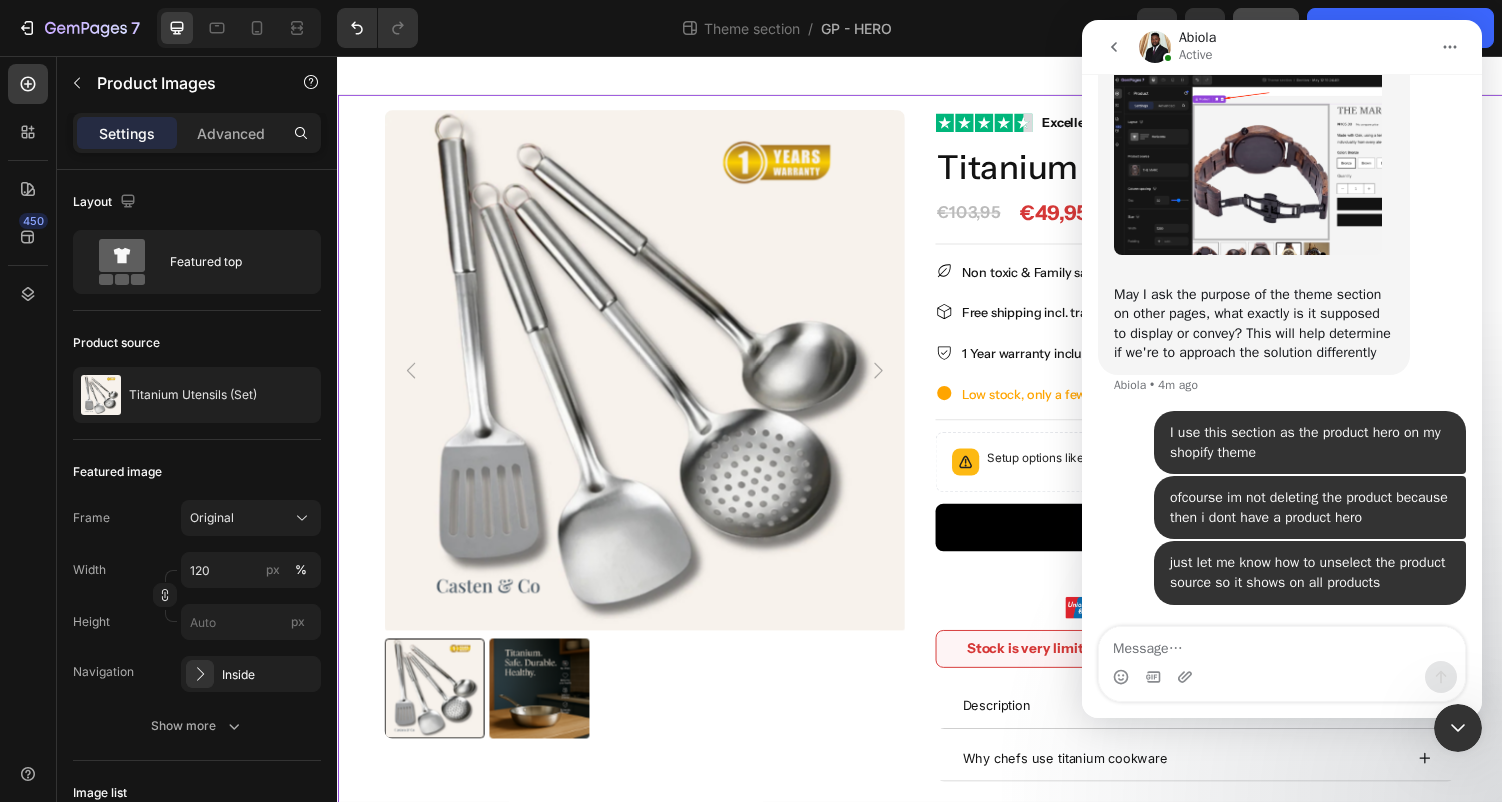 click on "Product Images Image Excellent  758+ Reviews Text block Row Titanium Utensils (Set) Product Title €49,95 Price Price €103,95 Price Price SAVE 52% Discount Tag Row Row                Title Line
Non toxic & Family safe Item list
Free shipping incl. track & trace Item list
1 Year warranty included Item list
Low stock, only a few items left Item list                Title Line Setup options like colors, sizes with product variant.       Add new variant   or   sync data Product Variants & Swatches Add to cart Product Cart Button Over 400 orders placed this week Text Block Image Row Stock is very limited!  If you can click “Add to Cart”, the item is still available. Text Block Row
Description
Why chefs use titanium cookware
Why this huge discount? Accordion Product Row" at bounding box center [937, 477] 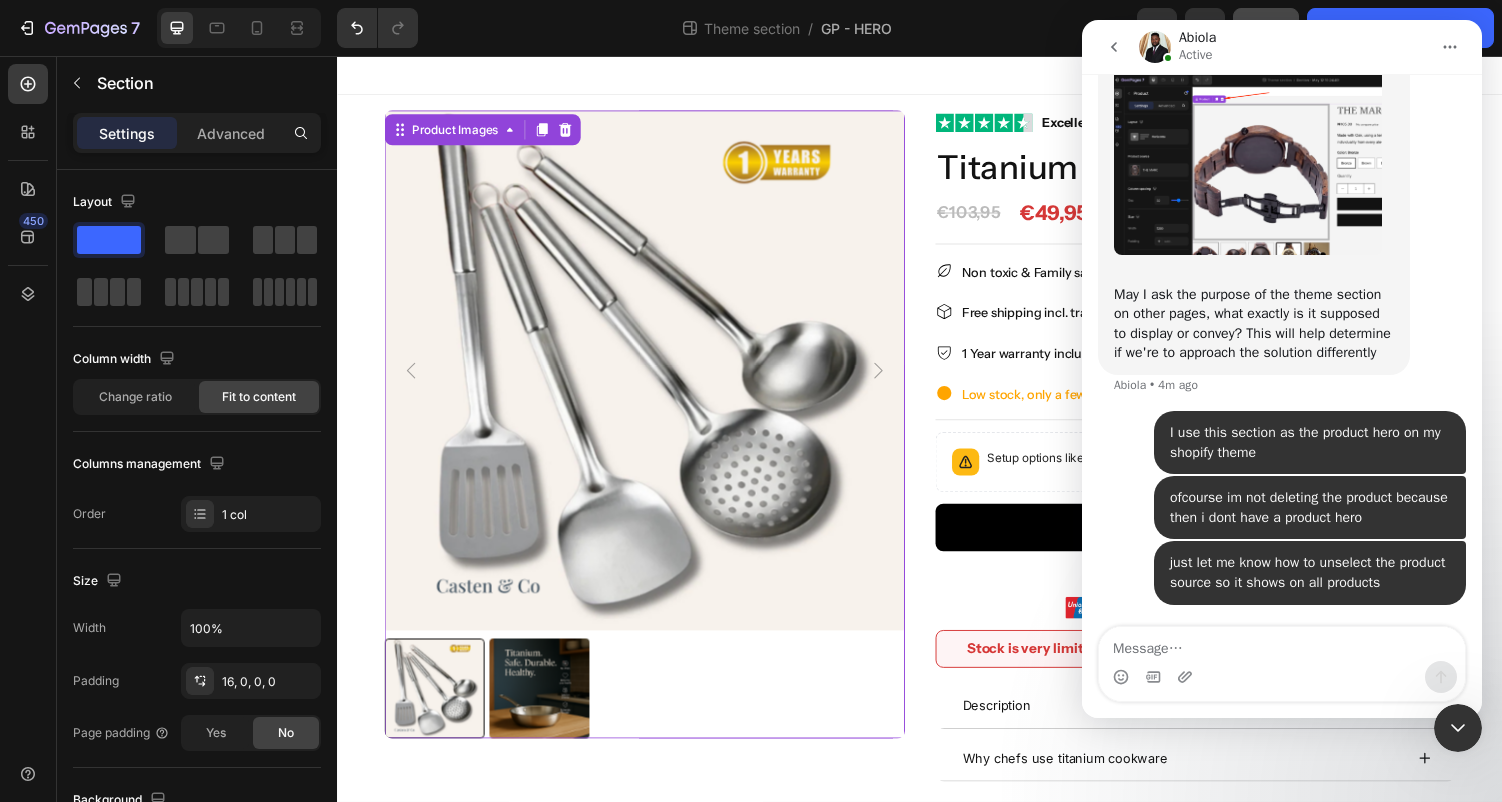 click at bounding box center (653, 380) 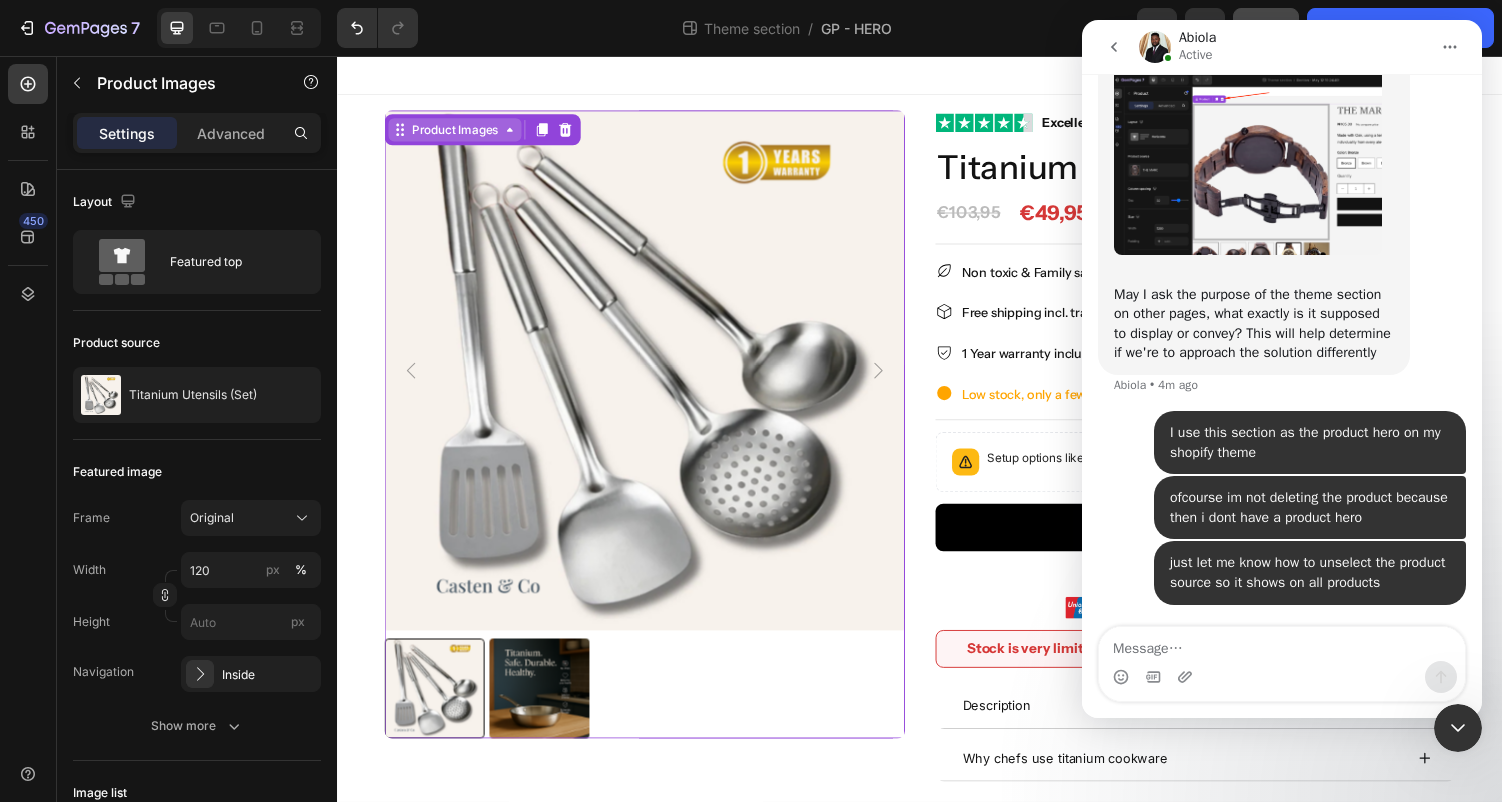 click on "Product Images" at bounding box center (457, 132) 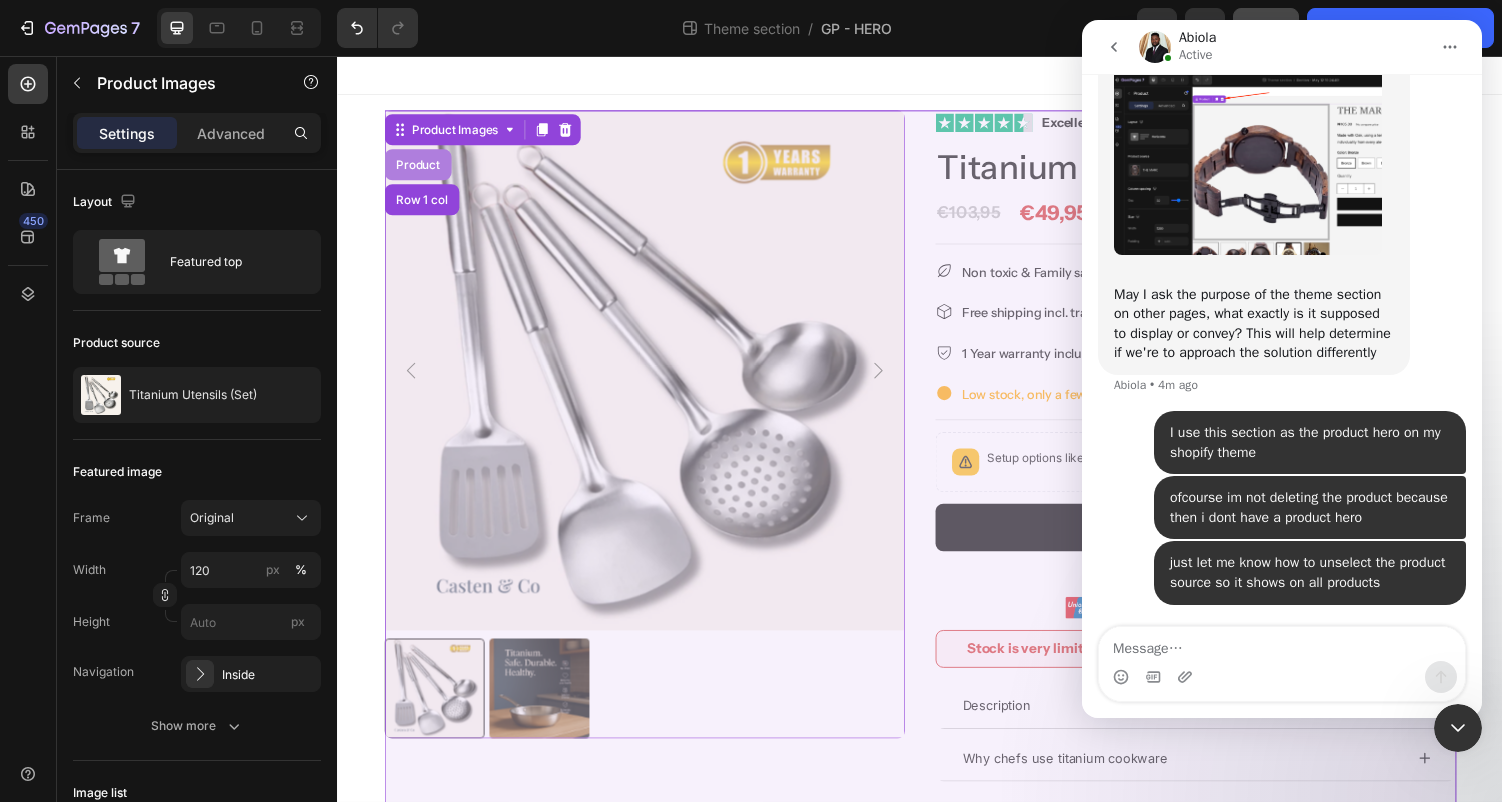 click on "Product" at bounding box center [419, 168] 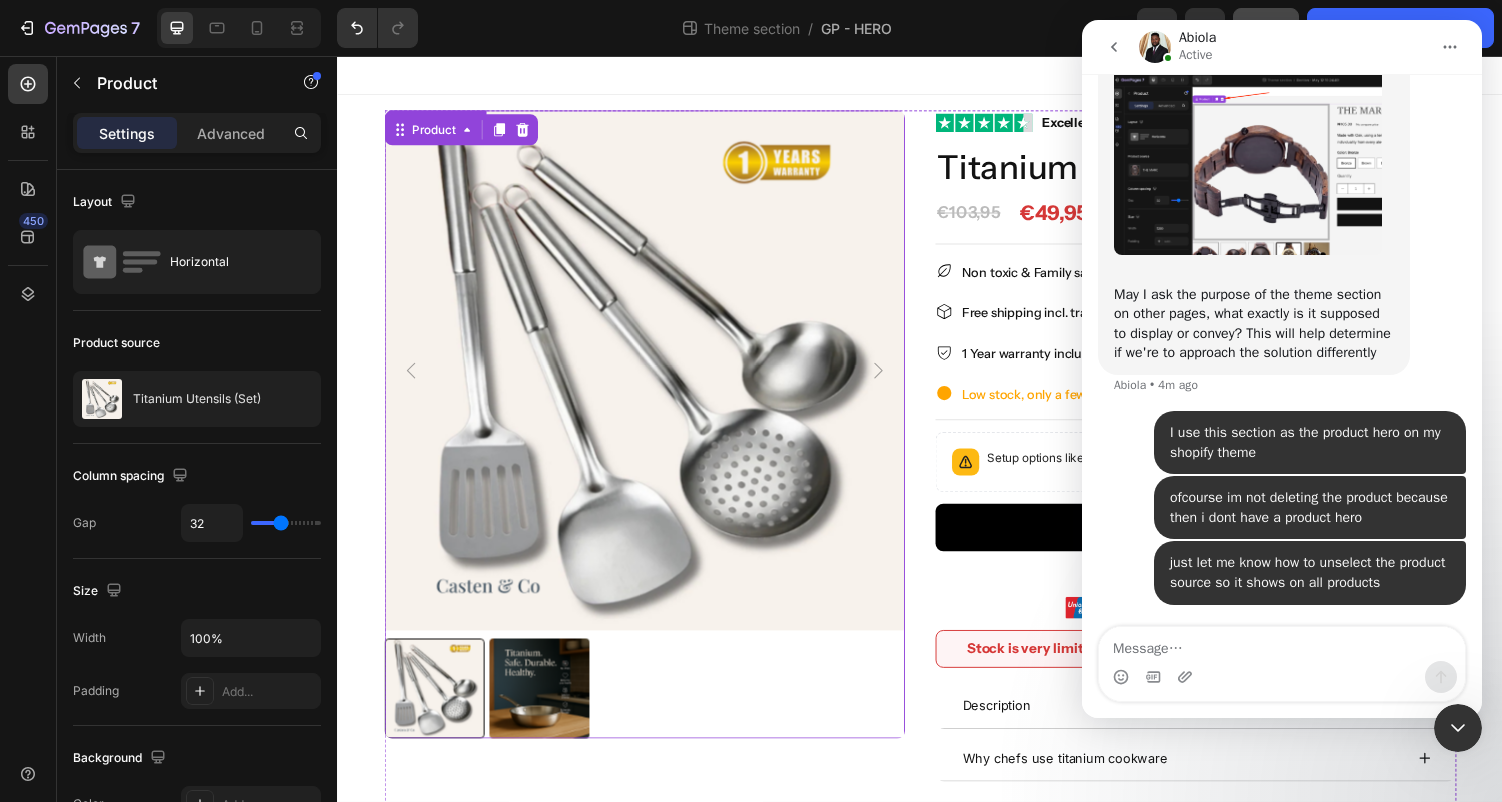 scroll, scrollTop: 57, scrollLeft: 0, axis: vertical 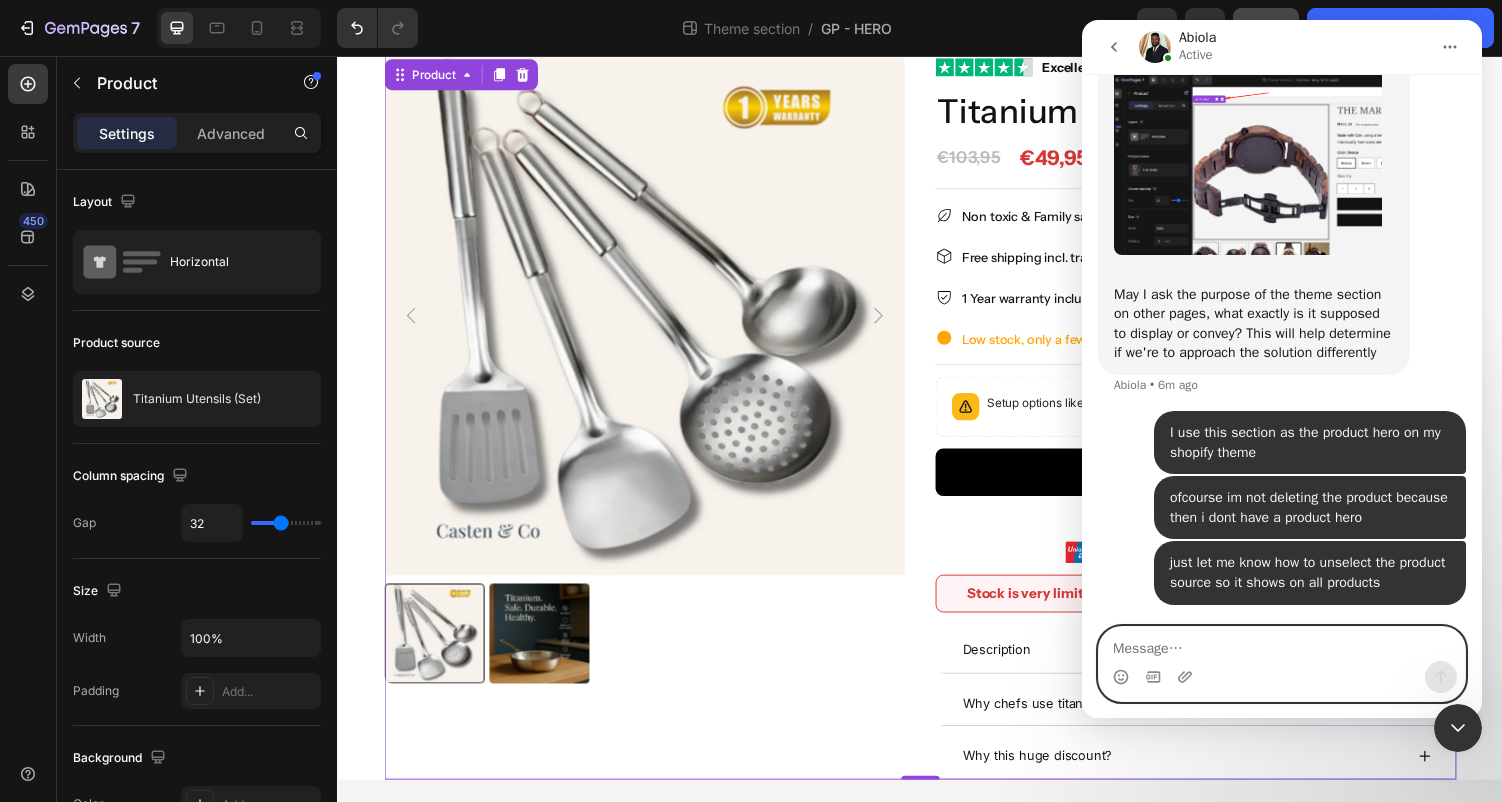 click at bounding box center [1282, 644] 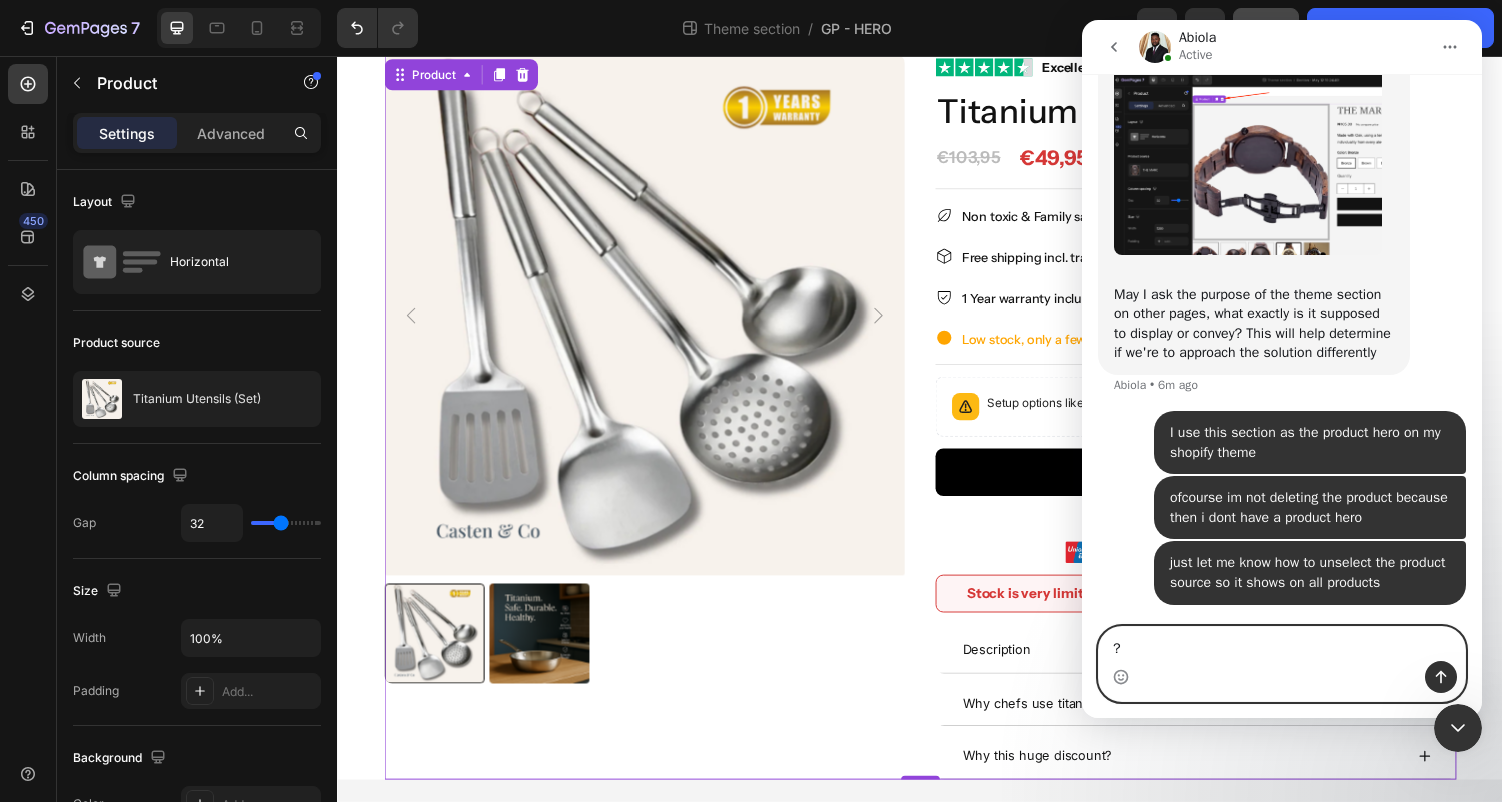 type 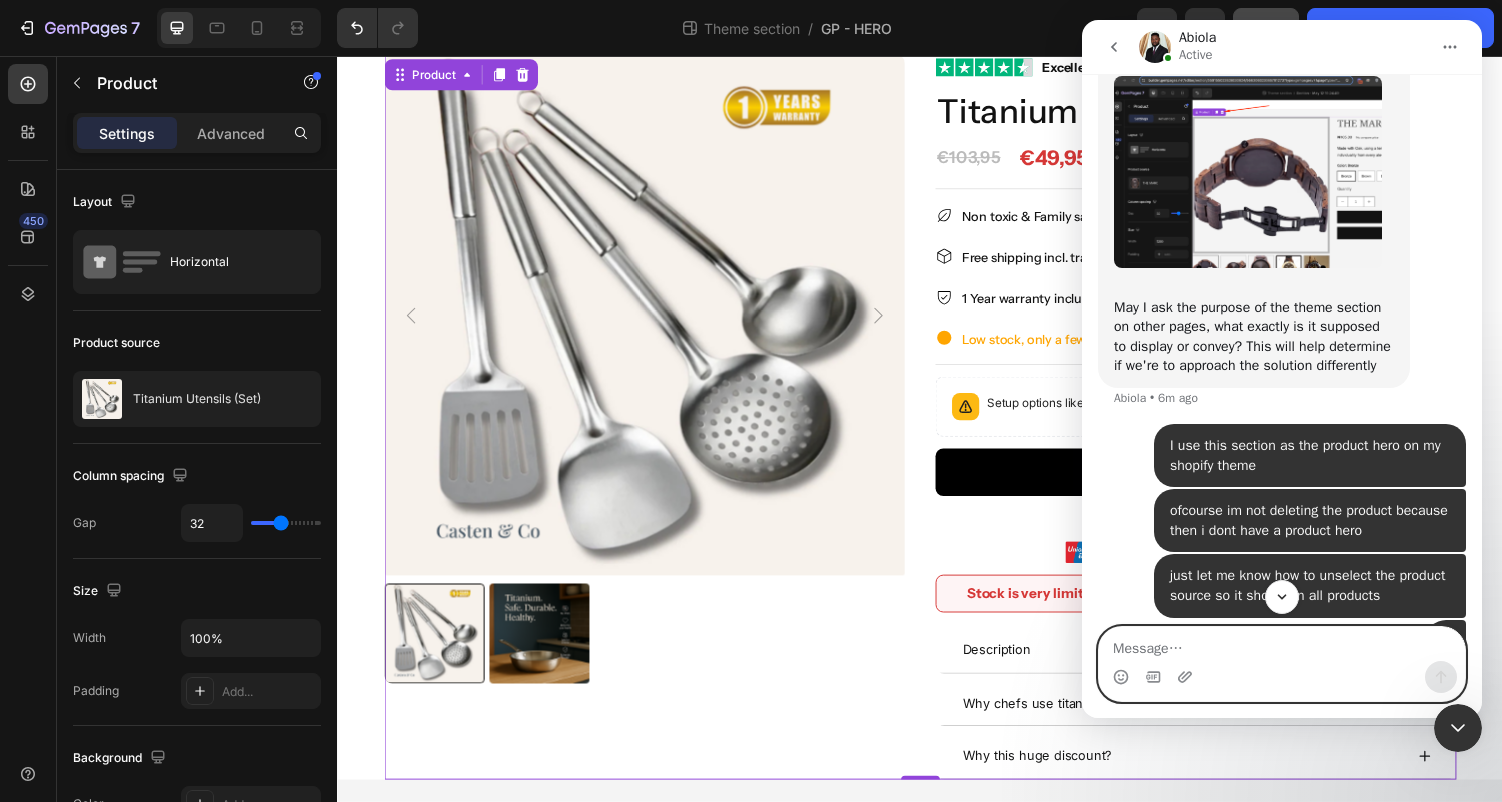 scroll, scrollTop: 1661, scrollLeft: 0, axis: vertical 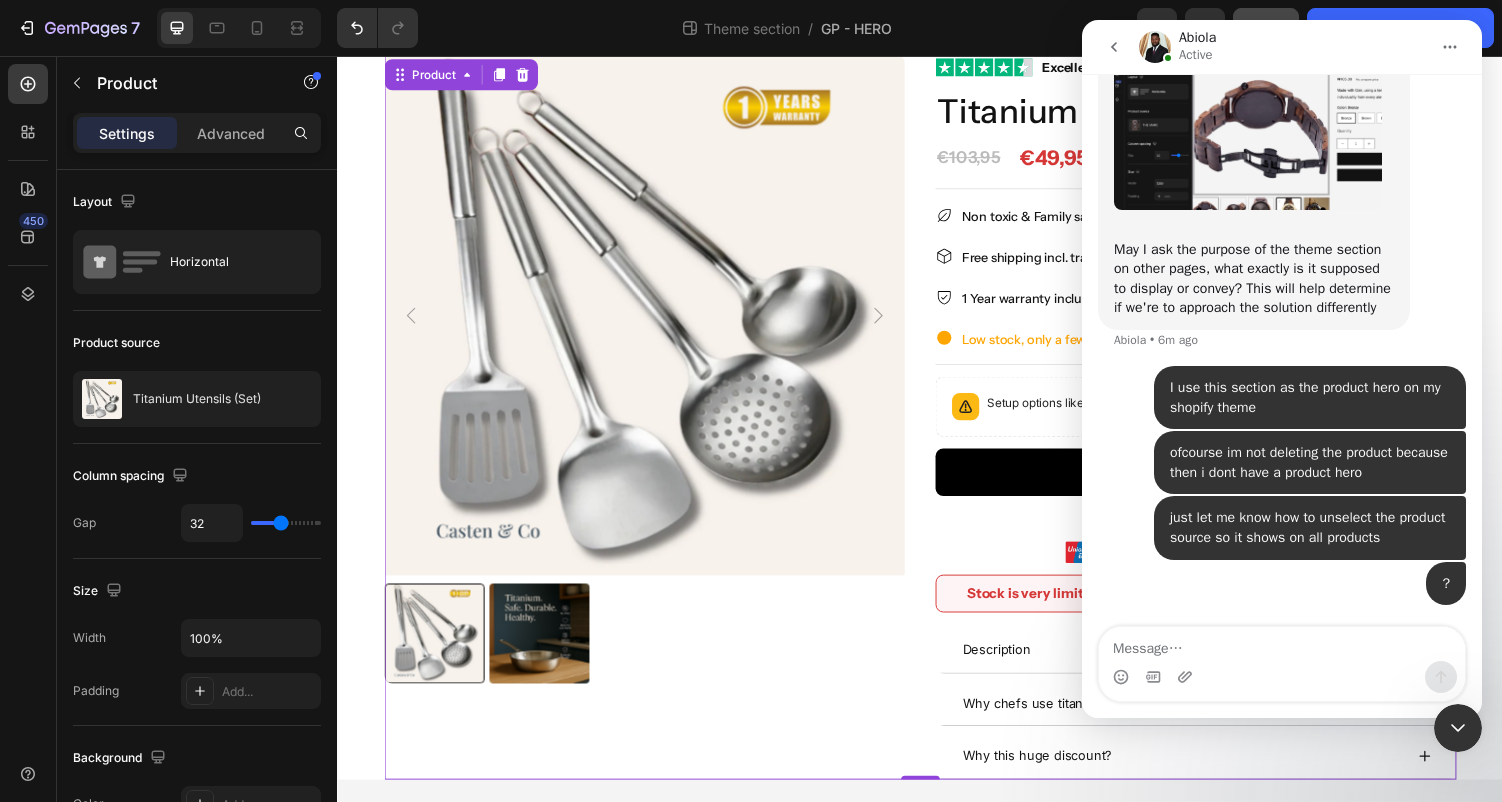 click on "Product Images Image Excellent  758+ Reviews Text block Row Titanium Utensils (Set) Product Title €49,95 Price Price €103,95 Price Price SAVE 52% Discount Tag Row Row                Title Line
Non toxic & Family safe Item list
Free shipping incl. track & trace Item list
1 Year warranty included Item list
Low stock, only a few items left Item list                Title Line Setup options like colors, sizes with product variant.       Add new variant   or   sync data Product Variants & Swatches Add to cart Product Cart Button Over 400 orders placed this week Text Block Image Row Stock is very limited!  If you can click “Add to Cart”, the item is still available. Text Block Row
Description
Why chefs use titanium cookware
Why this huge discount? Accordion Product   0" at bounding box center (937, 428) 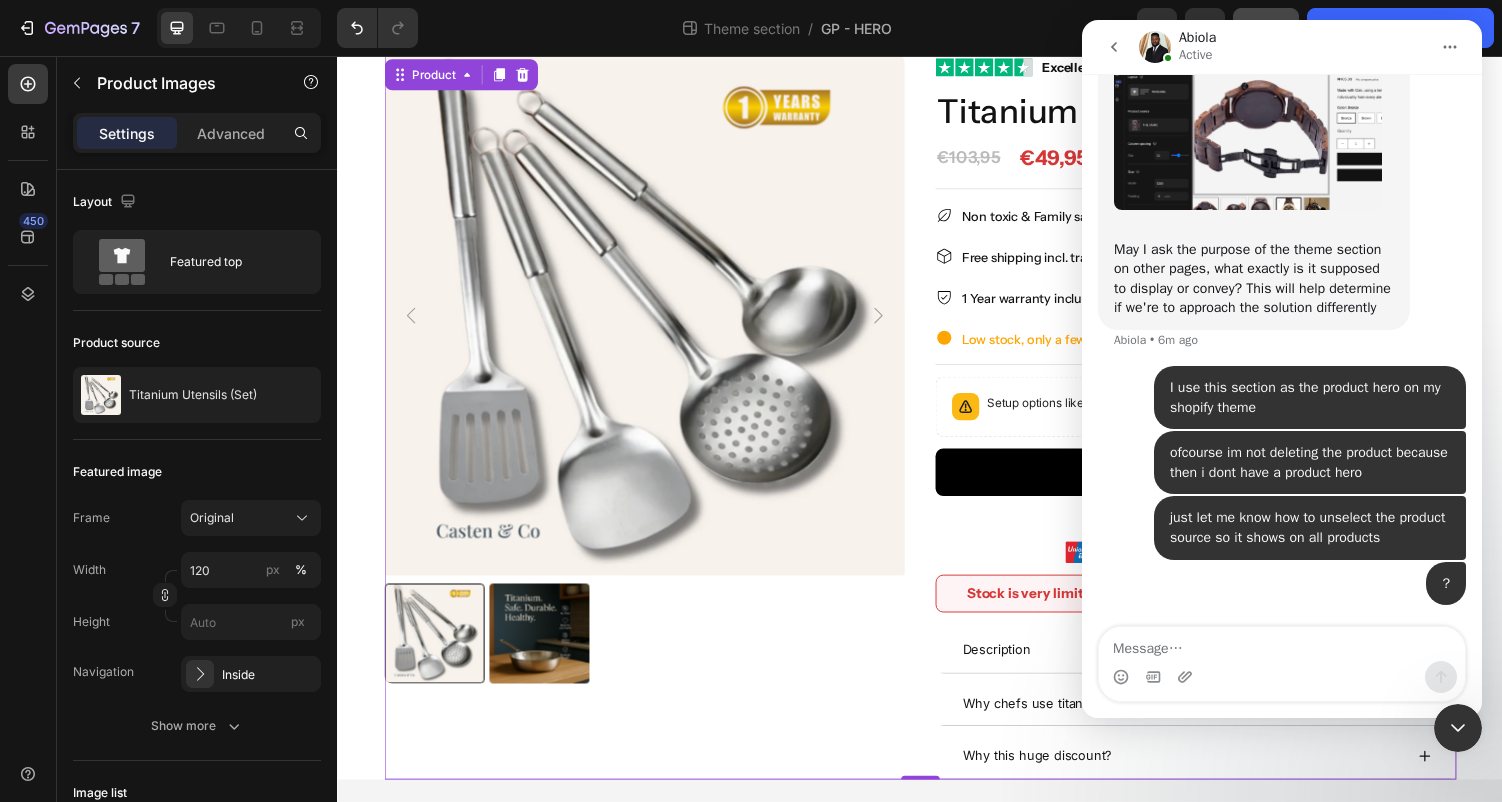 click at bounding box center (653, 323) 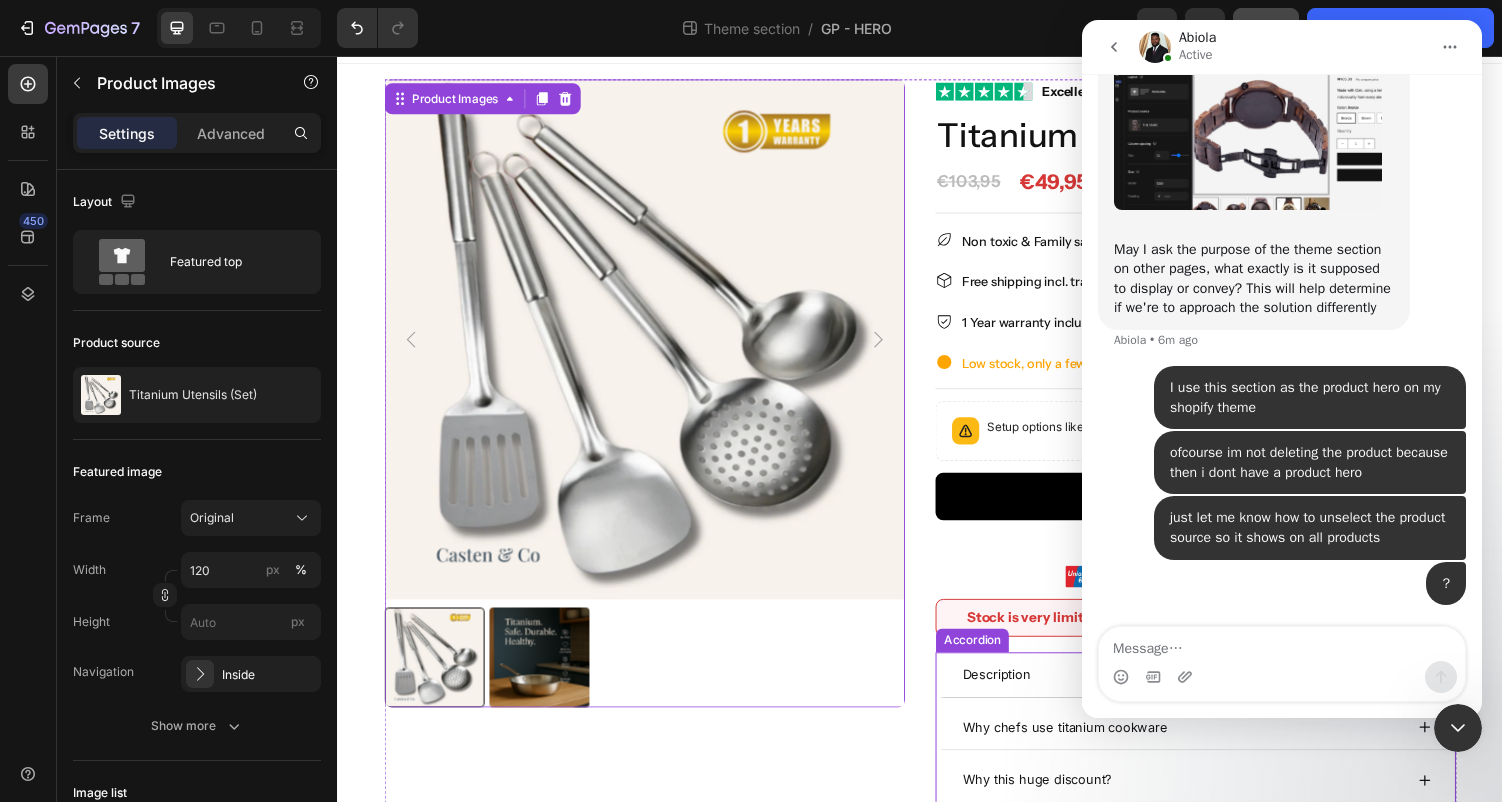 scroll, scrollTop: 33, scrollLeft: 0, axis: vertical 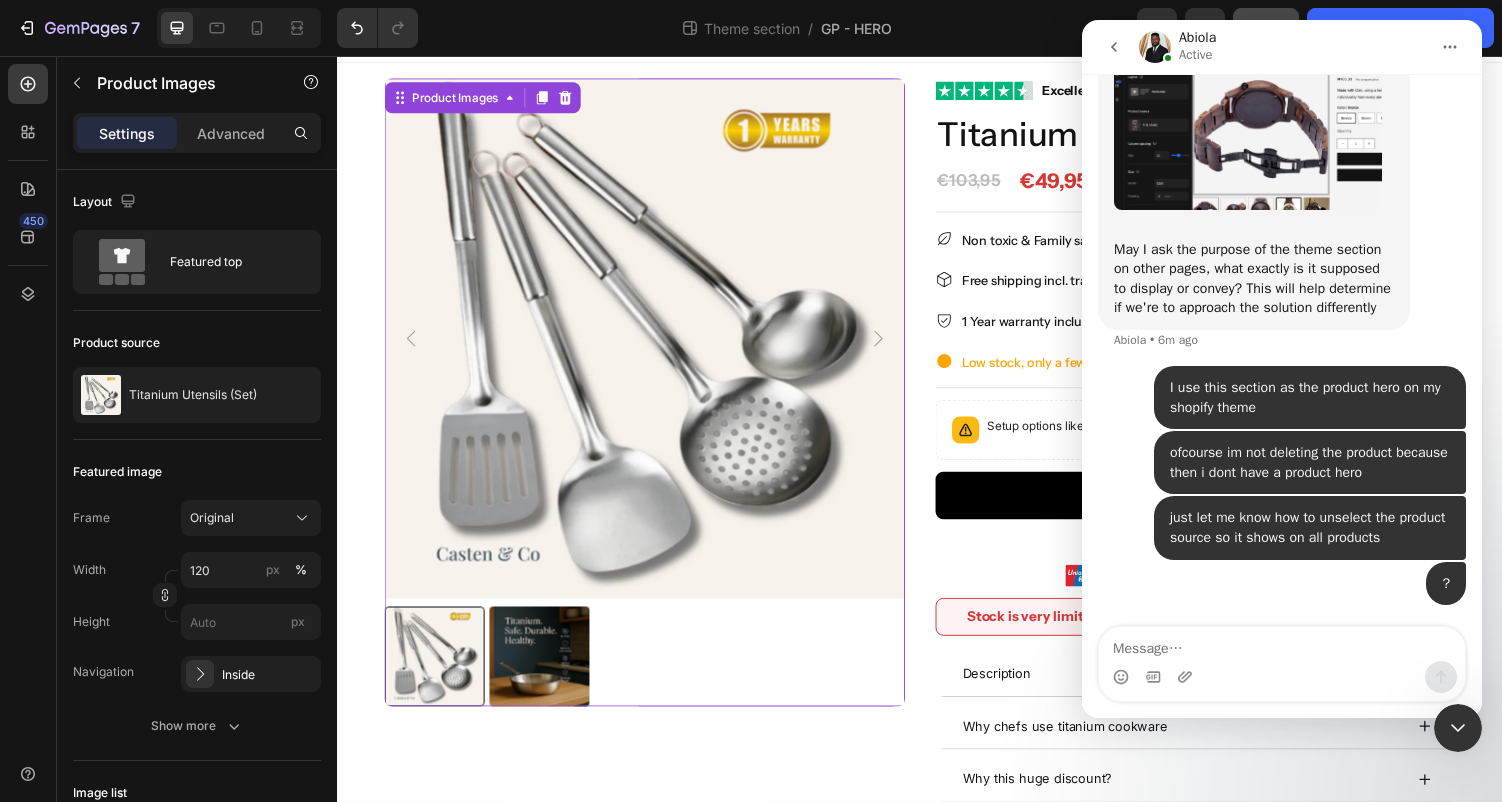 click 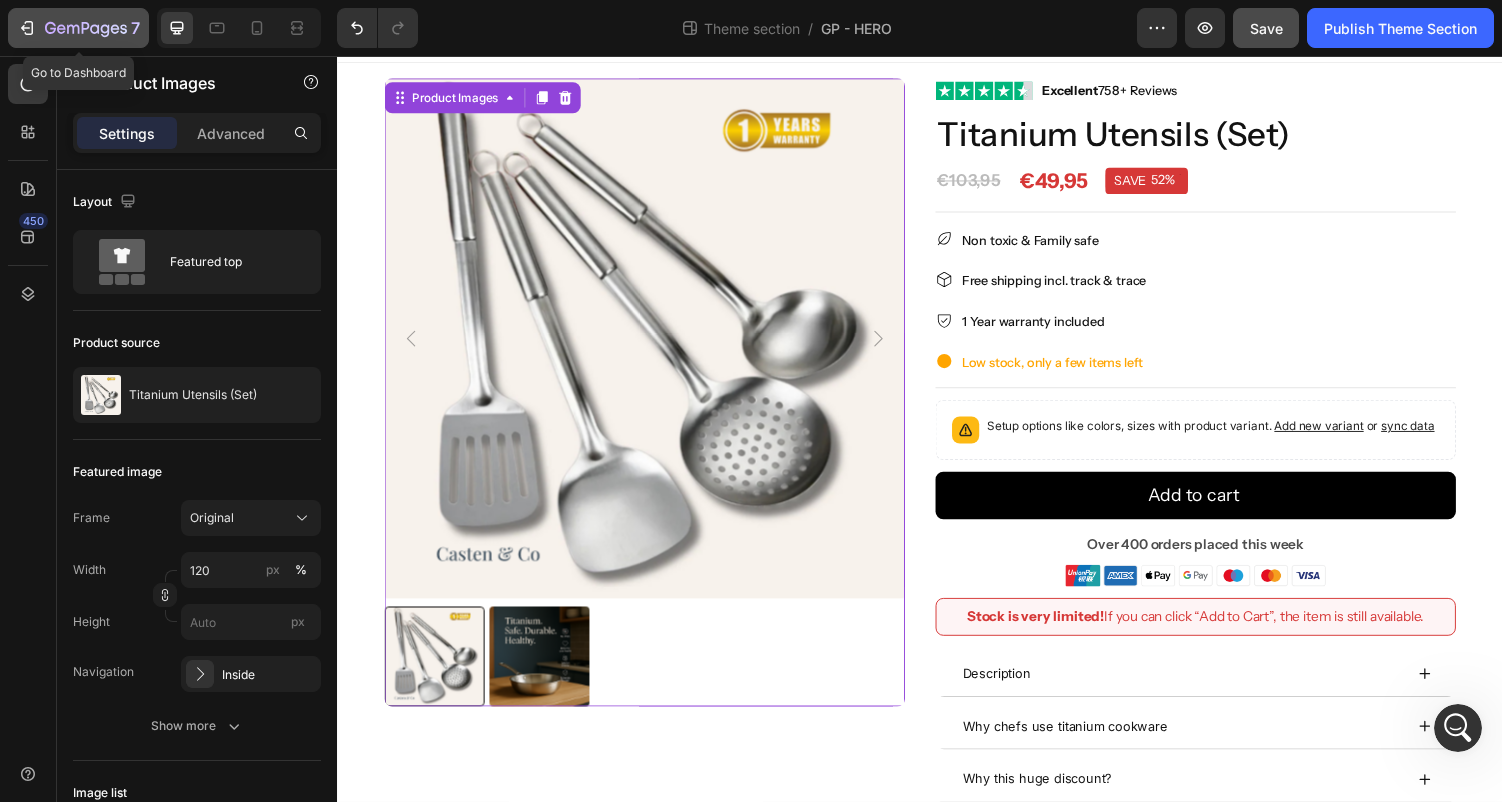 click 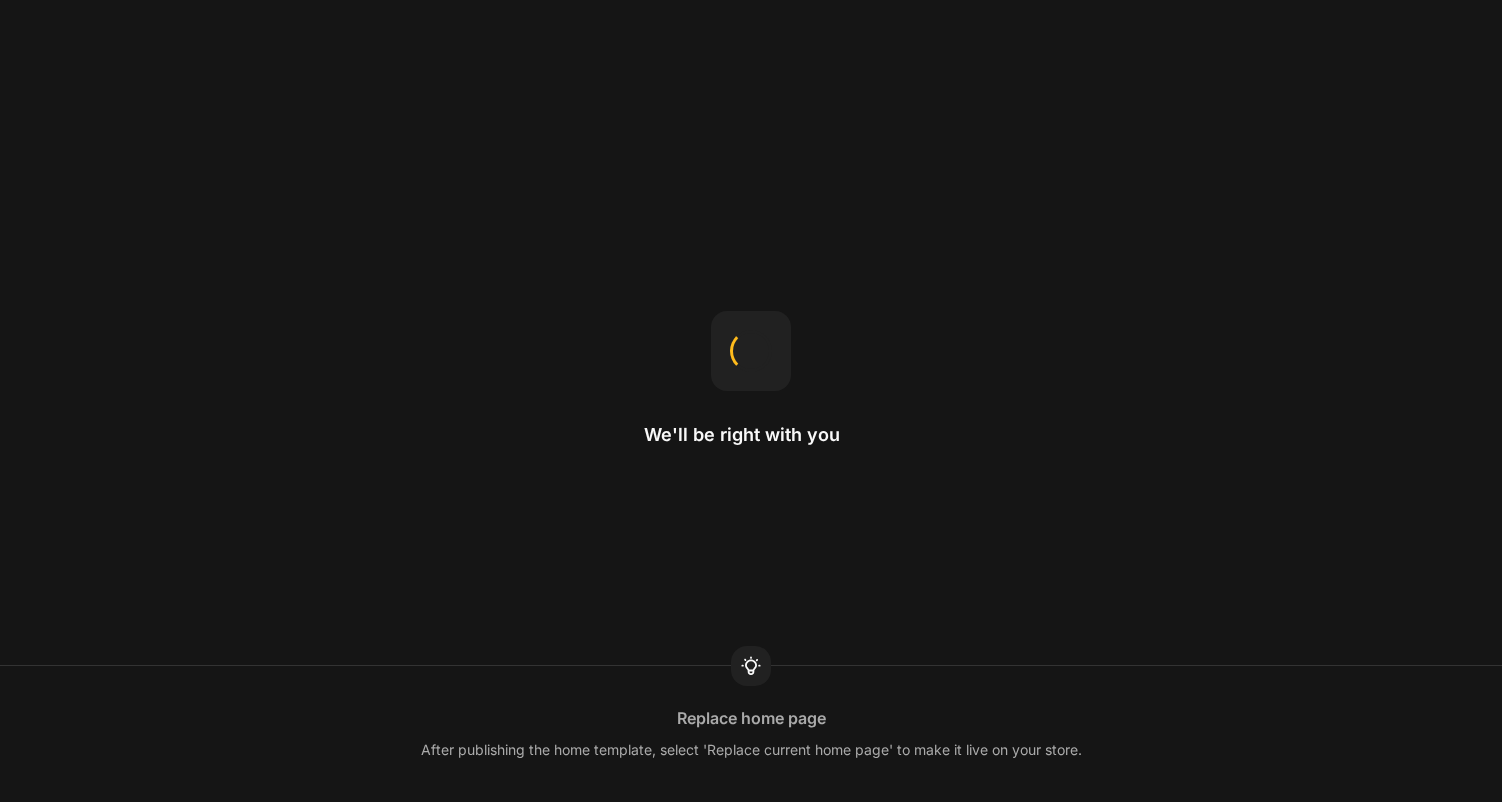 scroll, scrollTop: 0, scrollLeft: 0, axis: both 